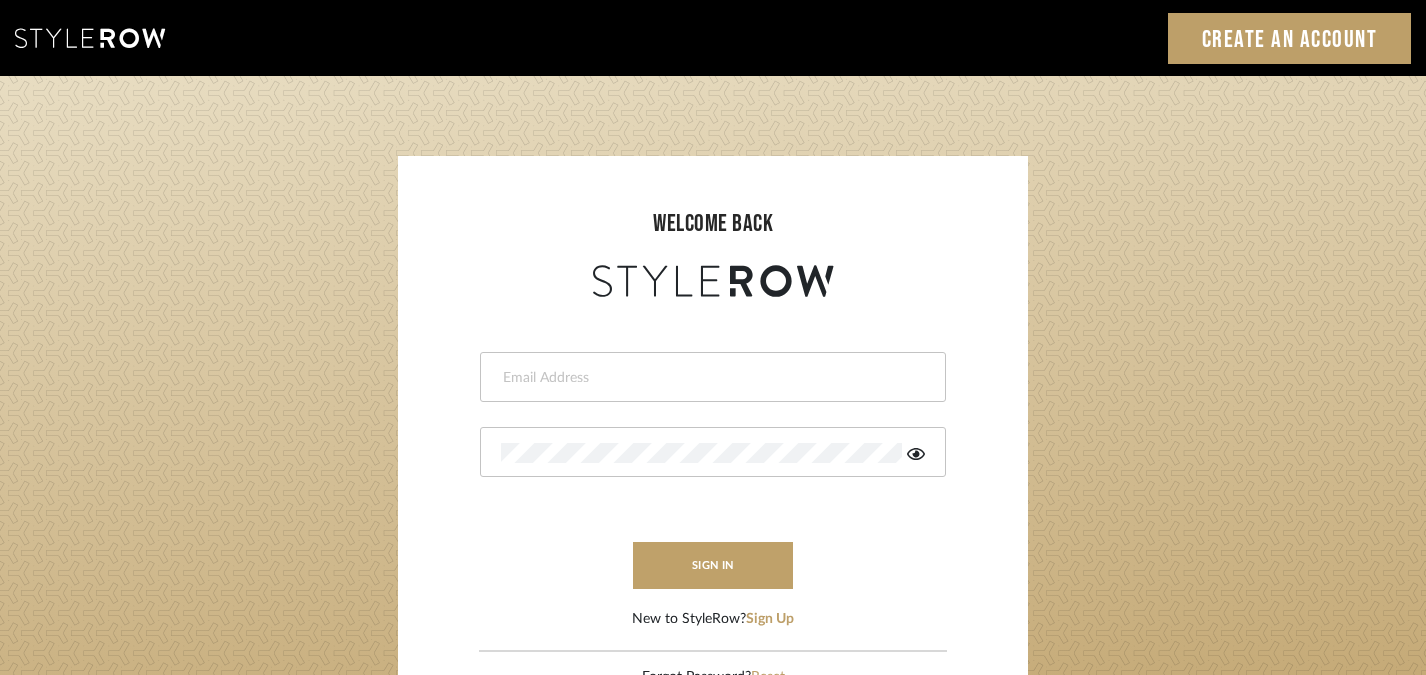 scroll, scrollTop: 0, scrollLeft: 0, axis: both 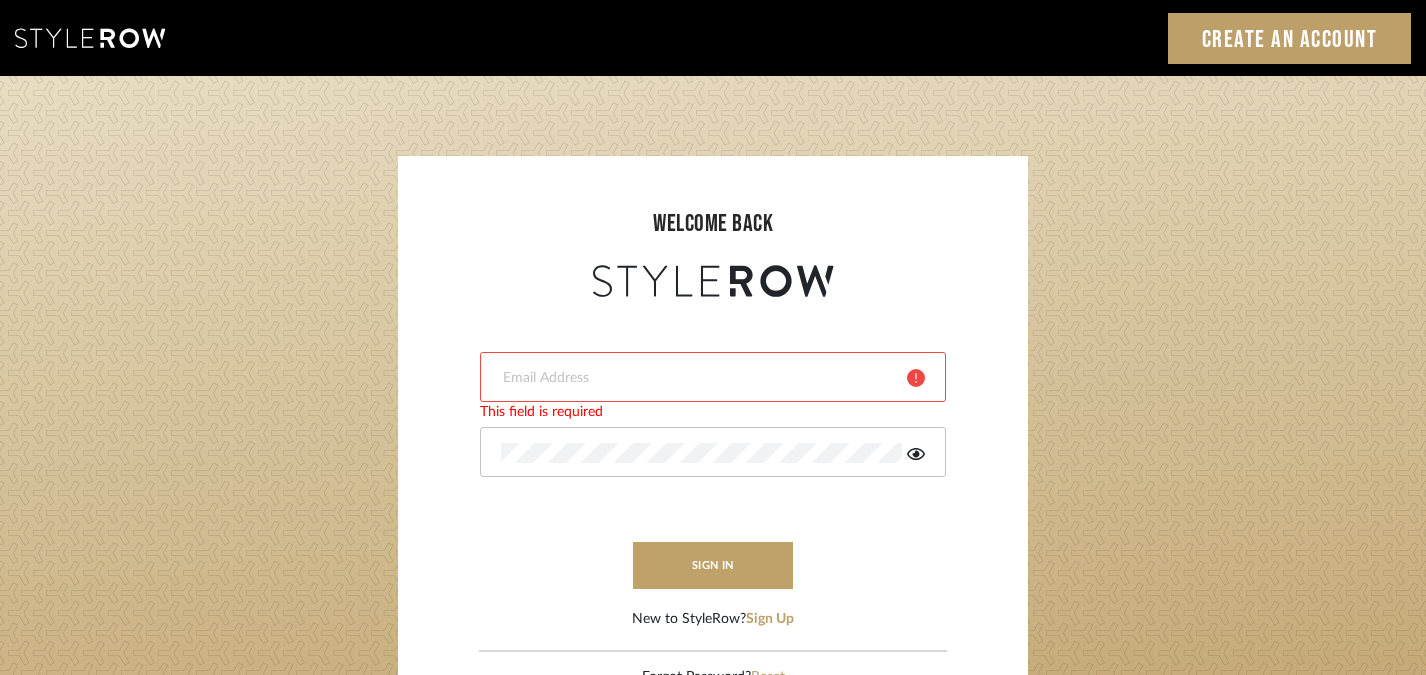 type on "harmony@rihinteriors.com" 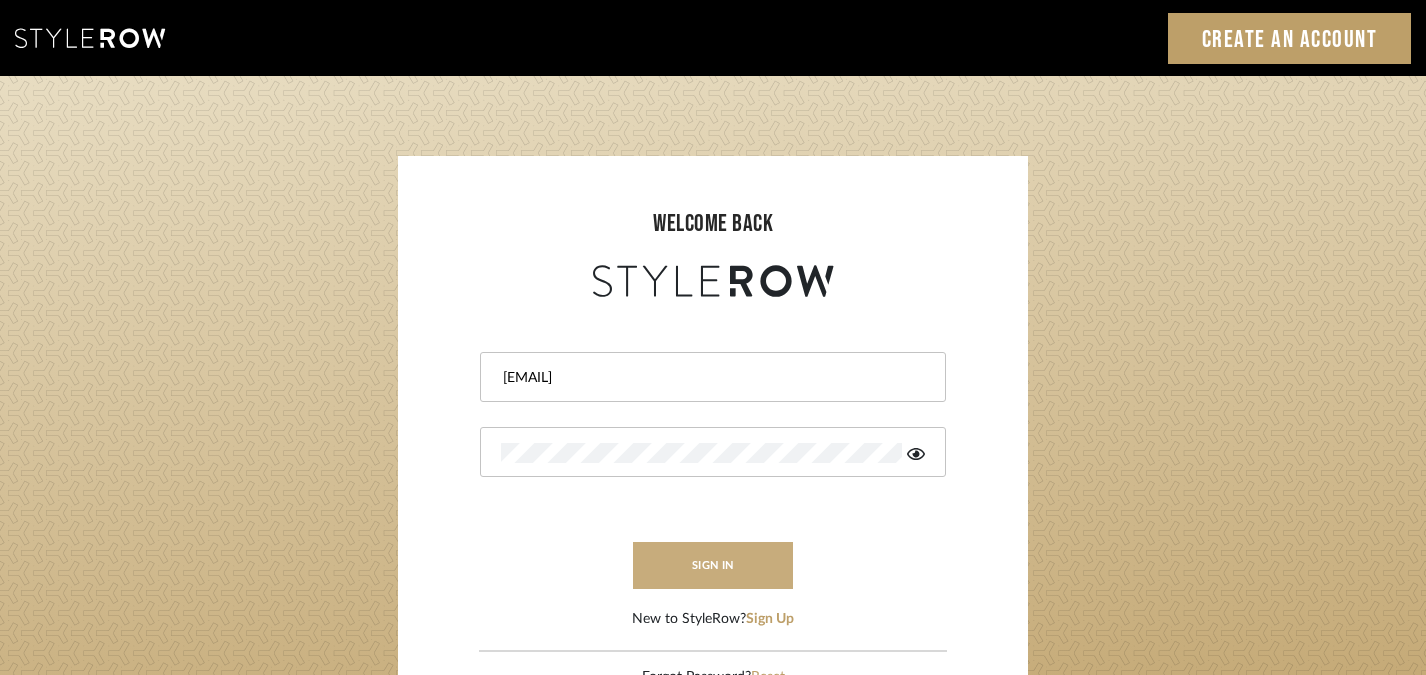 click on "sign in" at bounding box center (713, 565) 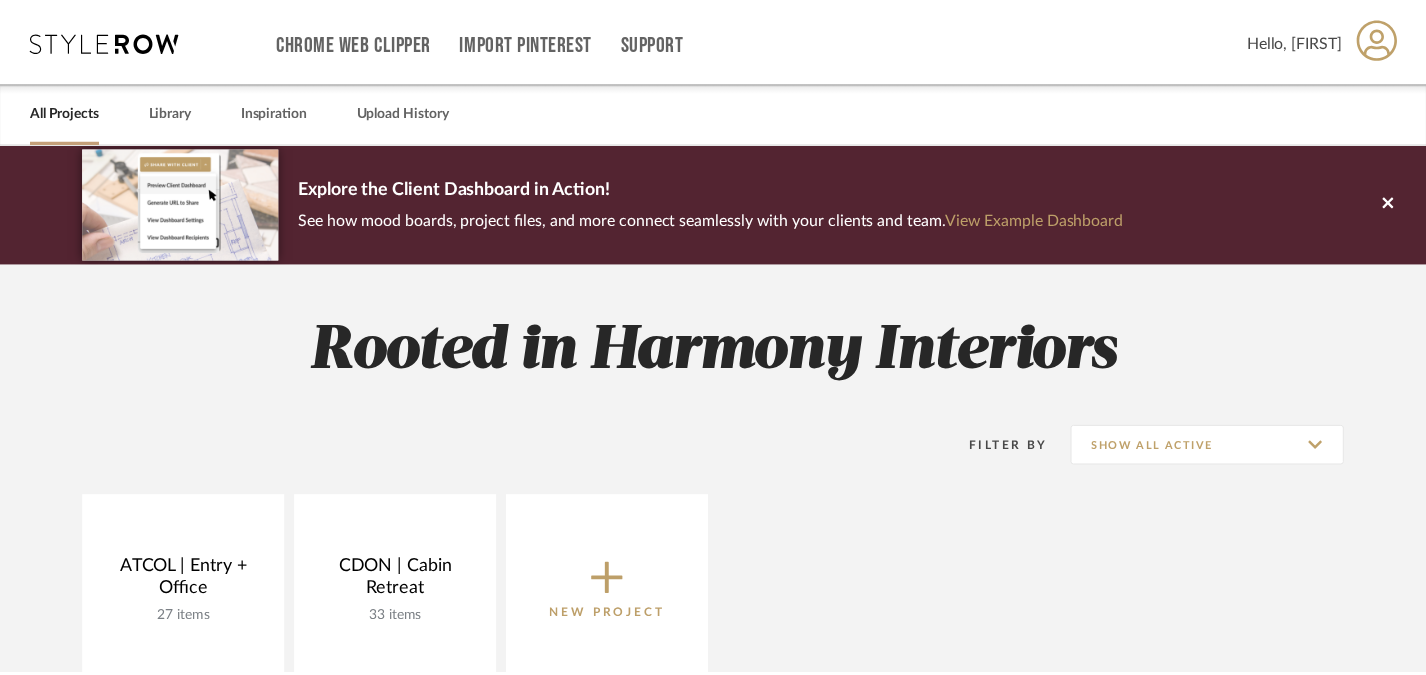 scroll, scrollTop: 0, scrollLeft: 0, axis: both 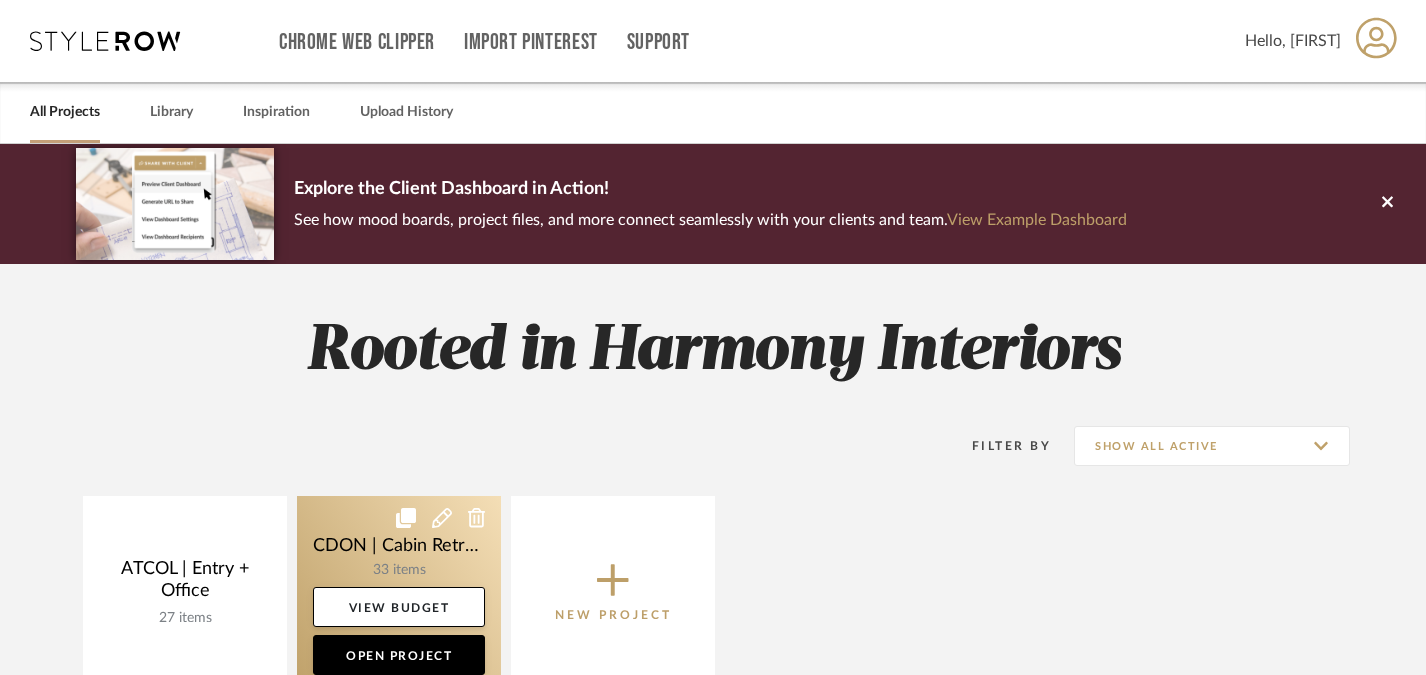 click 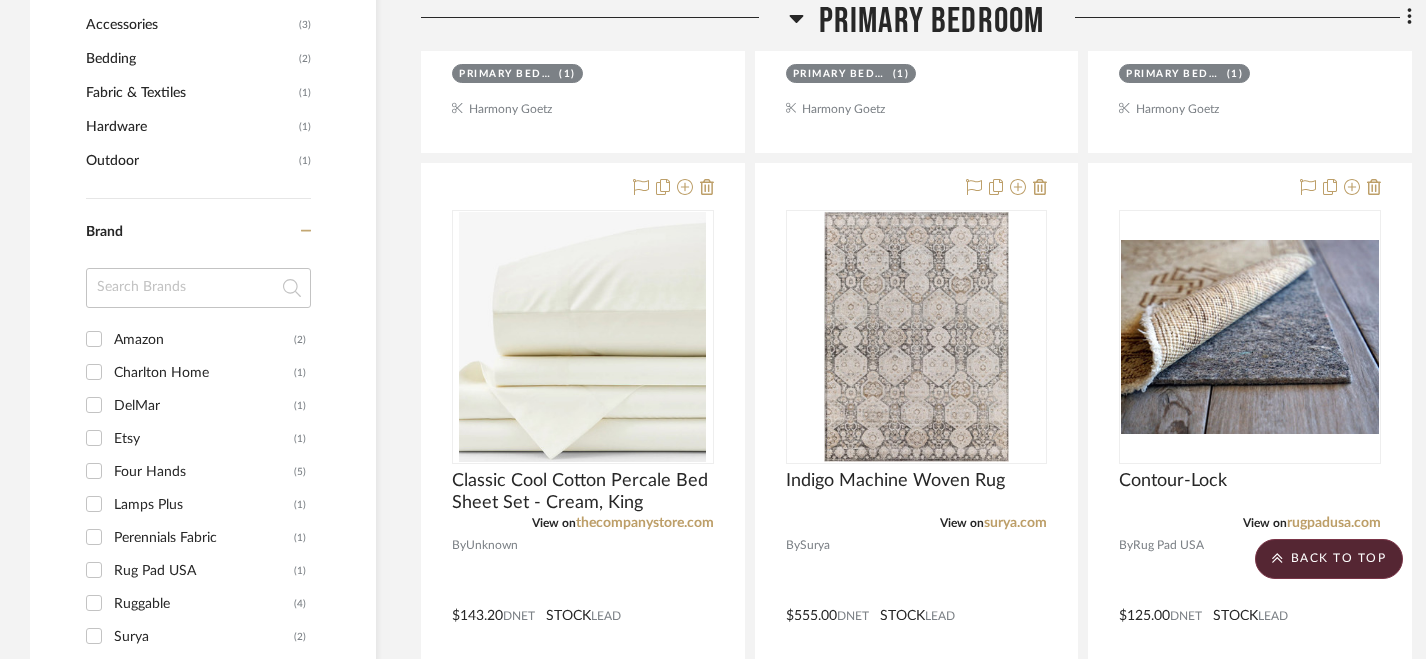 scroll, scrollTop: 1468, scrollLeft: 0, axis: vertical 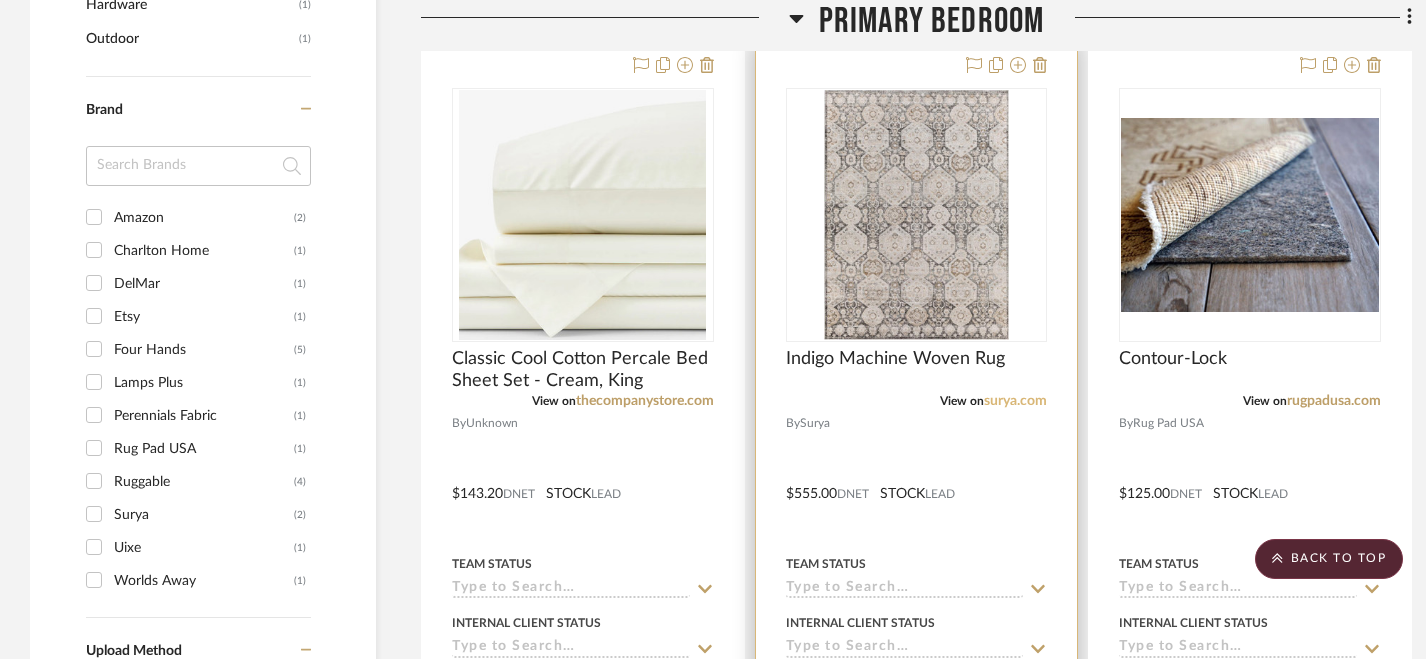 click on "surya.com" at bounding box center [1015, 401] 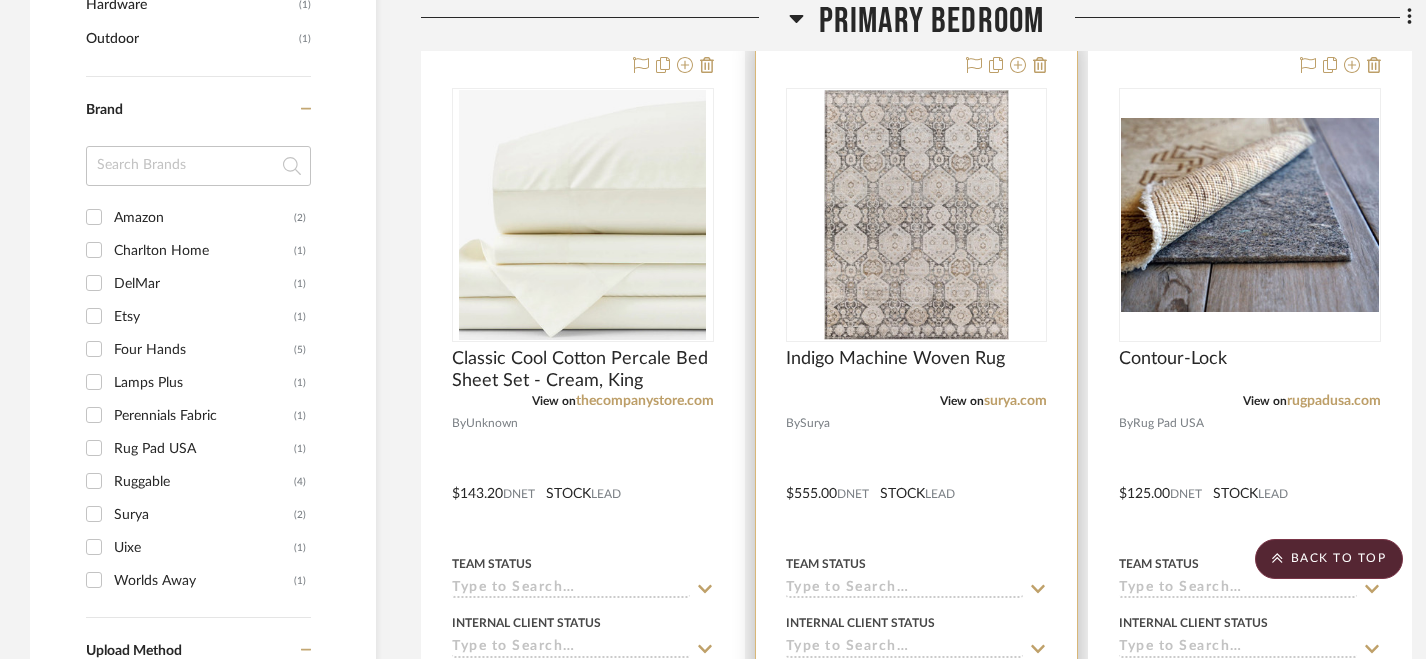 click at bounding box center [917, 479] 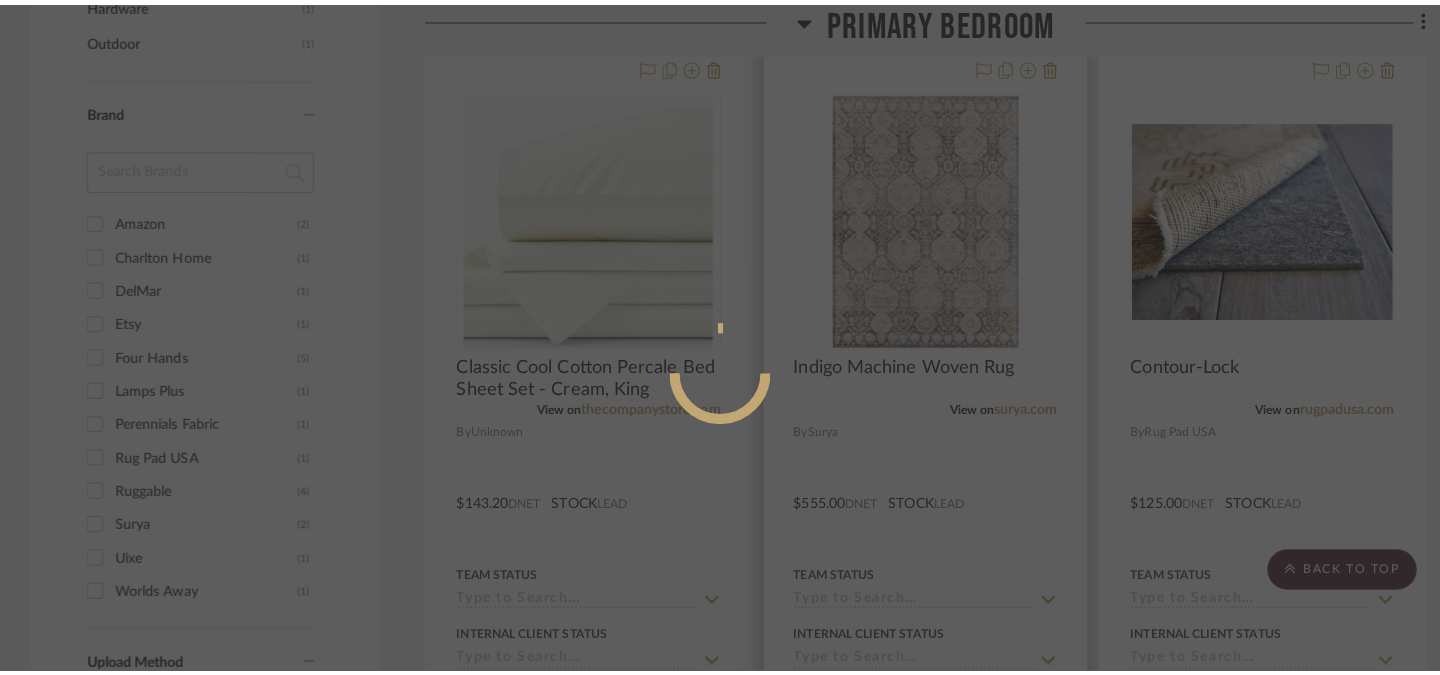scroll, scrollTop: 0, scrollLeft: 0, axis: both 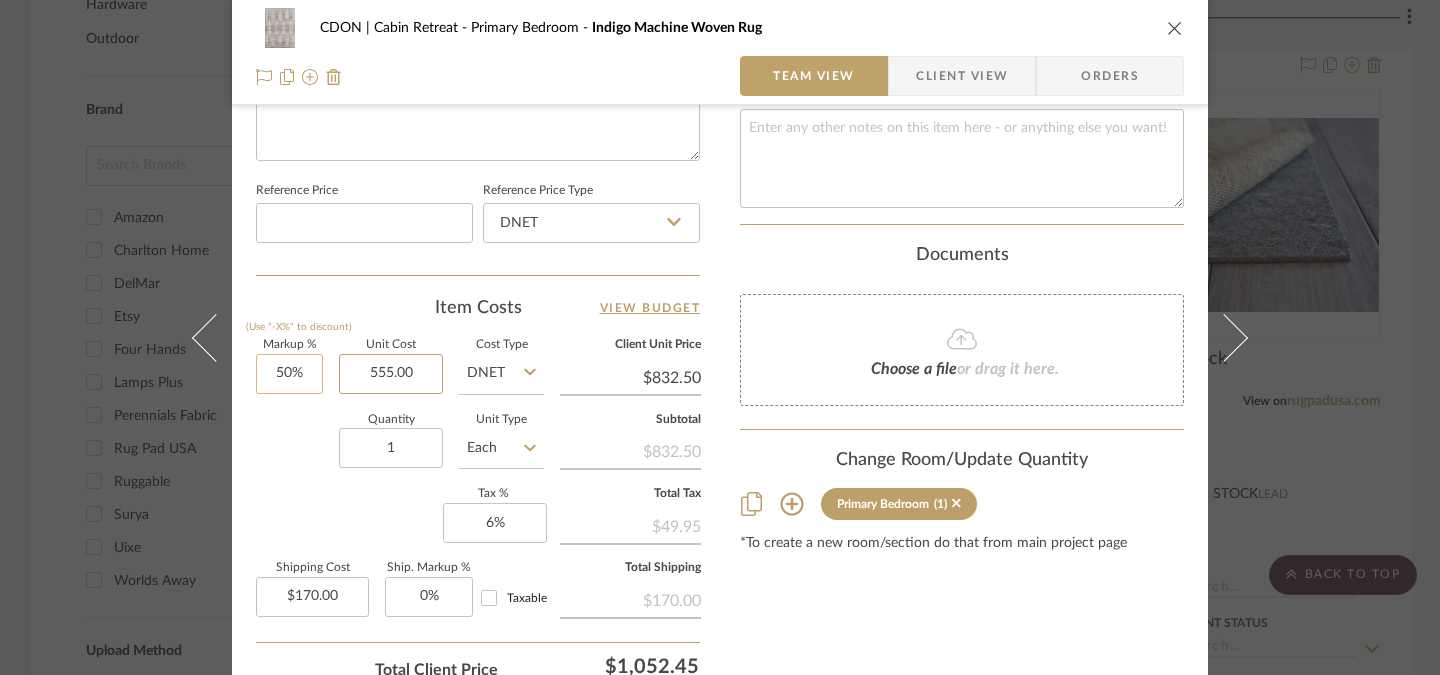 drag, startPoint x: 415, startPoint y: 370, endPoint x: 308, endPoint y: 369, distance: 107.00467 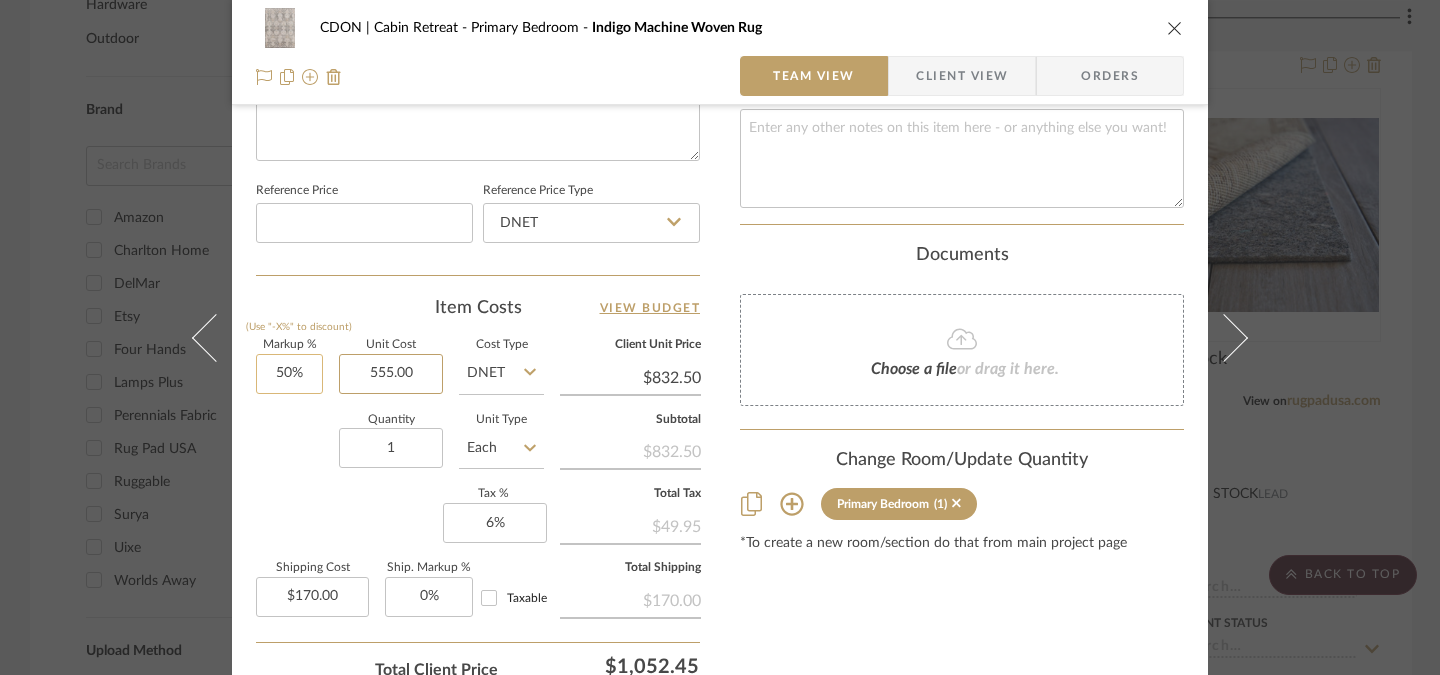 click on "Markup %  (Use "-X%" to discount) 50%  Unit Cost  555.00  Cost Type  DNET  Client Unit Price  $832.50  Quantity  1  Unit Type  Each  Subtotal   $832.50   Tax %  6%  Total Tax   $49.95   Shipping Cost  $170.00  Ship. Markup %  0% Taxable  Total Shipping   $170.00" 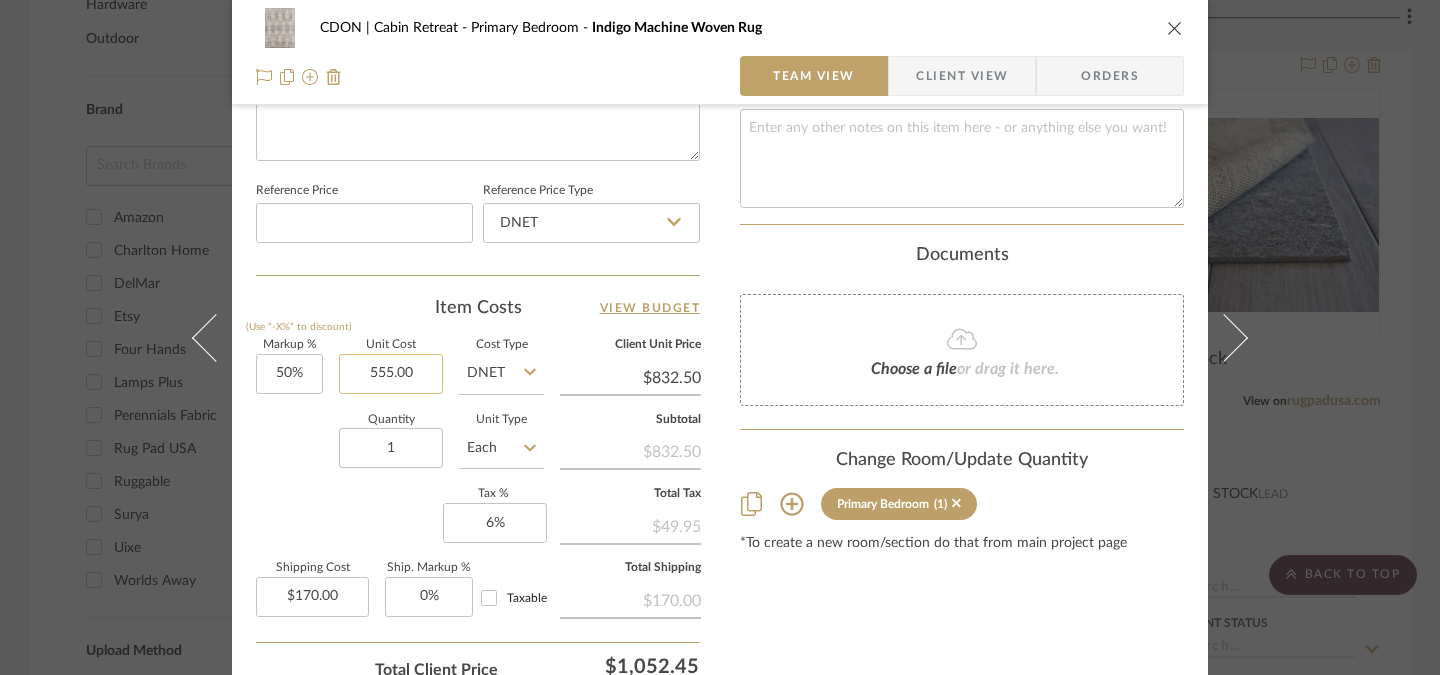 drag, startPoint x: 421, startPoint y: 367, endPoint x: 333, endPoint y: 371, distance: 88.09086 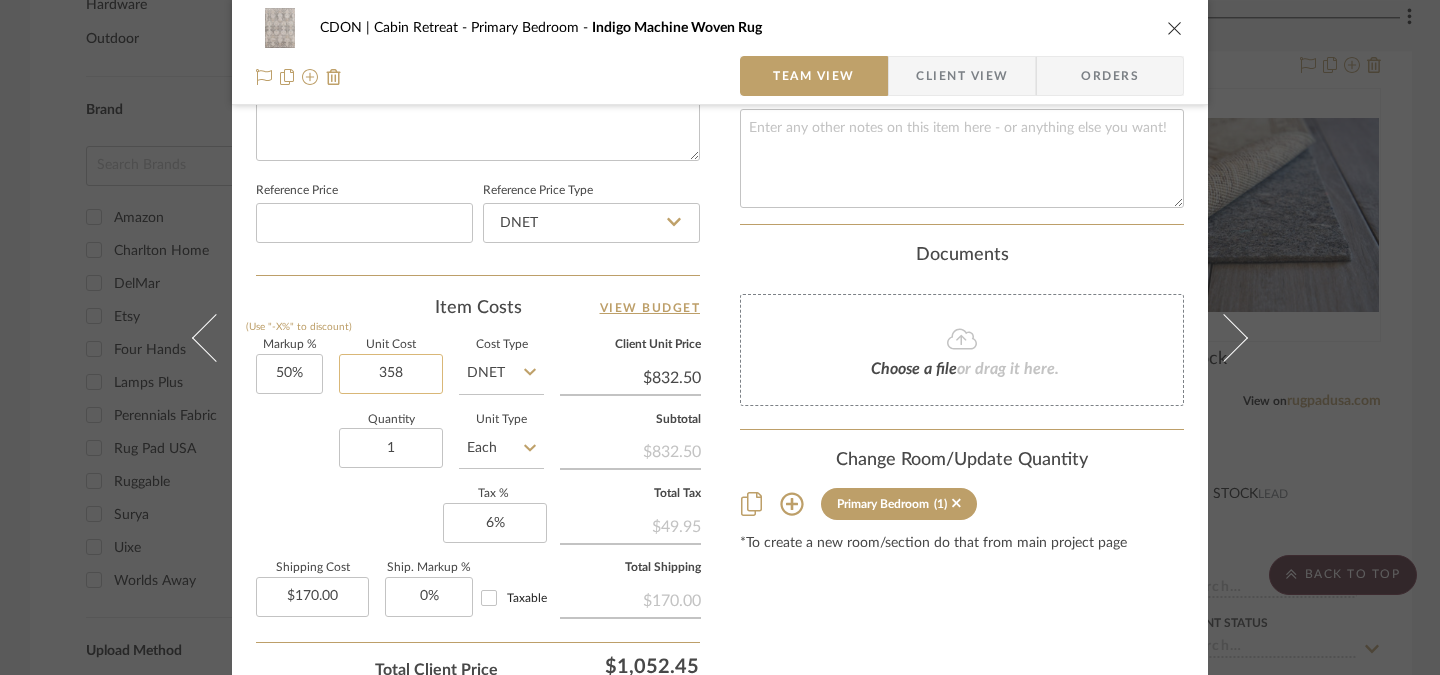 type on "$358.00" 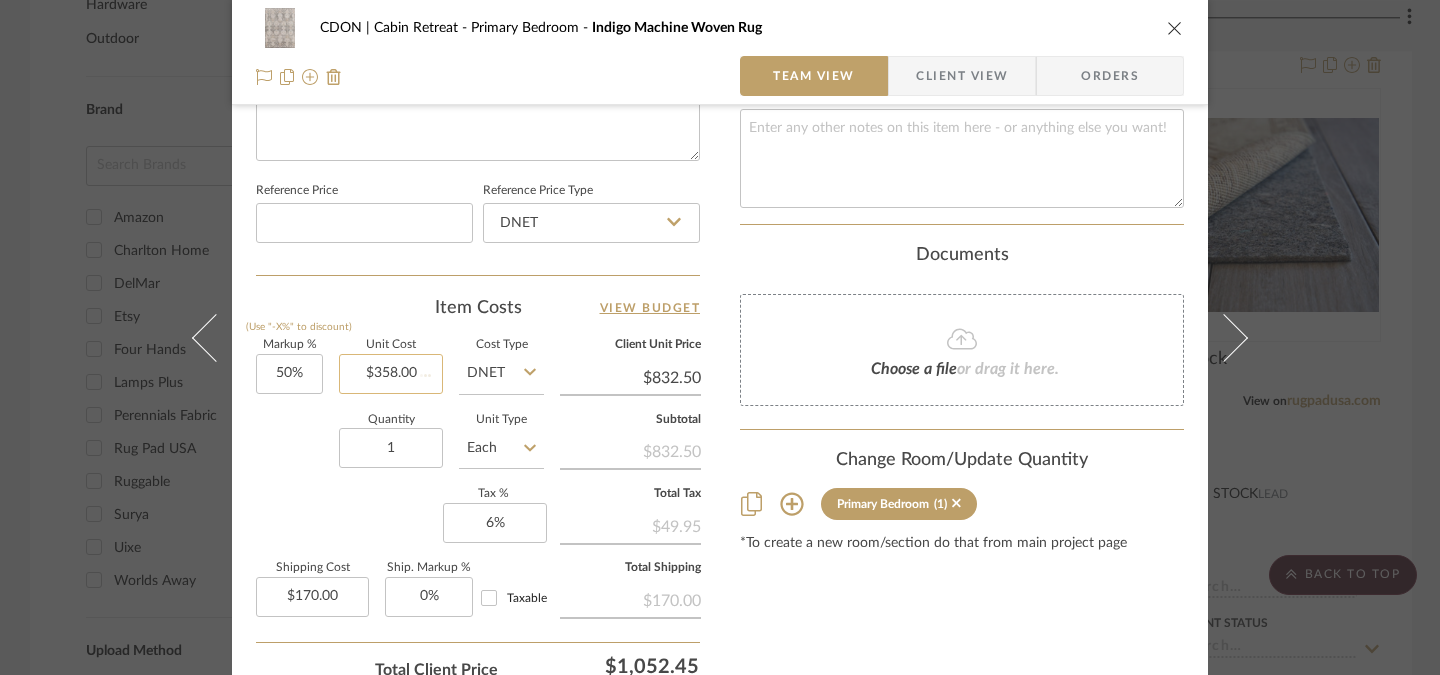 type 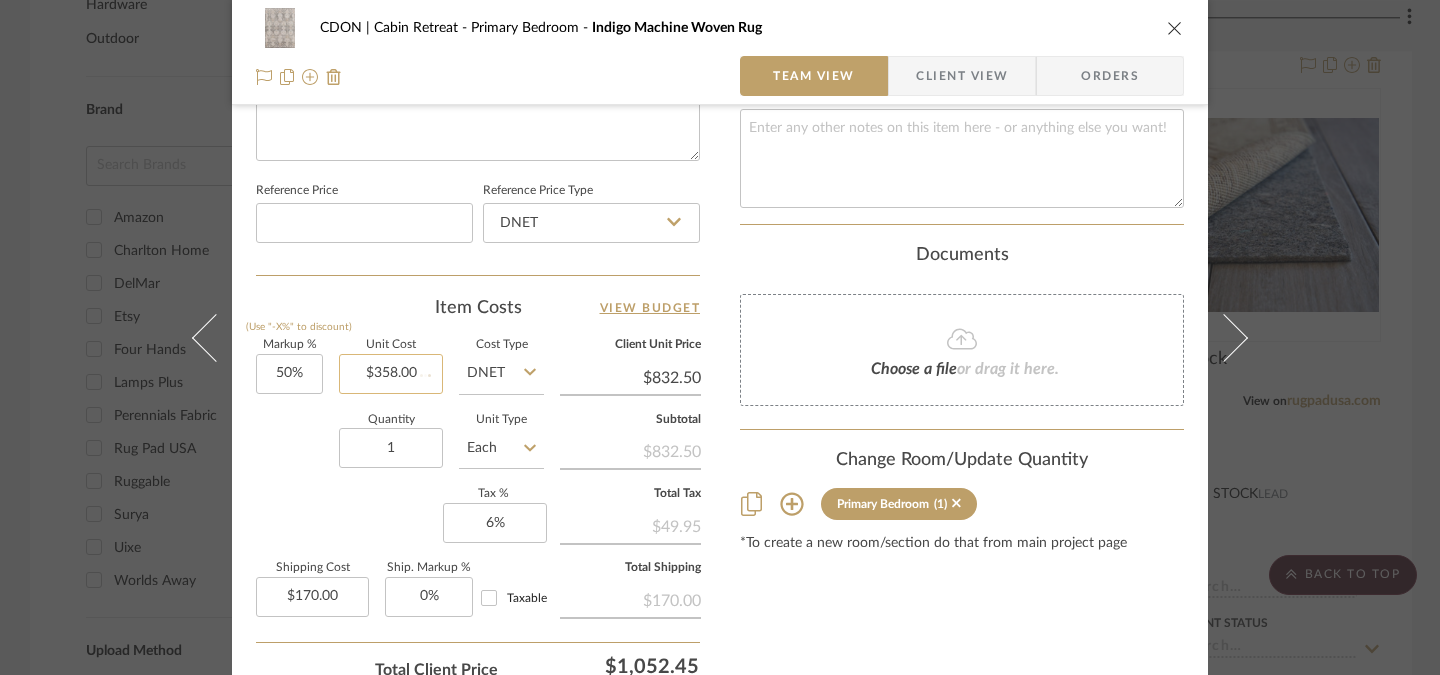 type 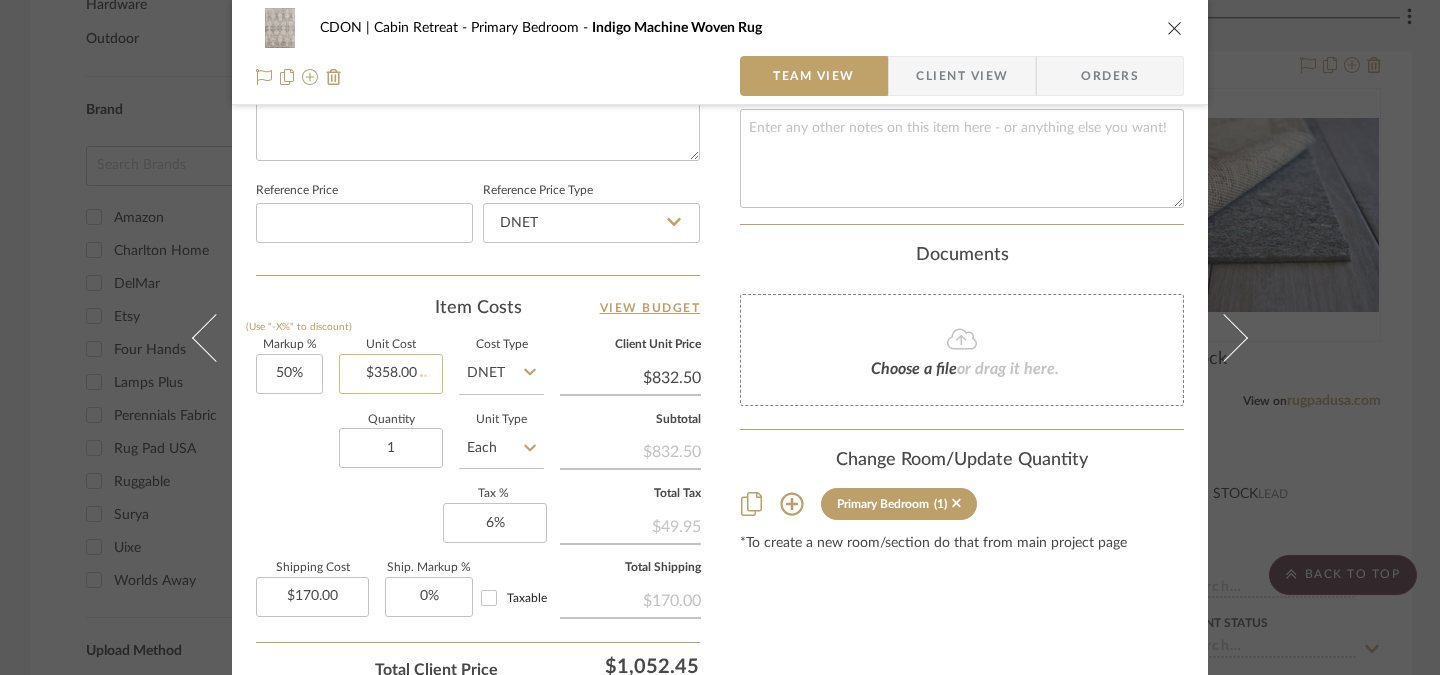 type 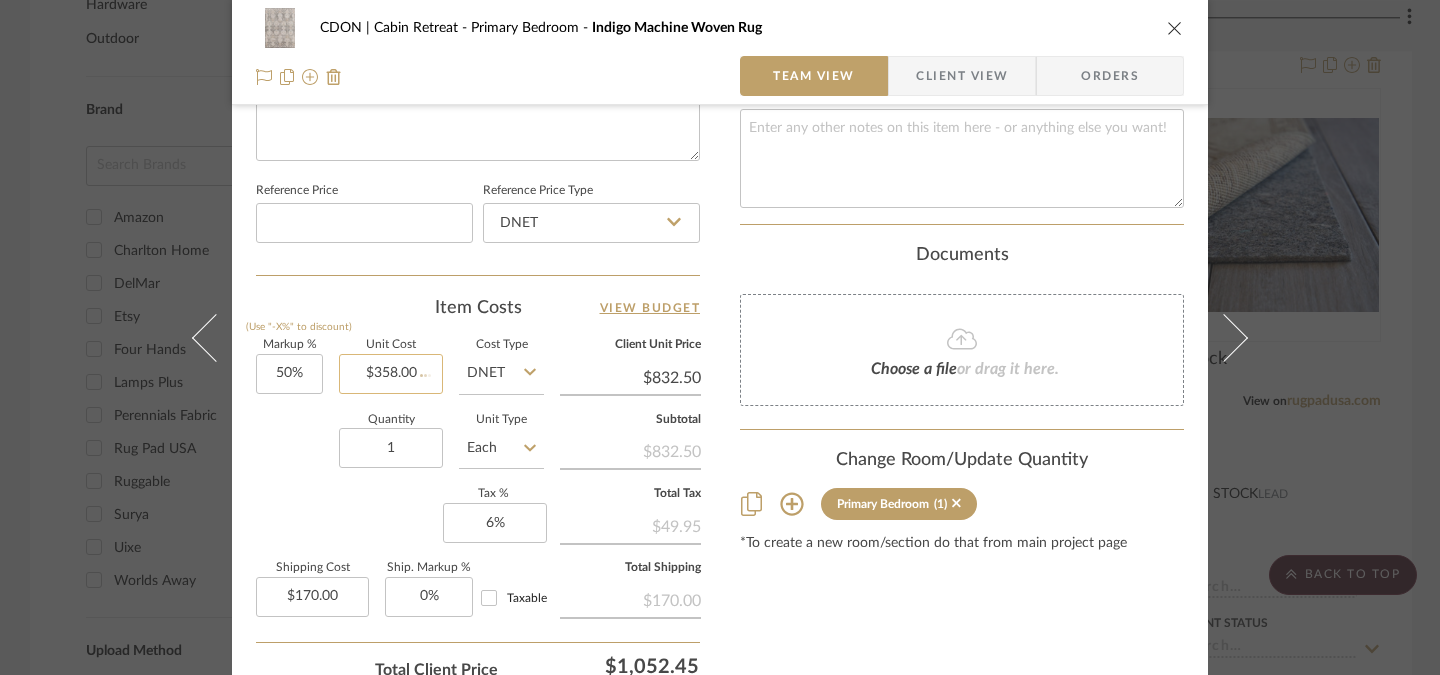 type on "$537.00" 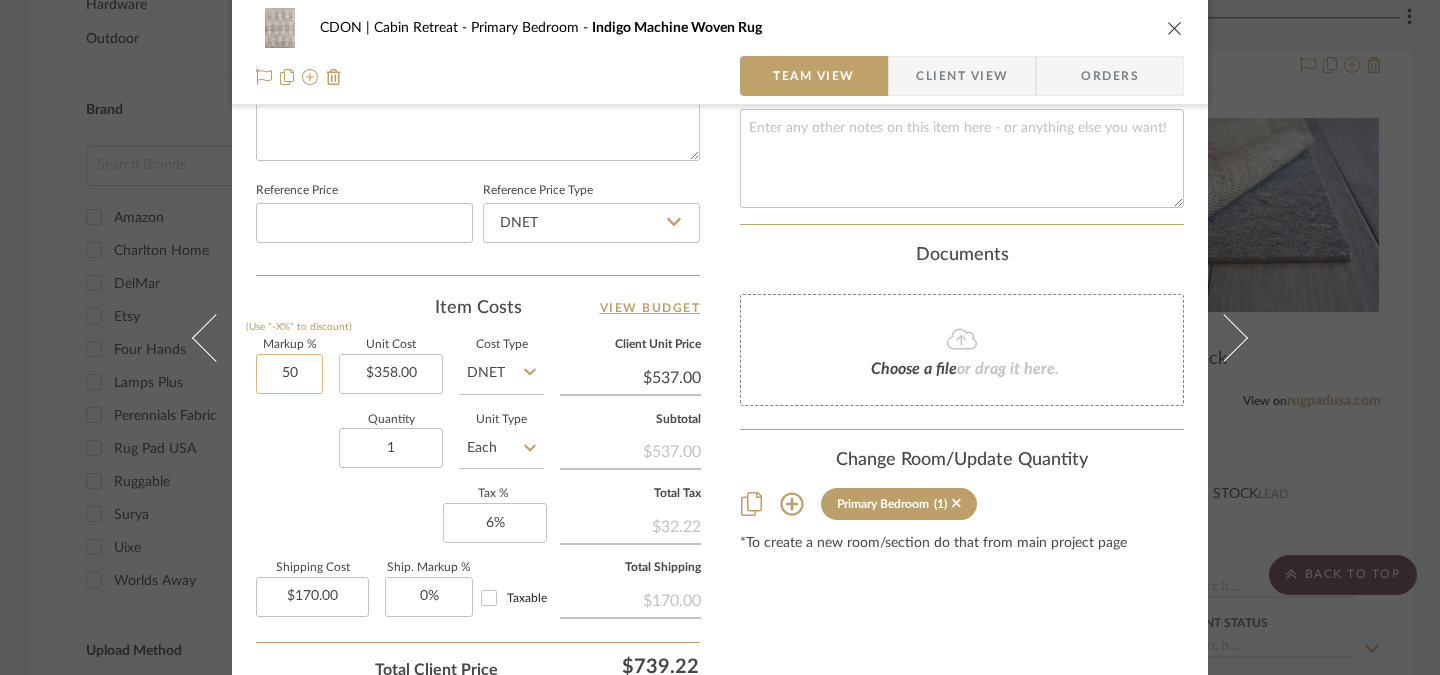 click on "50" 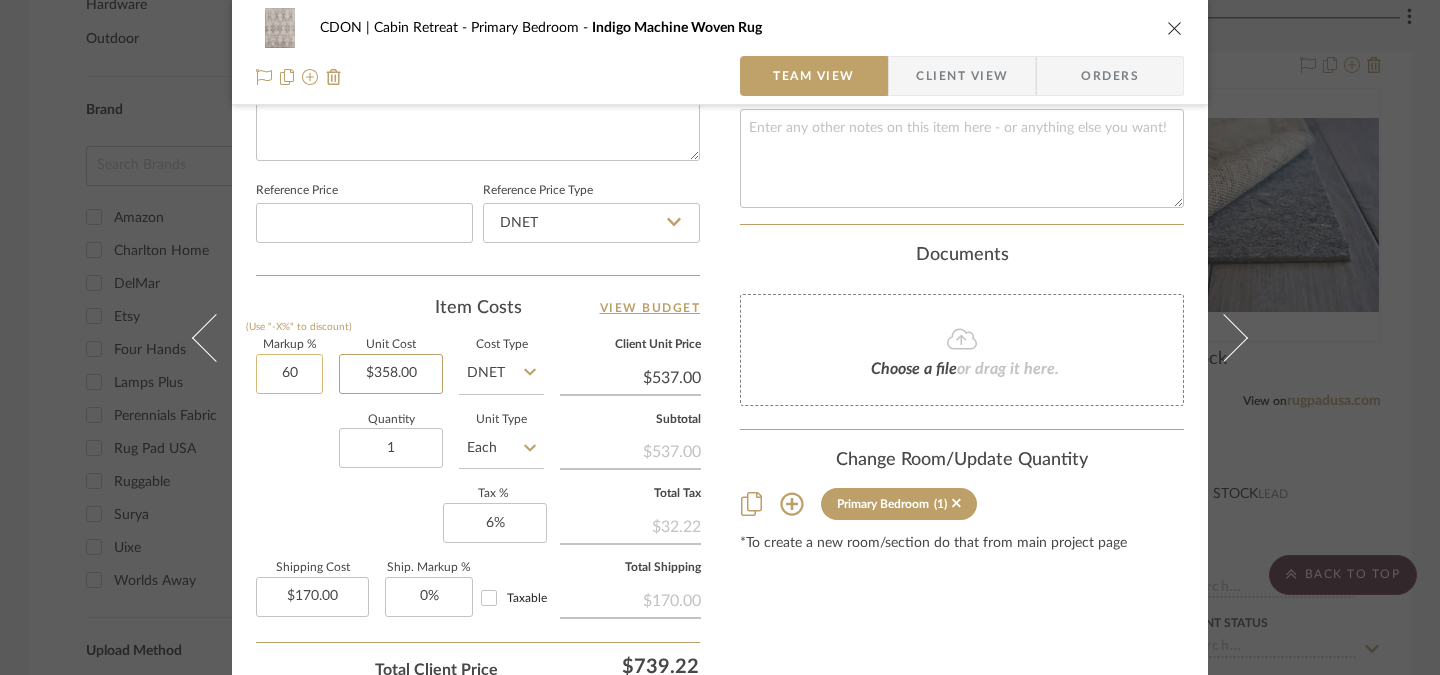 type on "60%" 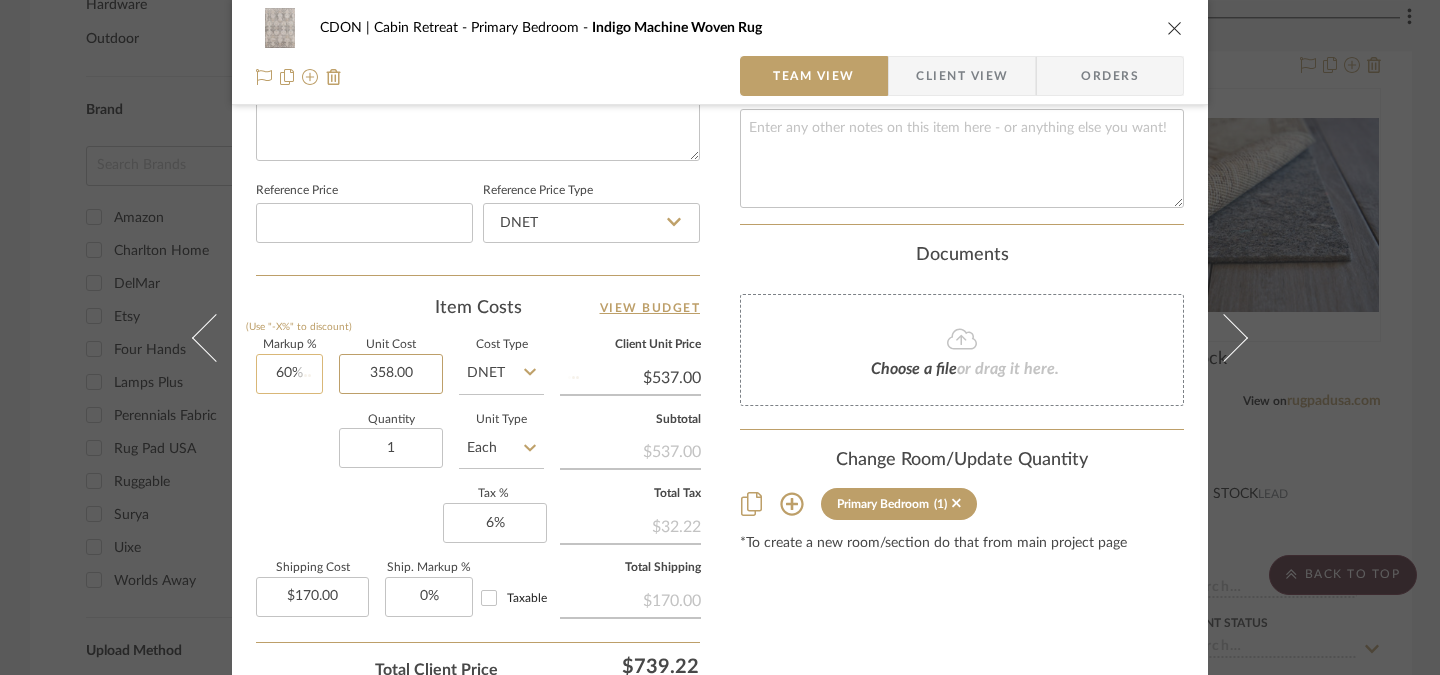 type 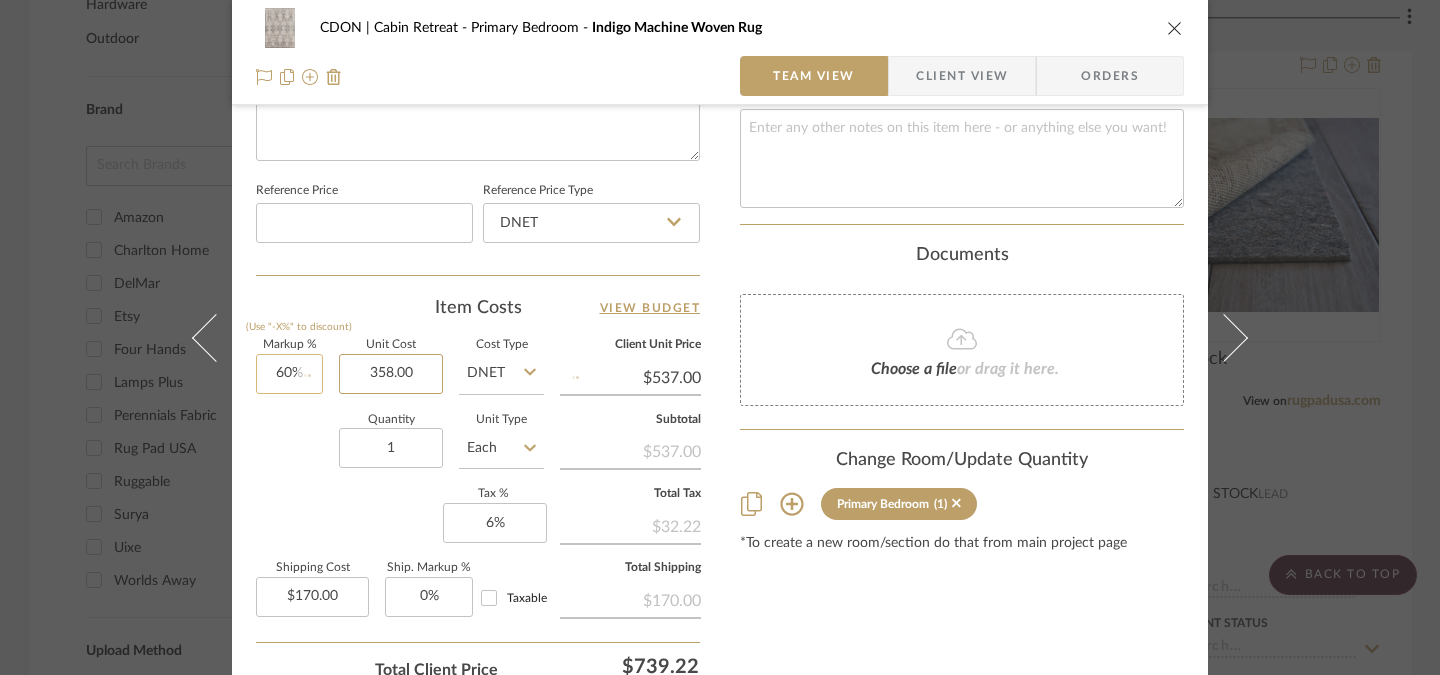 type 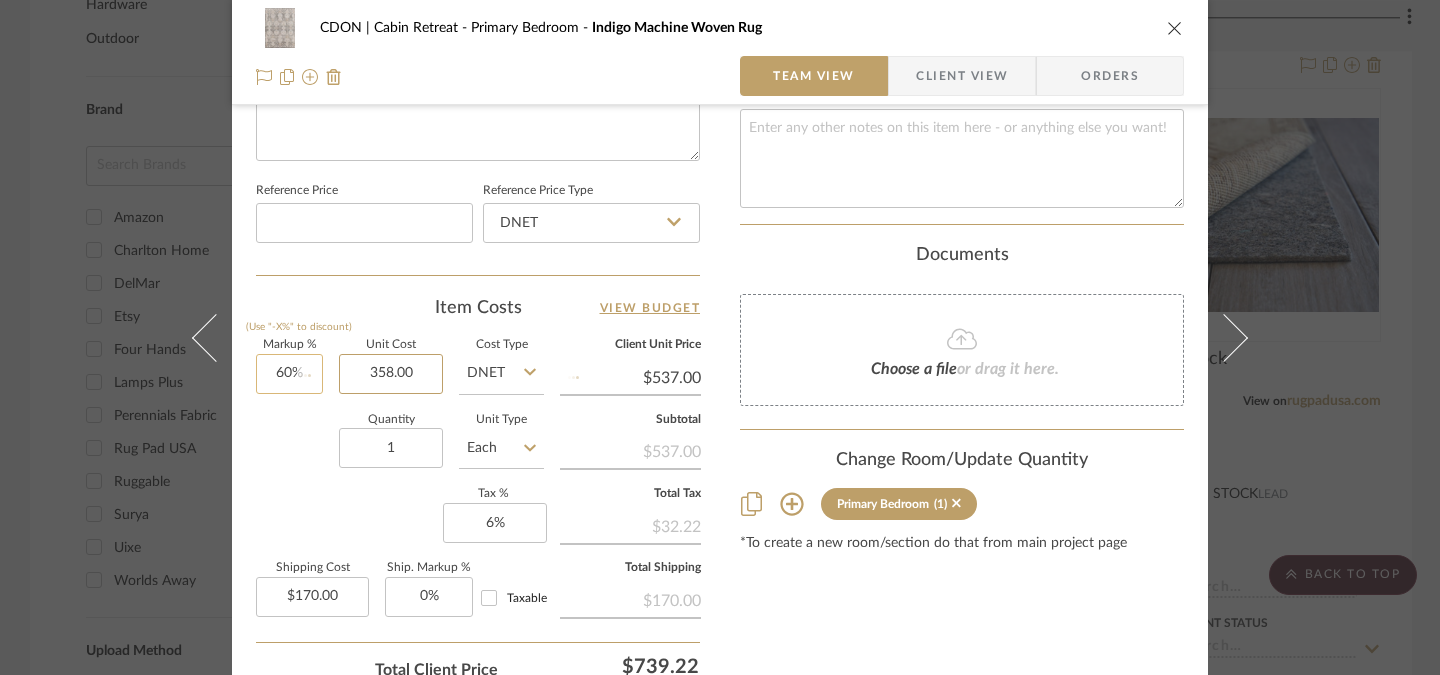 type 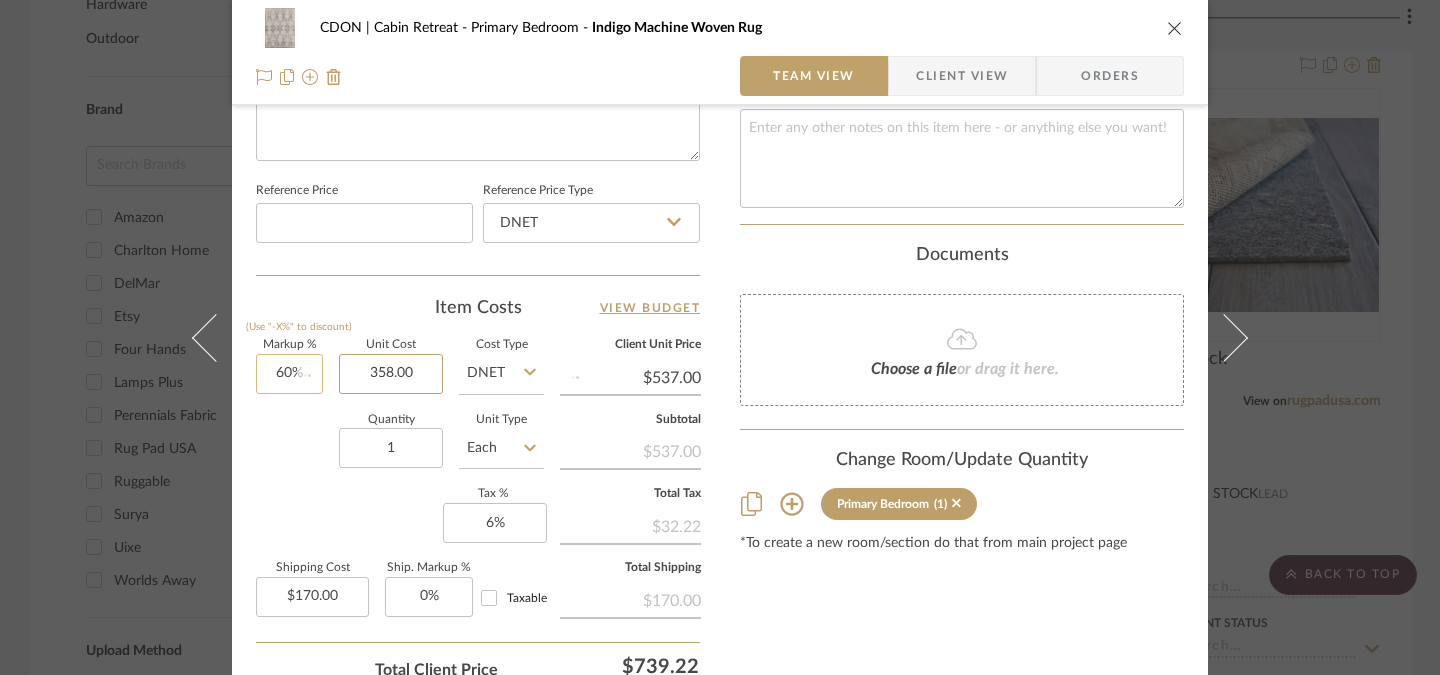type on "$572.80" 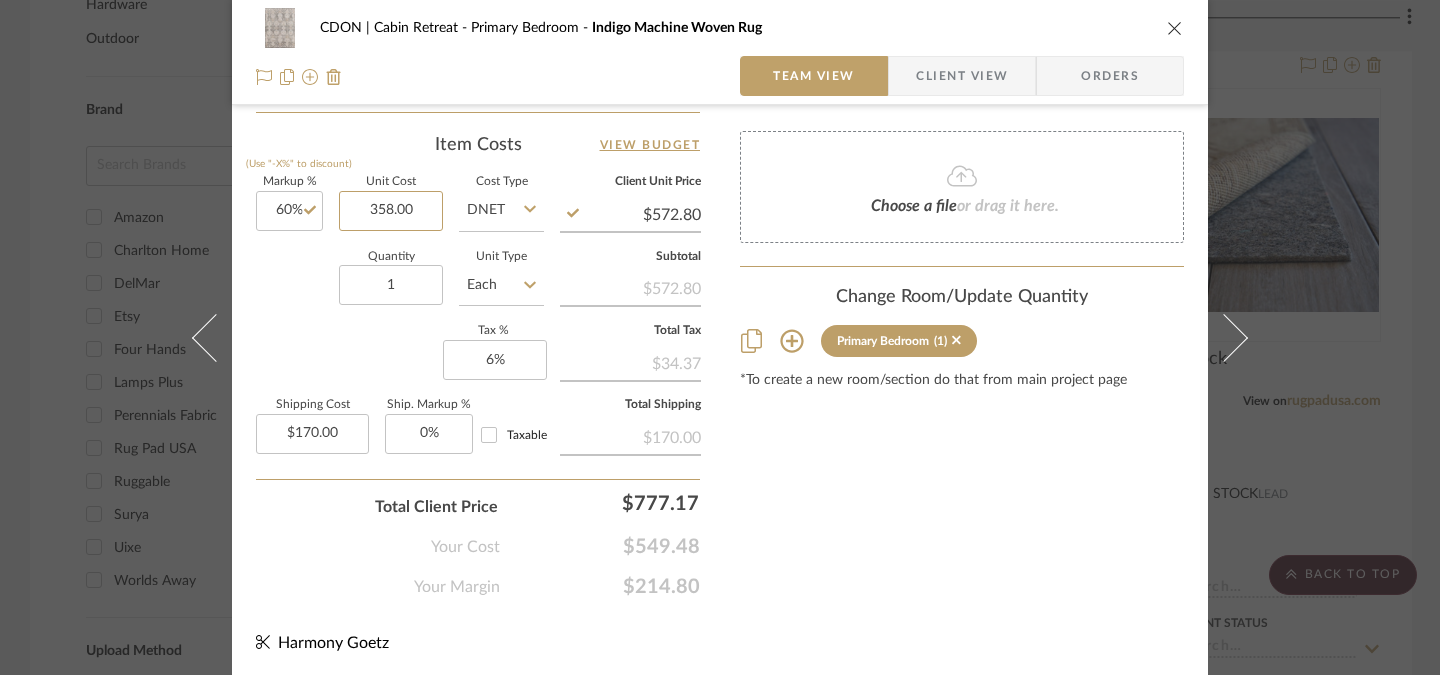 scroll, scrollTop: 1183, scrollLeft: 0, axis: vertical 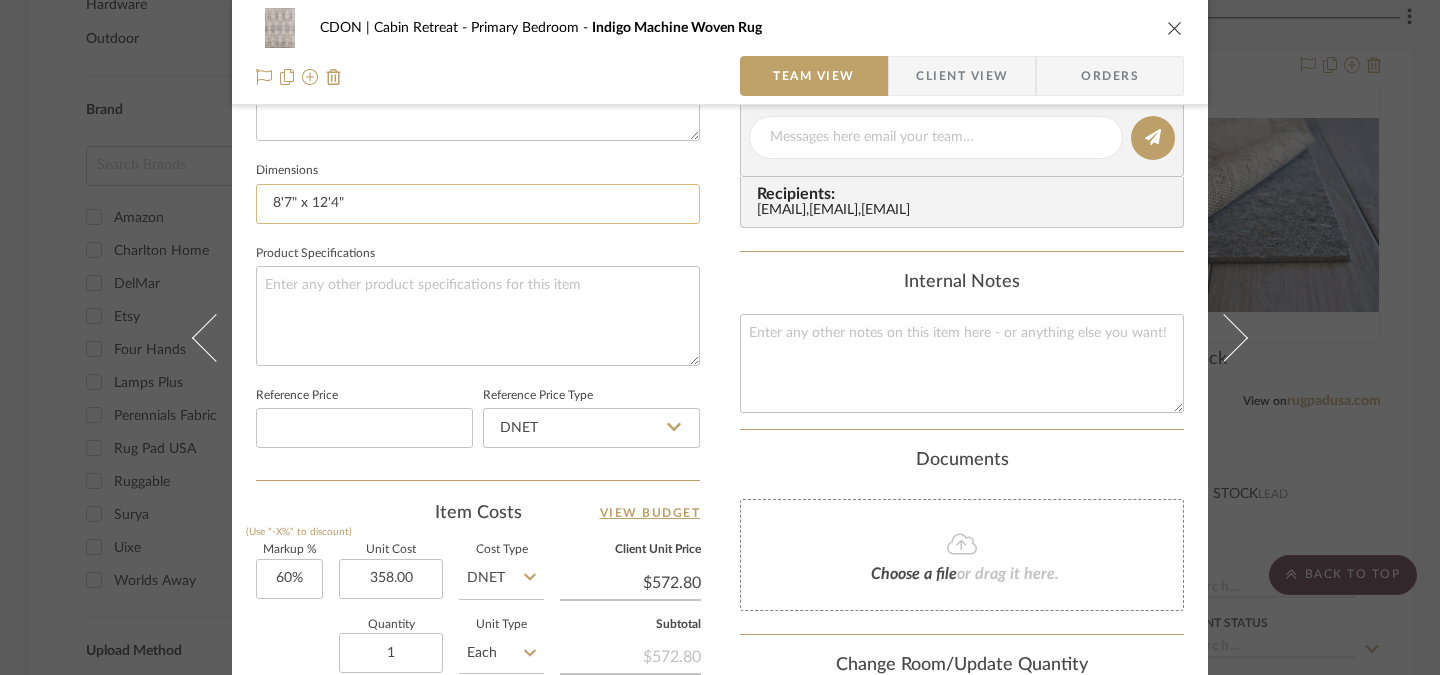 type on "$358.00" 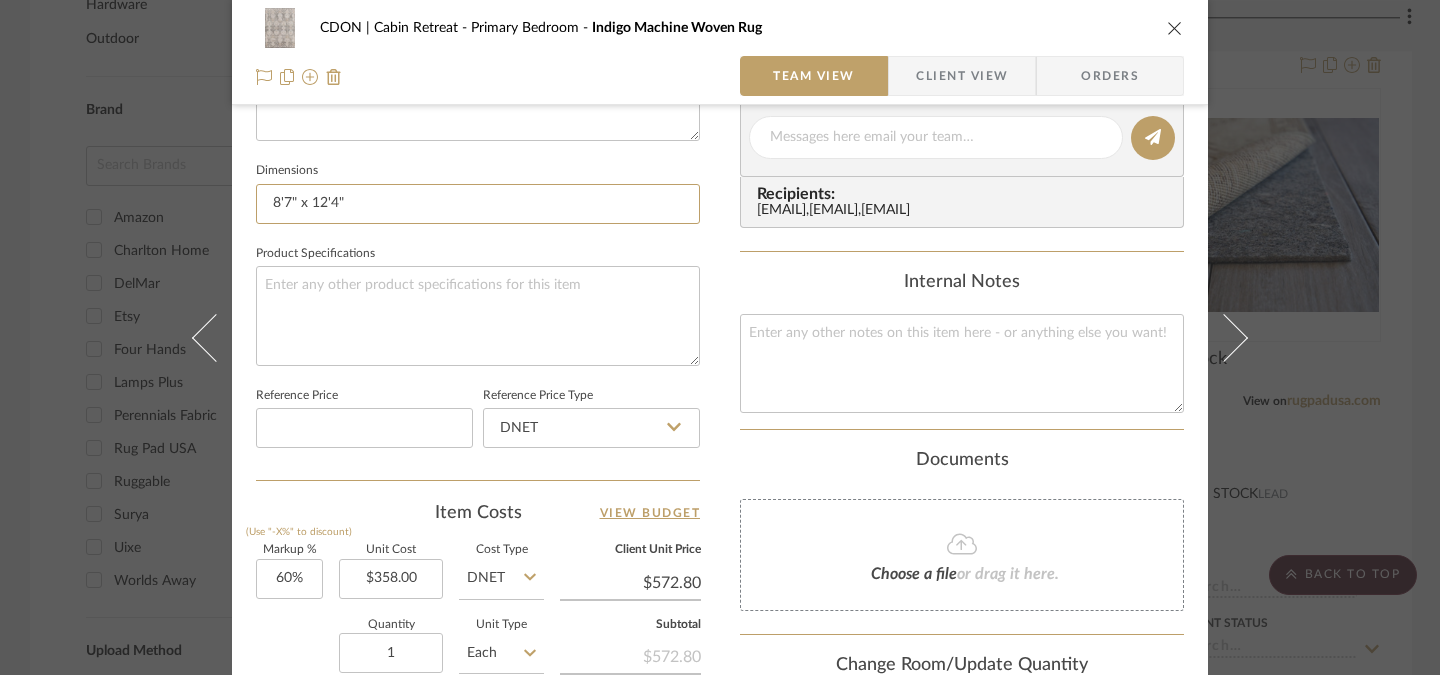 drag, startPoint x: 375, startPoint y: 204, endPoint x: 69, endPoint y: 201, distance: 306.0147 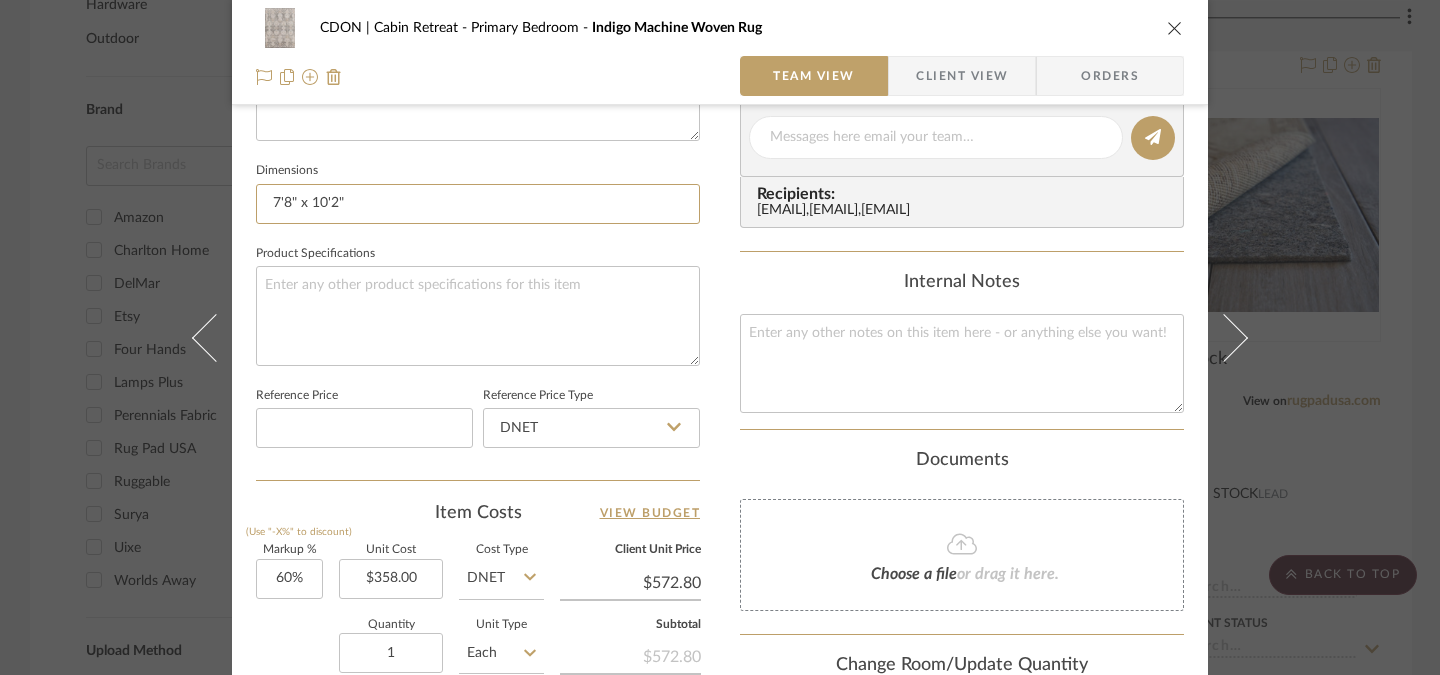 type on "7'8" x 10'2"" 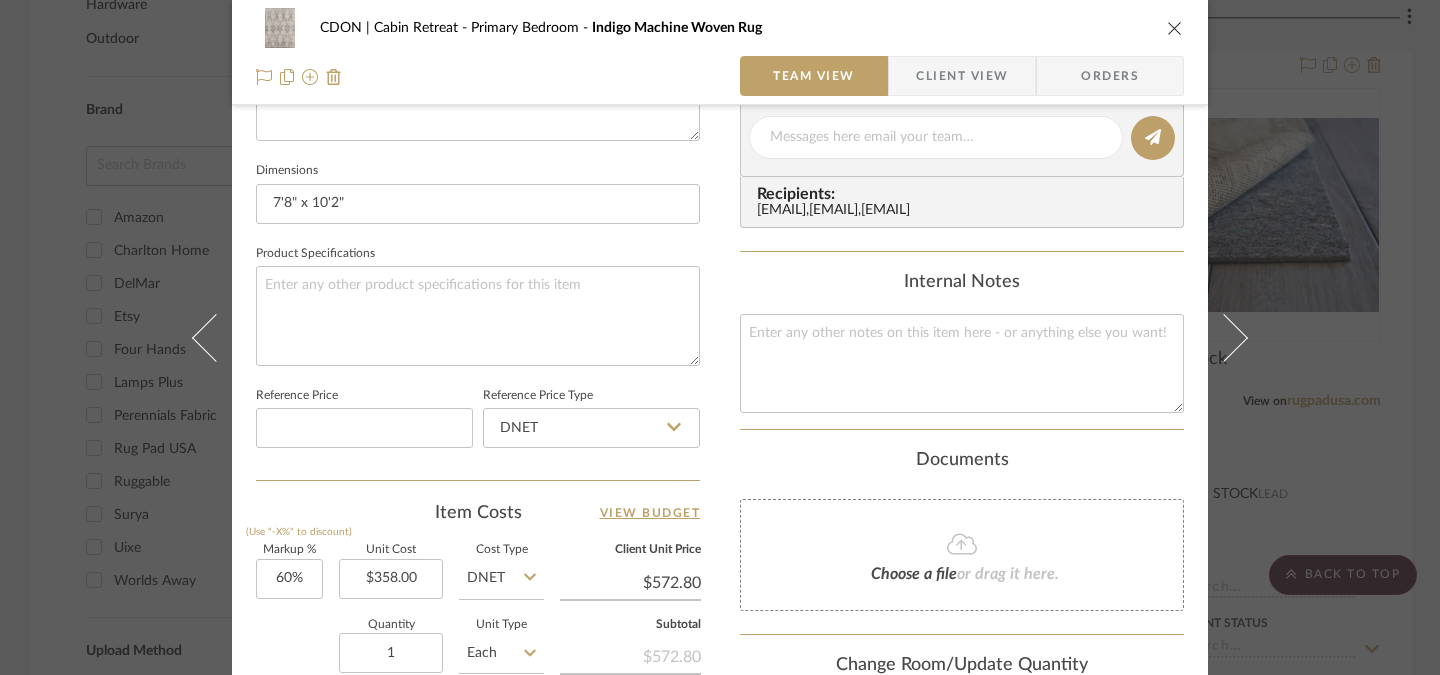 type 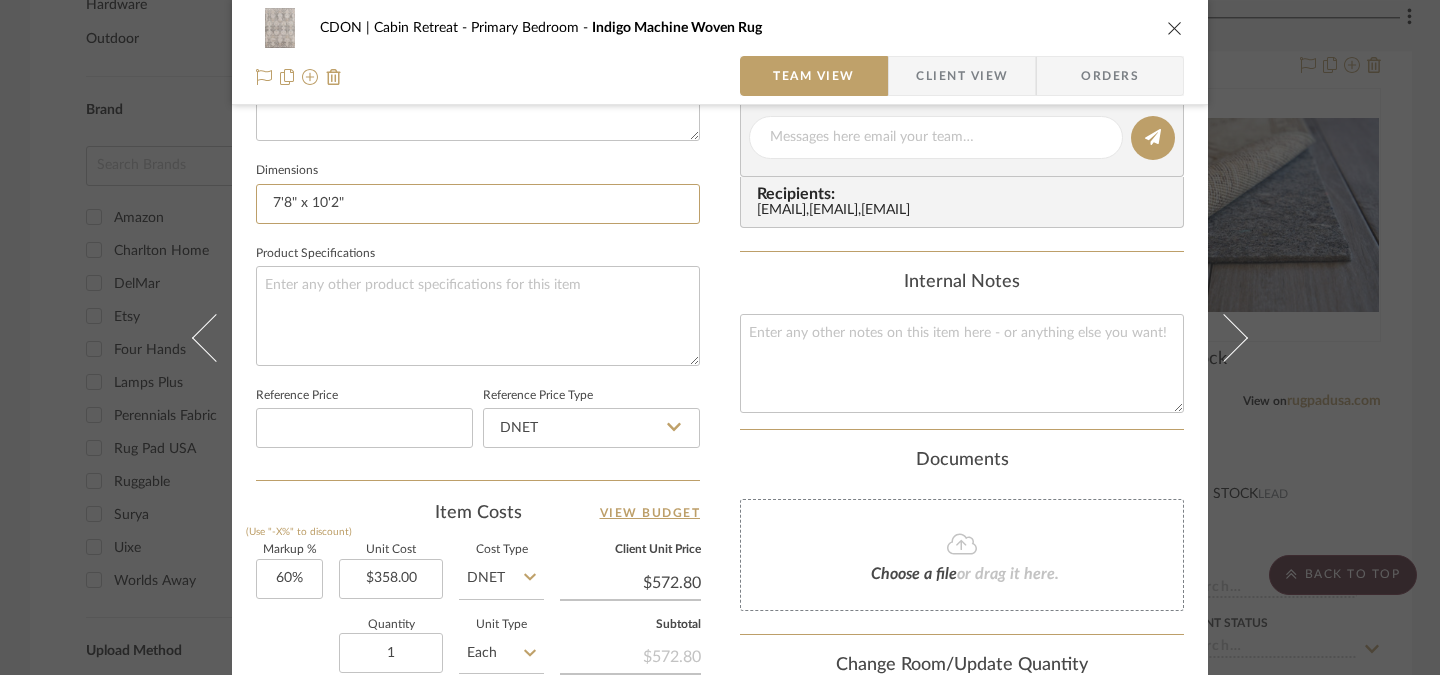 scroll, scrollTop: 1183, scrollLeft: 0, axis: vertical 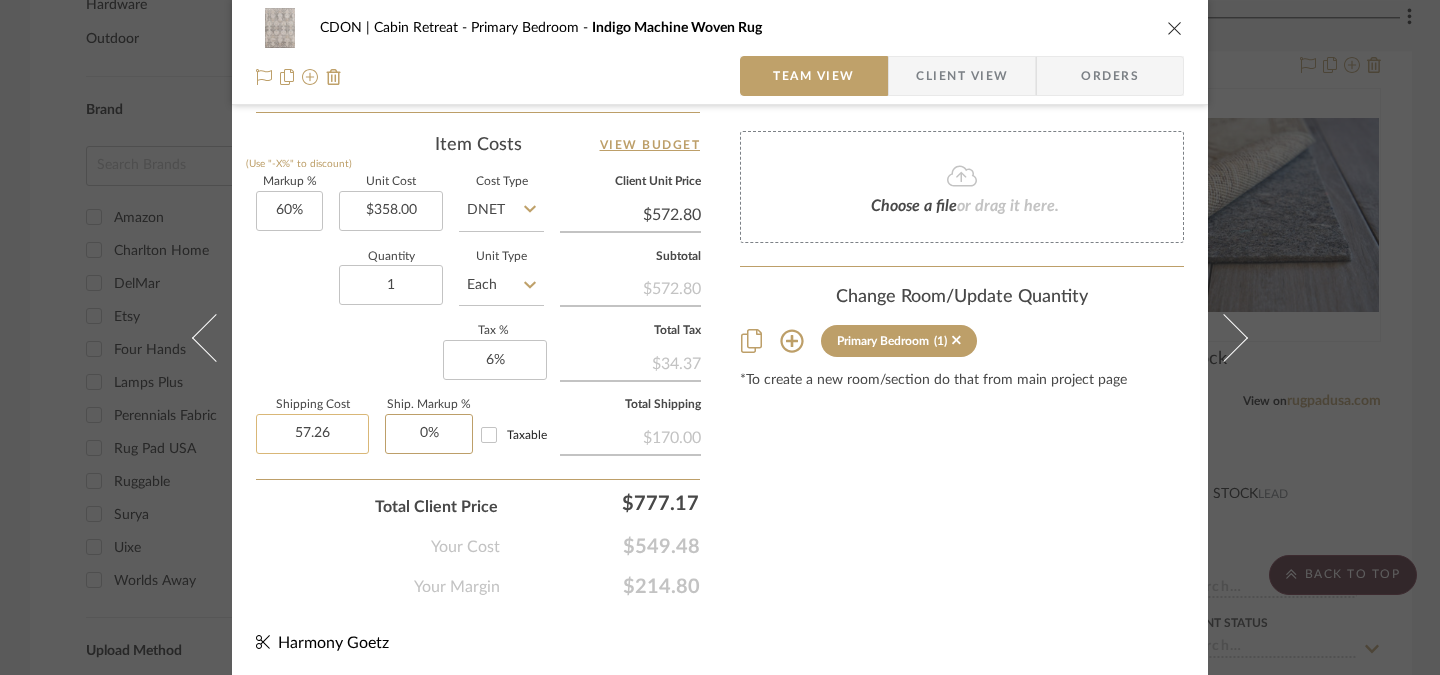 type on "$57.26" 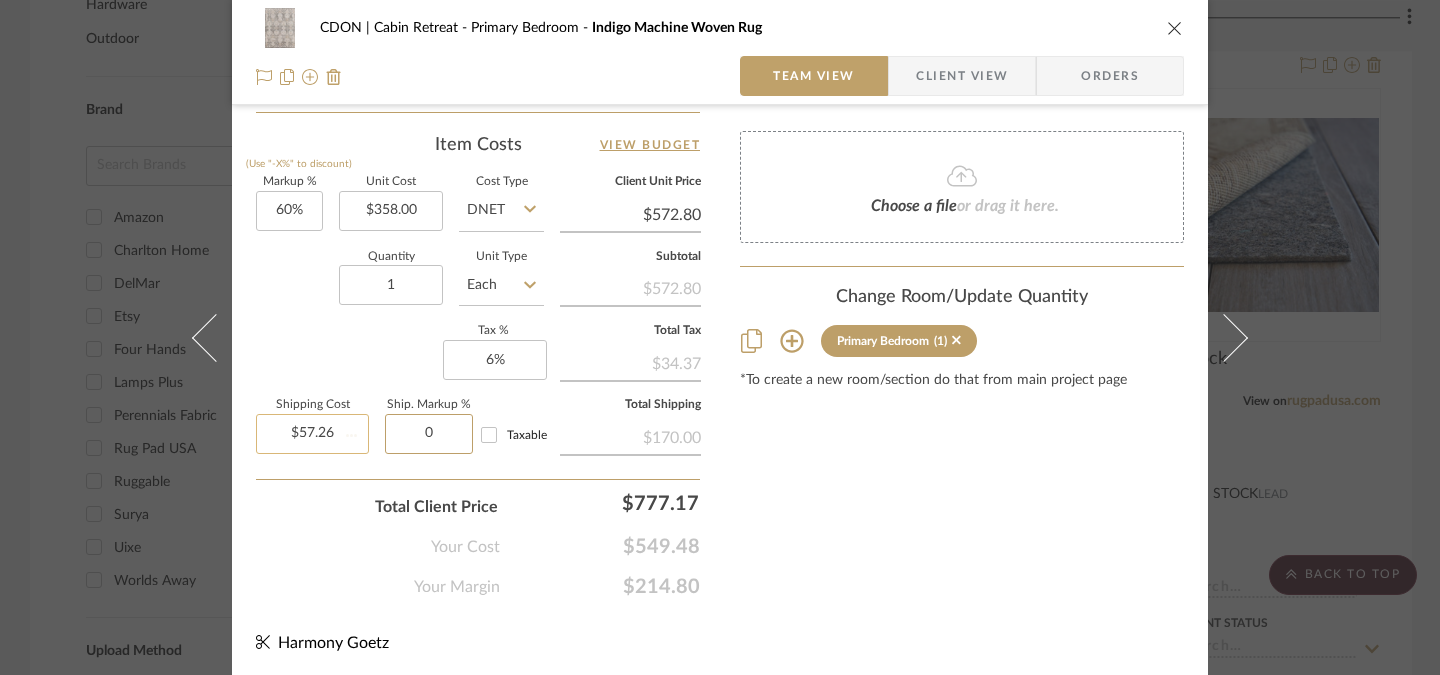 type 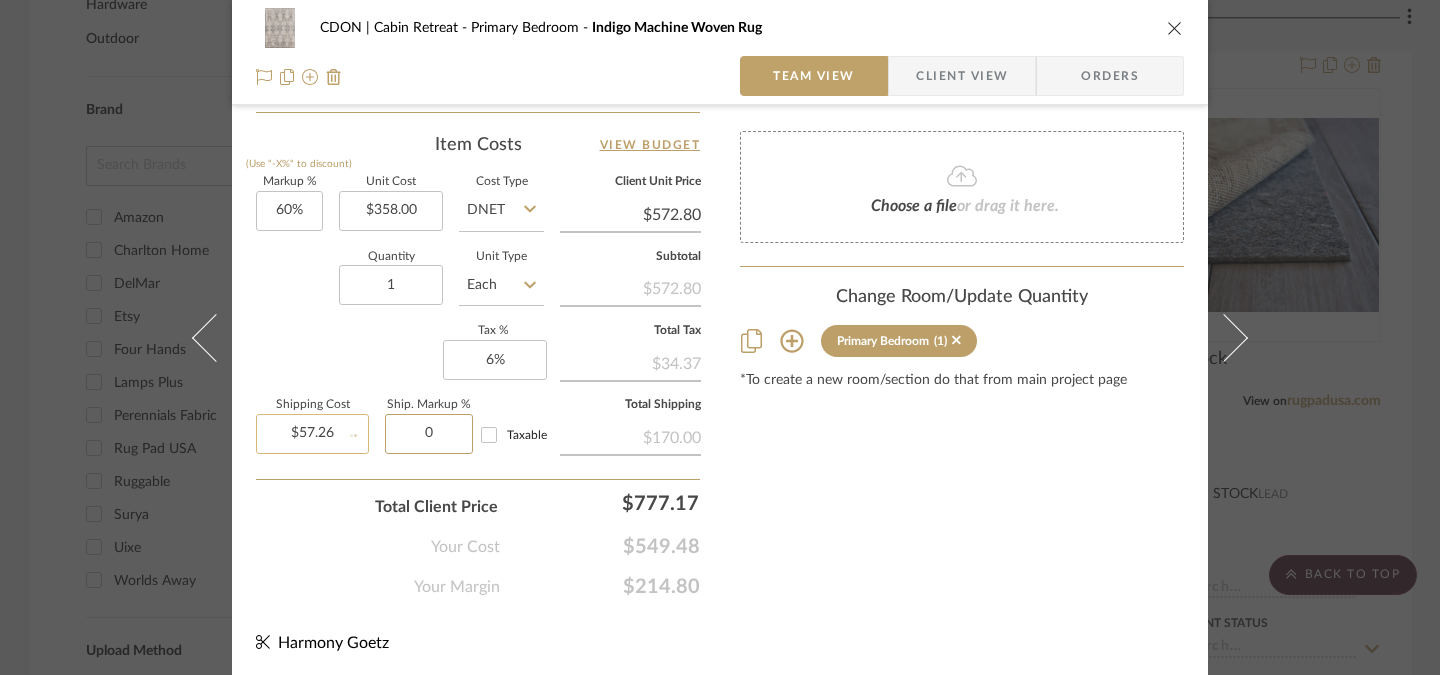 type 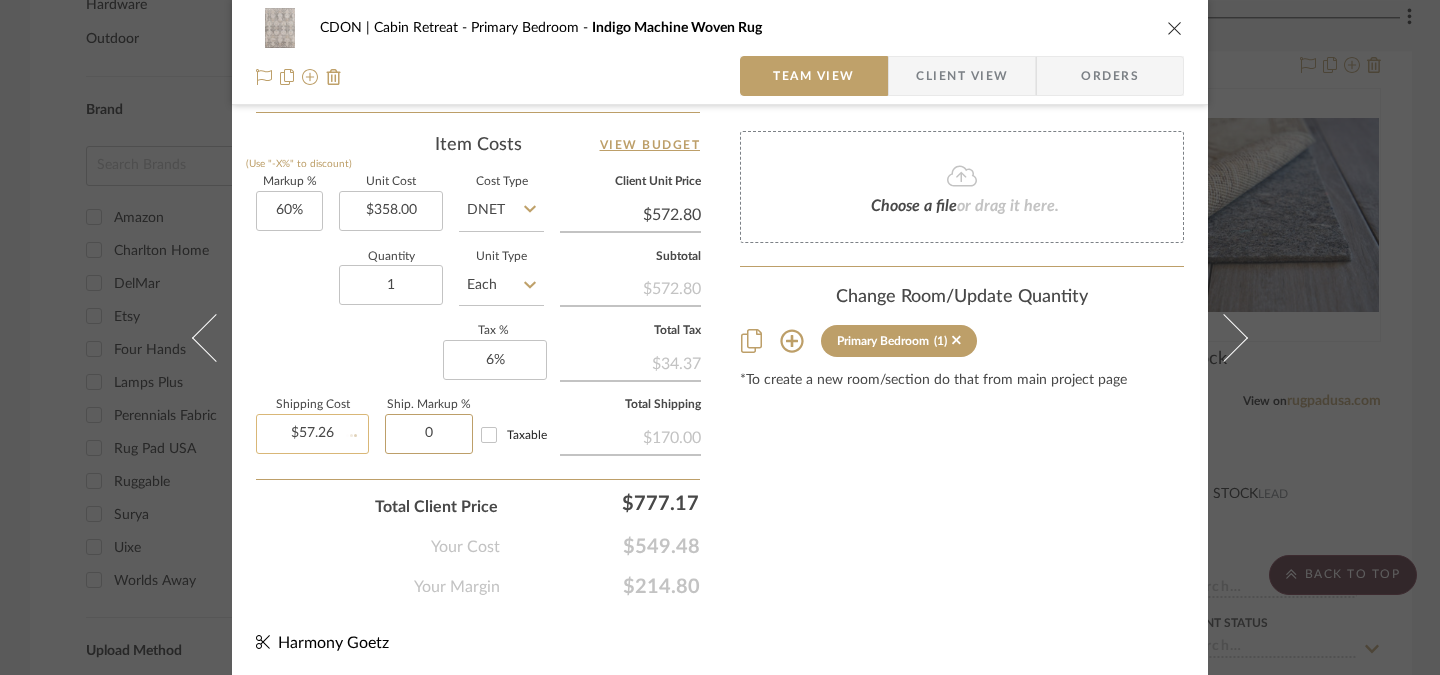 type 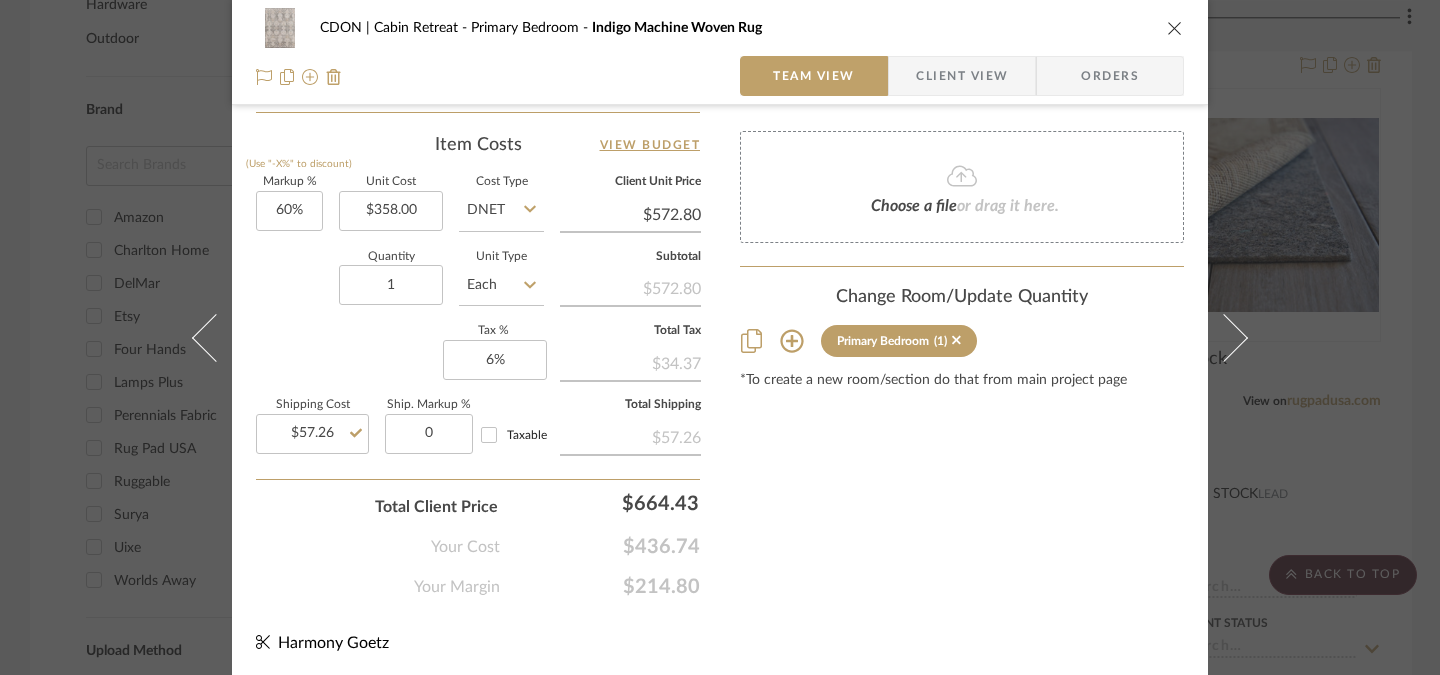 type on "0%" 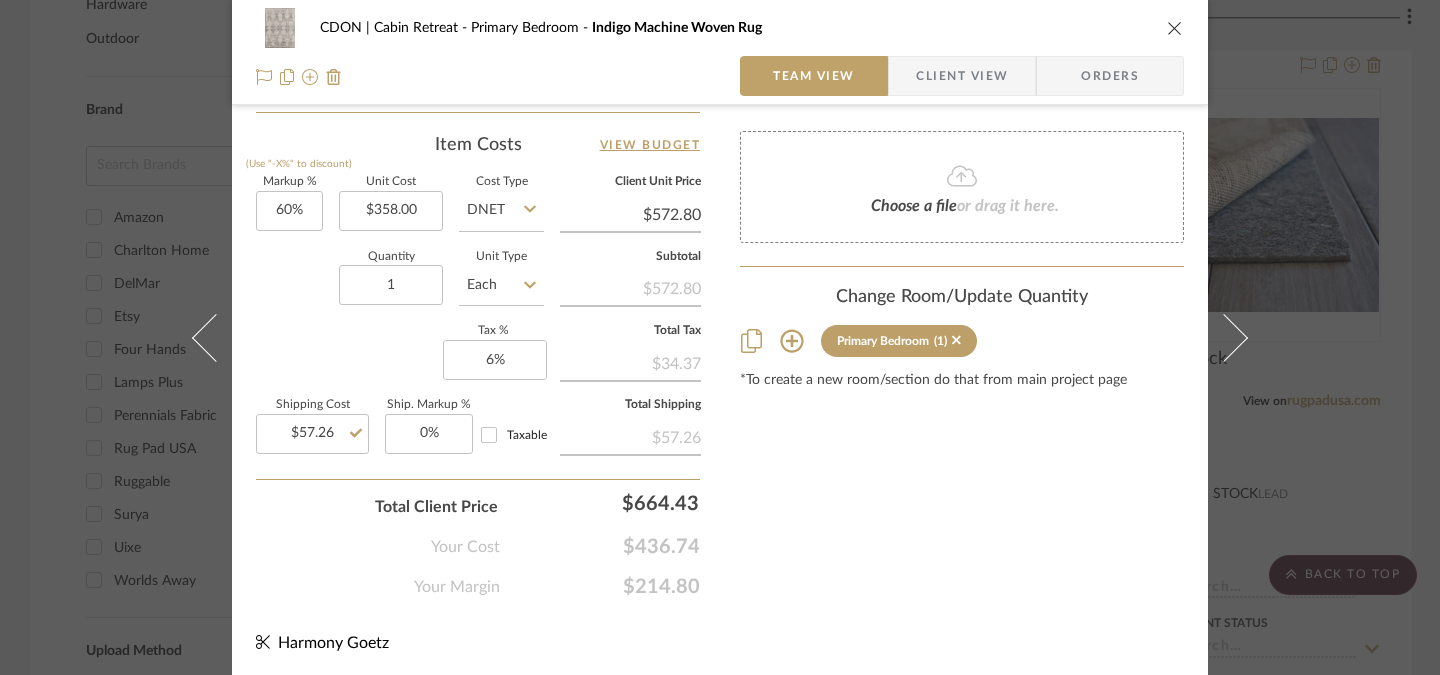 click on "Content here copies to Client View - confirm visibility there.  Show in Client Dashboard  Bulk Manage Dashboard Settings  Include in Budget   View Budget  Team Status Internal Client Status  Lead Time  In Stock Weeks  Due Date   Client-Facing Target Install Date  Tasks / To-Dos /  team Messaging  Leave yourself a note here or share next steps with your team. You will receive emails when they
respond!  Invite Collaborator Recipients:  [EMAIL] ,   [EMAIL] ,   [EMAIL] Internal Notes  Documents  Choose a file  or drag it here. Change Room/Update Quantity  Primary Bedroom  (1) *To create a new room/section do that from main project page" at bounding box center [962, -224] 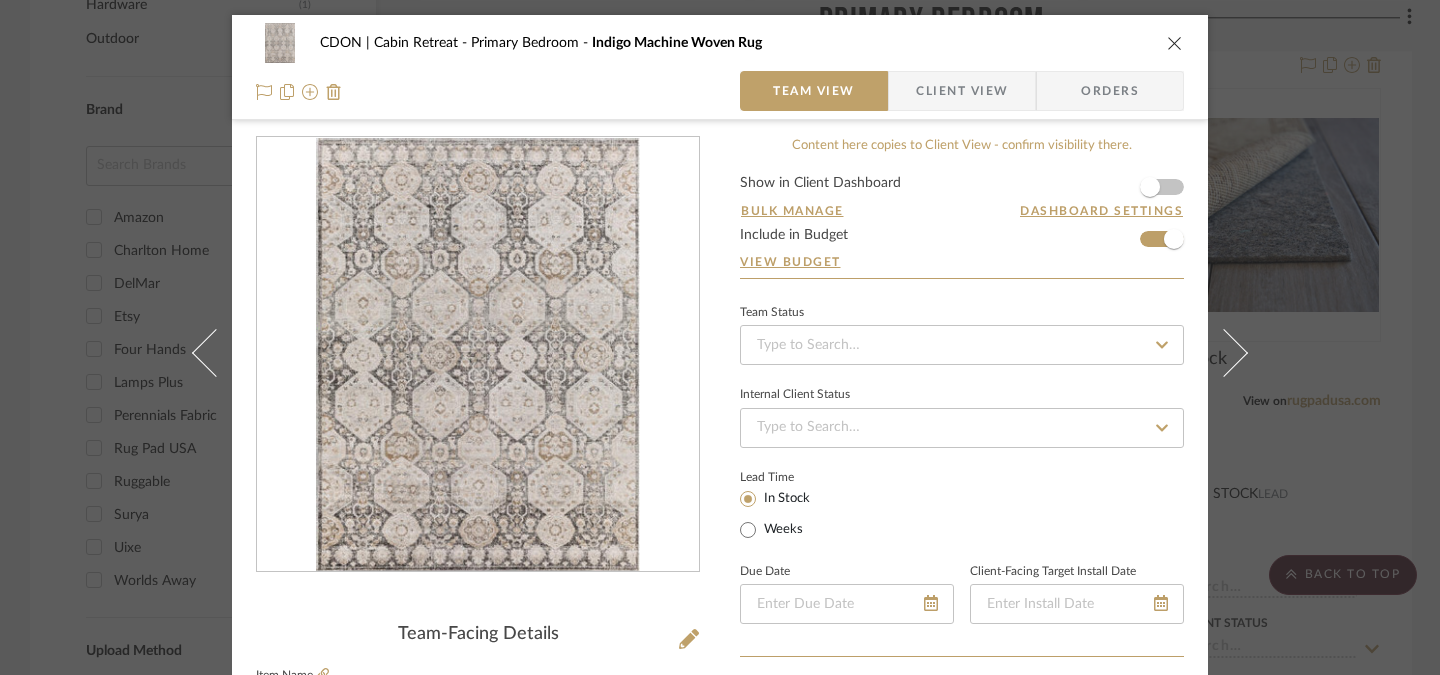 scroll, scrollTop: 11, scrollLeft: 0, axis: vertical 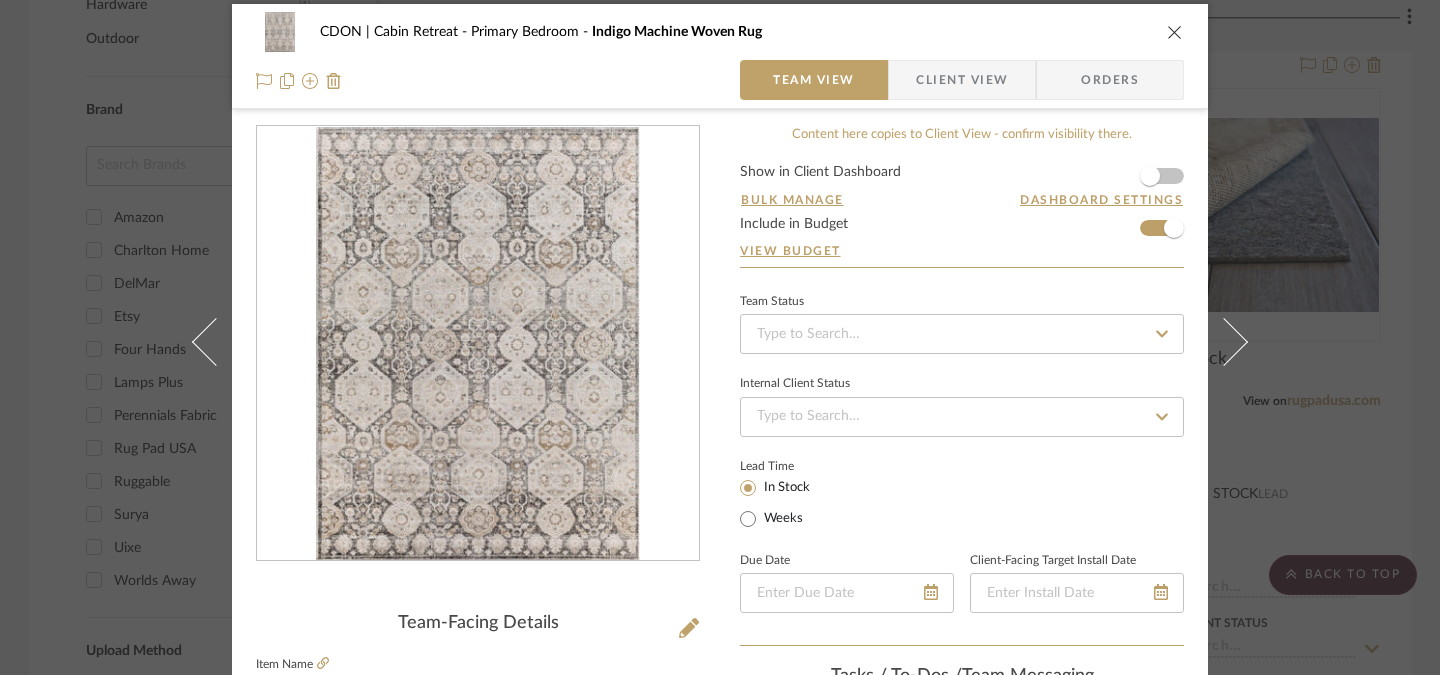 click at bounding box center (1175, 32) 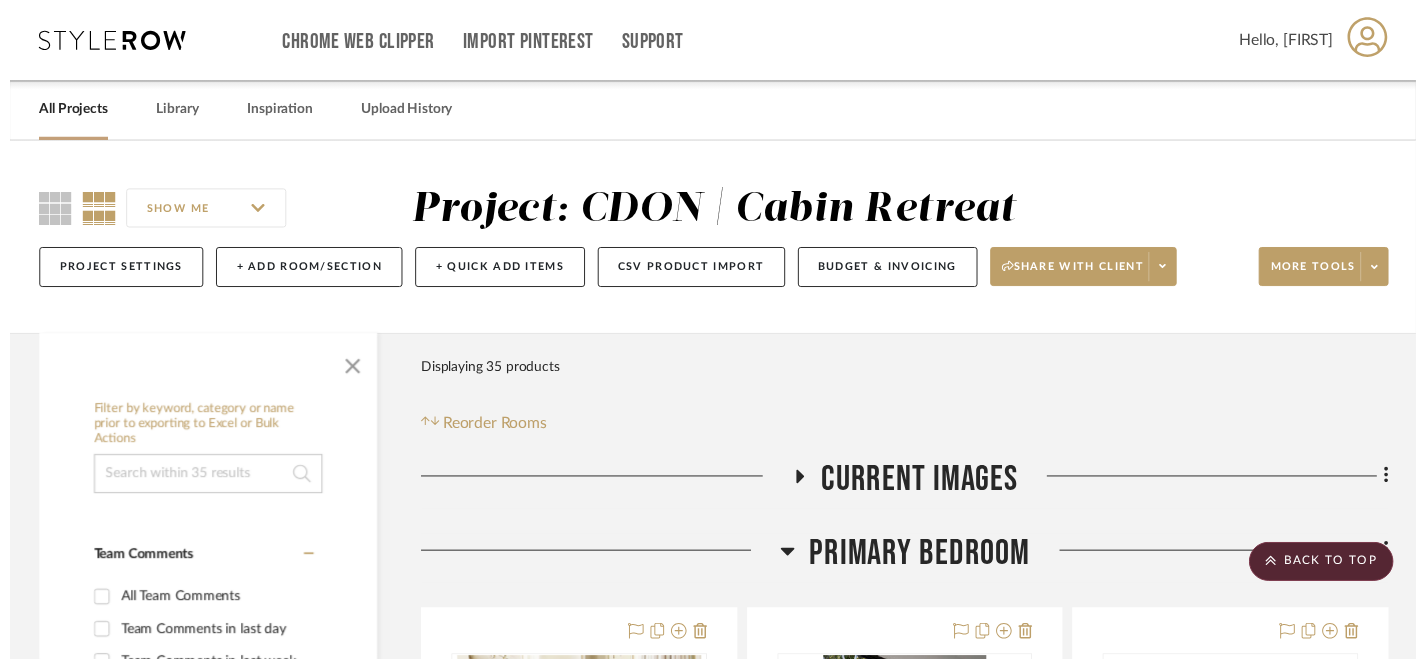 scroll, scrollTop: 1468, scrollLeft: 0, axis: vertical 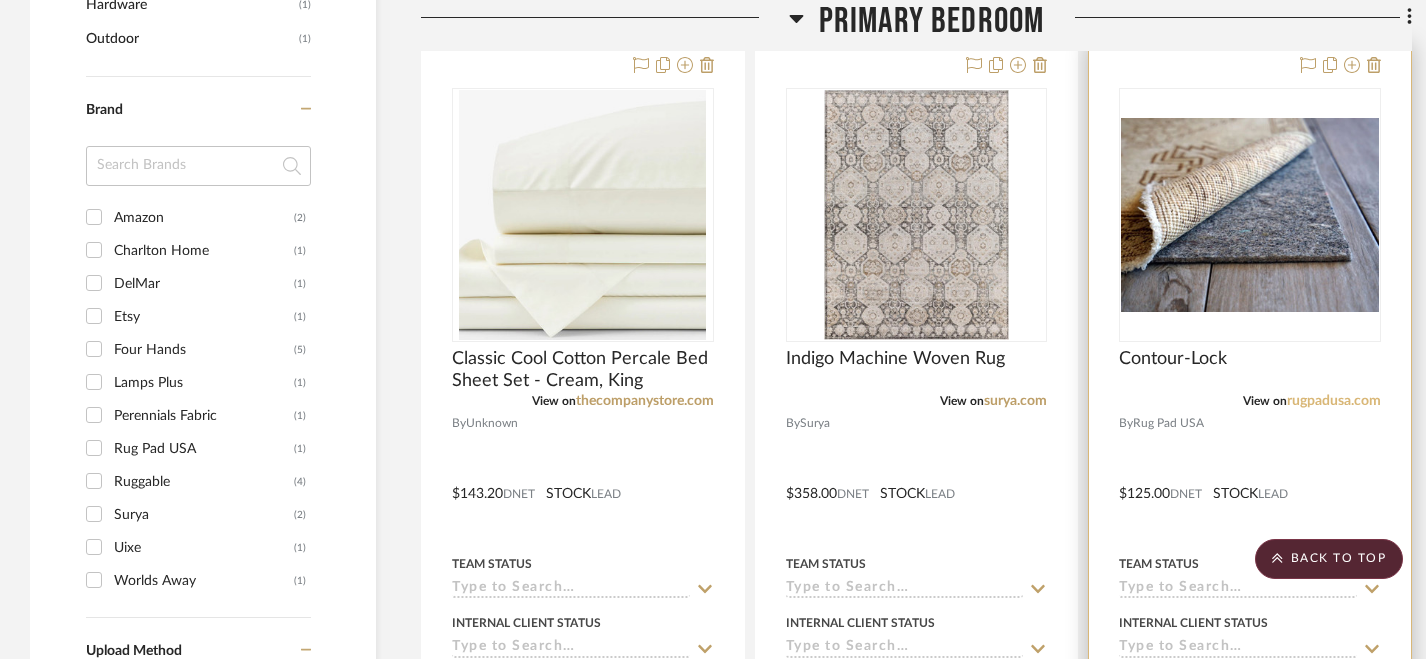 click on "rugpadusa.com" at bounding box center (1334, 401) 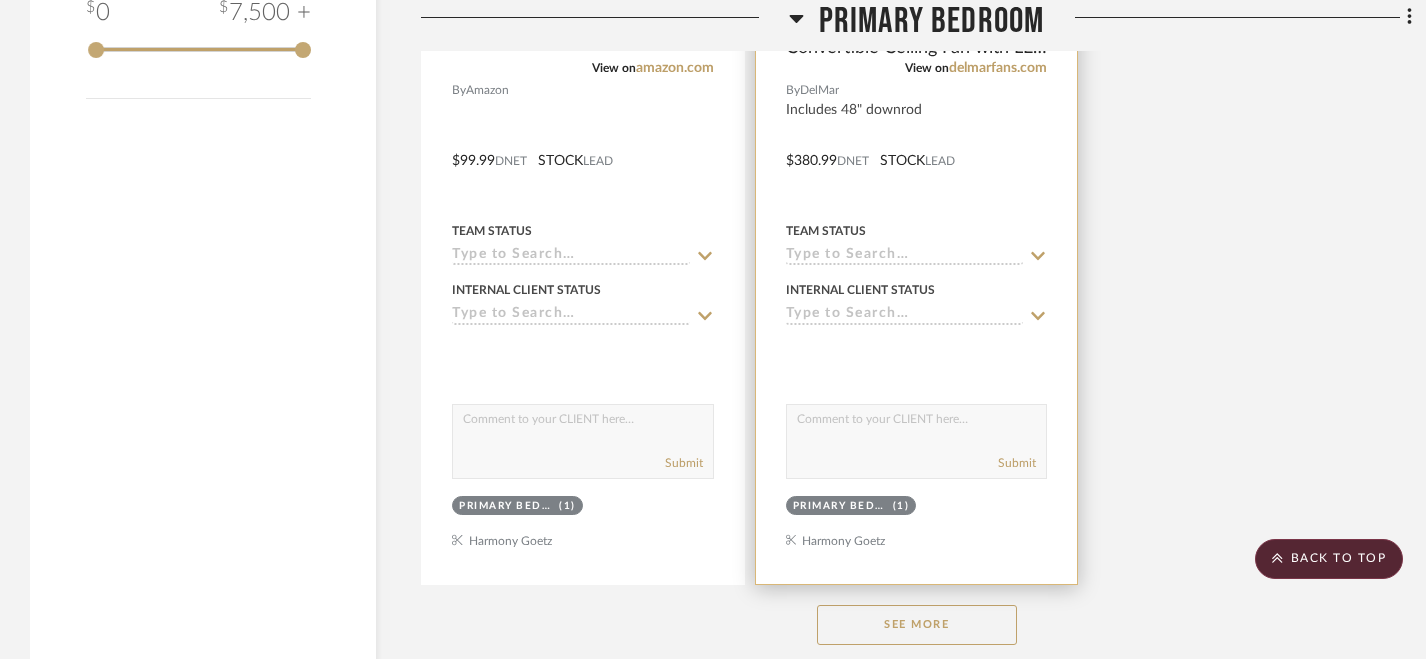 scroll, scrollTop: 2768, scrollLeft: 0, axis: vertical 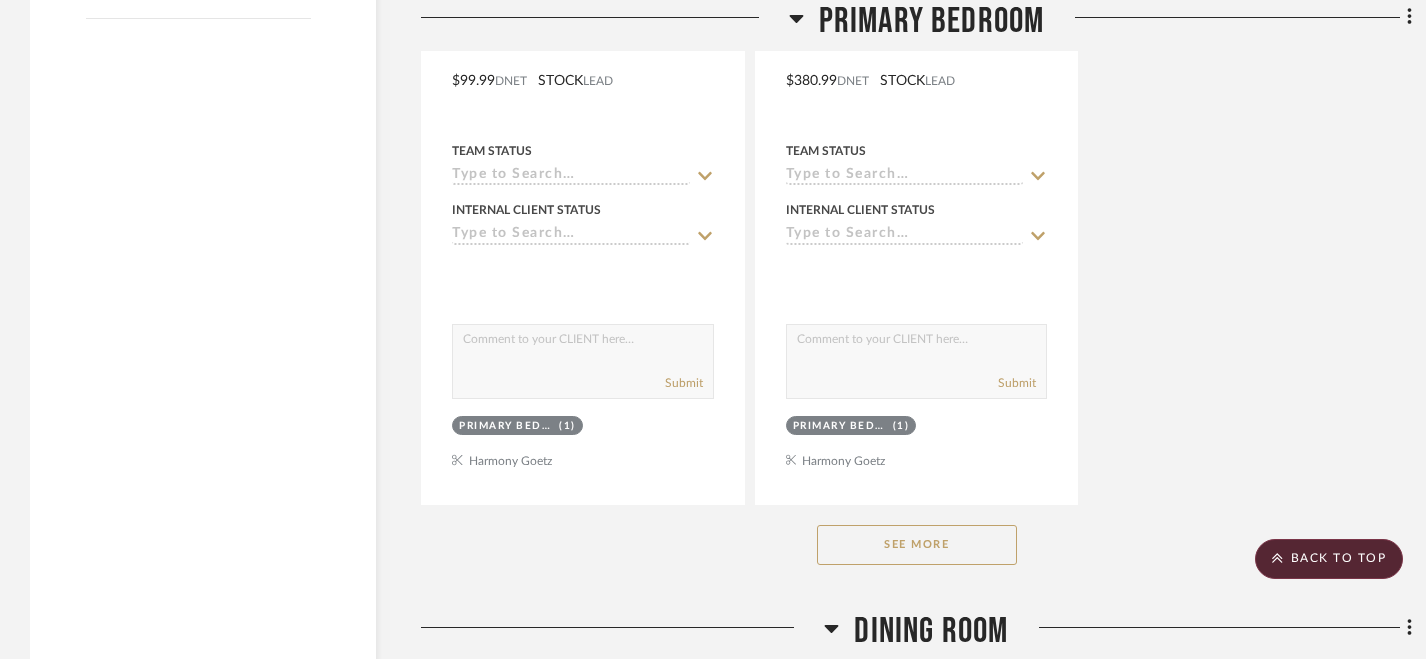 click on "See More" 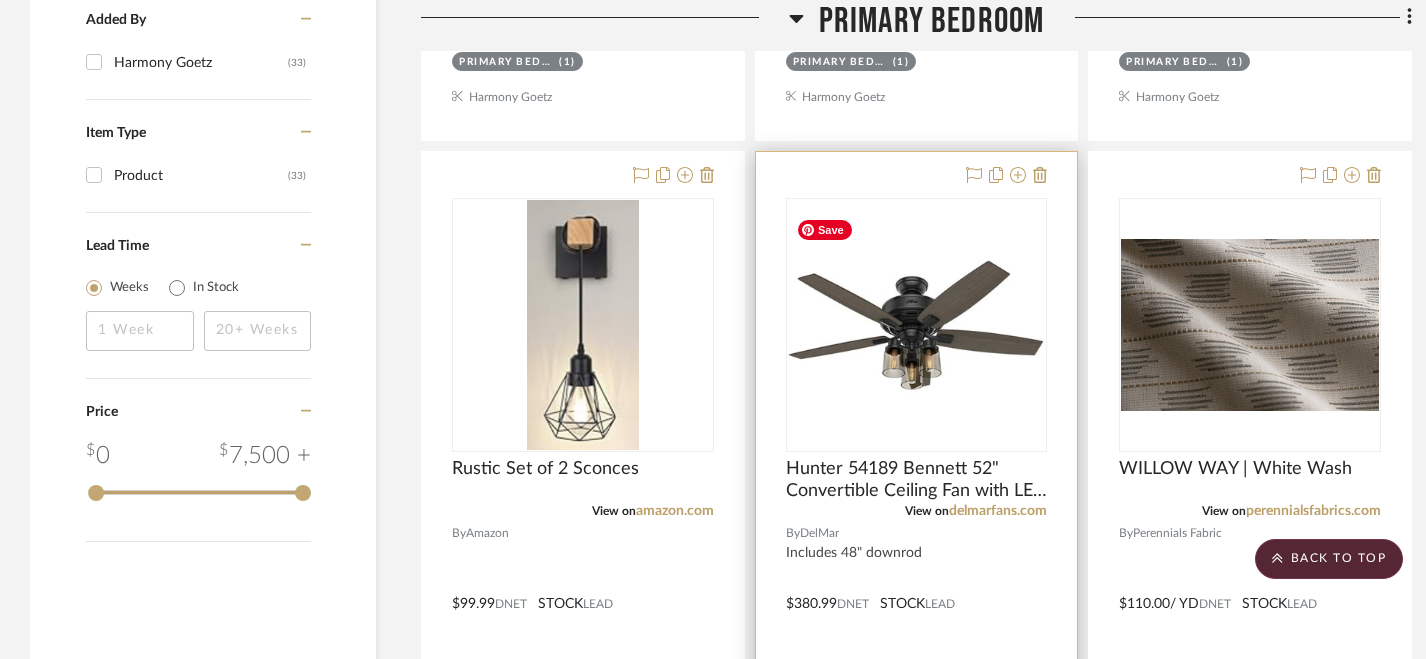 scroll, scrollTop: 2337, scrollLeft: 0, axis: vertical 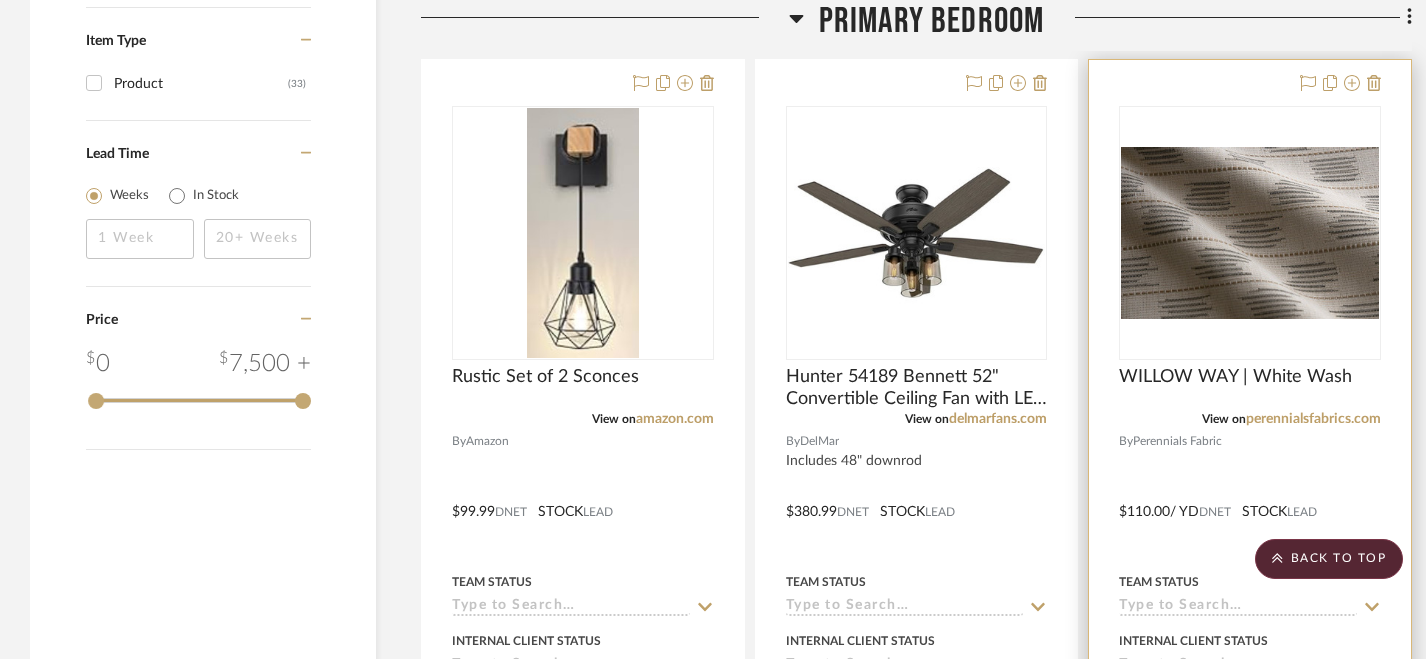 click at bounding box center [1250, 497] 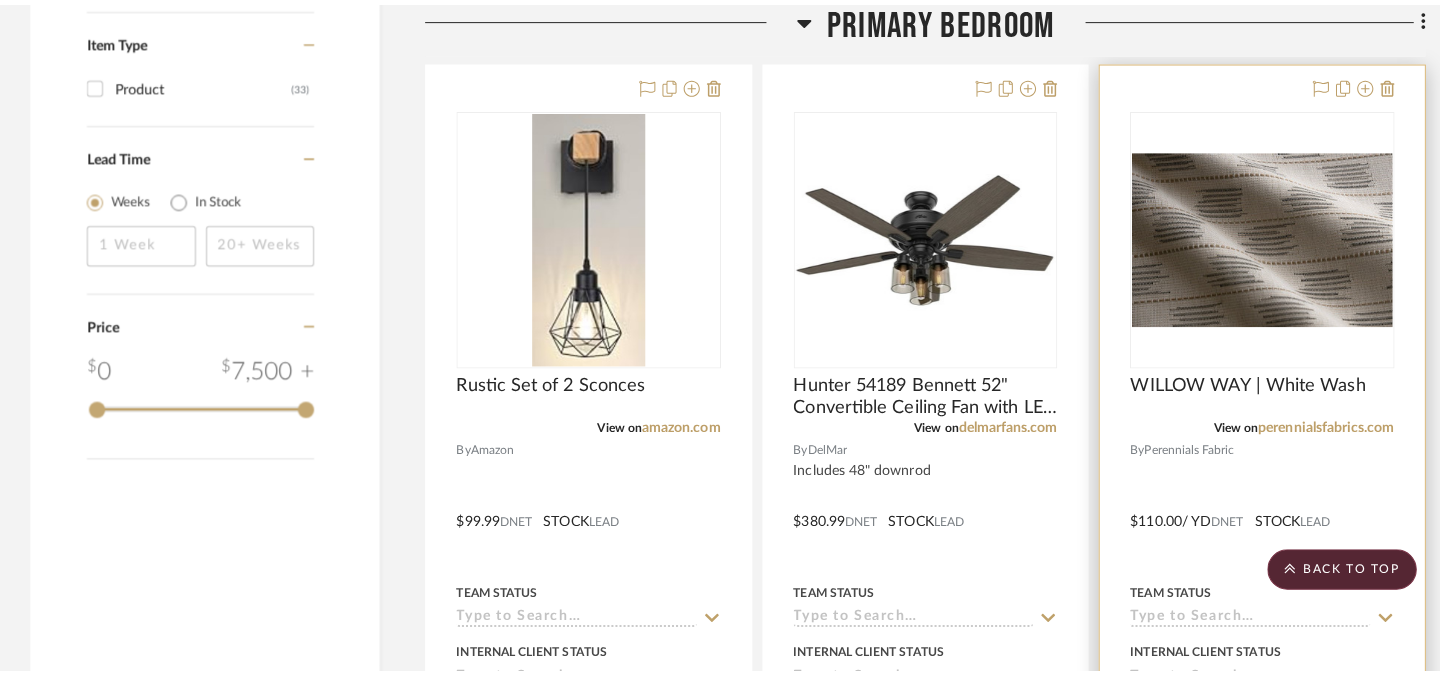 scroll, scrollTop: 0, scrollLeft: 0, axis: both 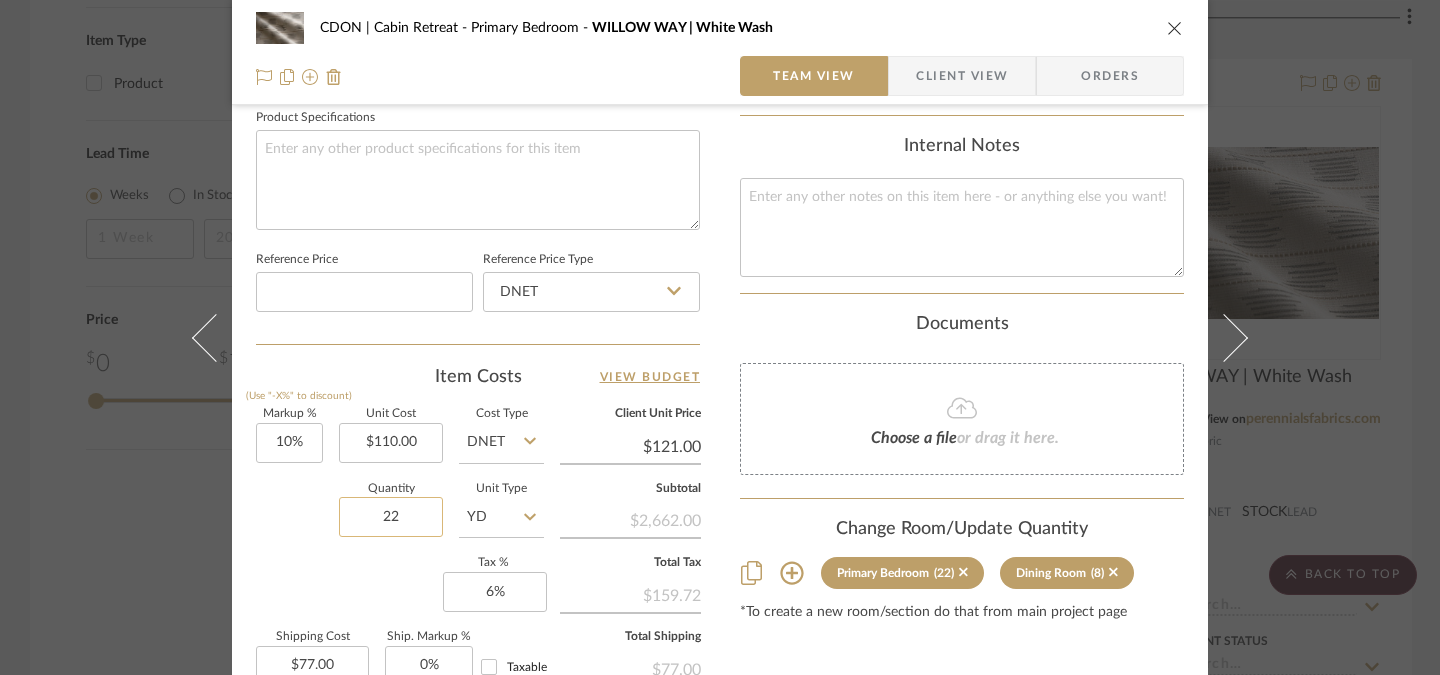 click on "22" 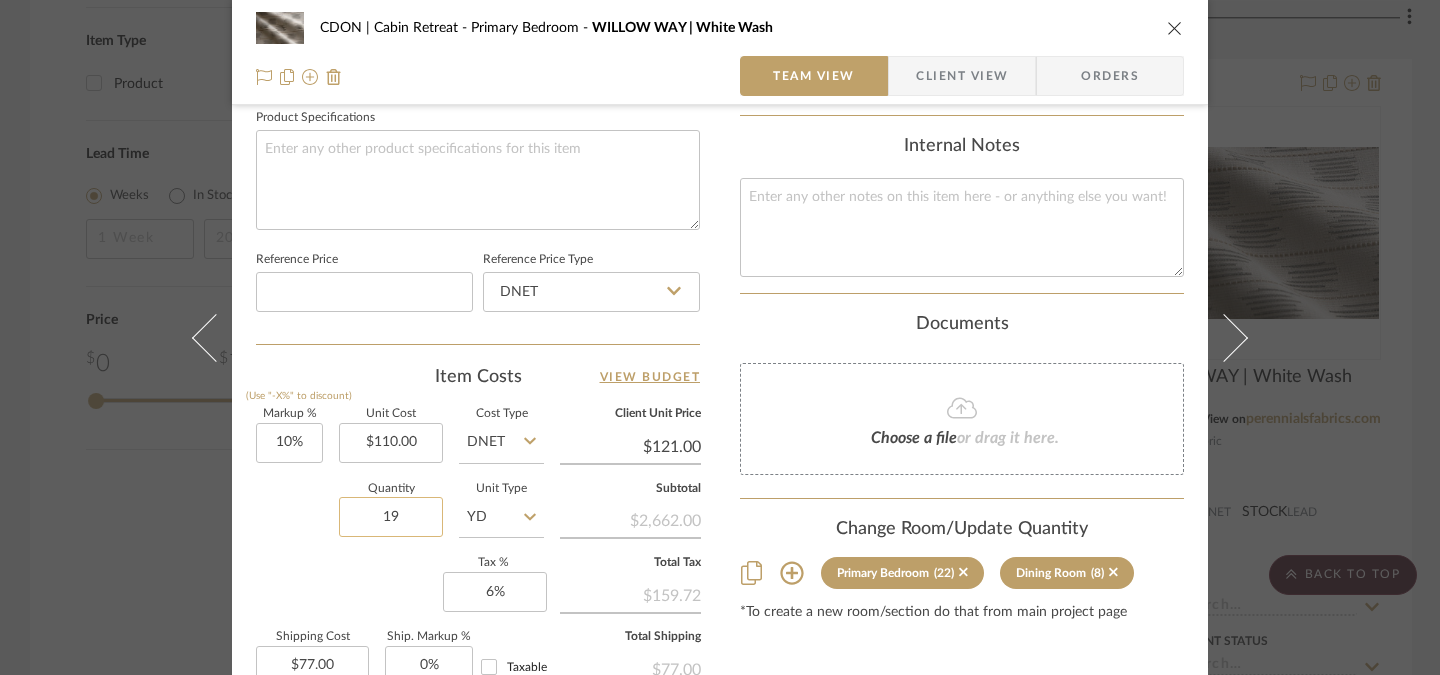 type on "19" 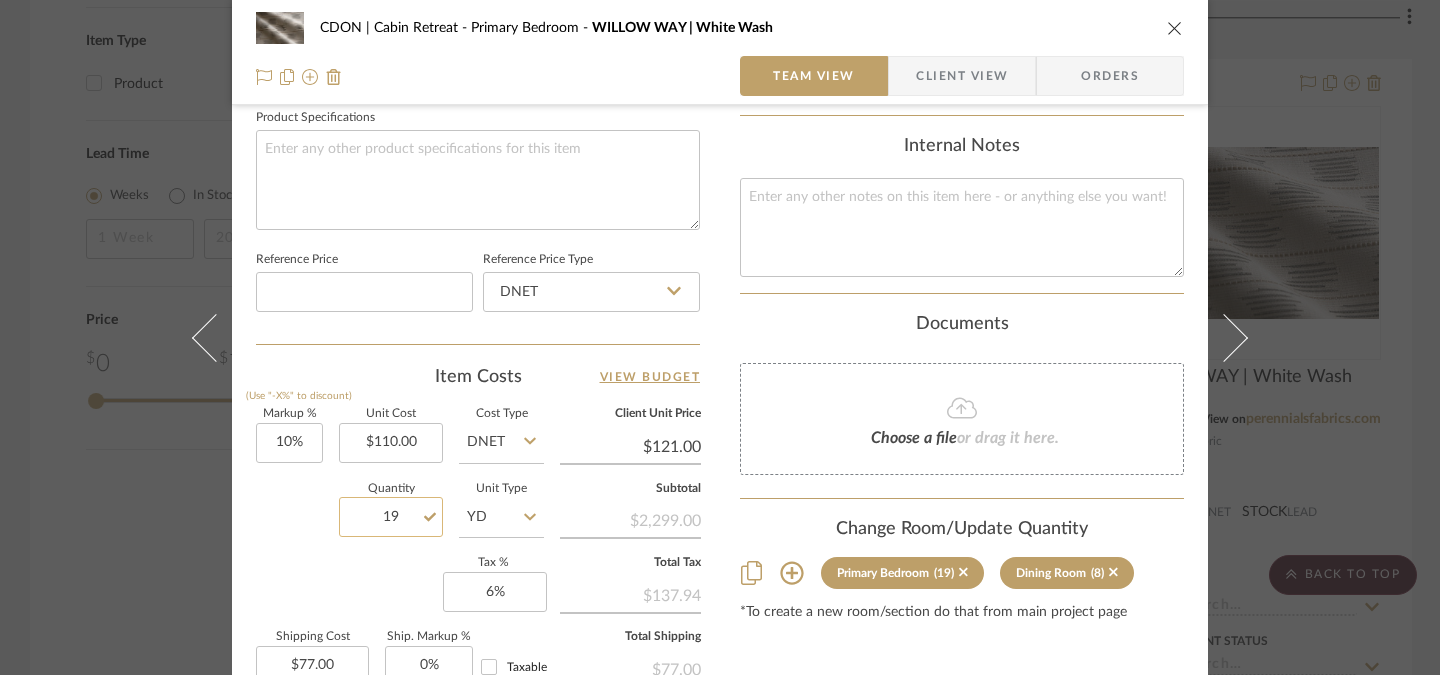 type 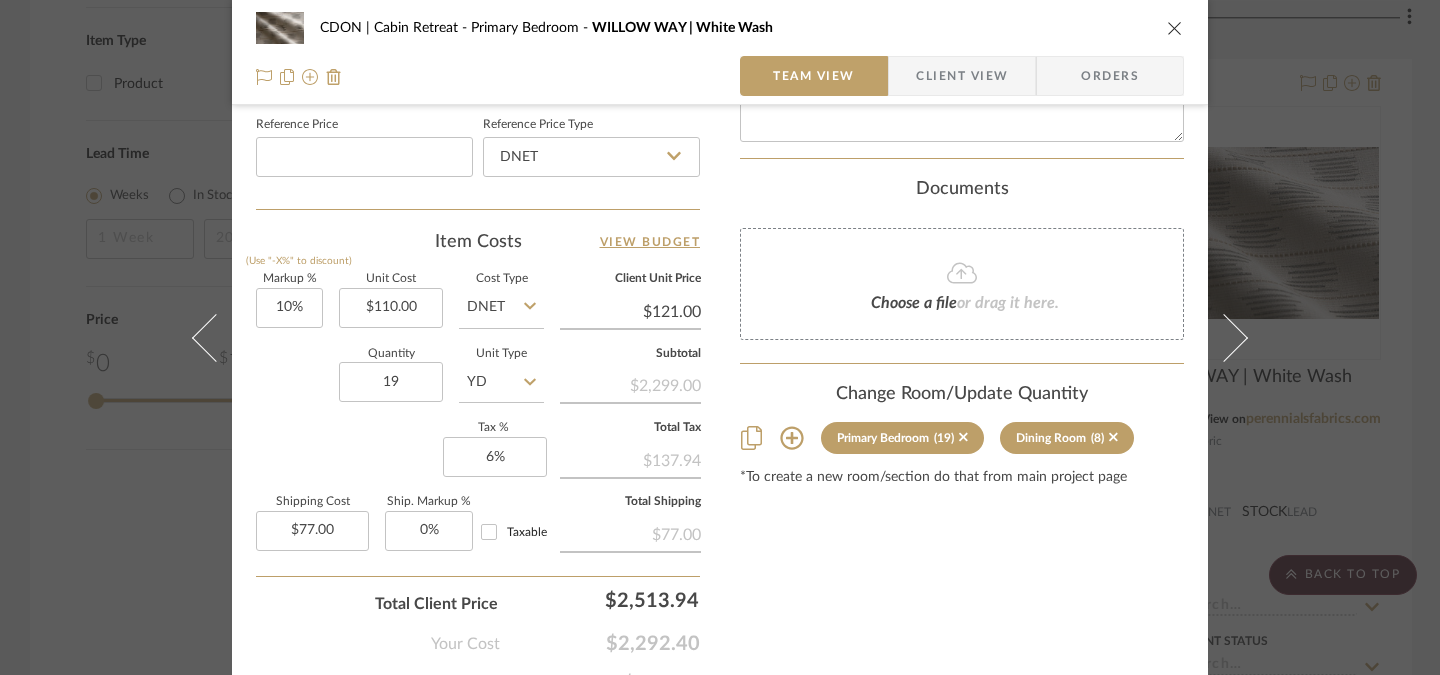 scroll, scrollTop: 1183, scrollLeft: 0, axis: vertical 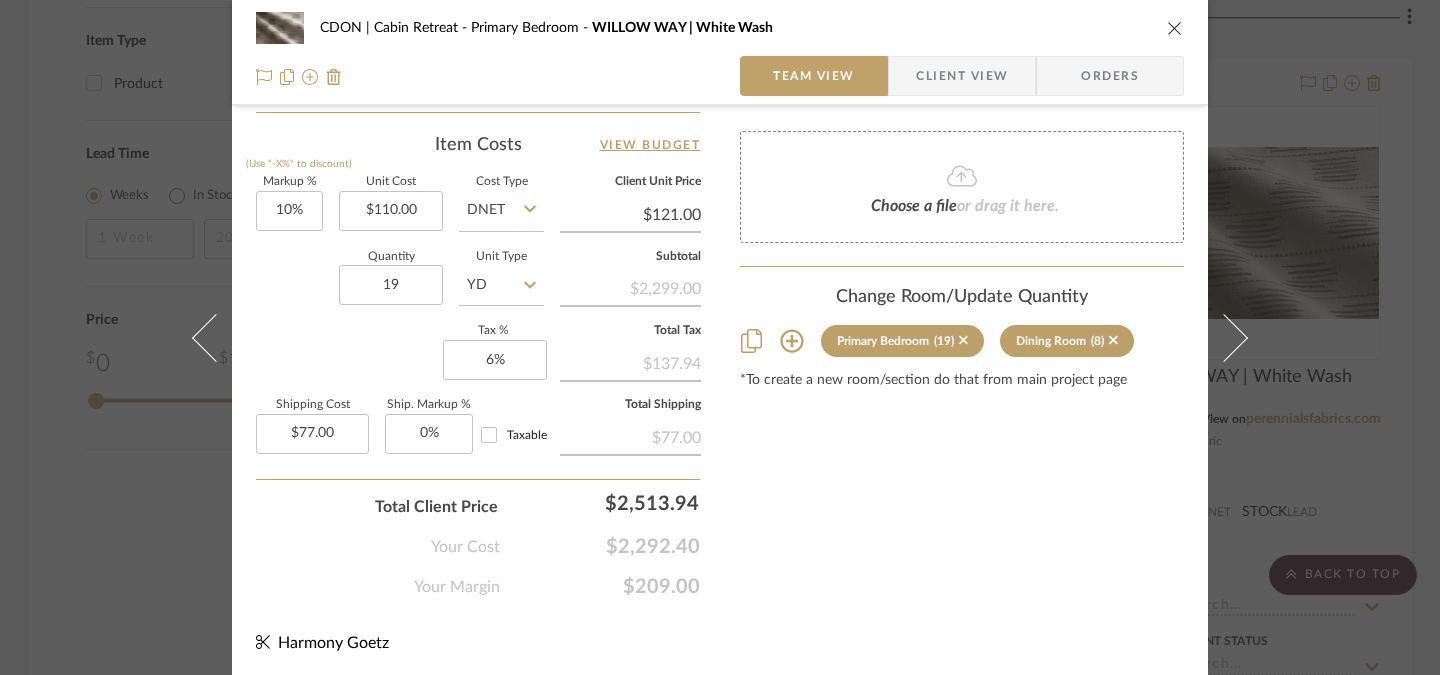 click at bounding box center [1175, 28] 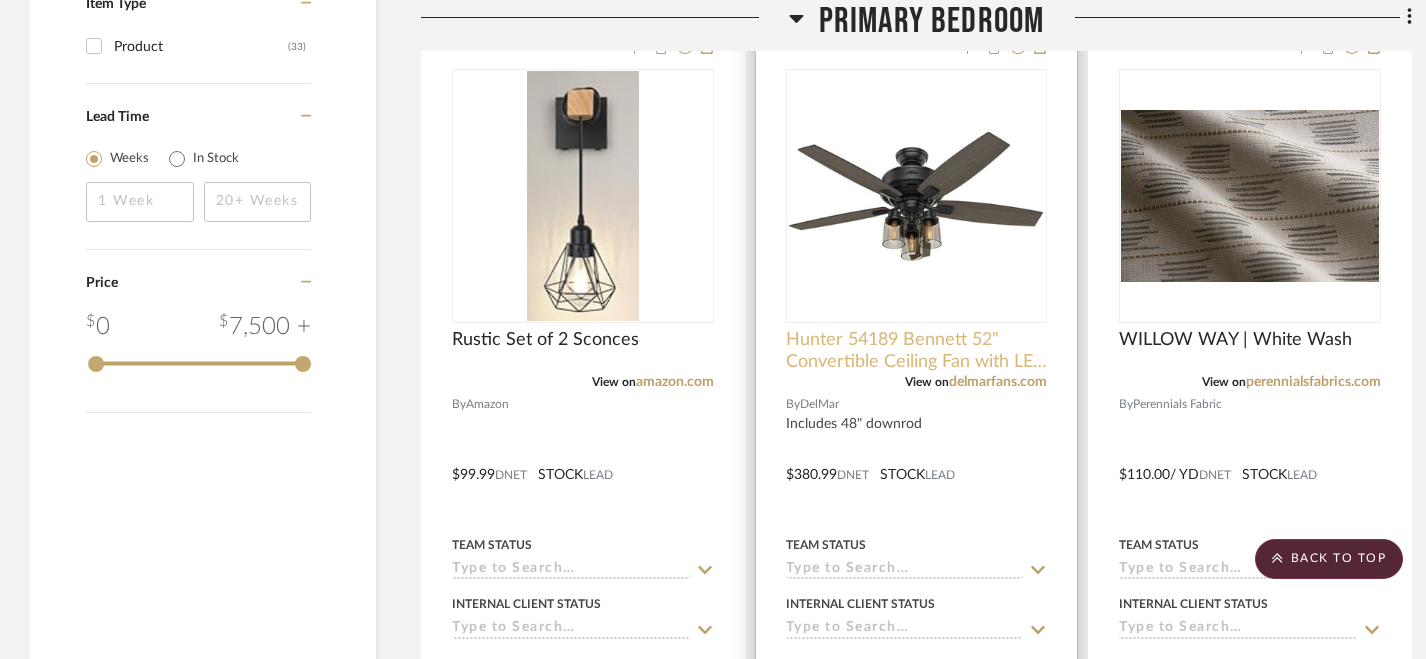 scroll, scrollTop: 2415, scrollLeft: 0, axis: vertical 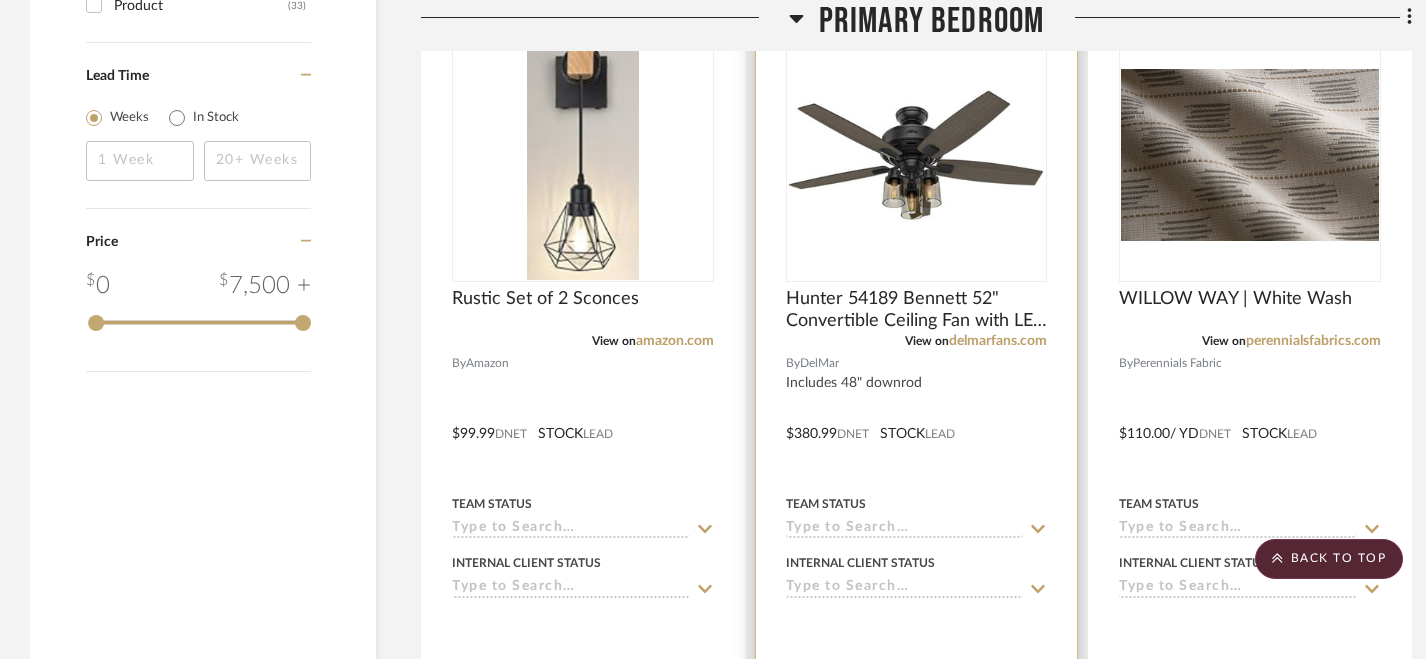 click at bounding box center (917, 419) 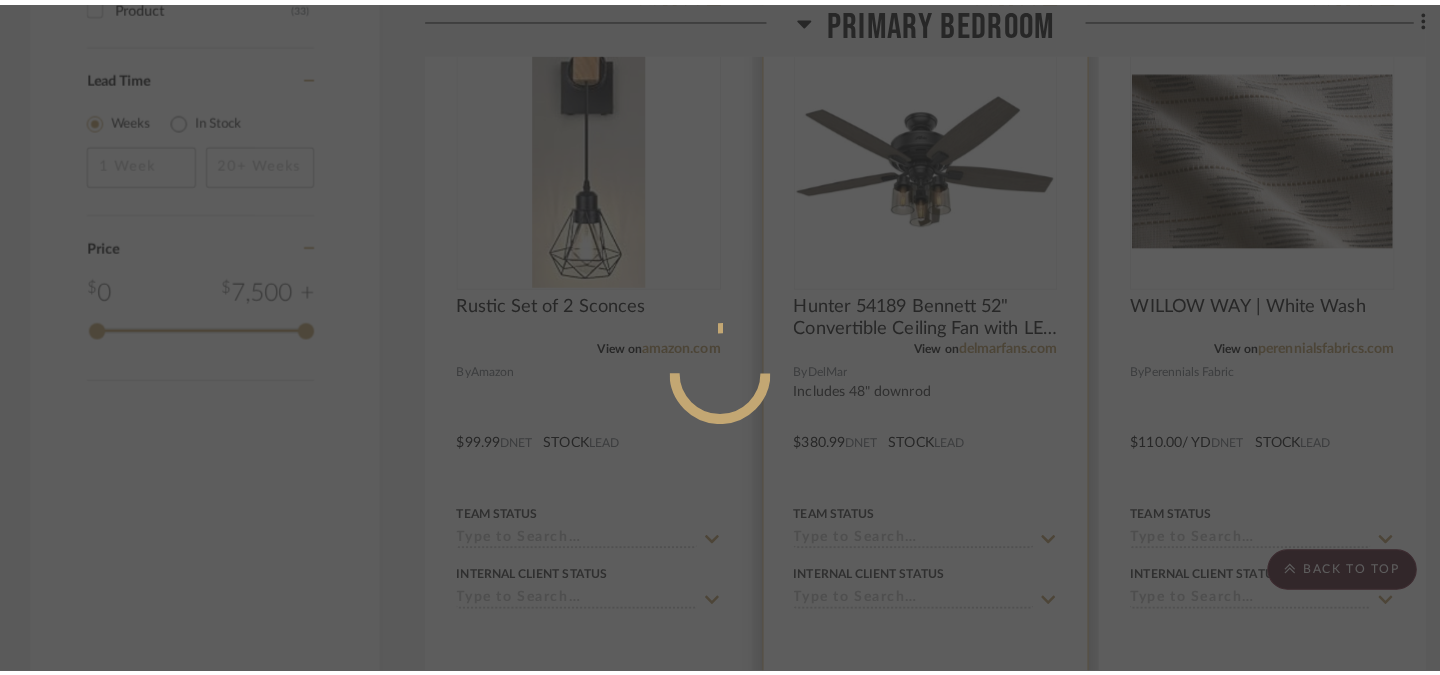 scroll, scrollTop: 0, scrollLeft: 0, axis: both 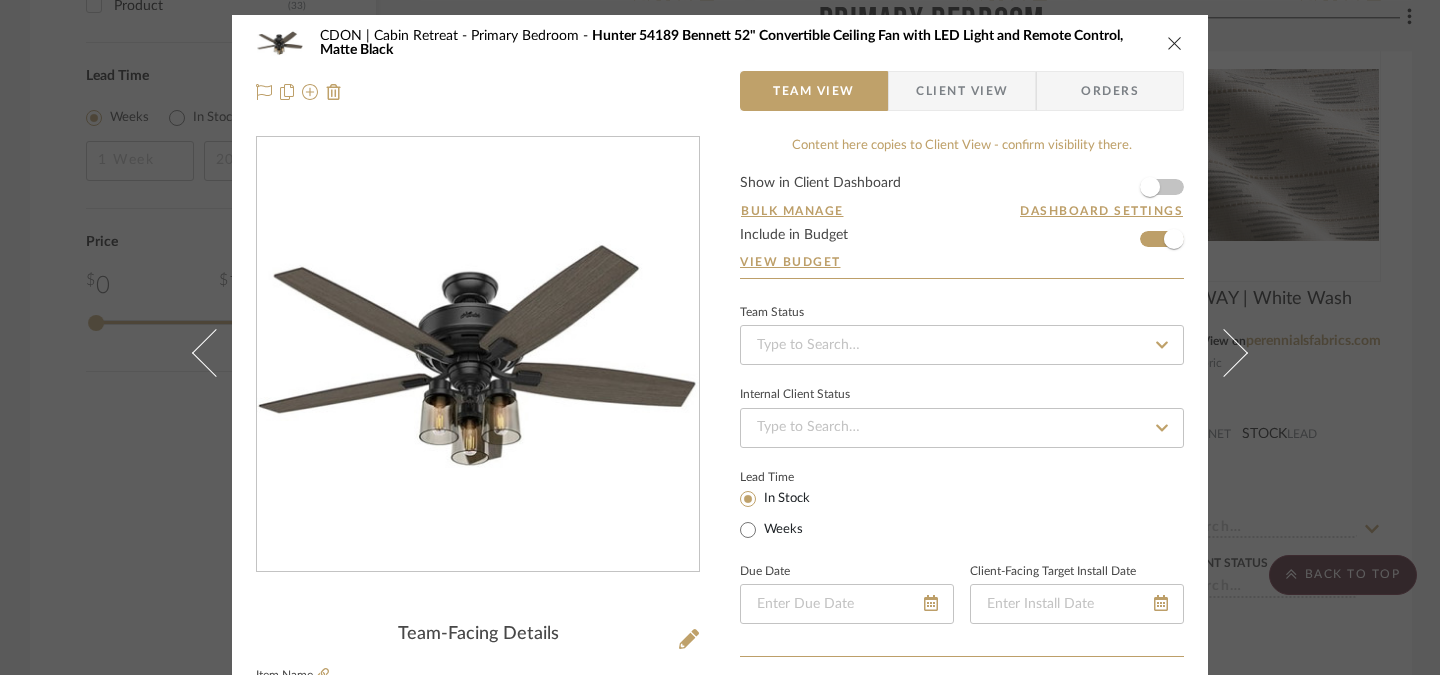 click at bounding box center [478, 355] 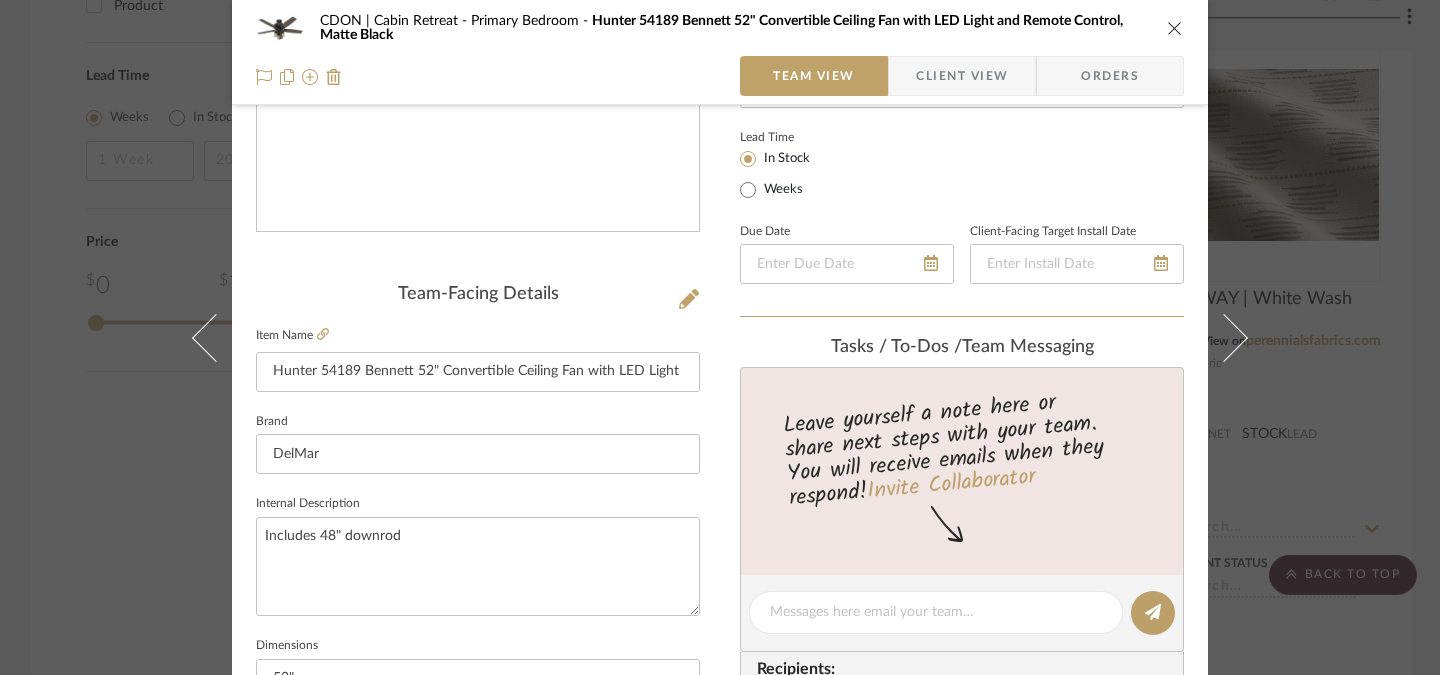 scroll, scrollTop: 554, scrollLeft: 0, axis: vertical 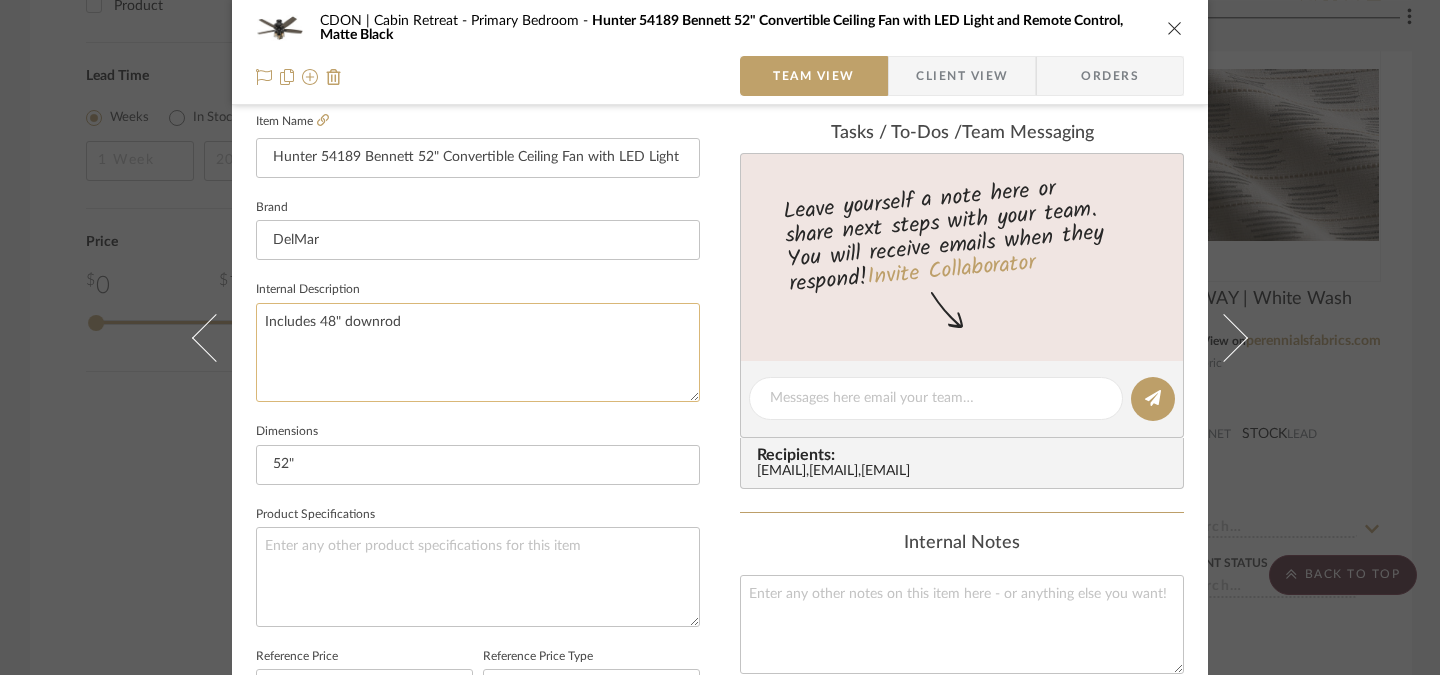 click on "Includes 48" downrod" 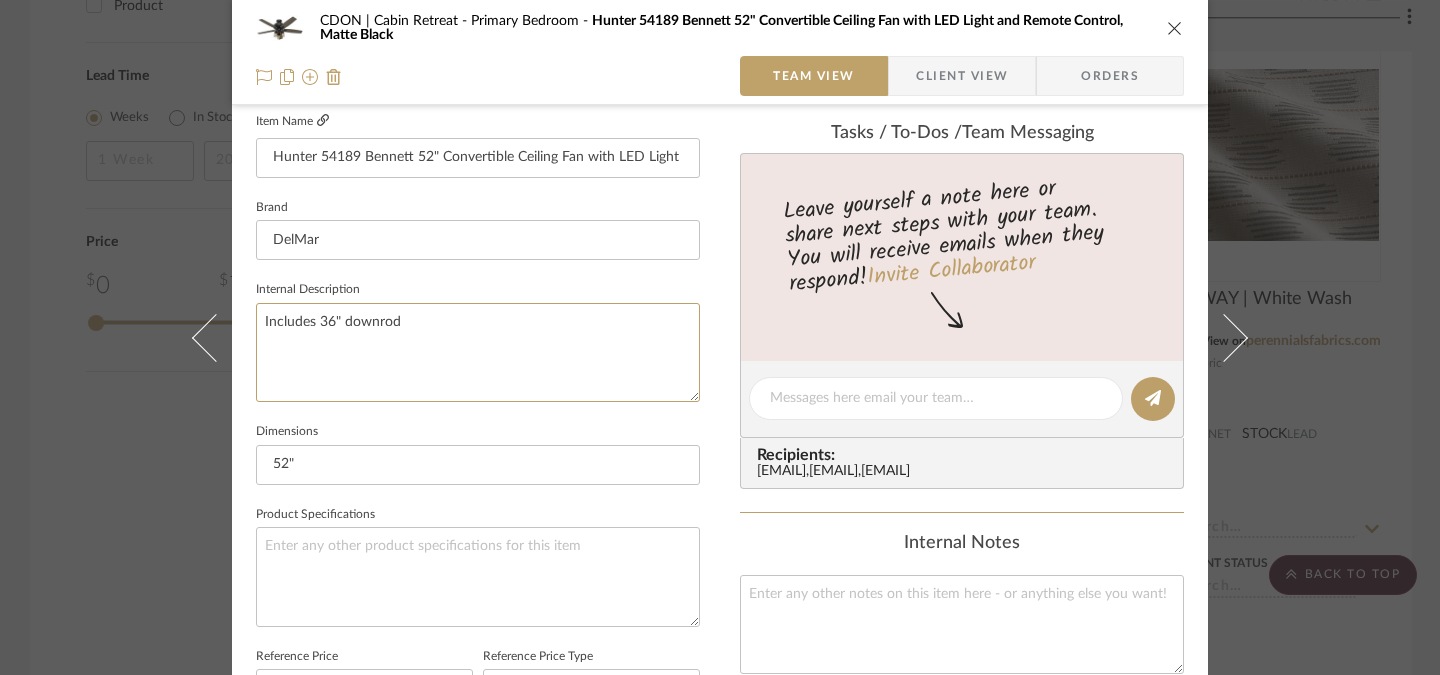 type on "Includes 36" downrod" 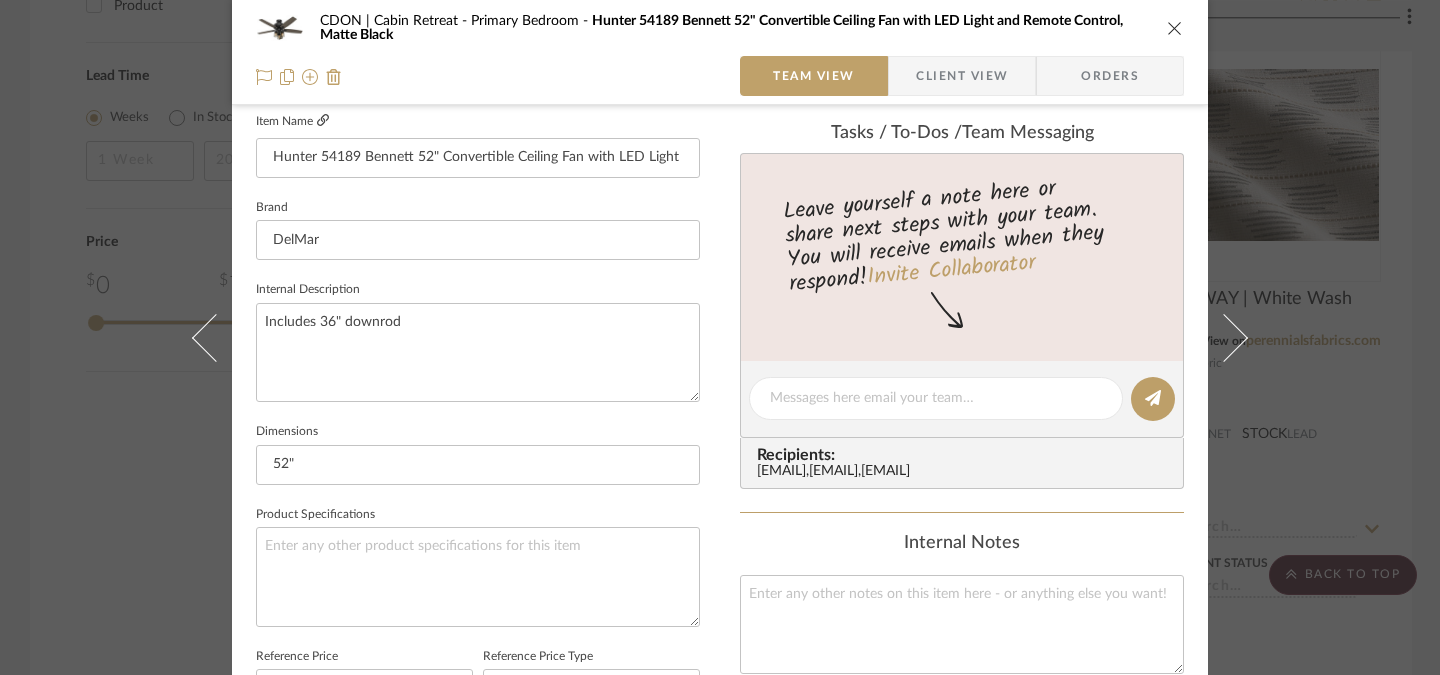 click 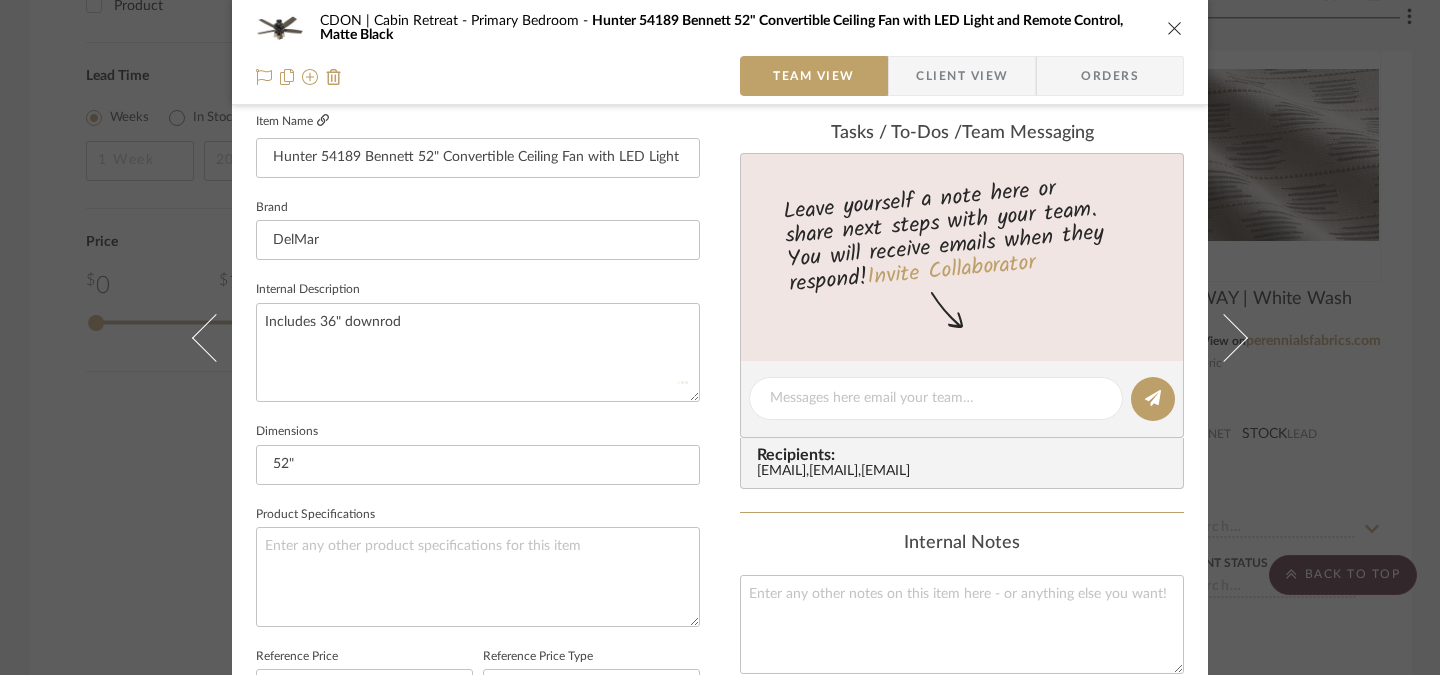 type 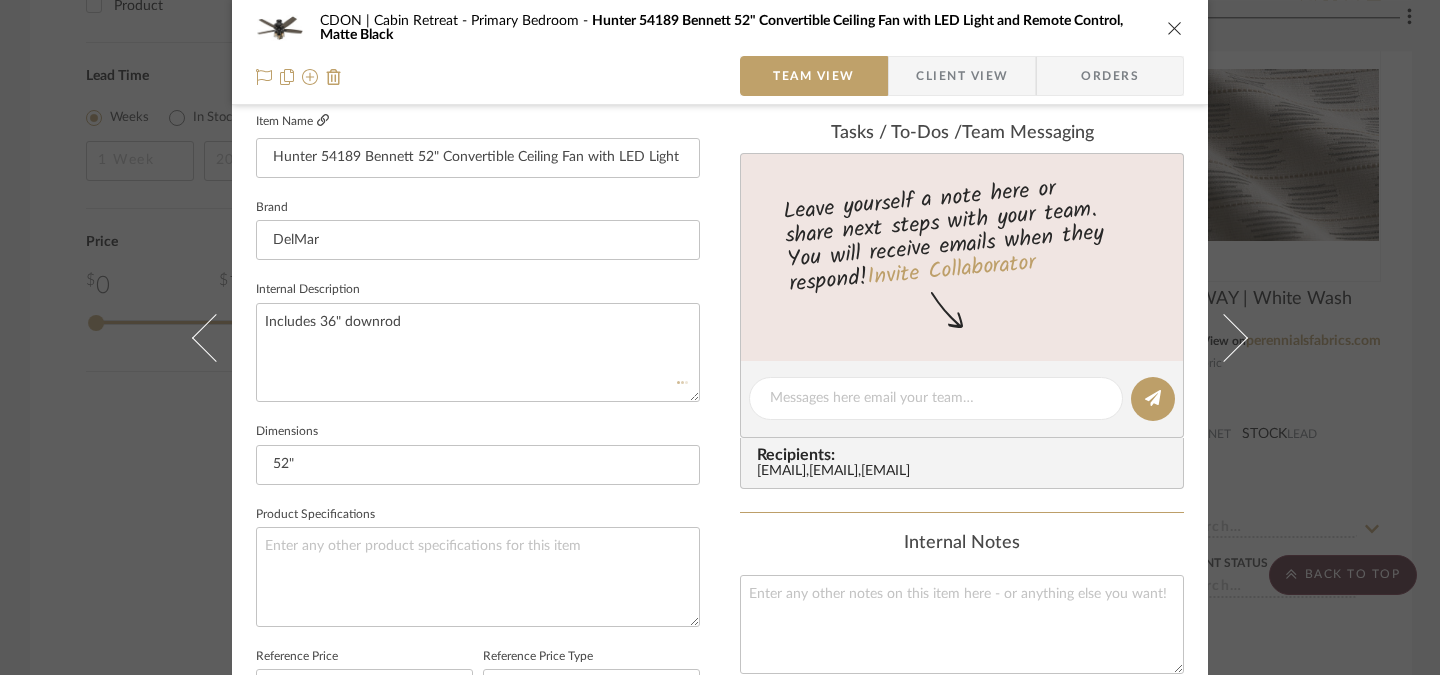 type 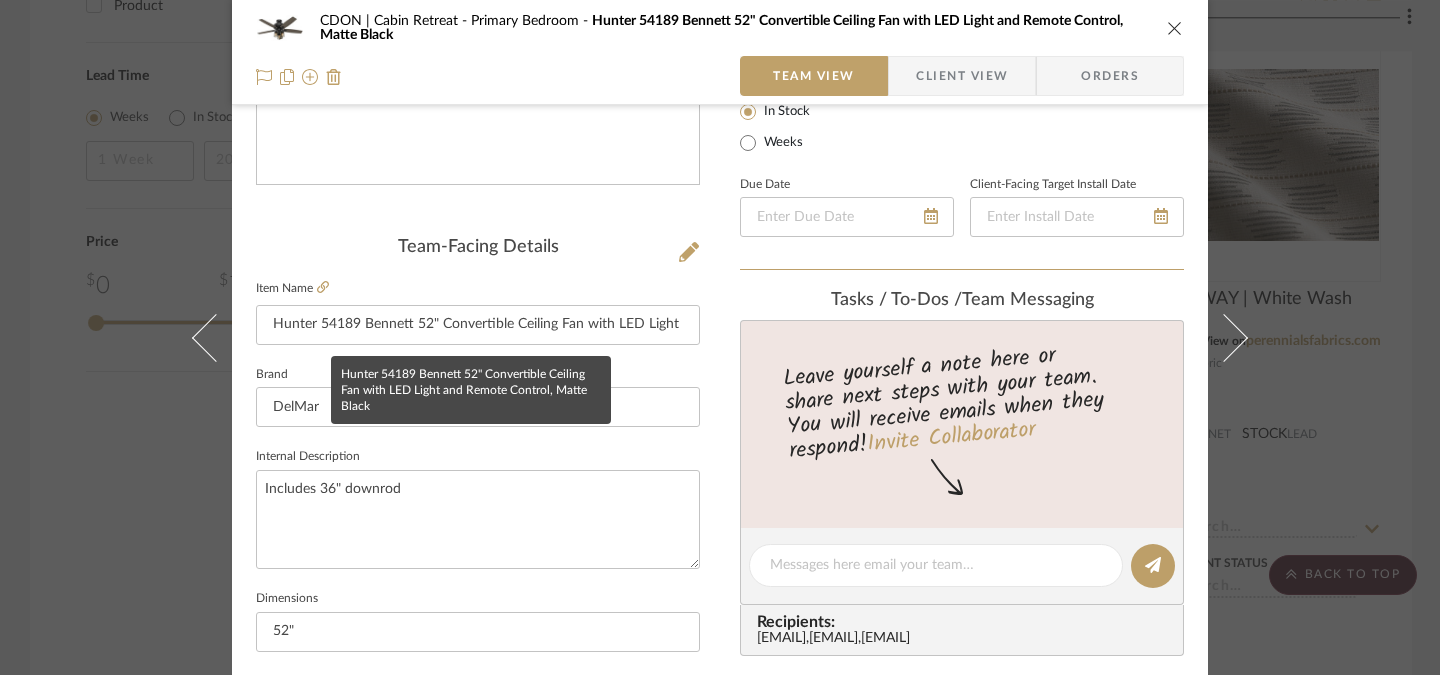 scroll, scrollTop: 248, scrollLeft: 0, axis: vertical 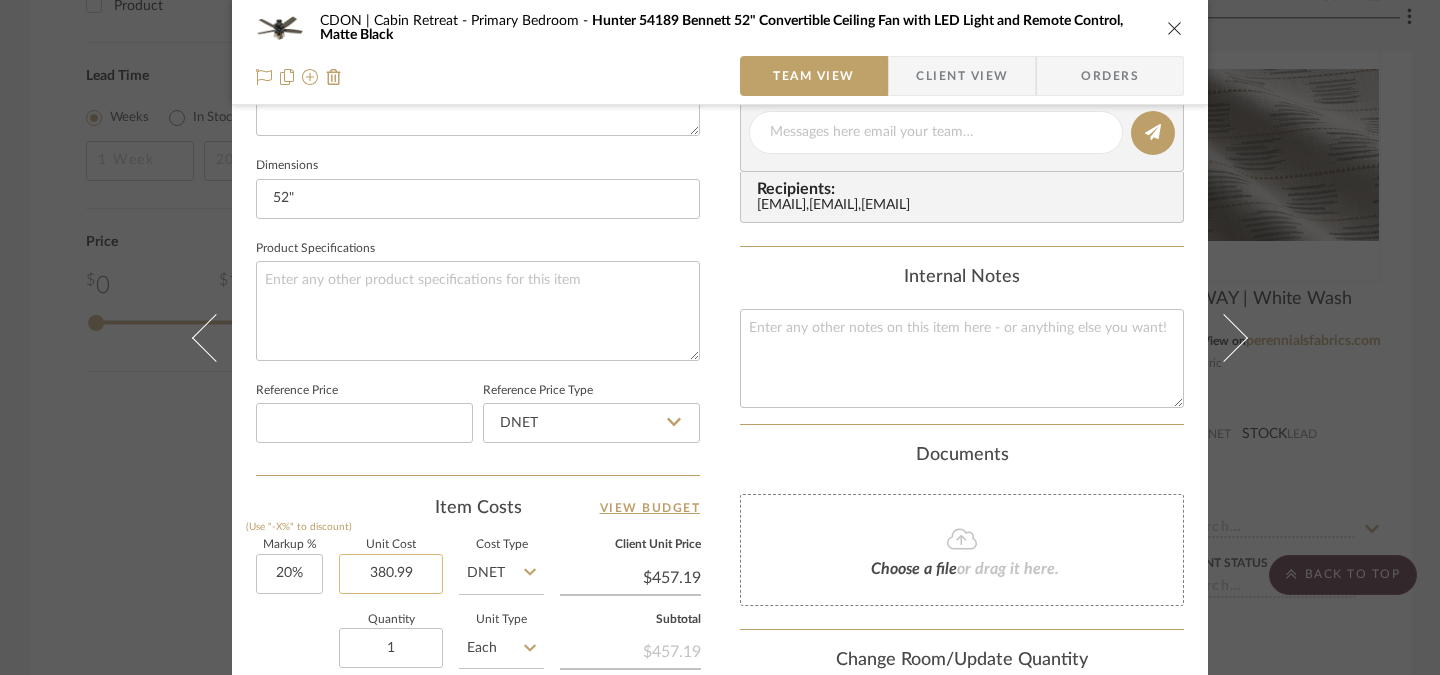 click on "380.99" 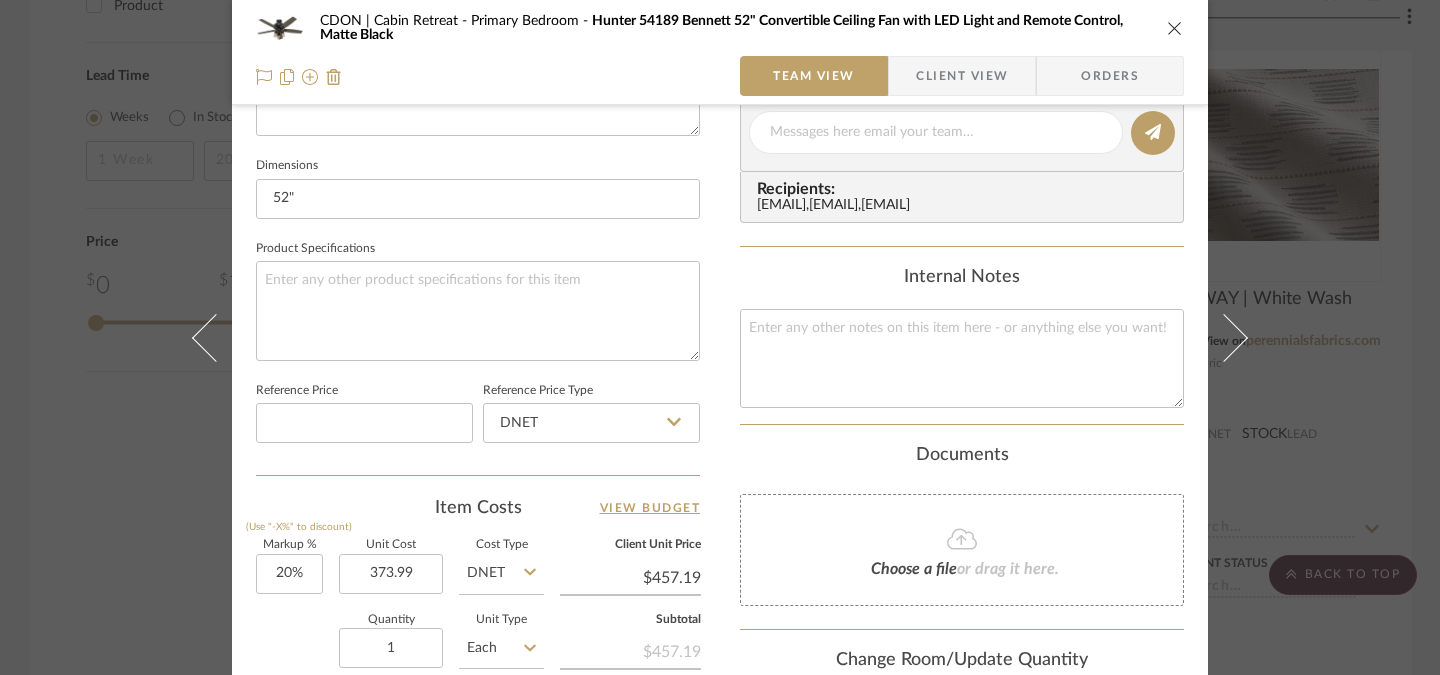 type on "$373.99" 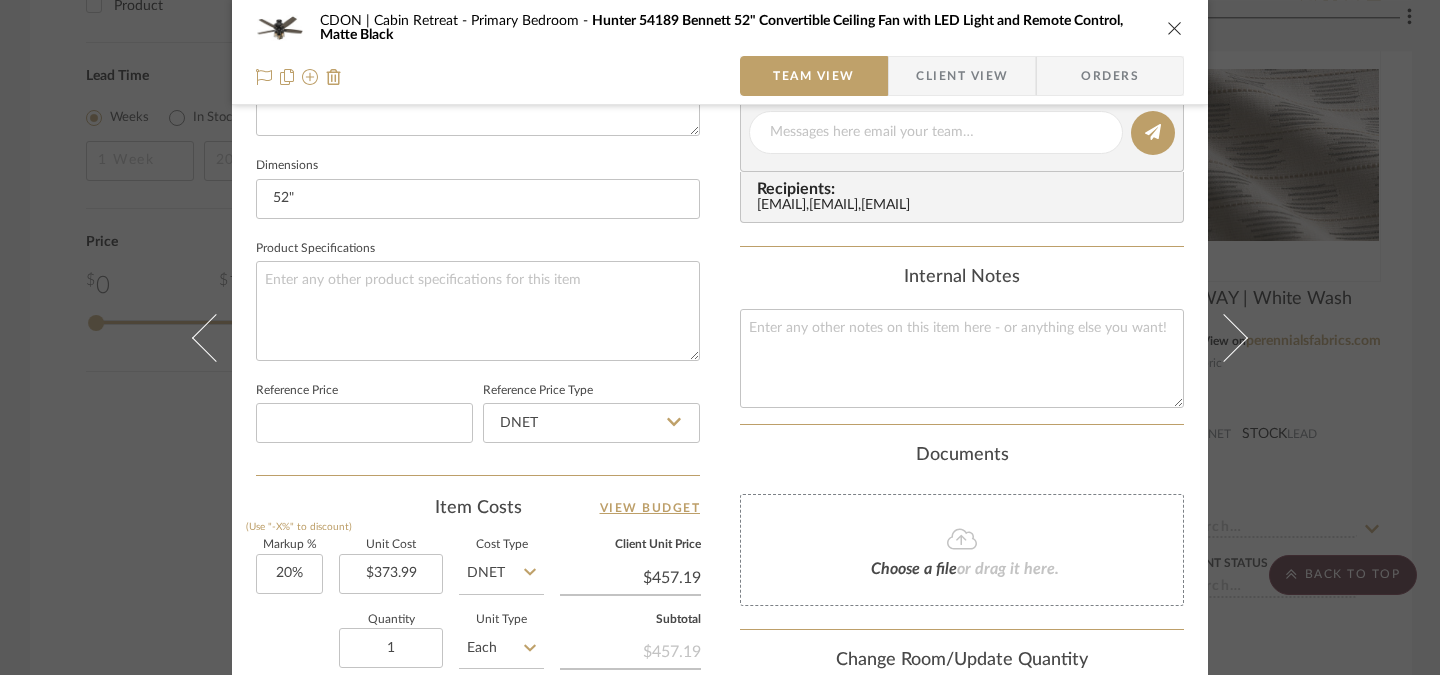 click on "Quantity  1  Unit Type  Each" 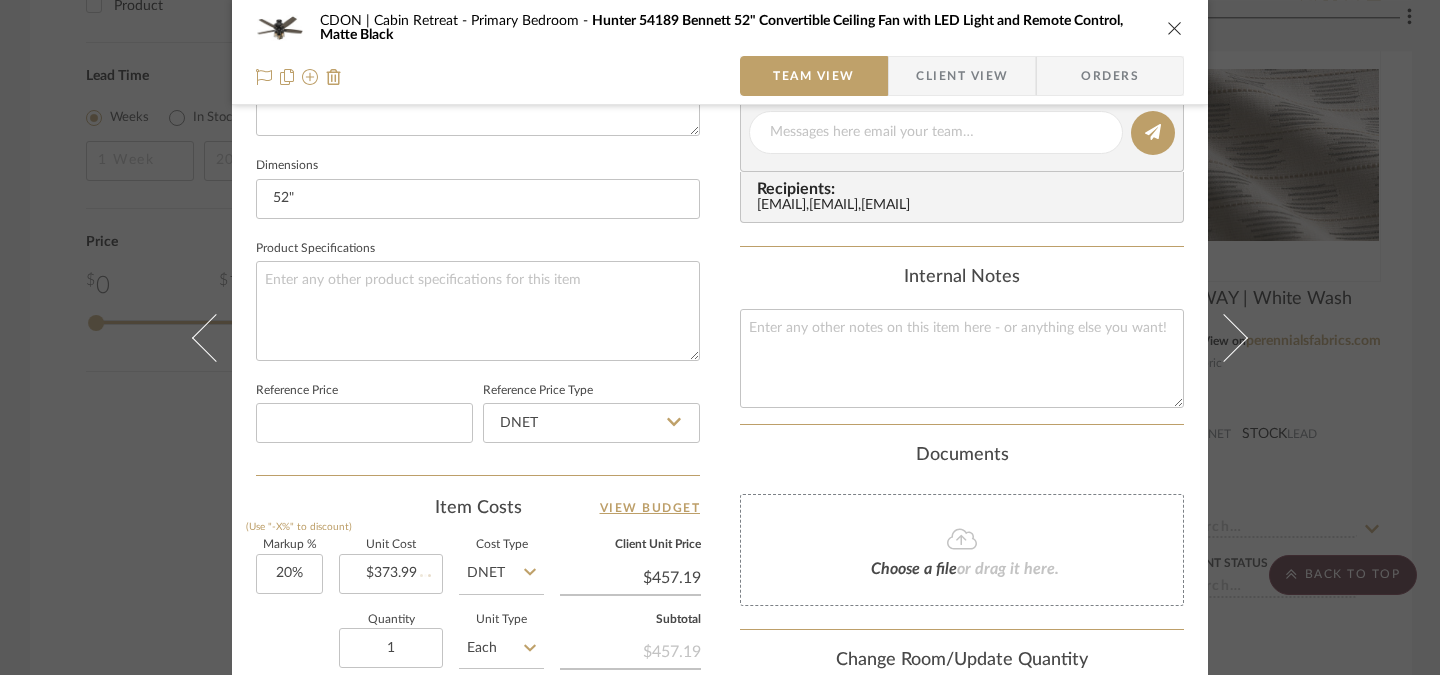 type 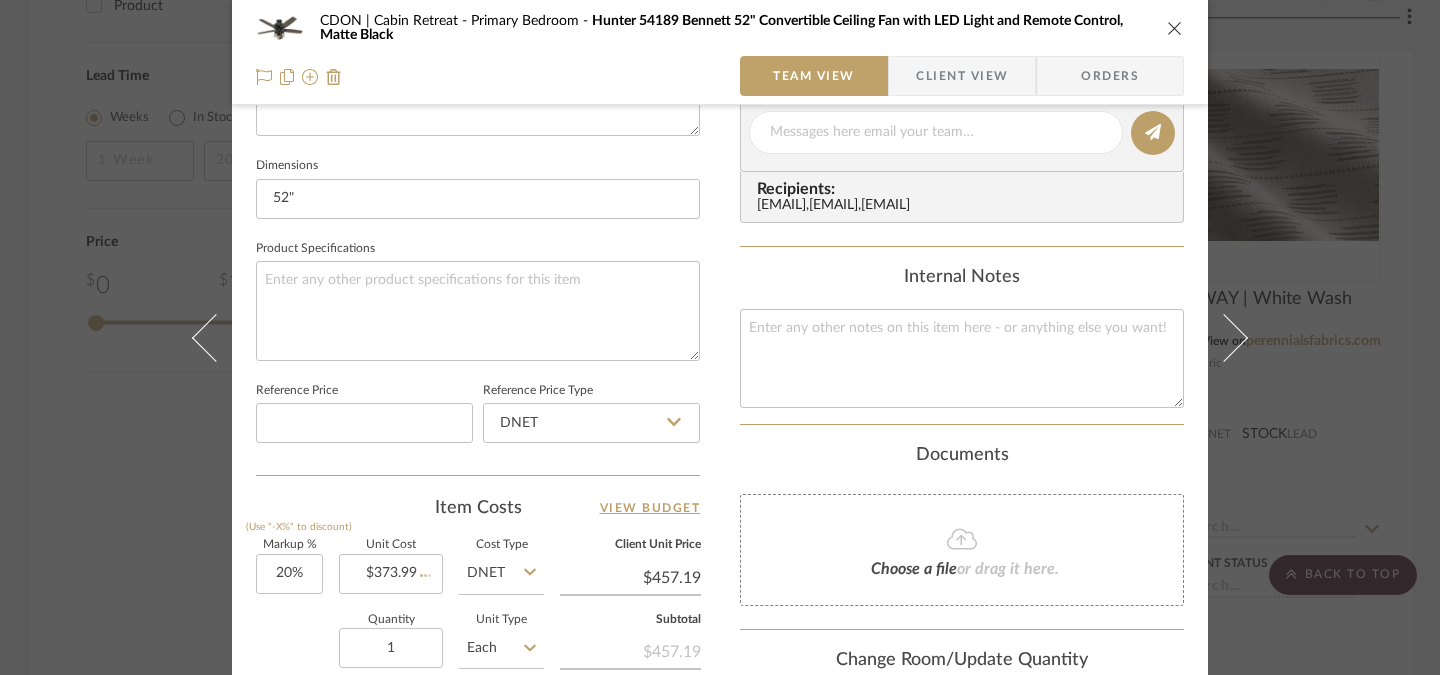 type 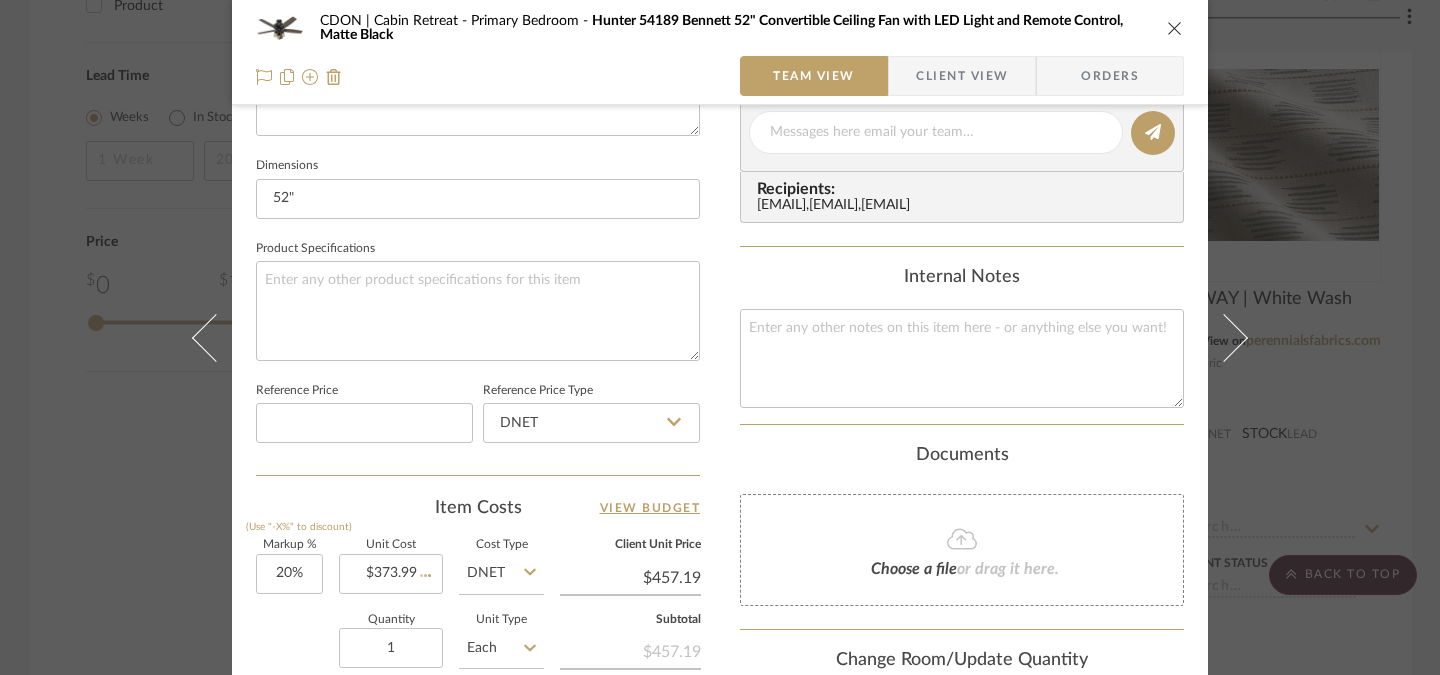 type on "$448.79" 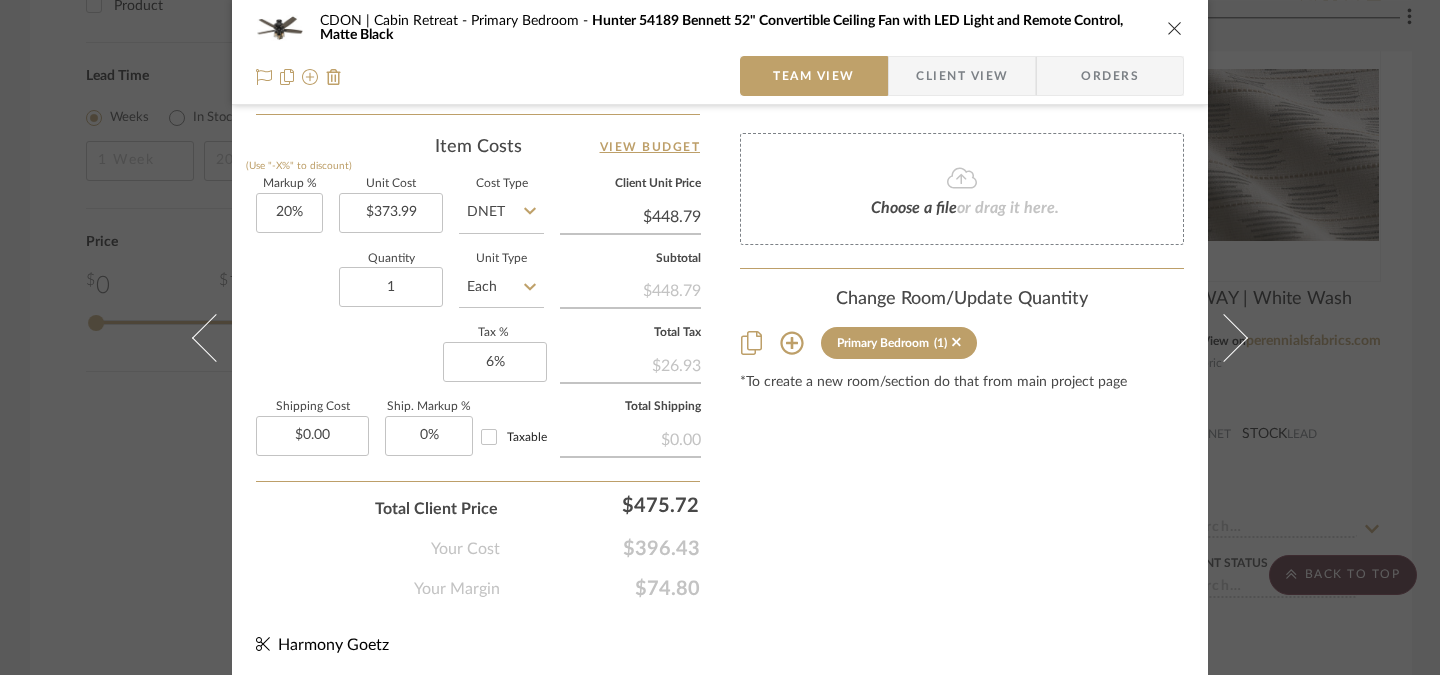 scroll, scrollTop: 1183, scrollLeft: 0, axis: vertical 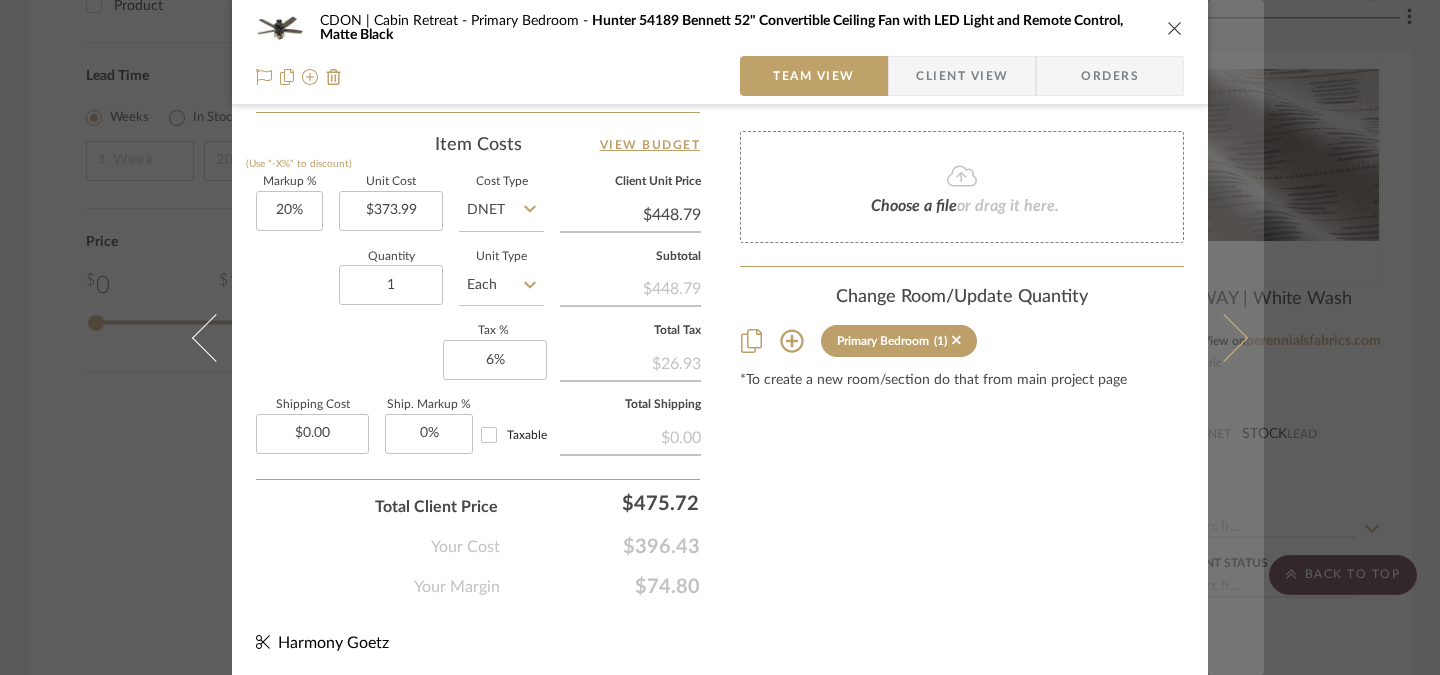 click at bounding box center (1236, 337) 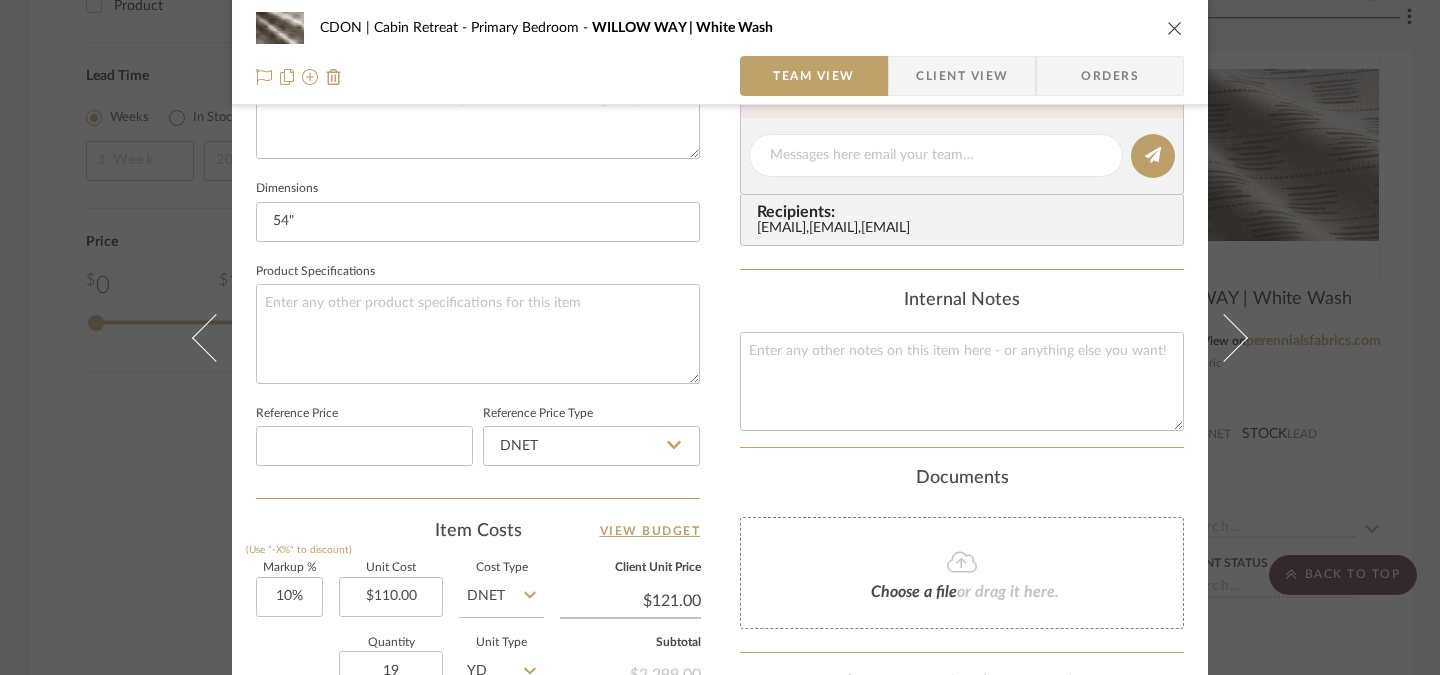 scroll, scrollTop: 0, scrollLeft: 0, axis: both 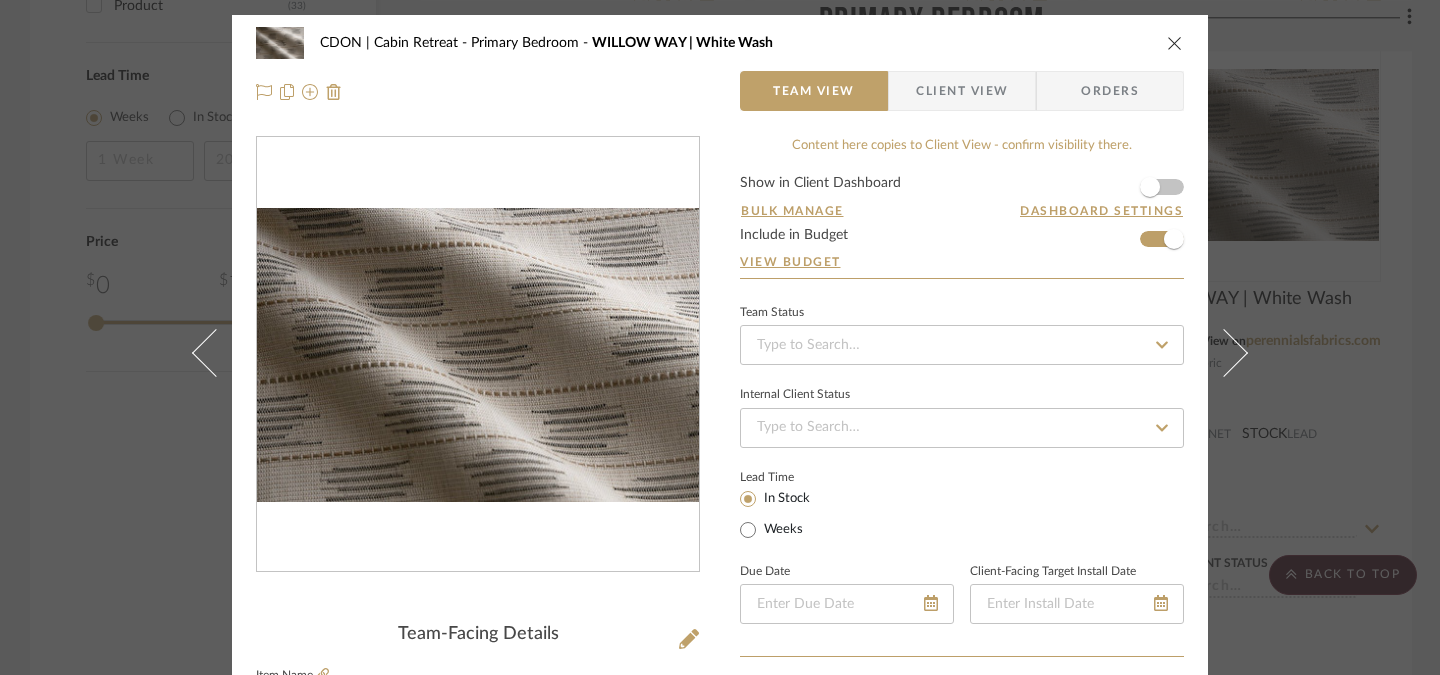 click at bounding box center [1175, 43] 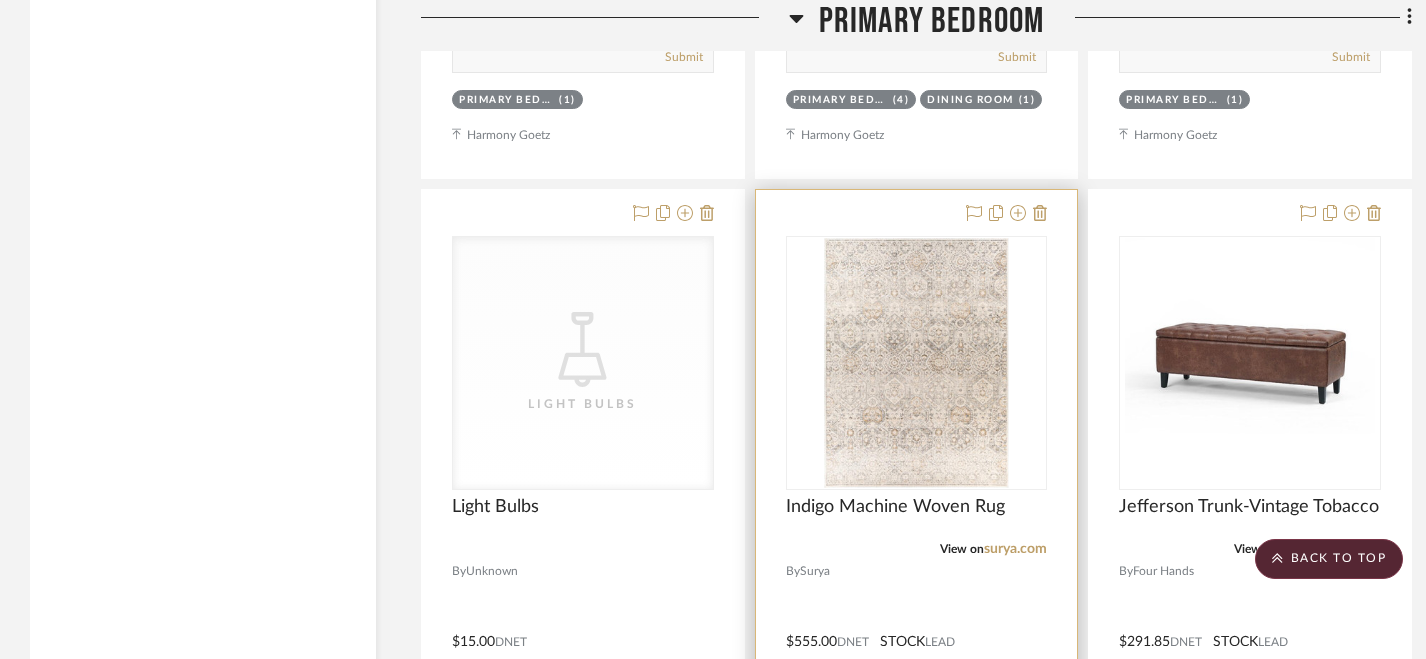 scroll, scrollTop: 4025, scrollLeft: 0, axis: vertical 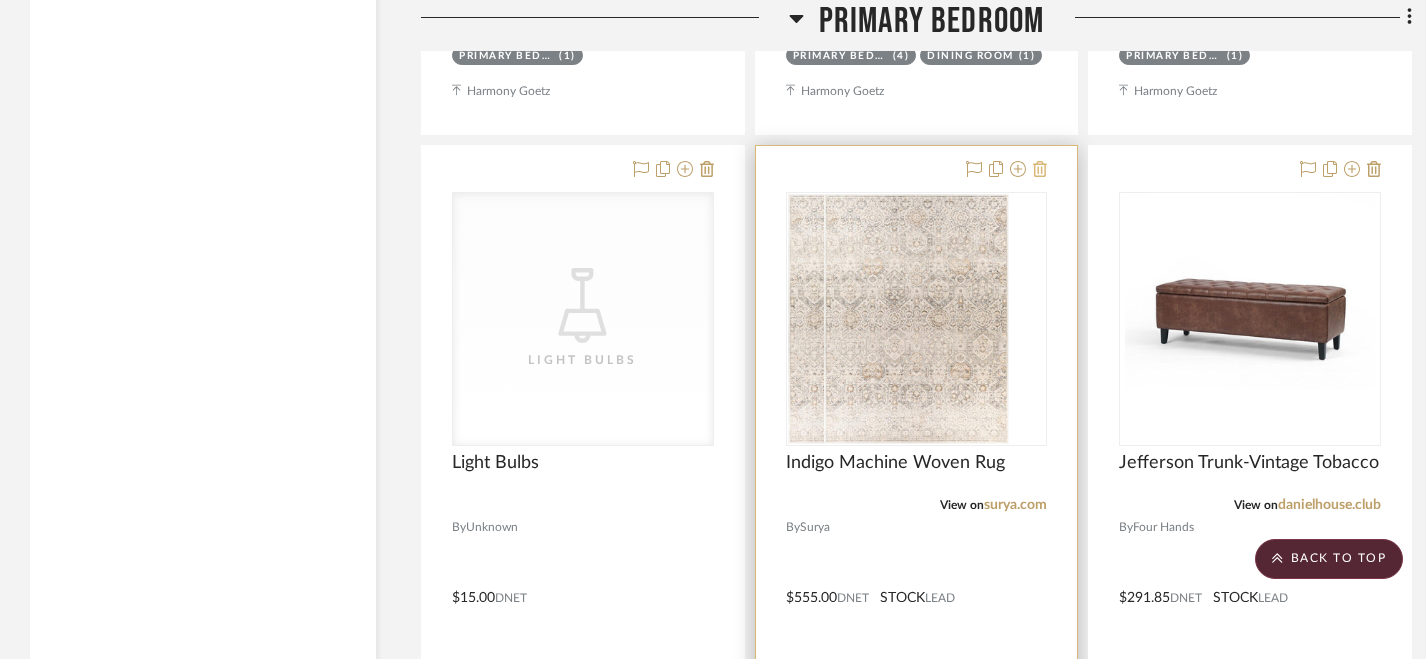 click at bounding box center [1040, 170] 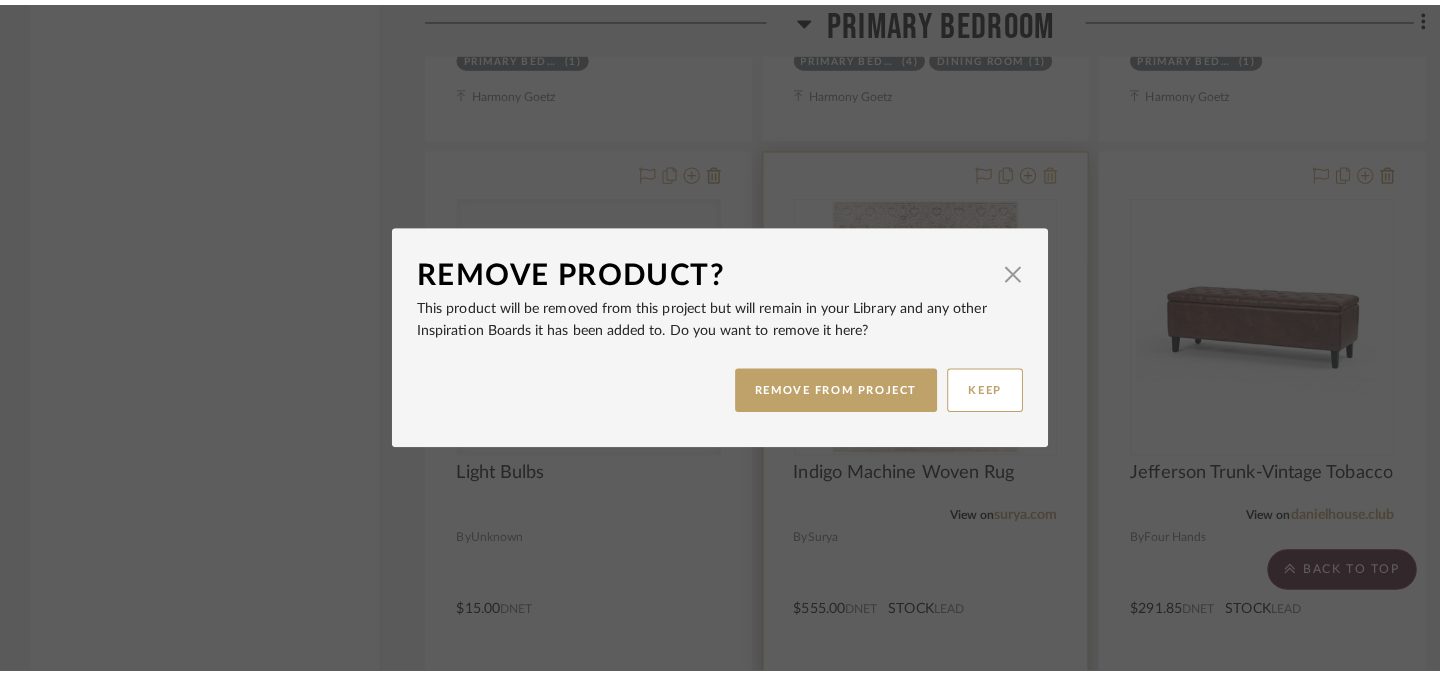 scroll, scrollTop: 0, scrollLeft: 0, axis: both 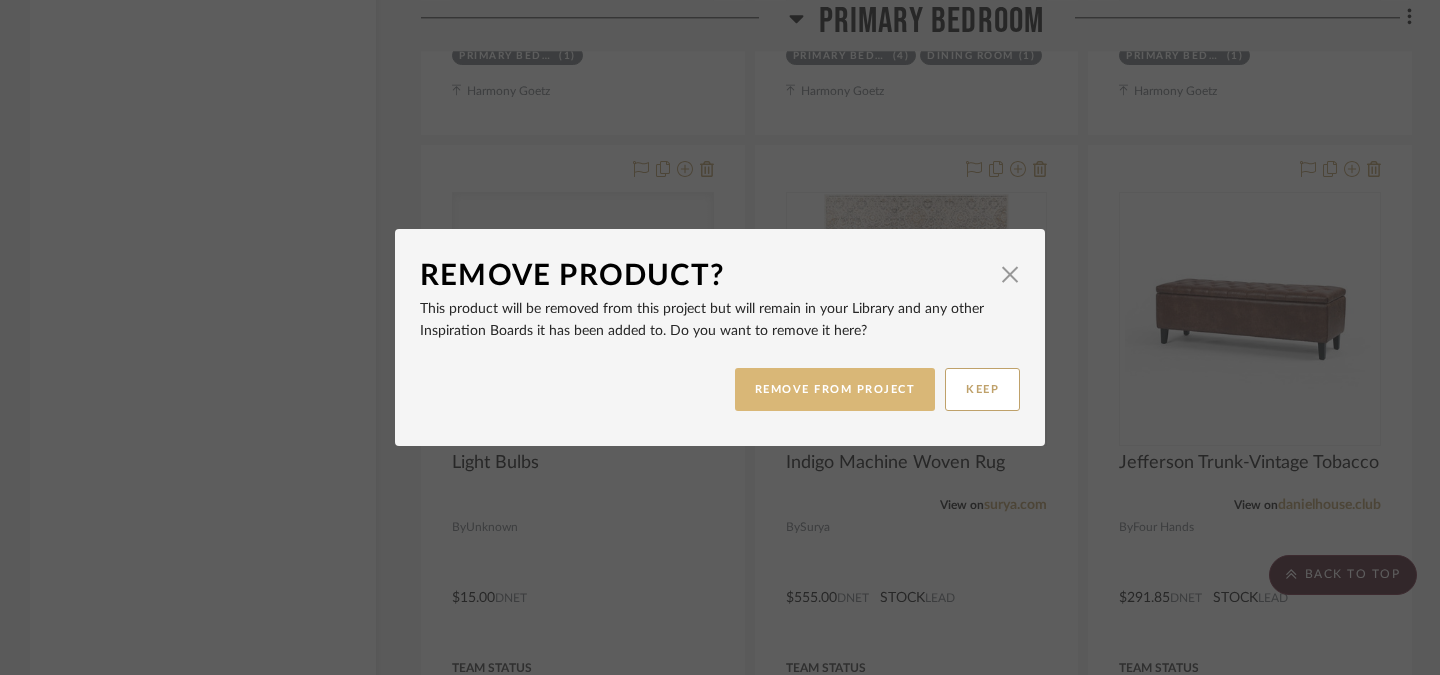 click on "REMOVE FROM PROJECT" at bounding box center (835, 389) 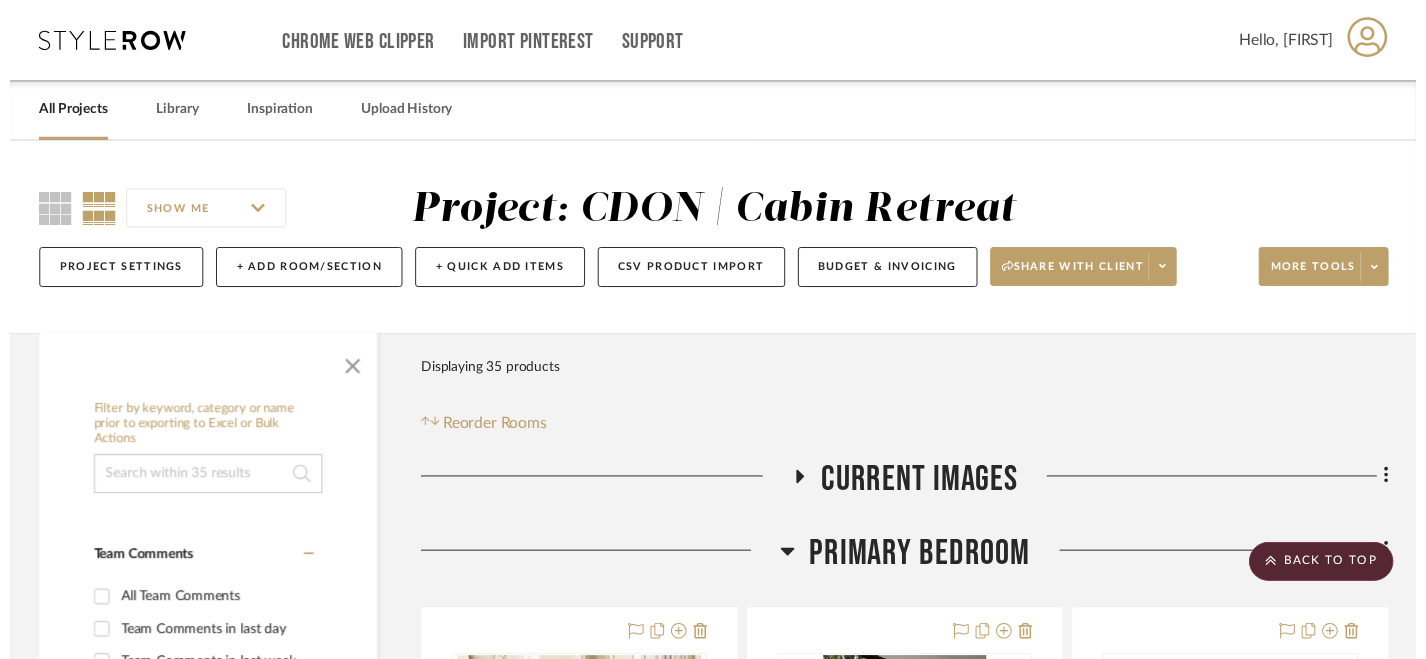 scroll, scrollTop: 4025, scrollLeft: 0, axis: vertical 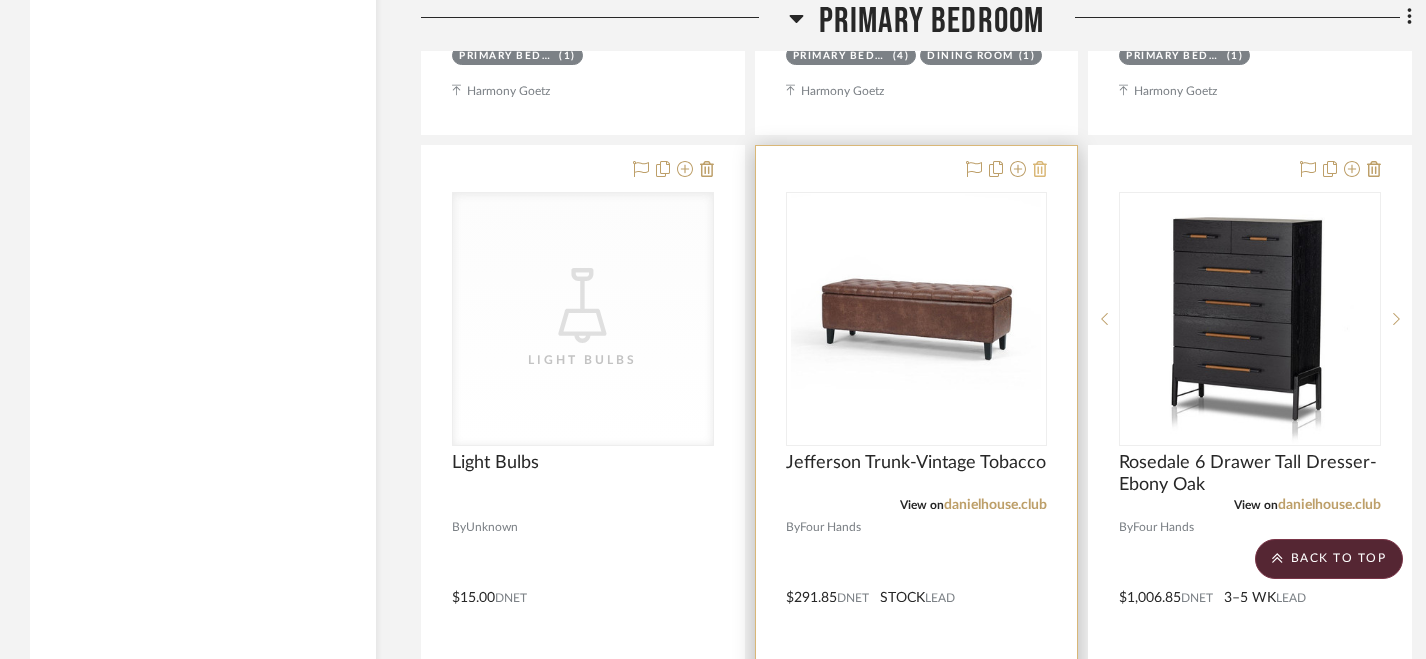 click 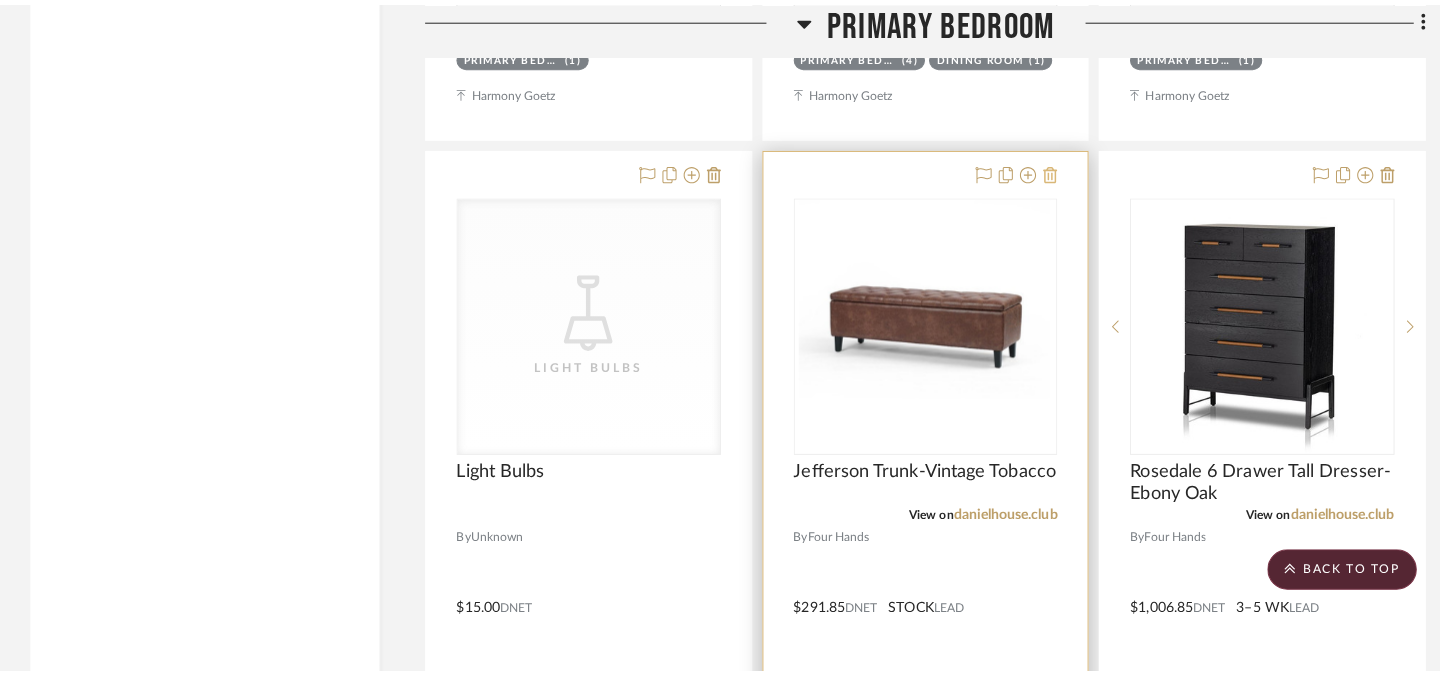 scroll, scrollTop: 0, scrollLeft: 0, axis: both 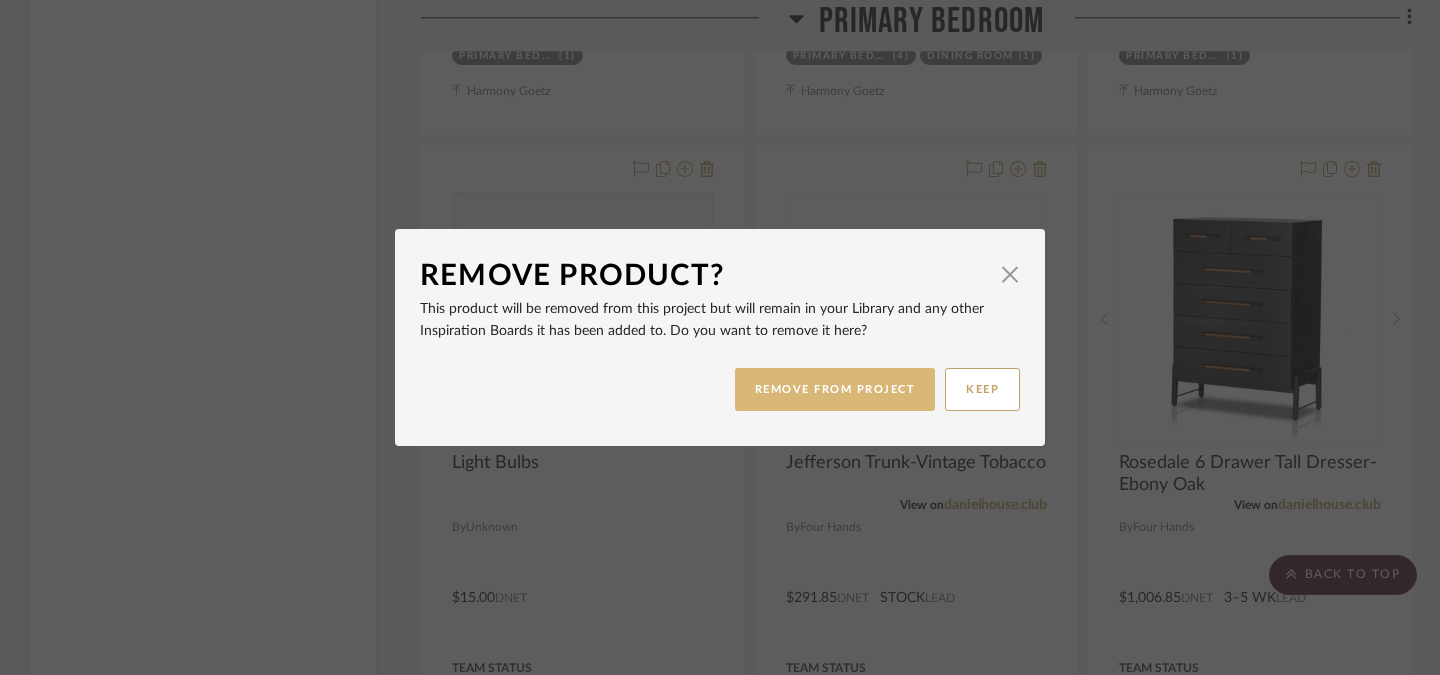 click on "REMOVE FROM PROJECT" at bounding box center (835, 389) 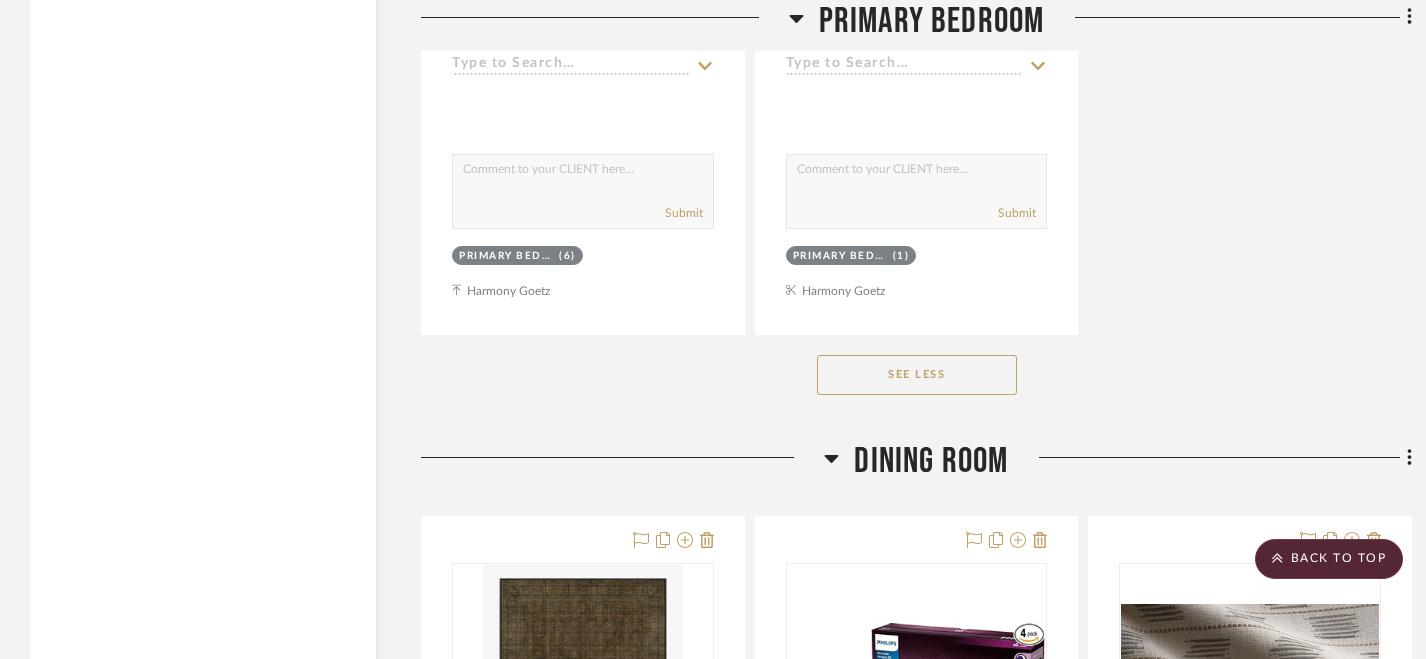 scroll, scrollTop: 4715, scrollLeft: 0, axis: vertical 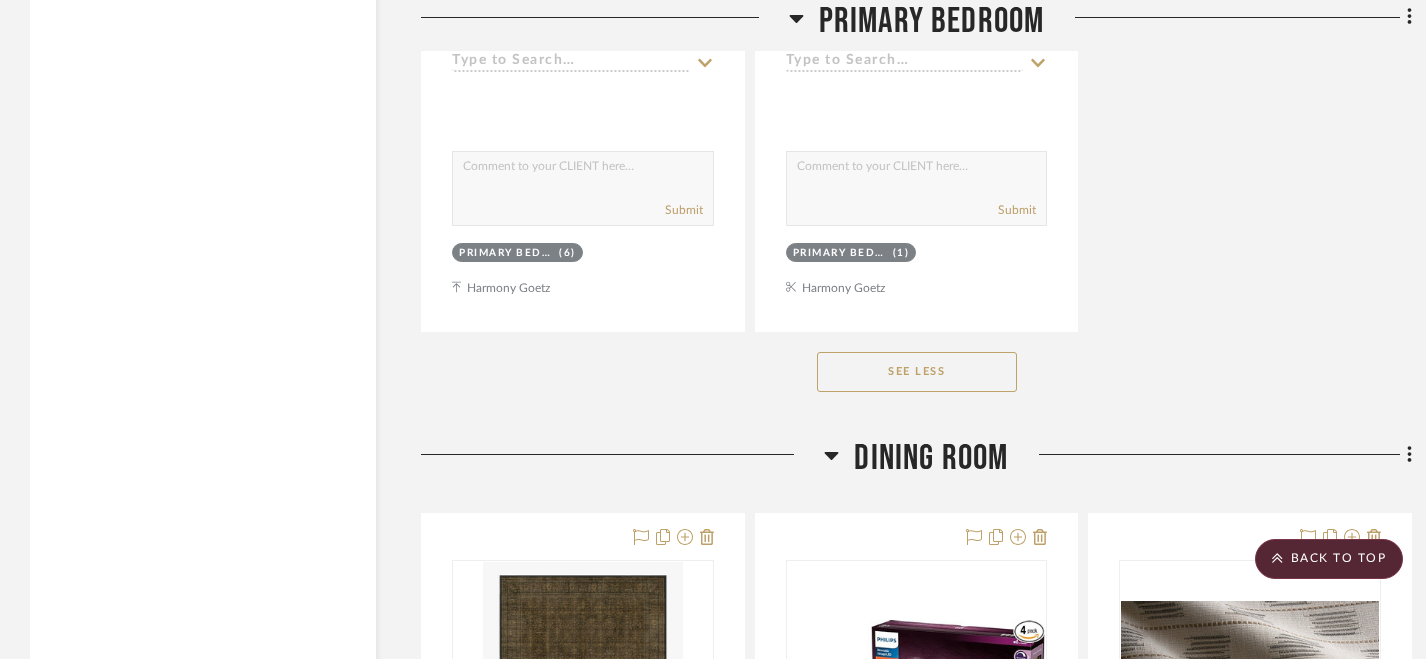 click on "See Less" 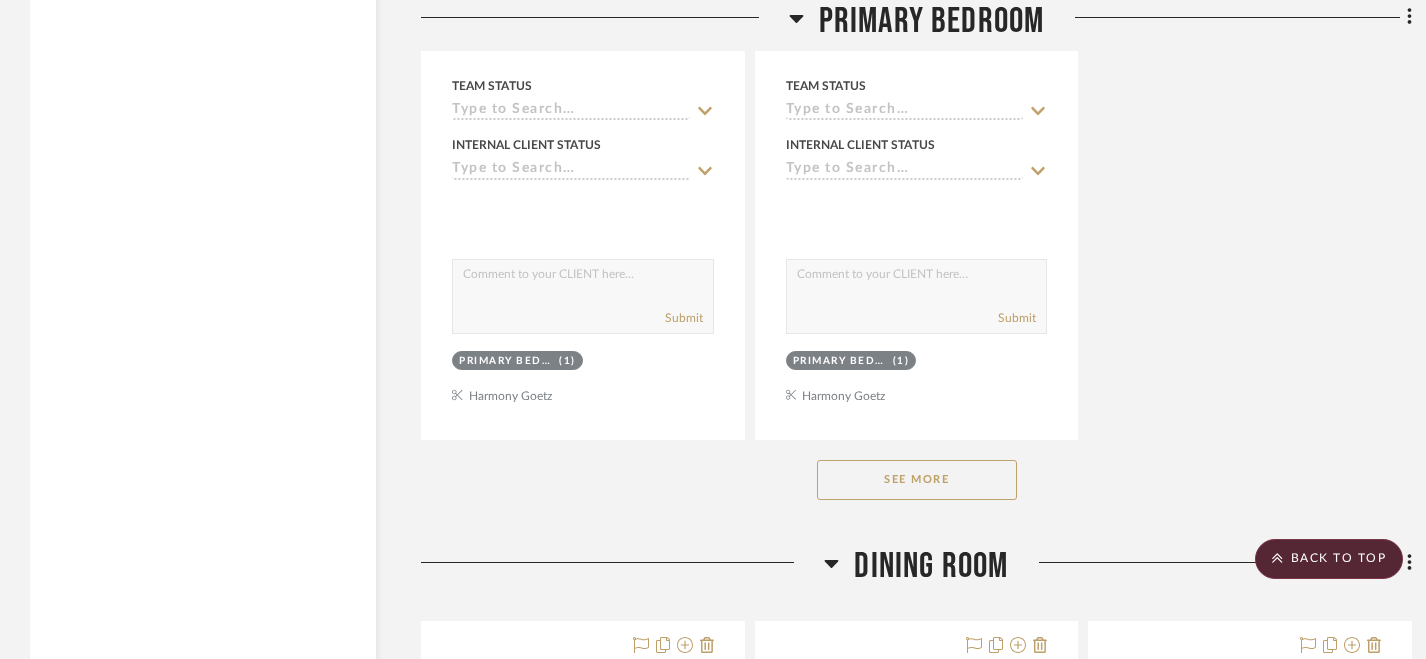 scroll, scrollTop: 2902, scrollLeft: 0, axis: vertical 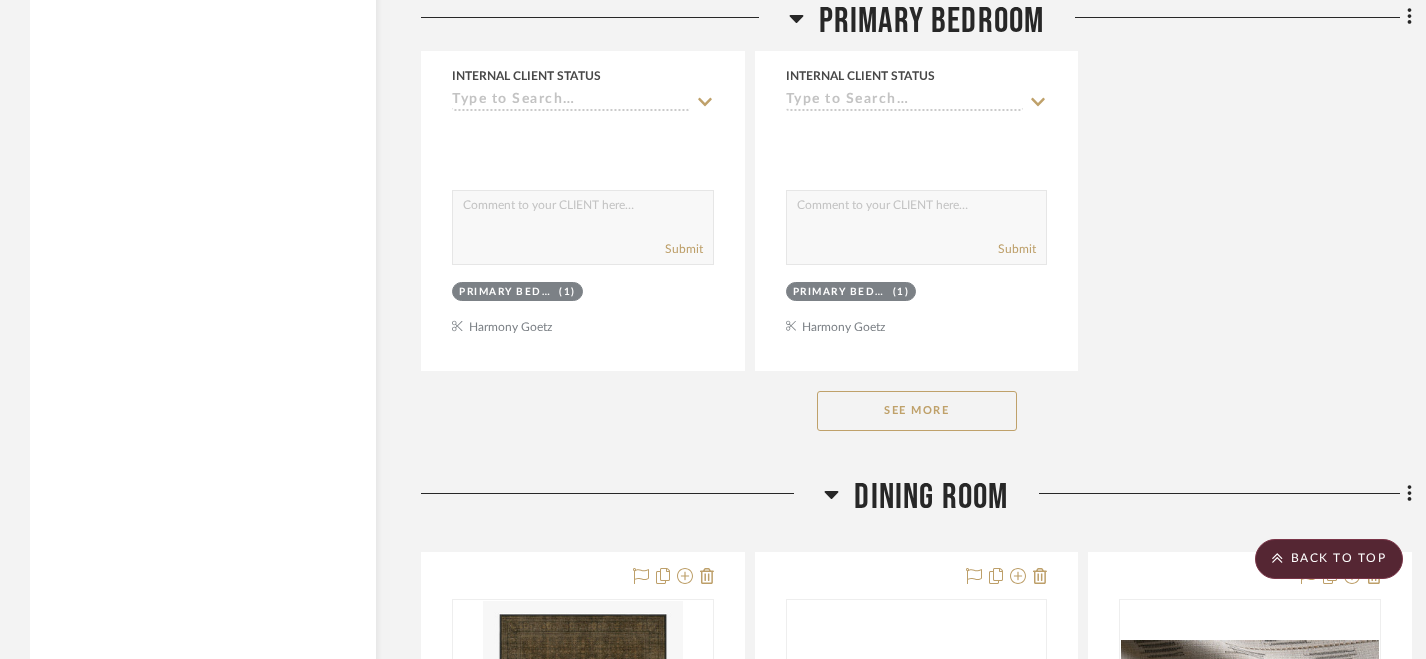 click on "See More" 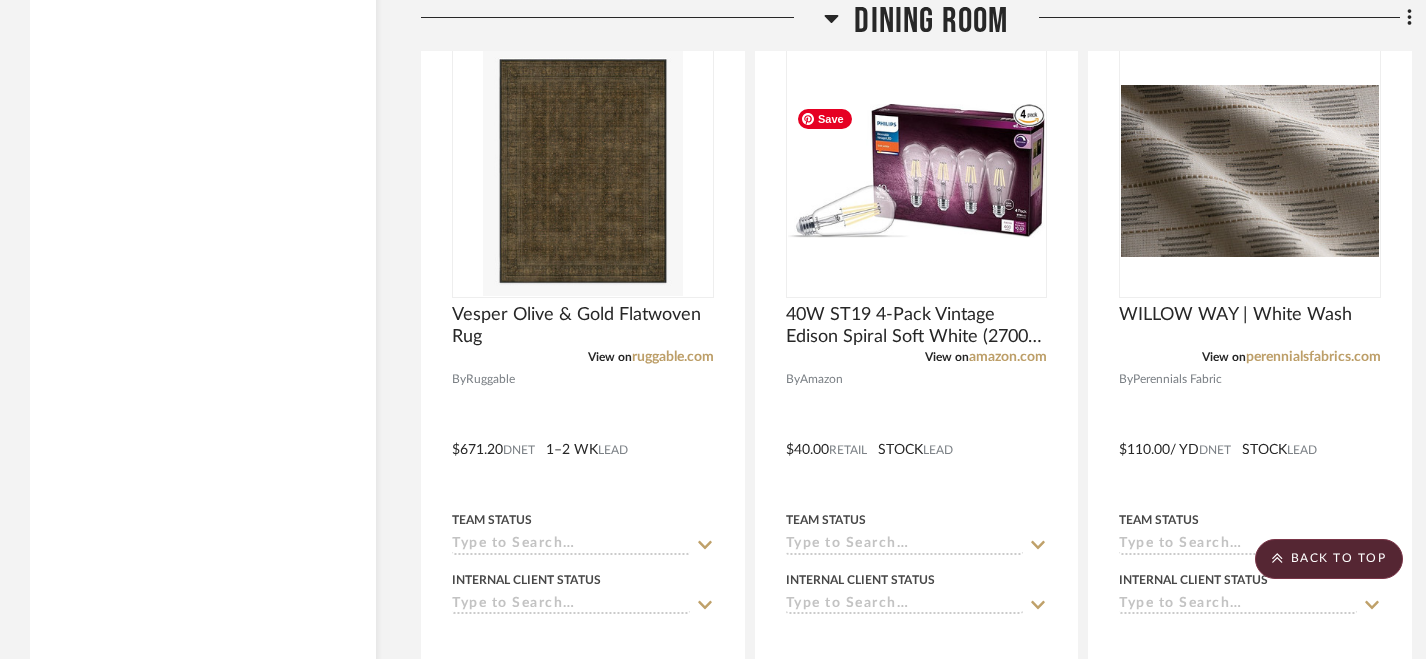 scroll, scrollTop: 5249, scrollLeft: 0, axis: vertical 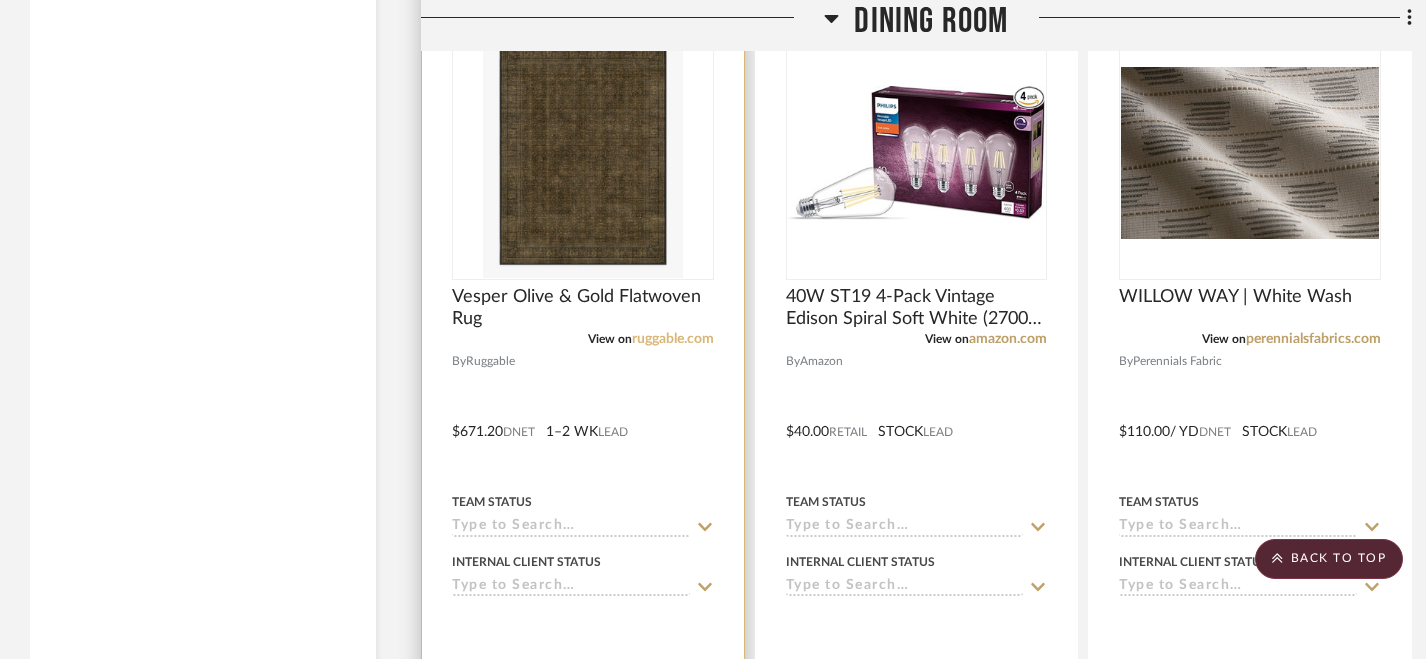 click on "ruggable.com" at bounding box center (673, 339) 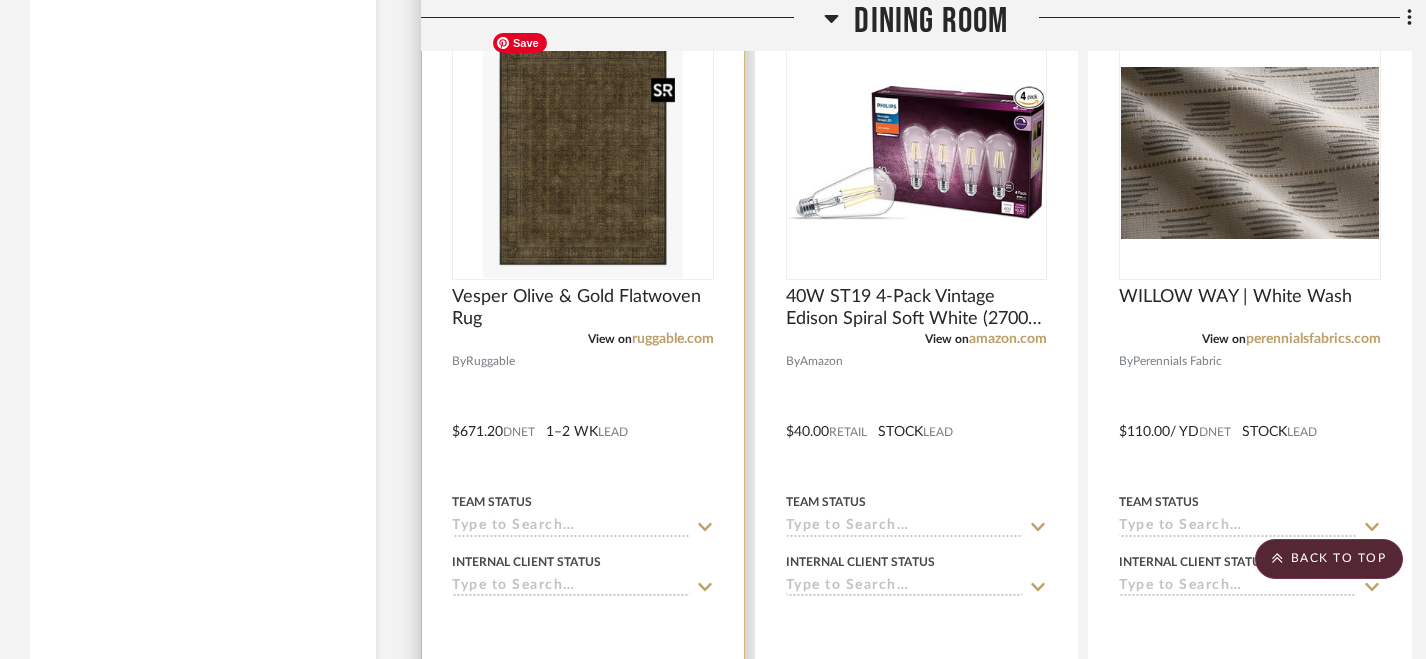 click at bounding box center (583, 153) 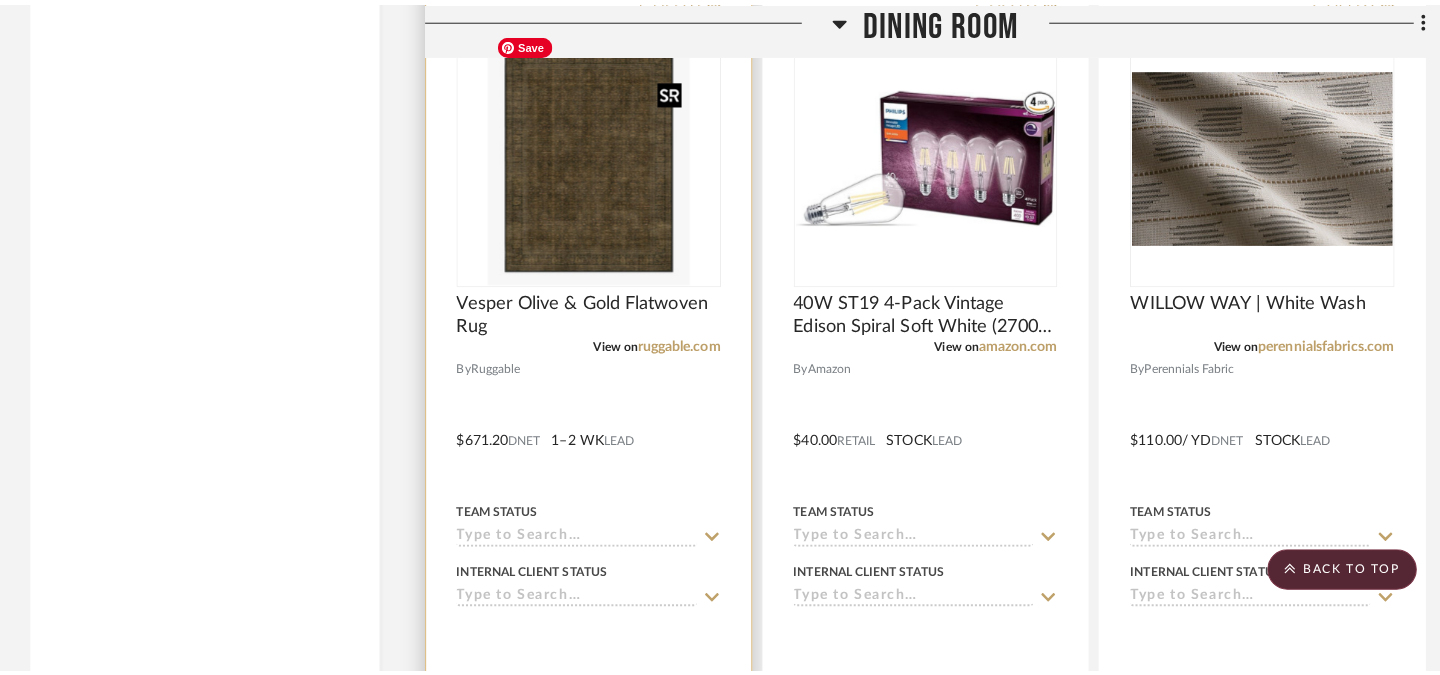 scroll, scrollTop: 0, scrollLeft: 0, axis: both 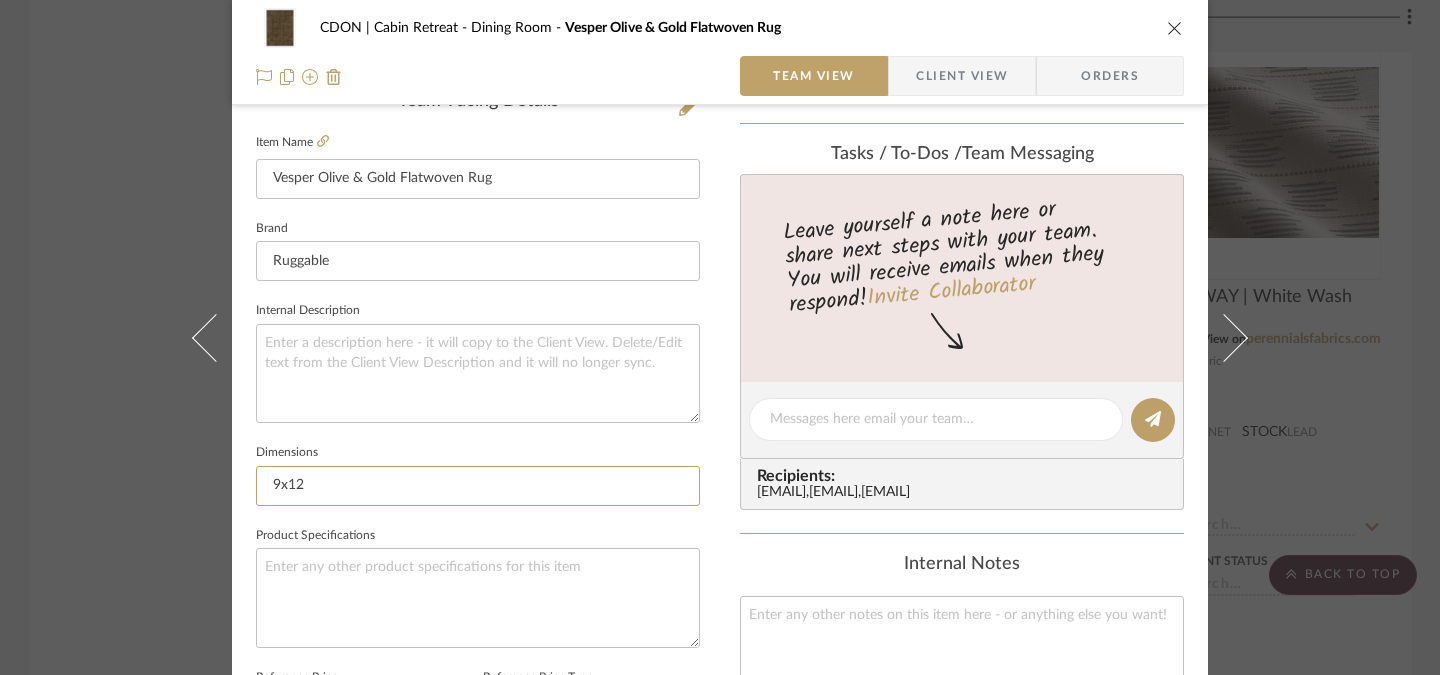 drag, startPoint x: 358, startPoint y: 487, endPoint x: 117, endPoint y: 470, distance: 241.59885 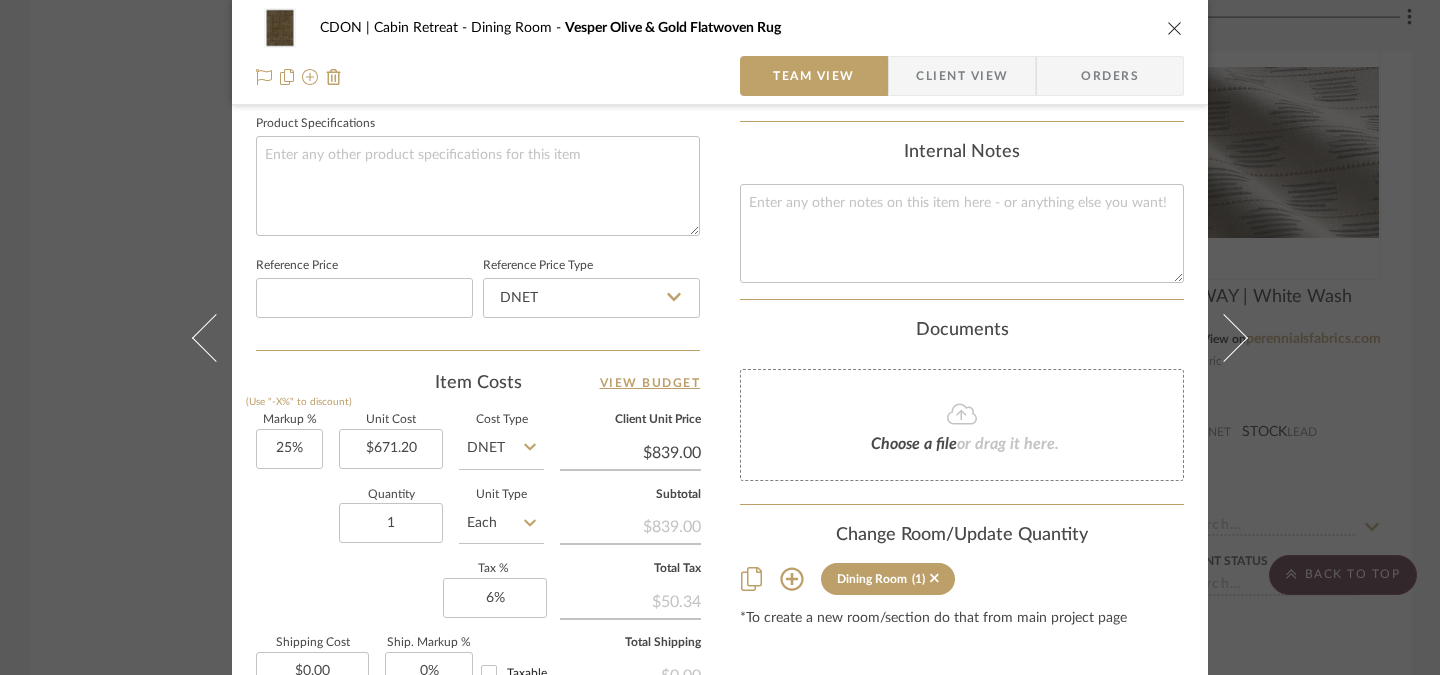 scroll, scrollTop: 956, scrollLeft: 0, axis: vertical 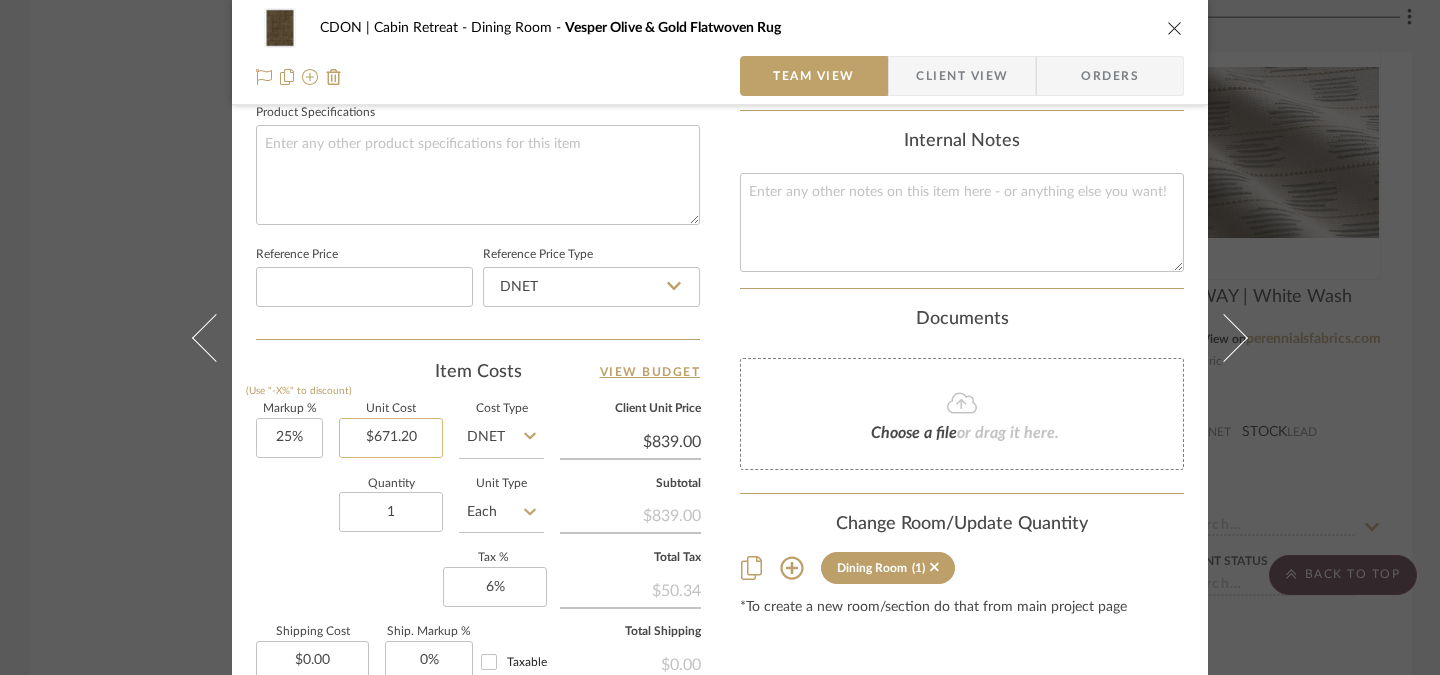 type on "8x10" 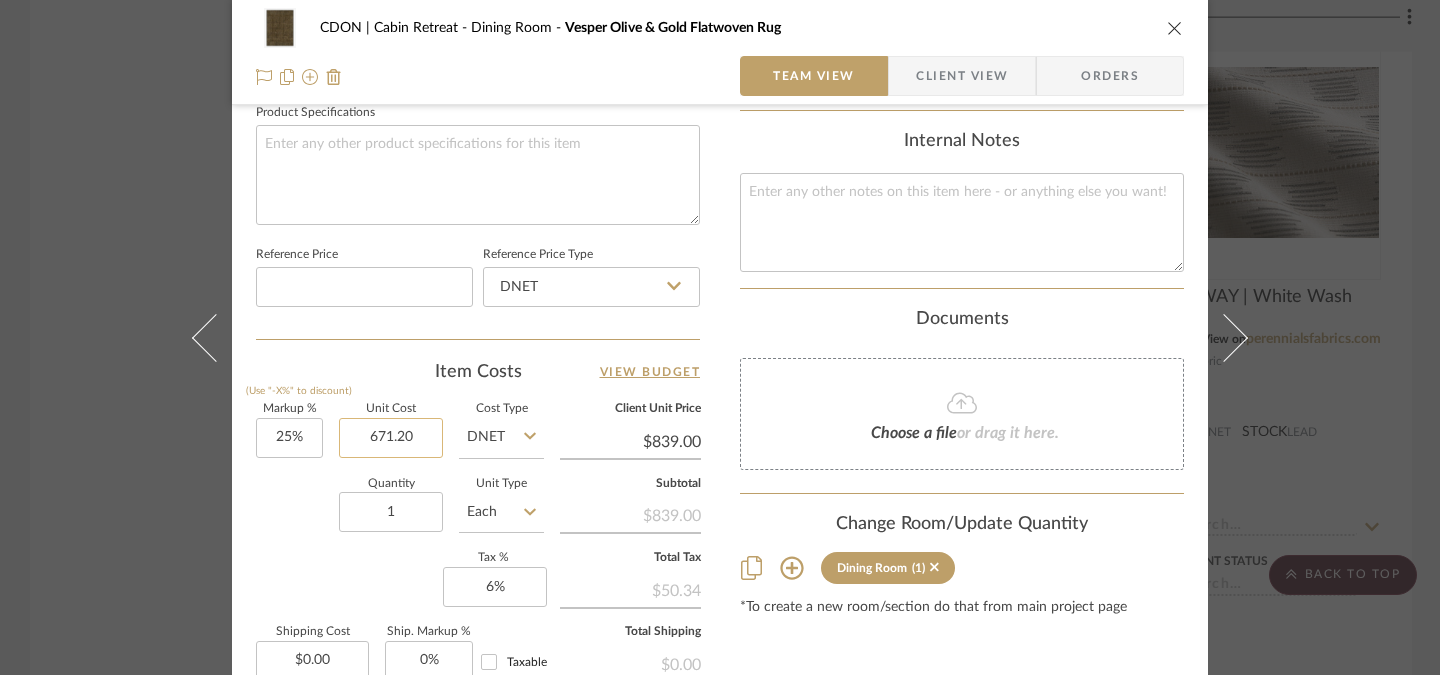 type 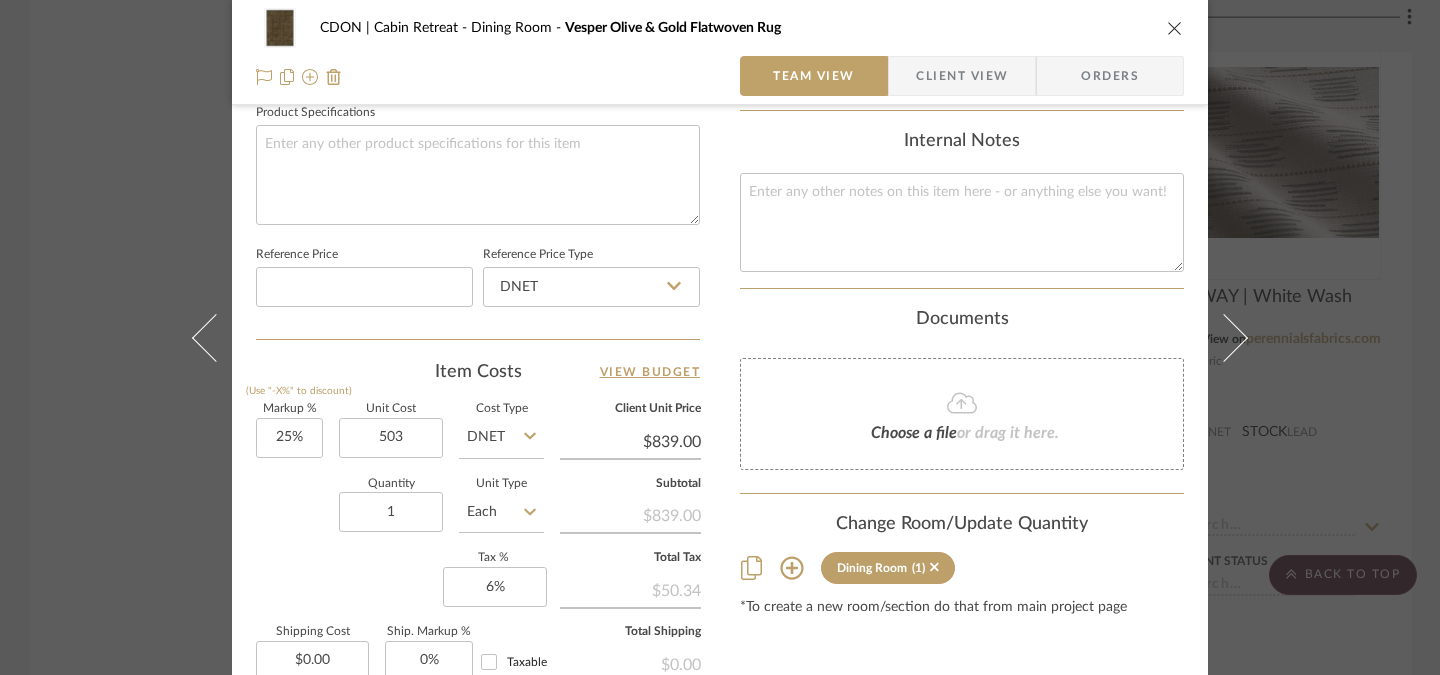 type on "$503.00" 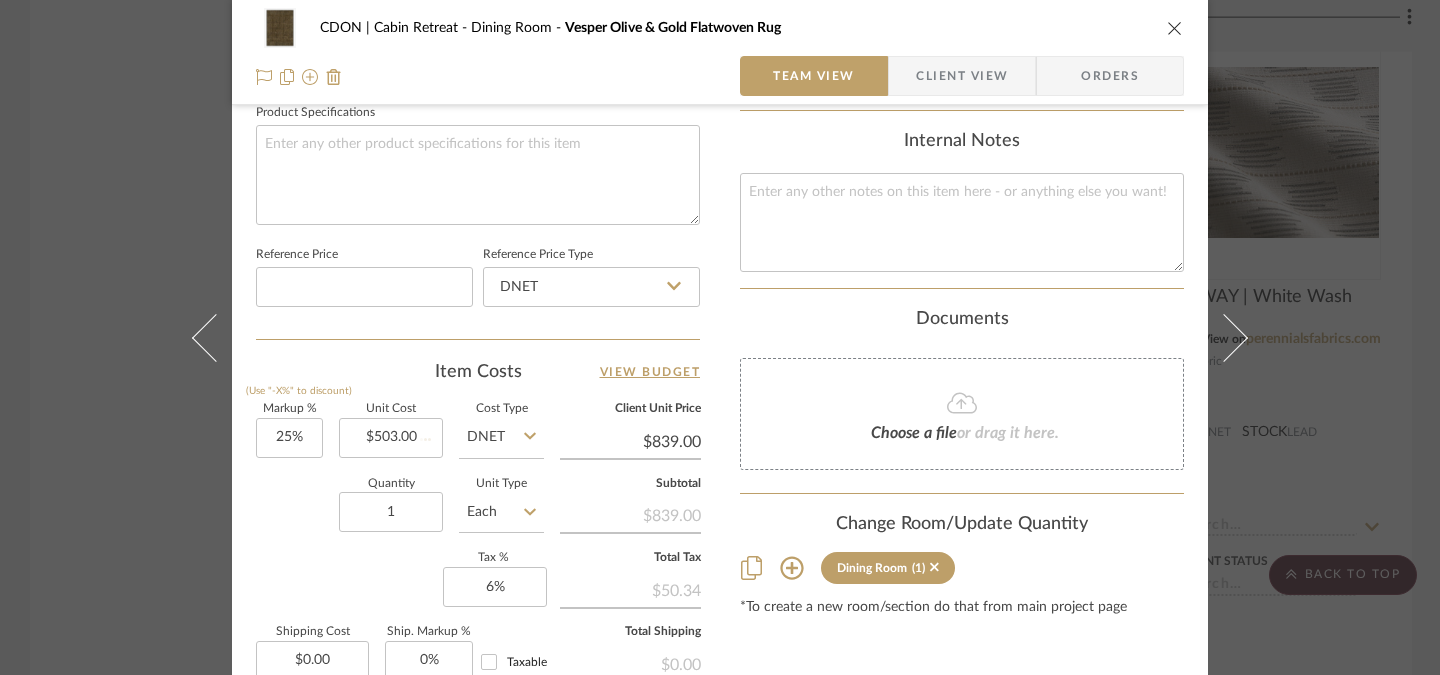 type 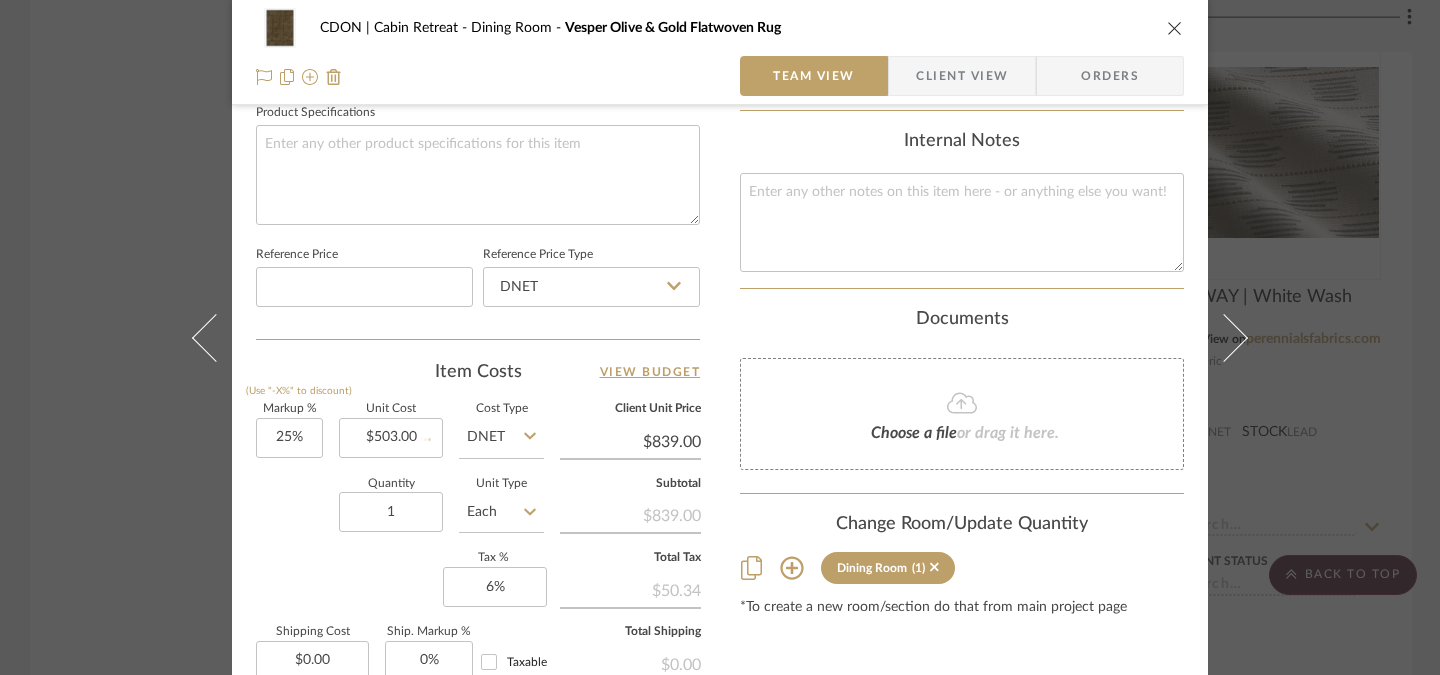 type 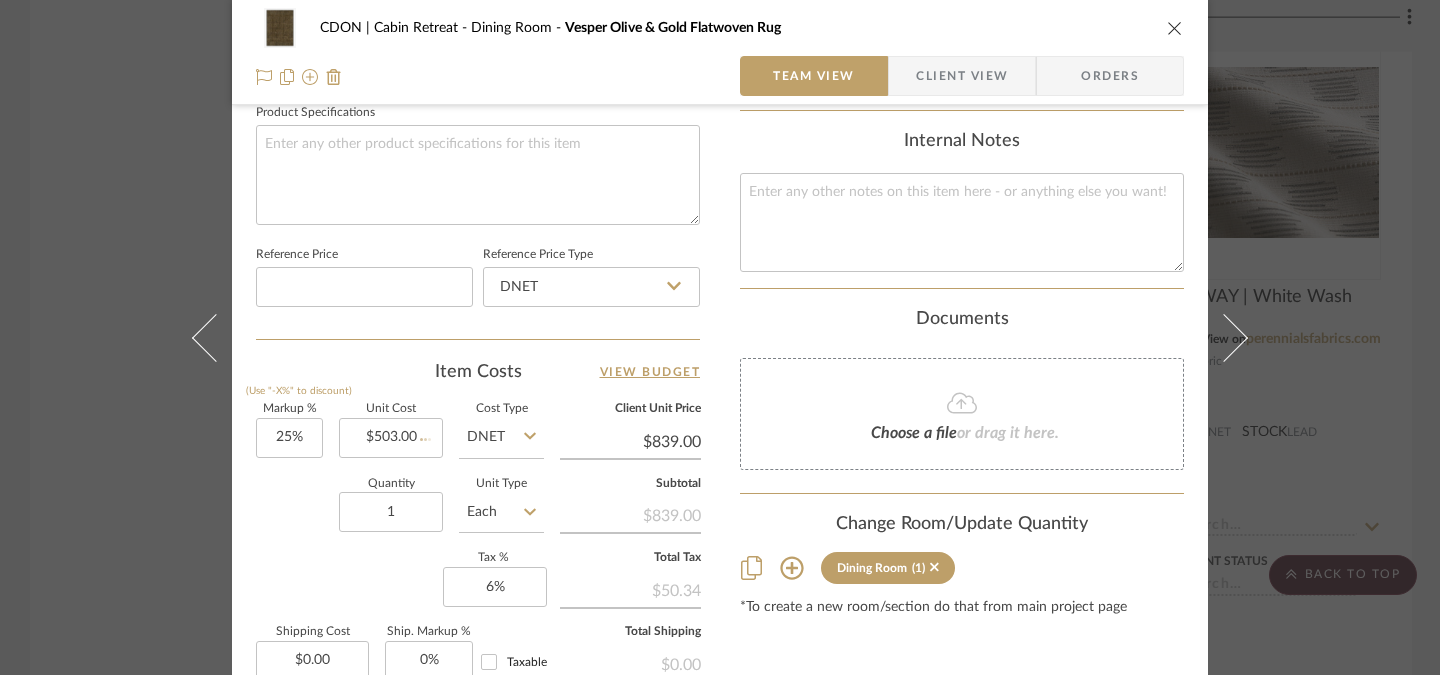 type 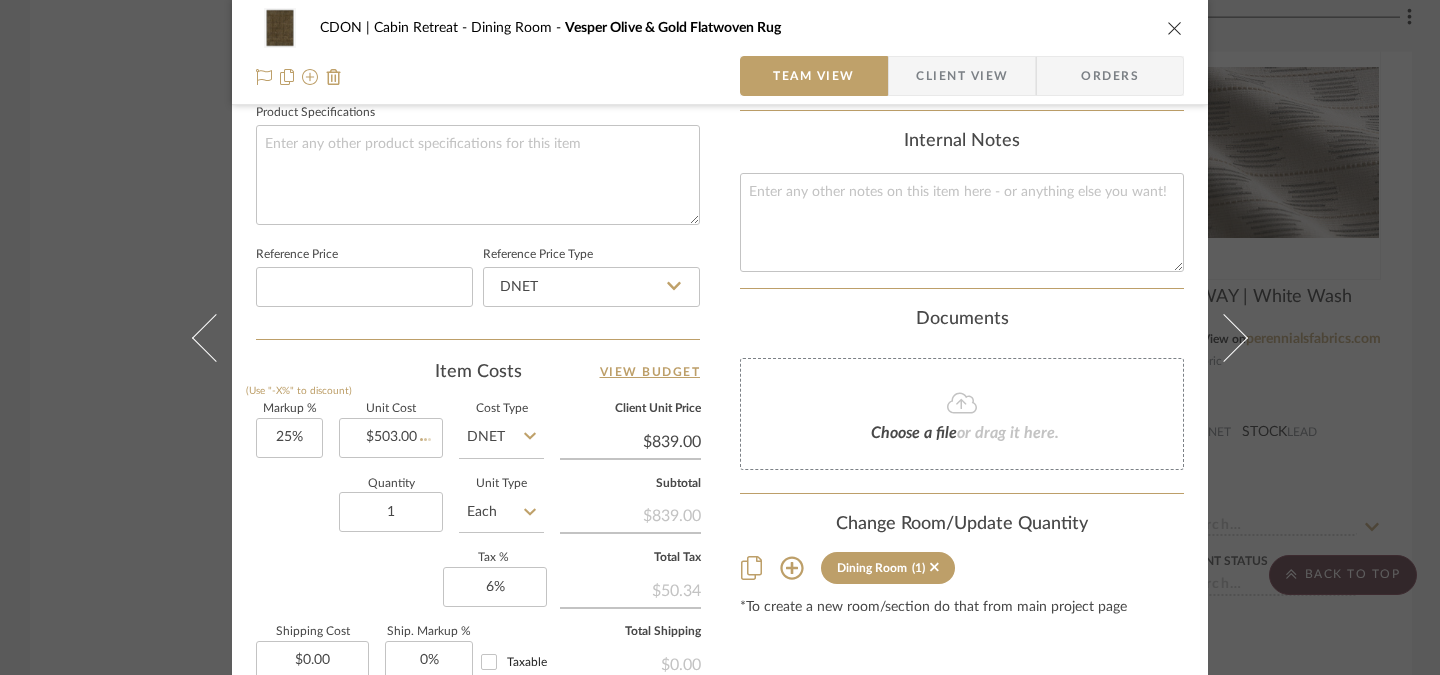 type on "$628.75" 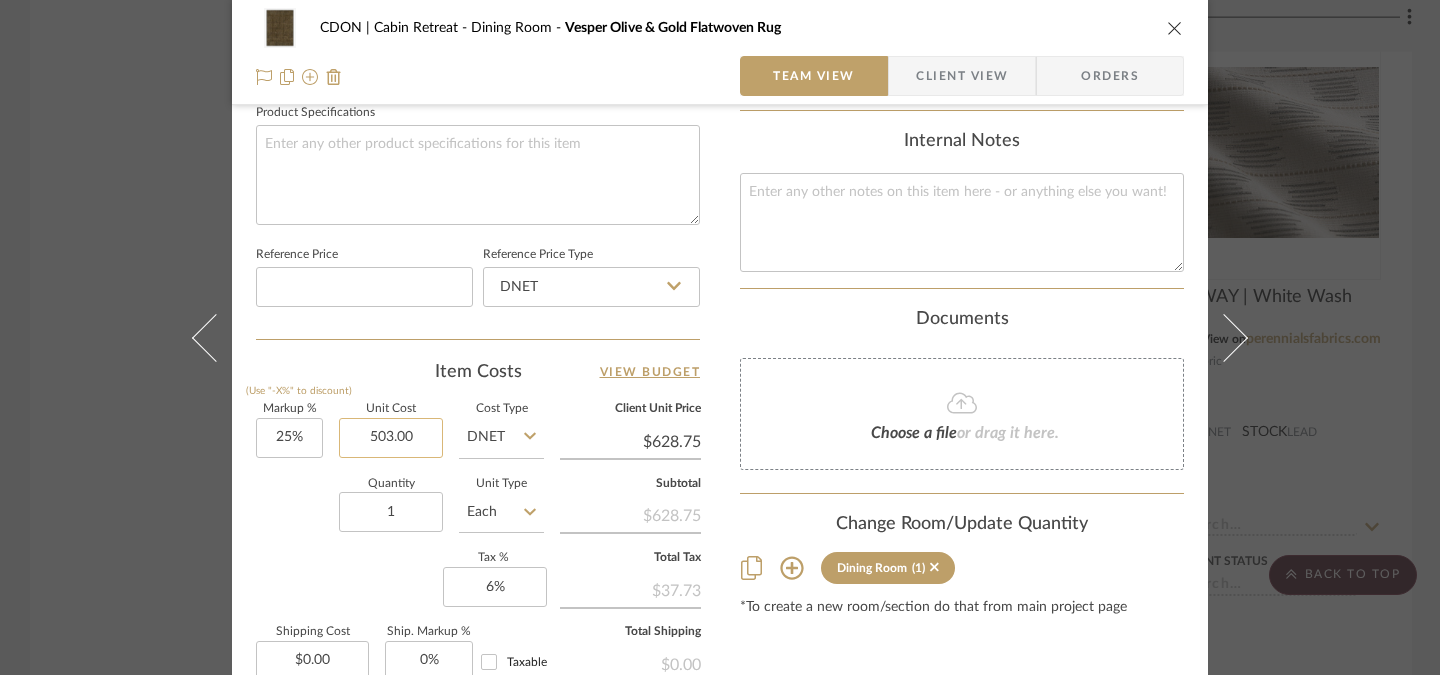 click on "503.00" 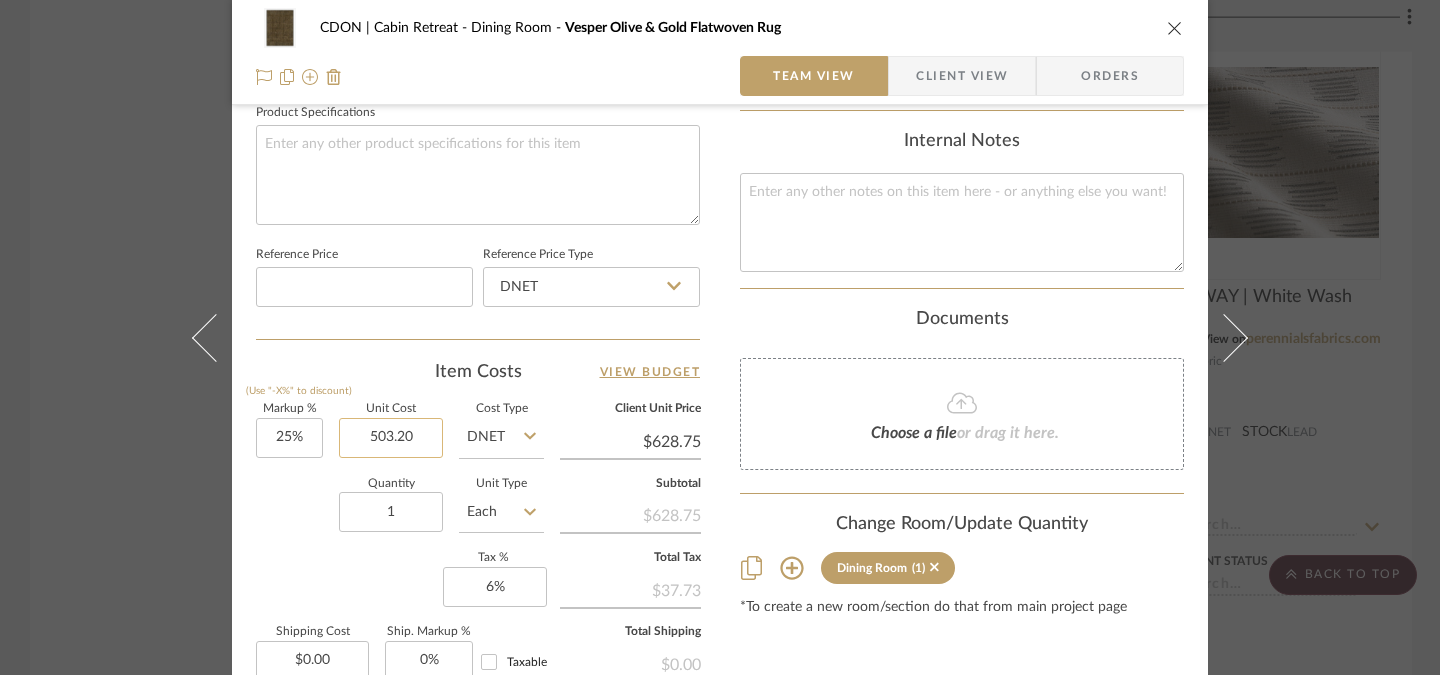 type on "$503.20" 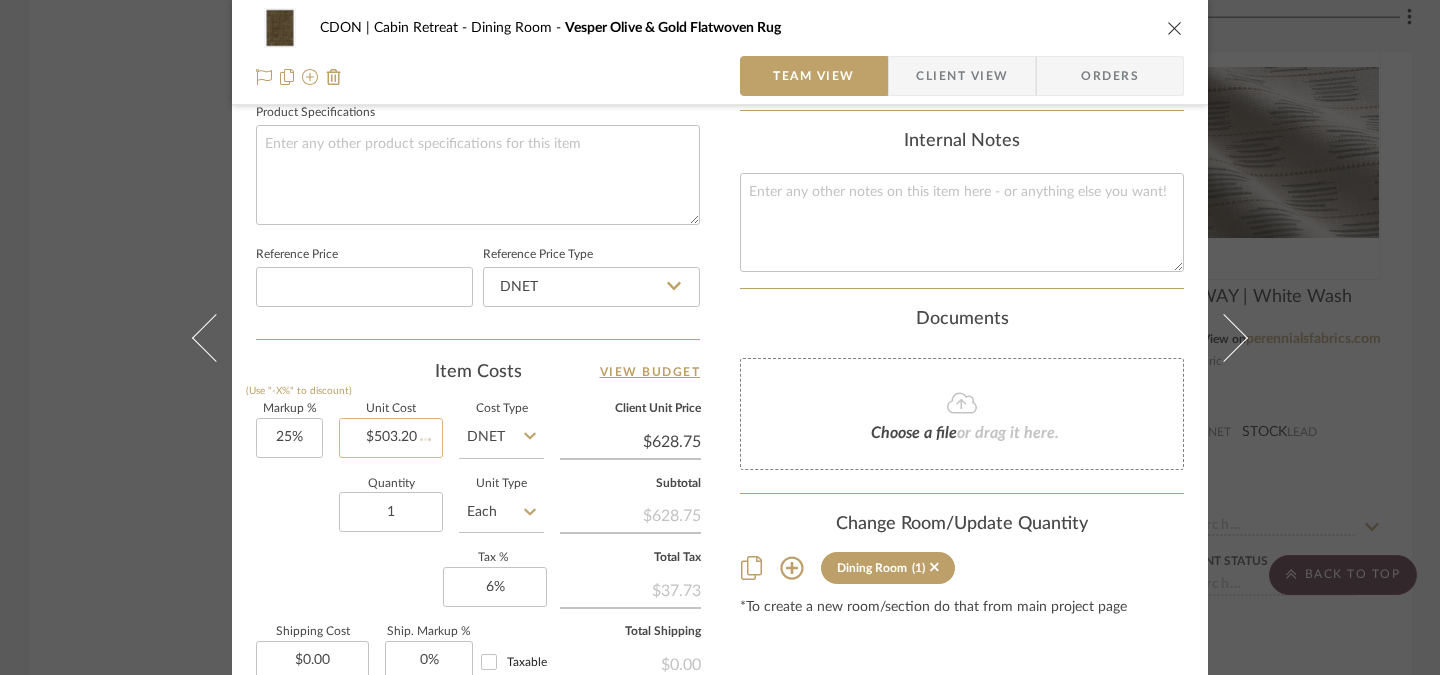 type 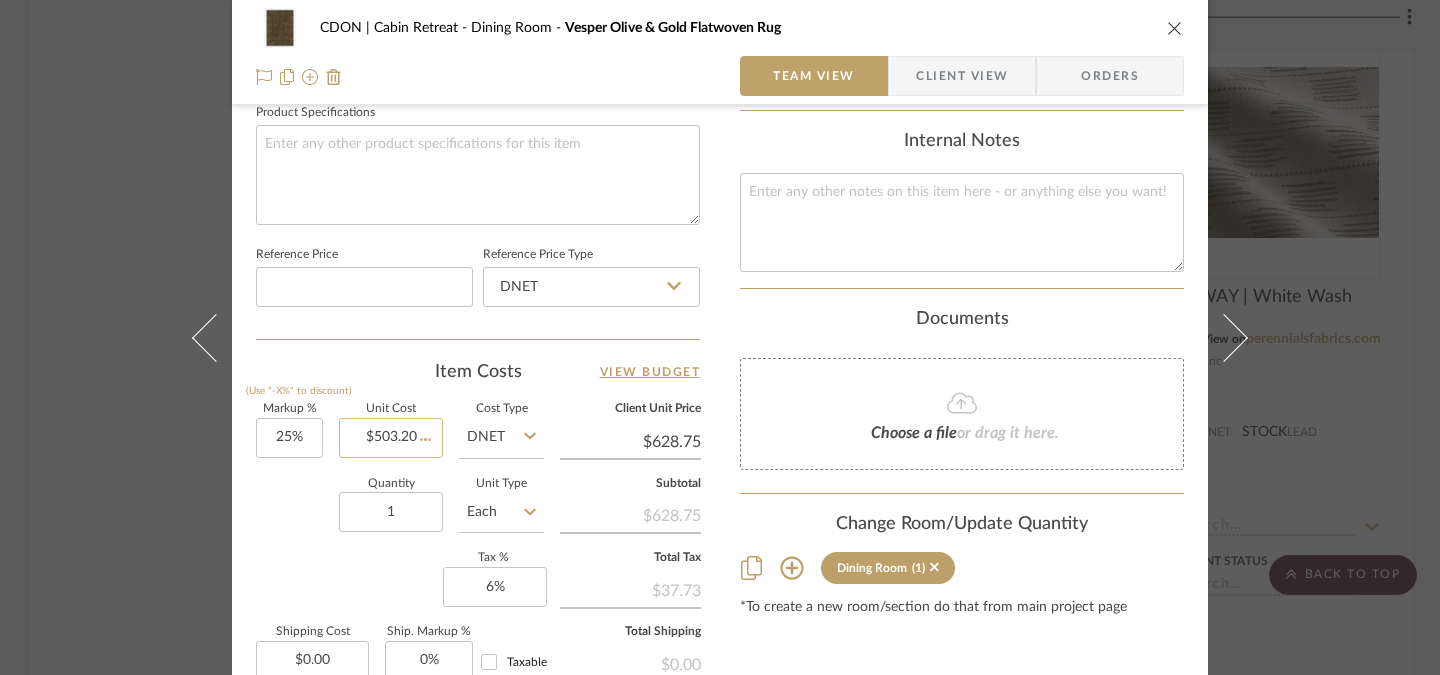 type 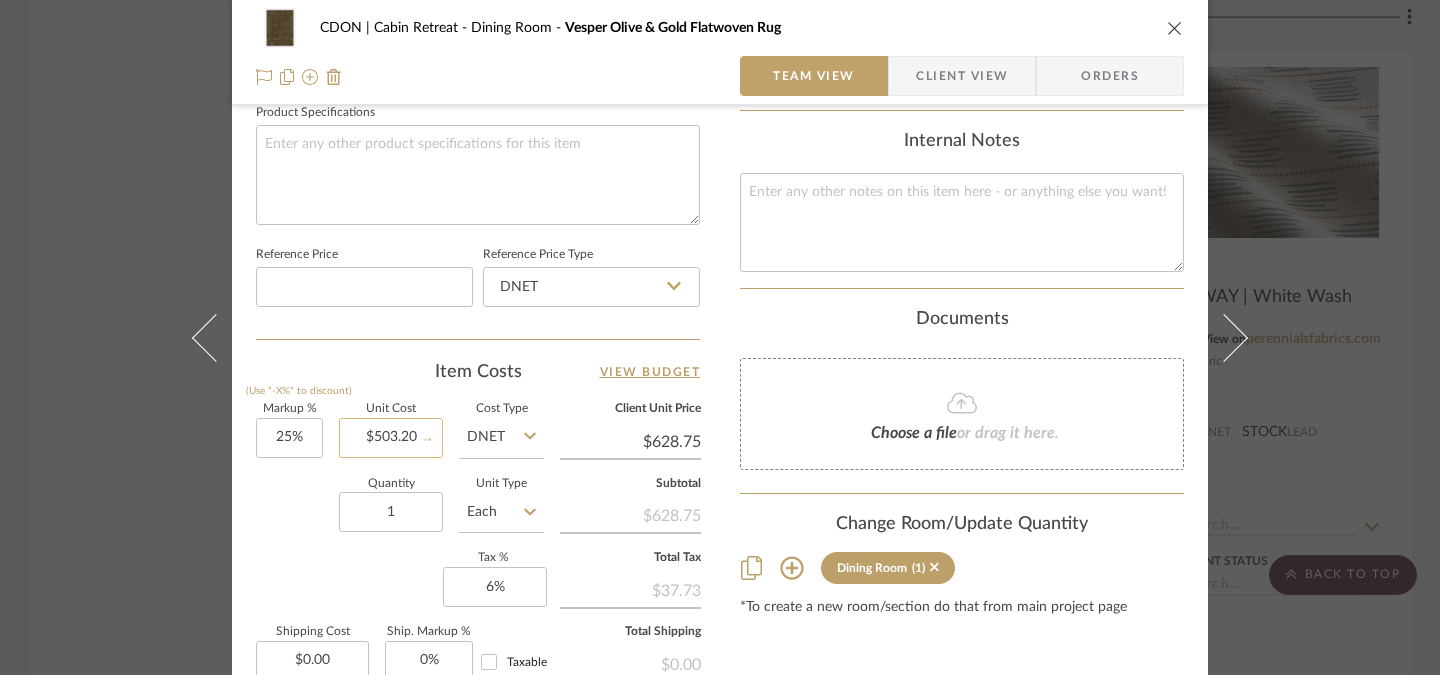 type 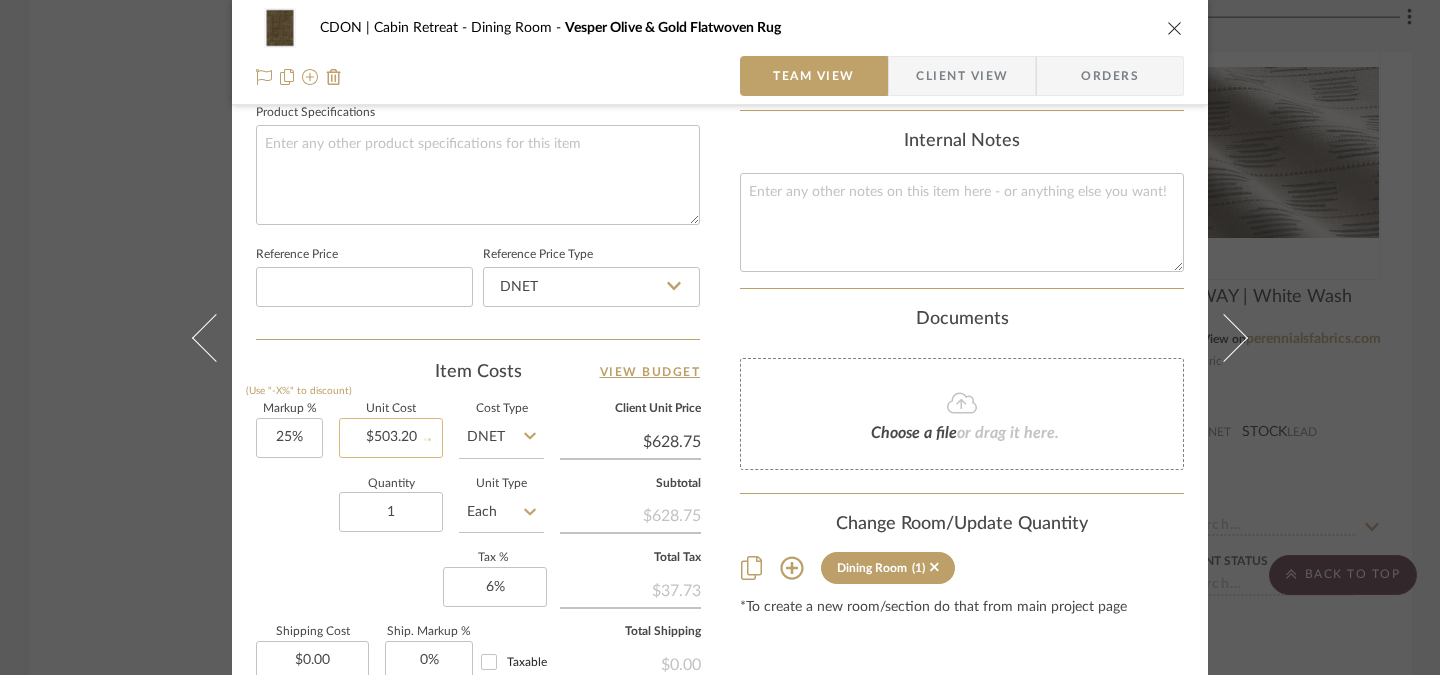 type on "$629.00" 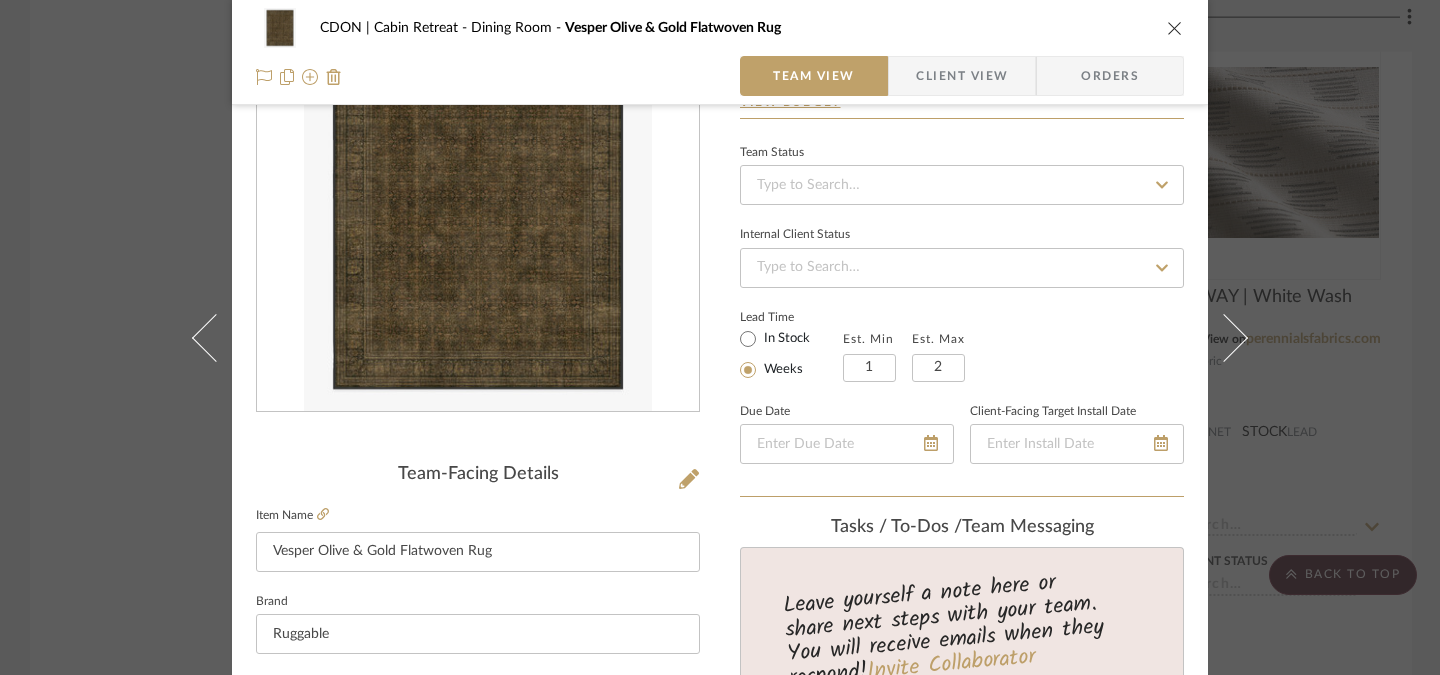 scroll, scrollTop: 0, scrollLeft: 0, axis: both 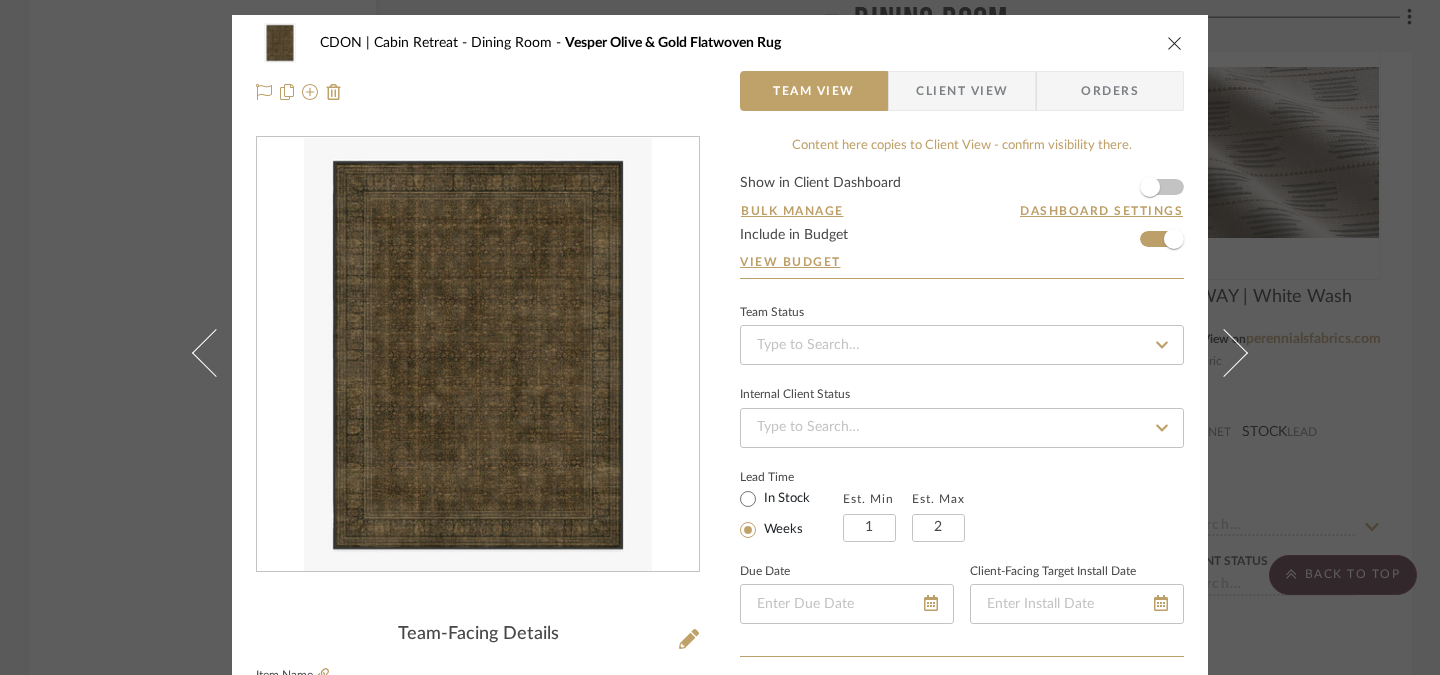 click at bounding box center (1175, 43) 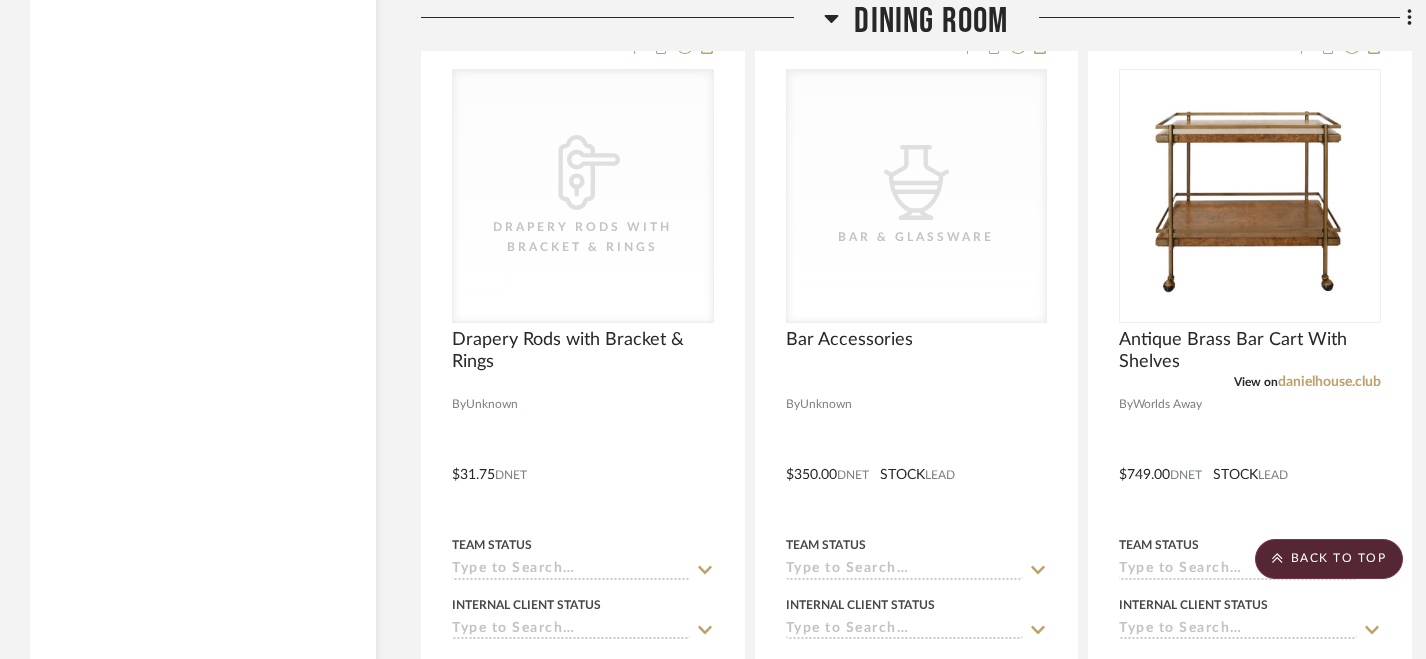 scroll, scrollTop: 6111, scrollLeft: 0, axis: vertical 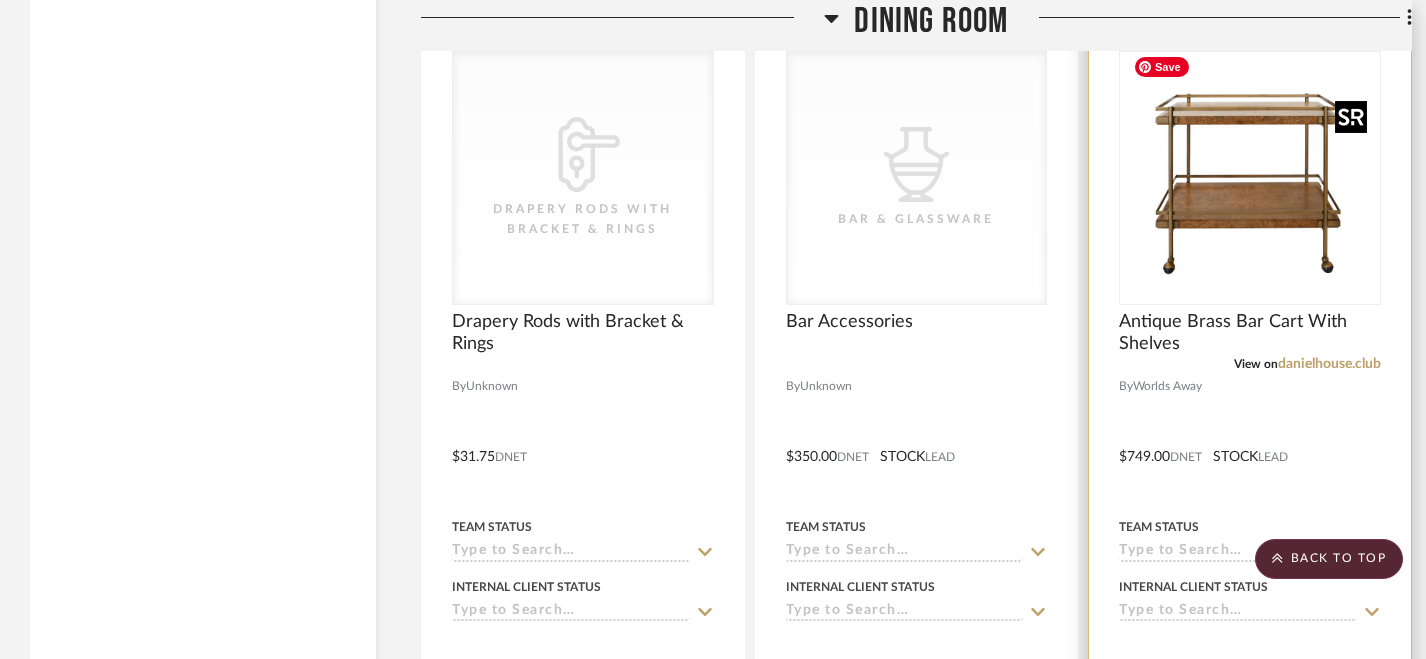 click at bounding box center (1250, 178) 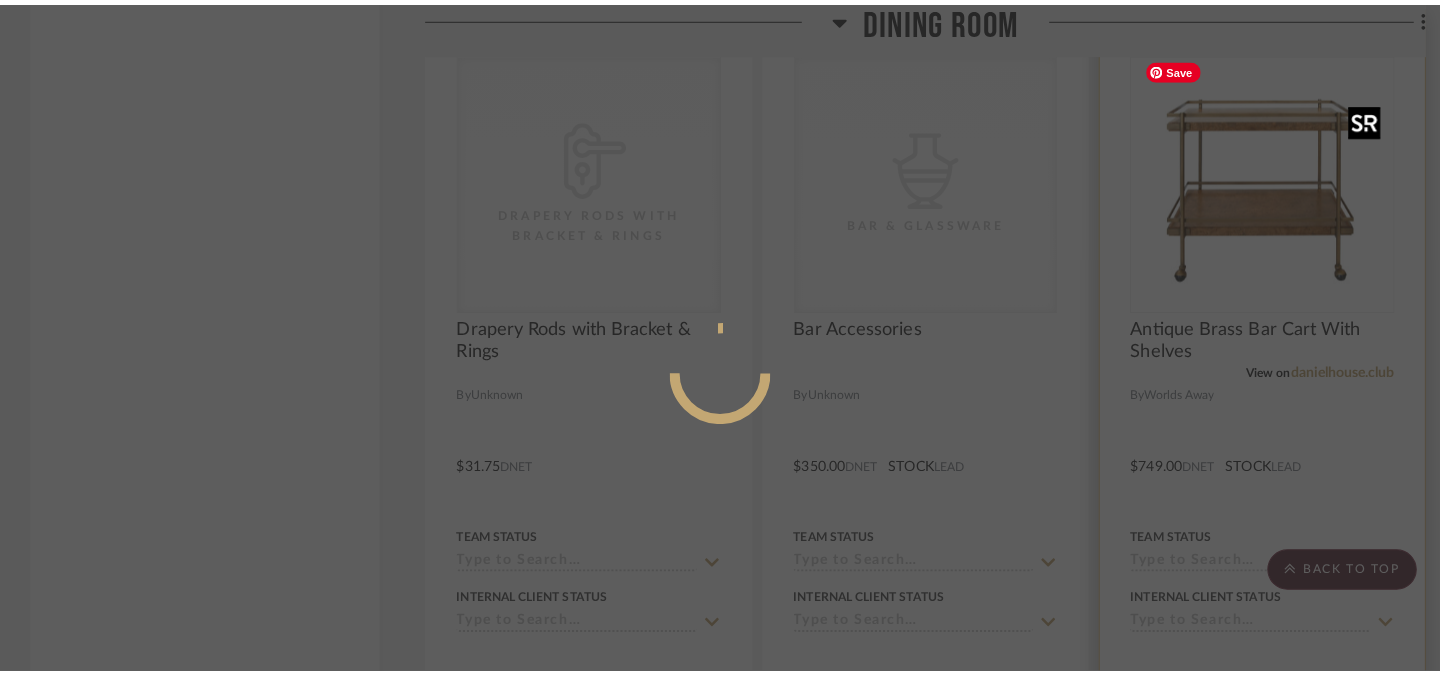 scroll, scrollTop: 0, scrollLeft: 0, axis: both 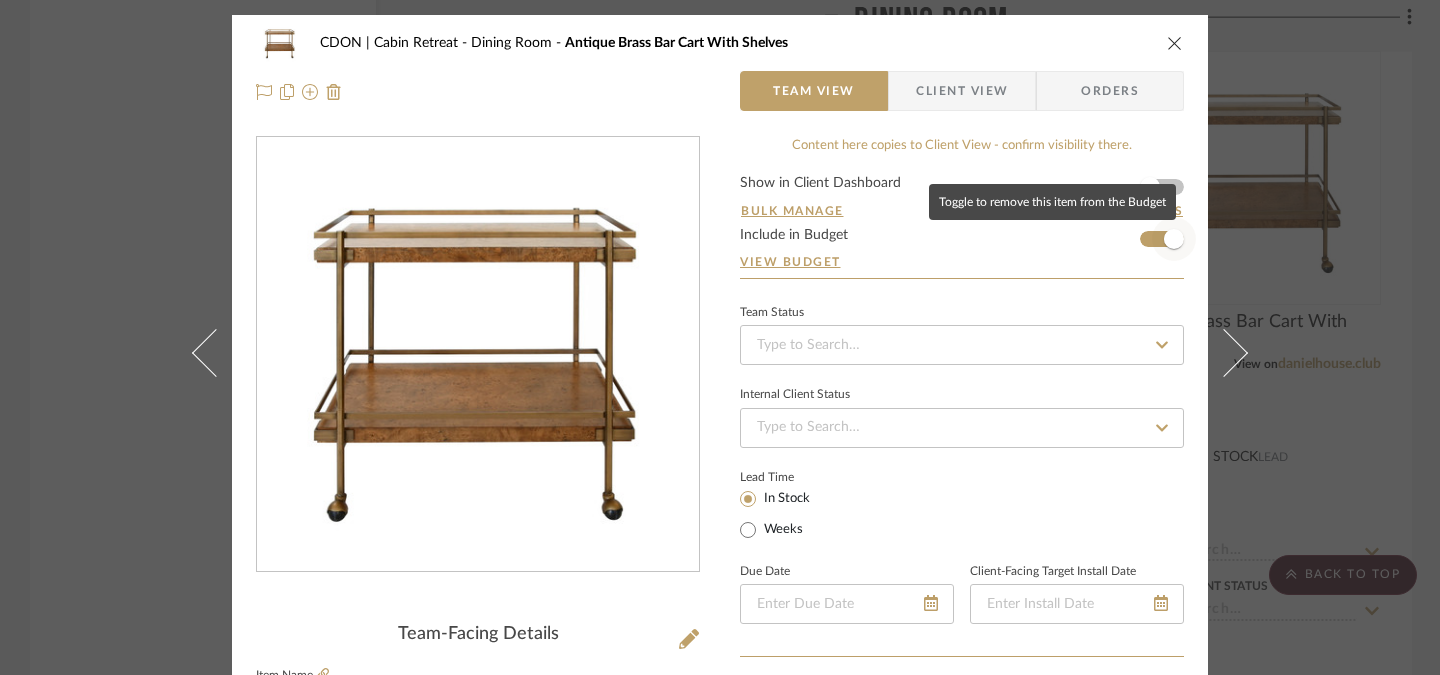 click at bounding box center [1174, 239] 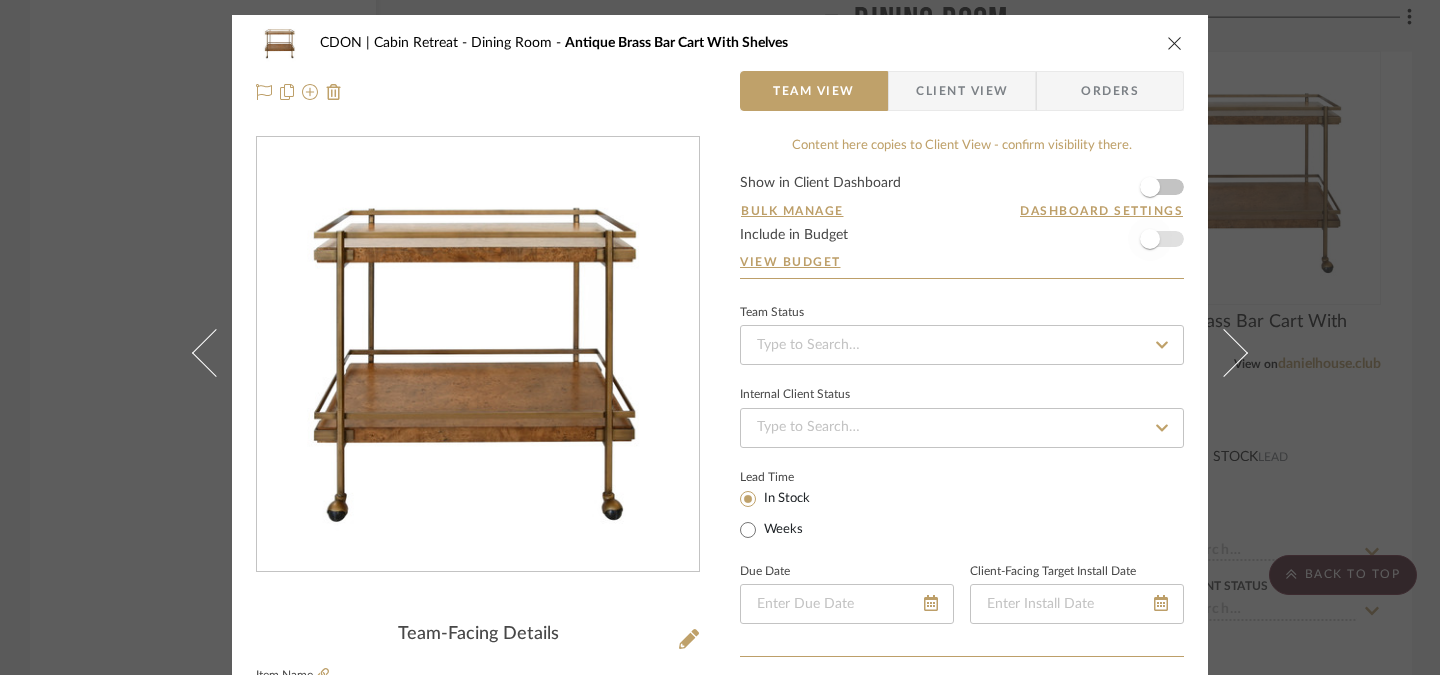 type 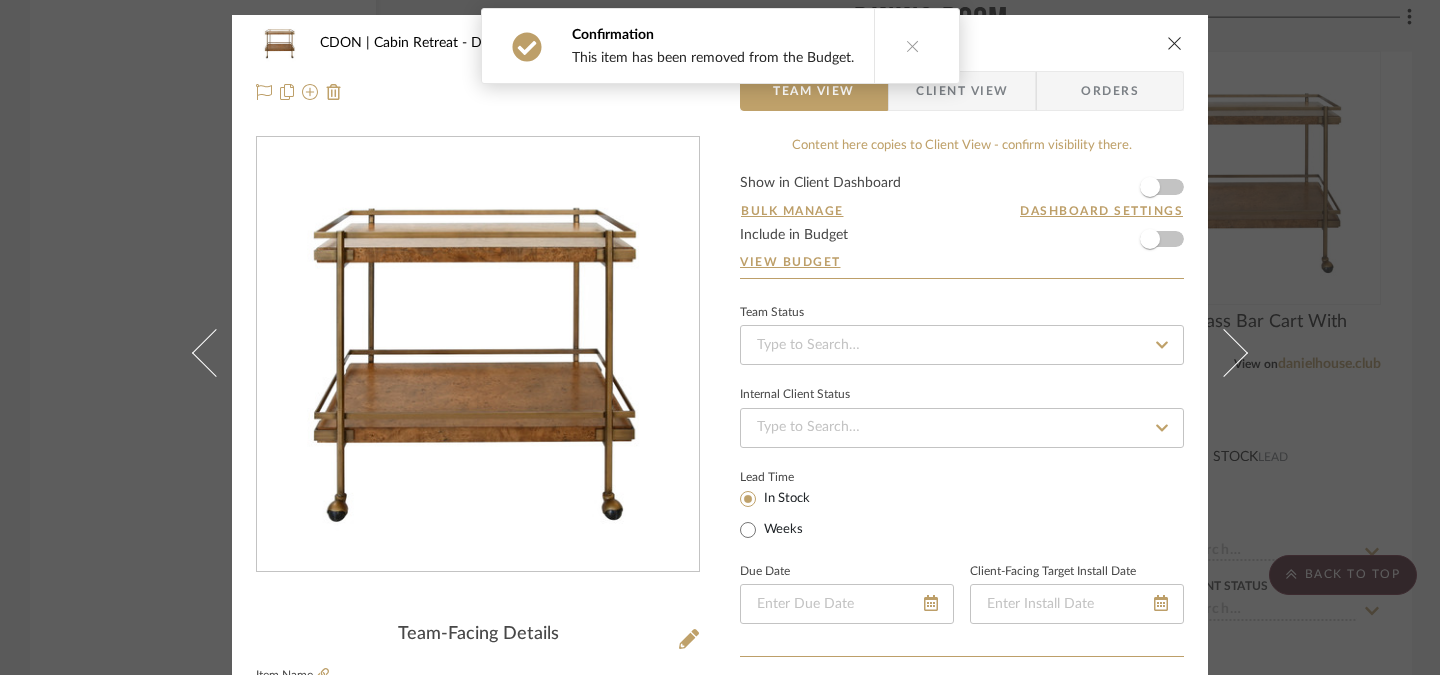 click at bounding box center [1175, 43] 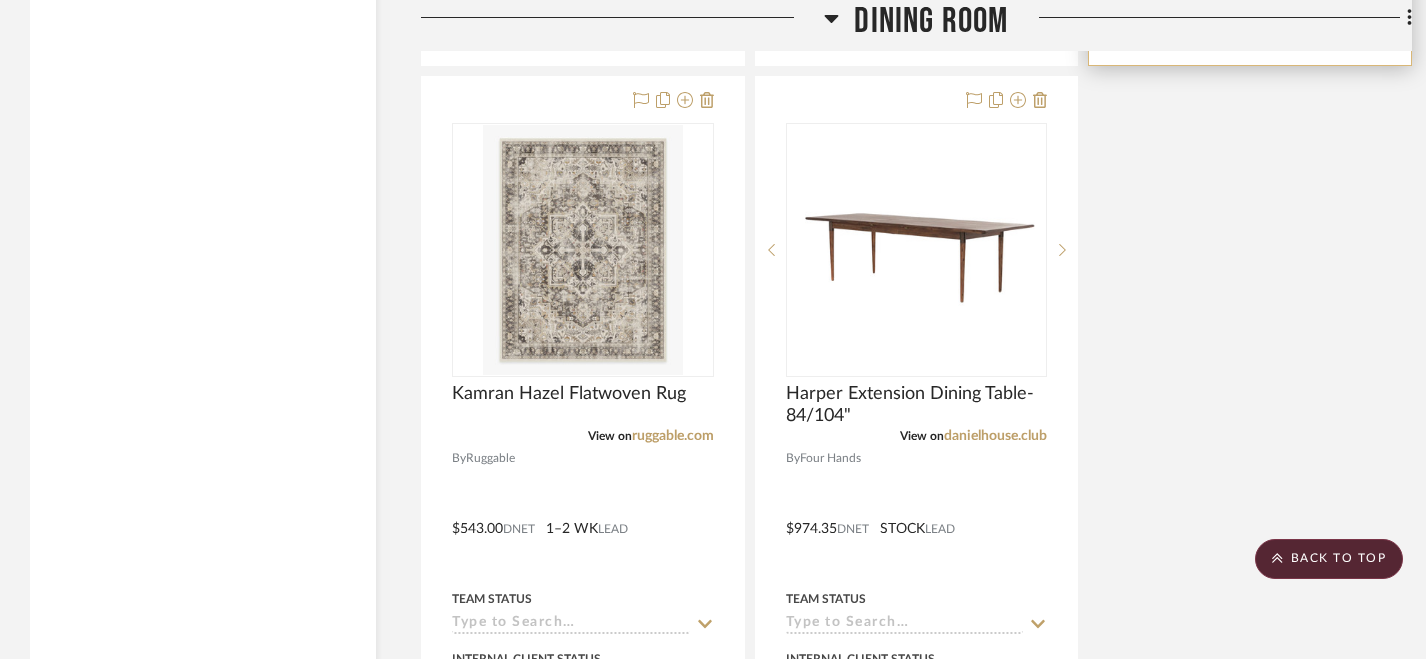 scroll, scrollTop: 6928, scrollLeft: 0, axis: vertical 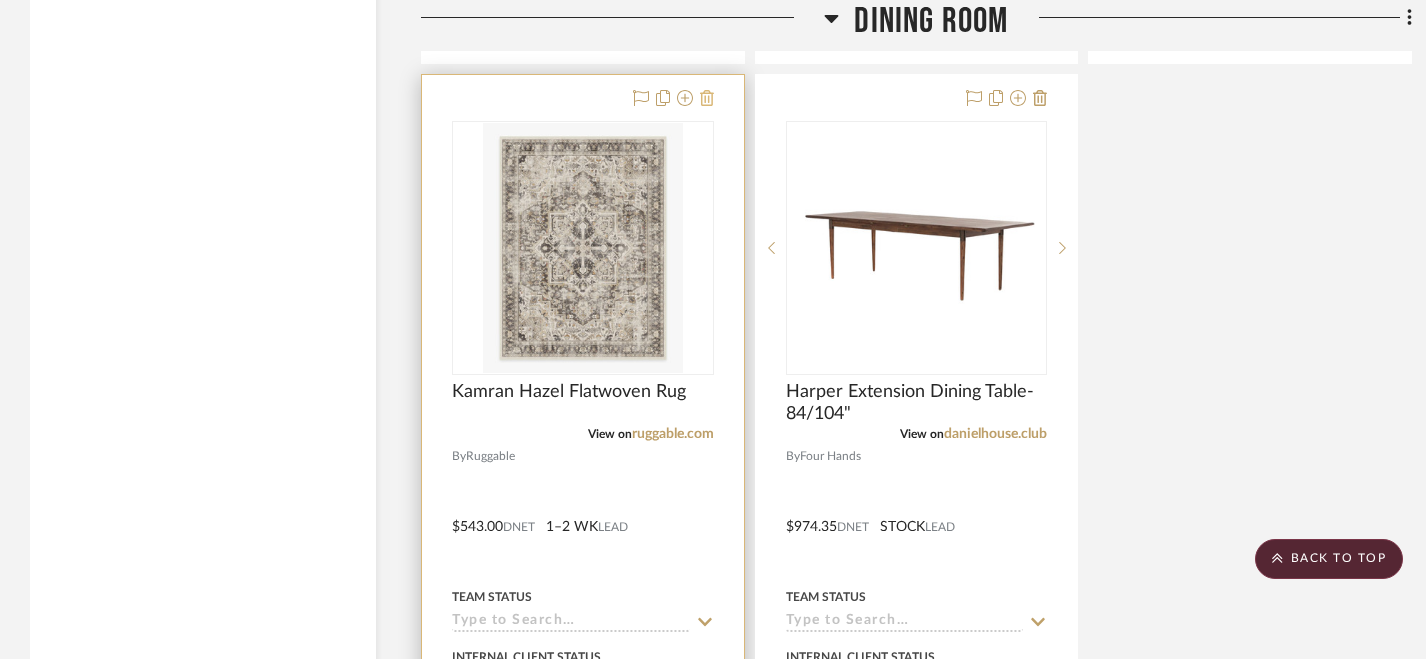 click 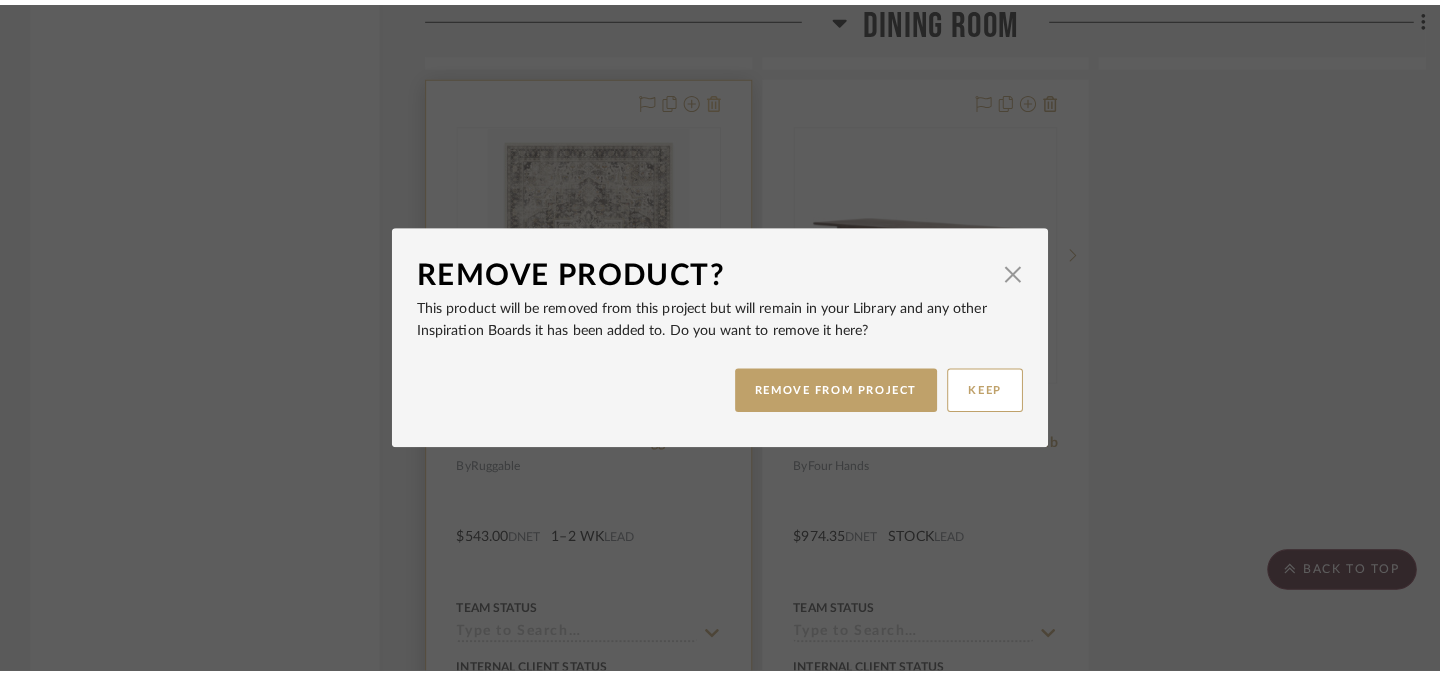 scroll, scrollTop: 0, scrollLeft: 0, axis: both 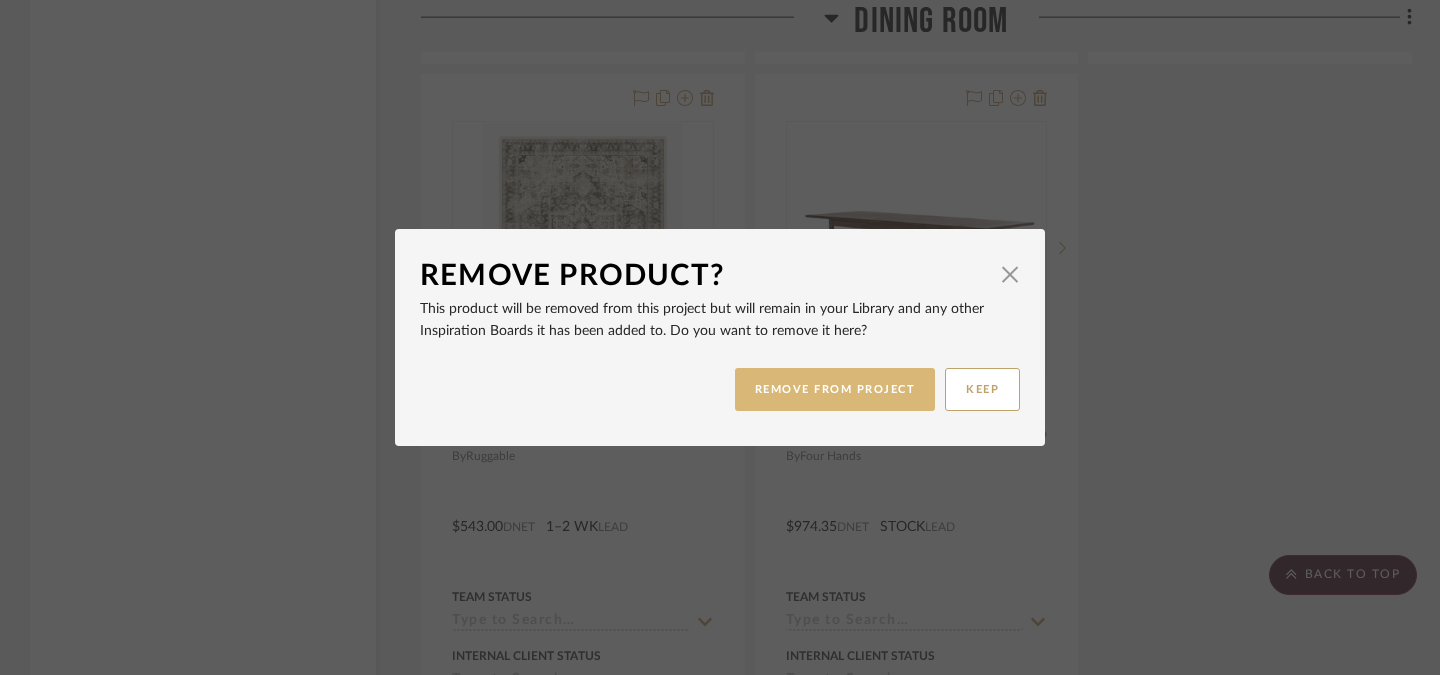 click on "REMOVE FROM PROJECT" at bounding box center (835, 389) 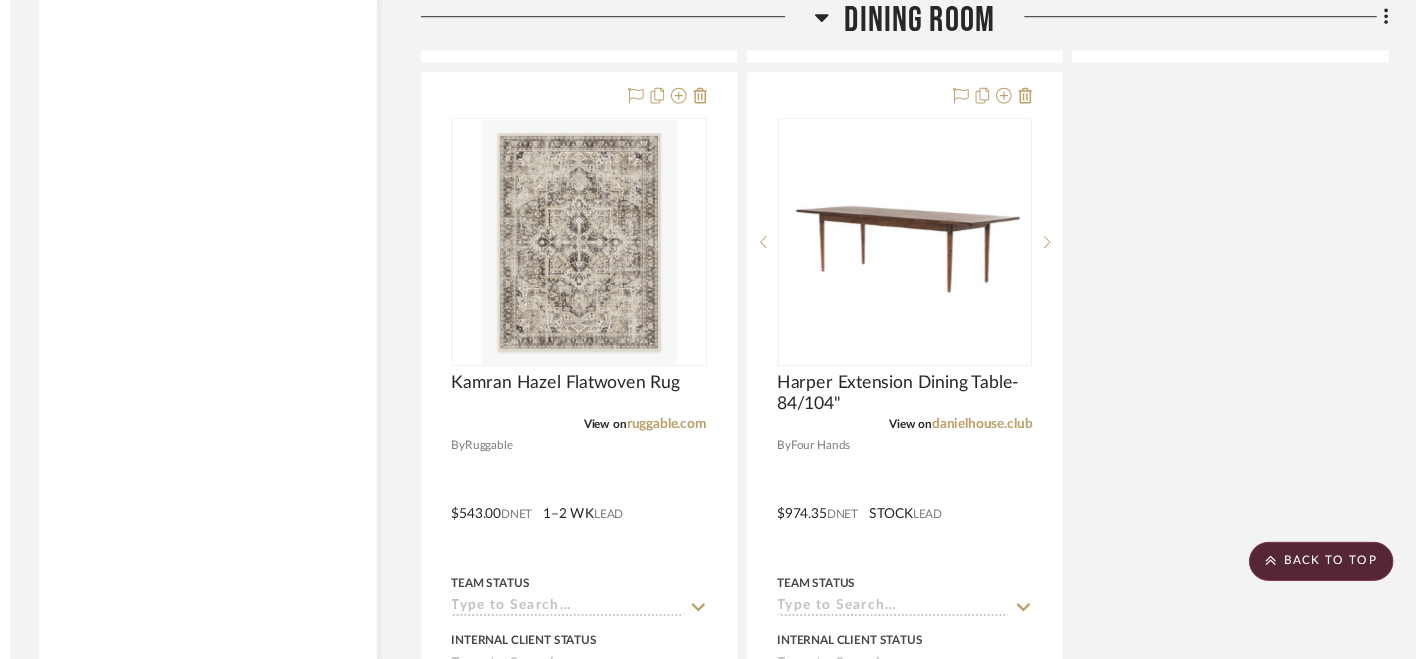 scroll, scrollTop: 6928, scrollLeft: 0, axis: vertical 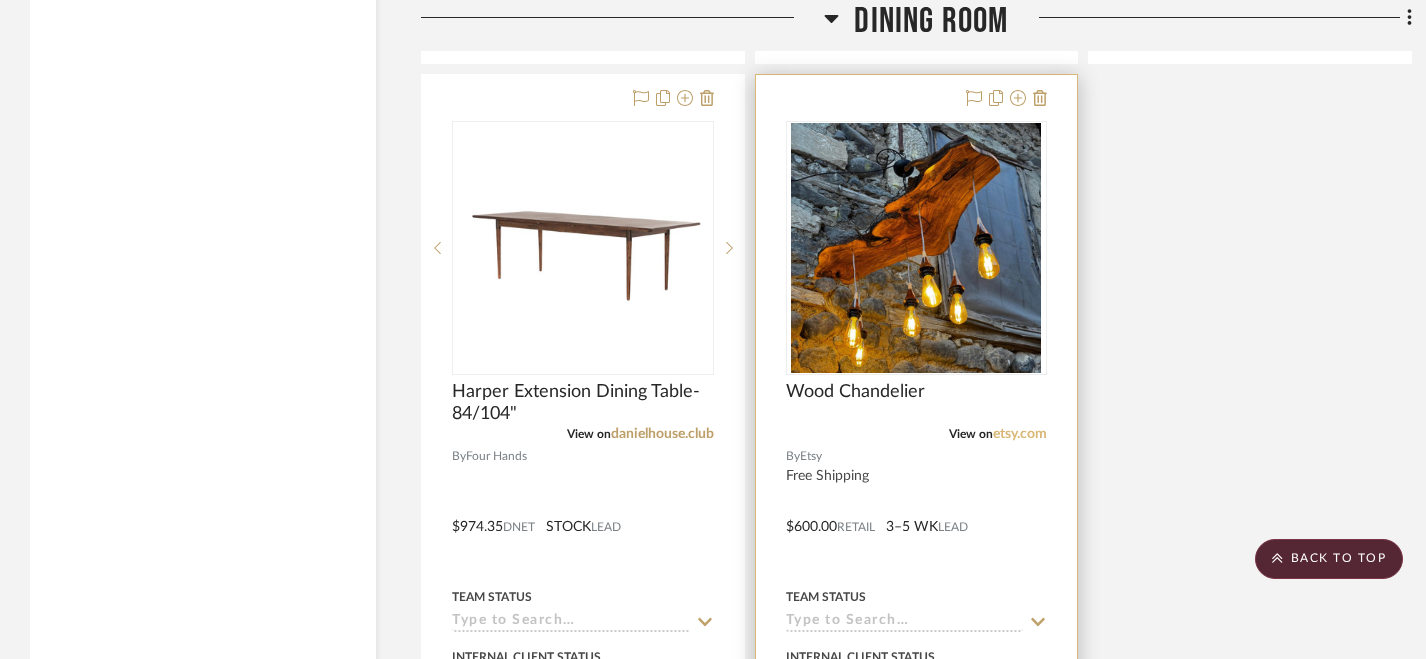 click on "etsy.com" at bounding box center (1020, 434) 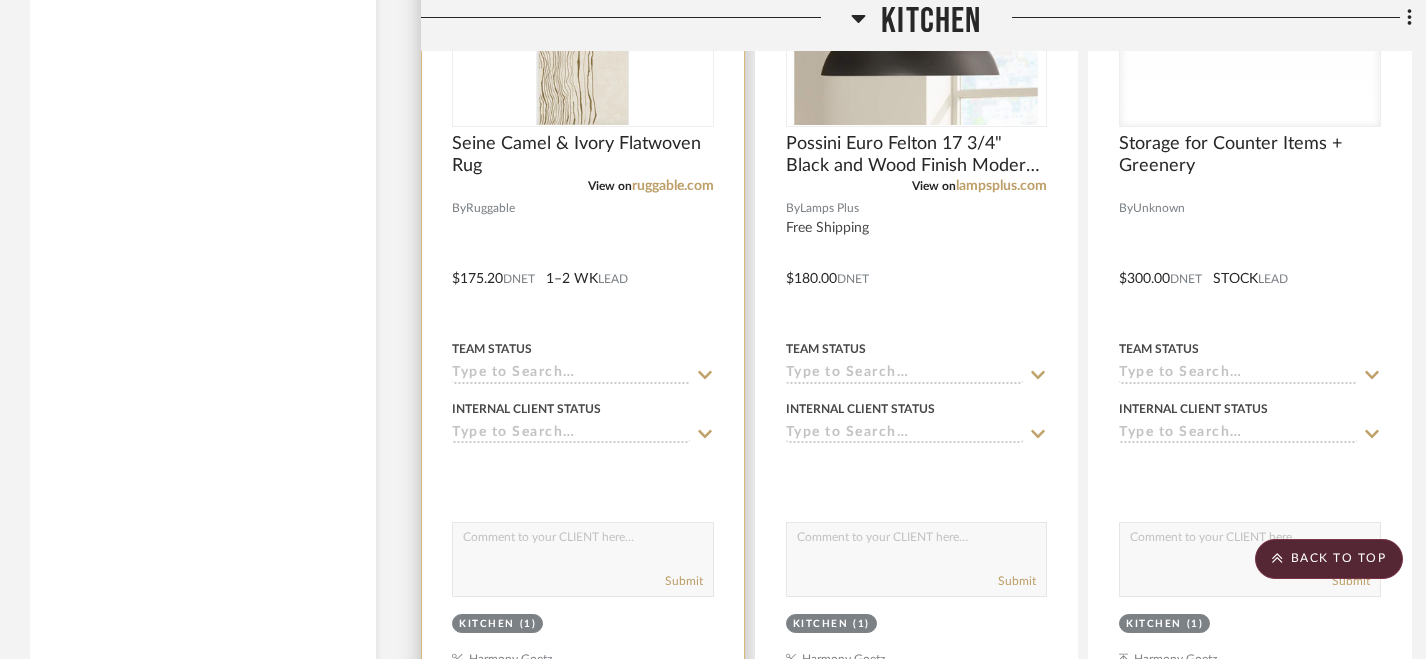 scroll, scrollTop: 8101, scrollLeft: 0, axis: vertical 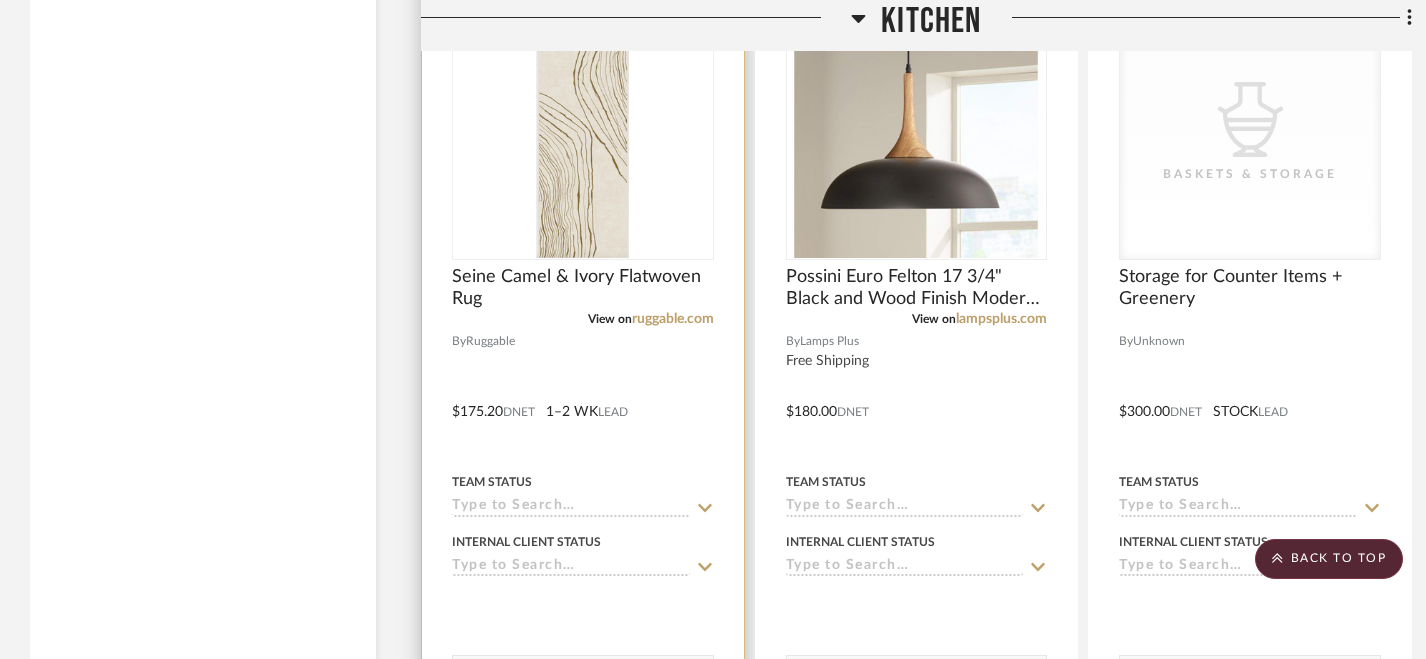 click on "Ruggable" at bounding box center [490, 341] 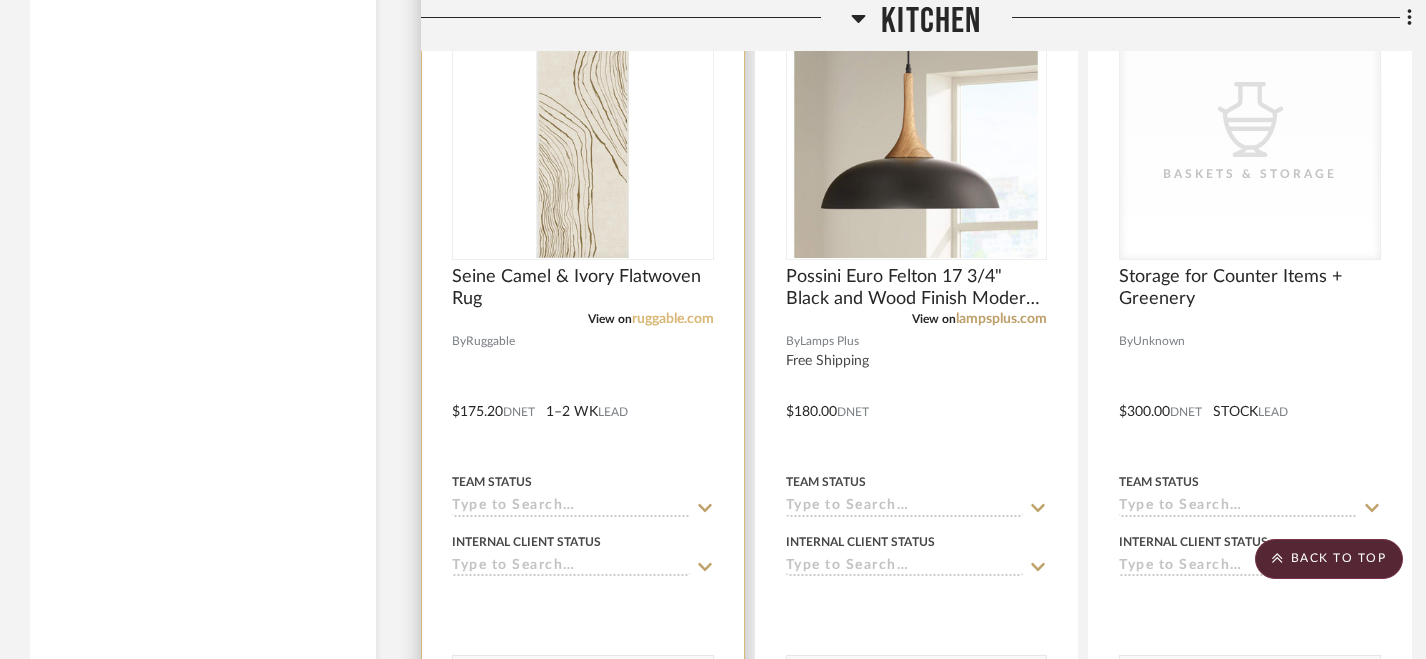 click on "ruggable.com" at bounding box center (673, 319) 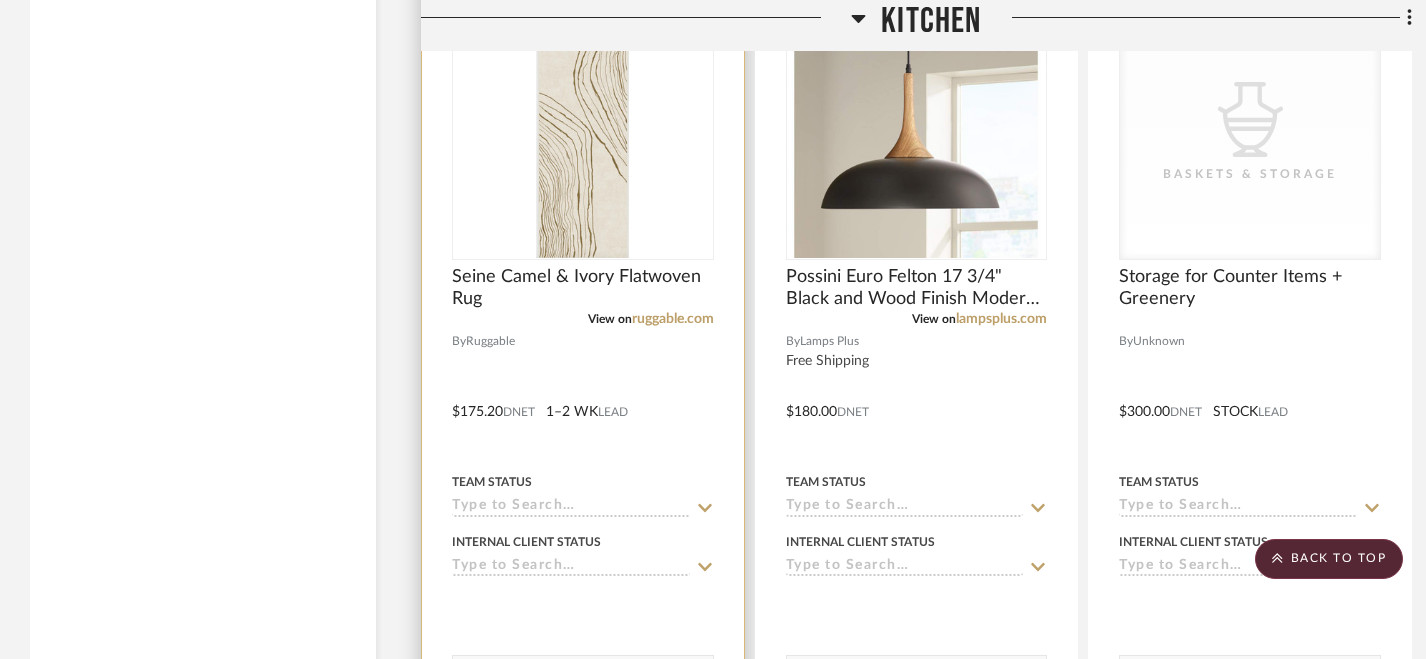 click at bounding box center [582, 133] 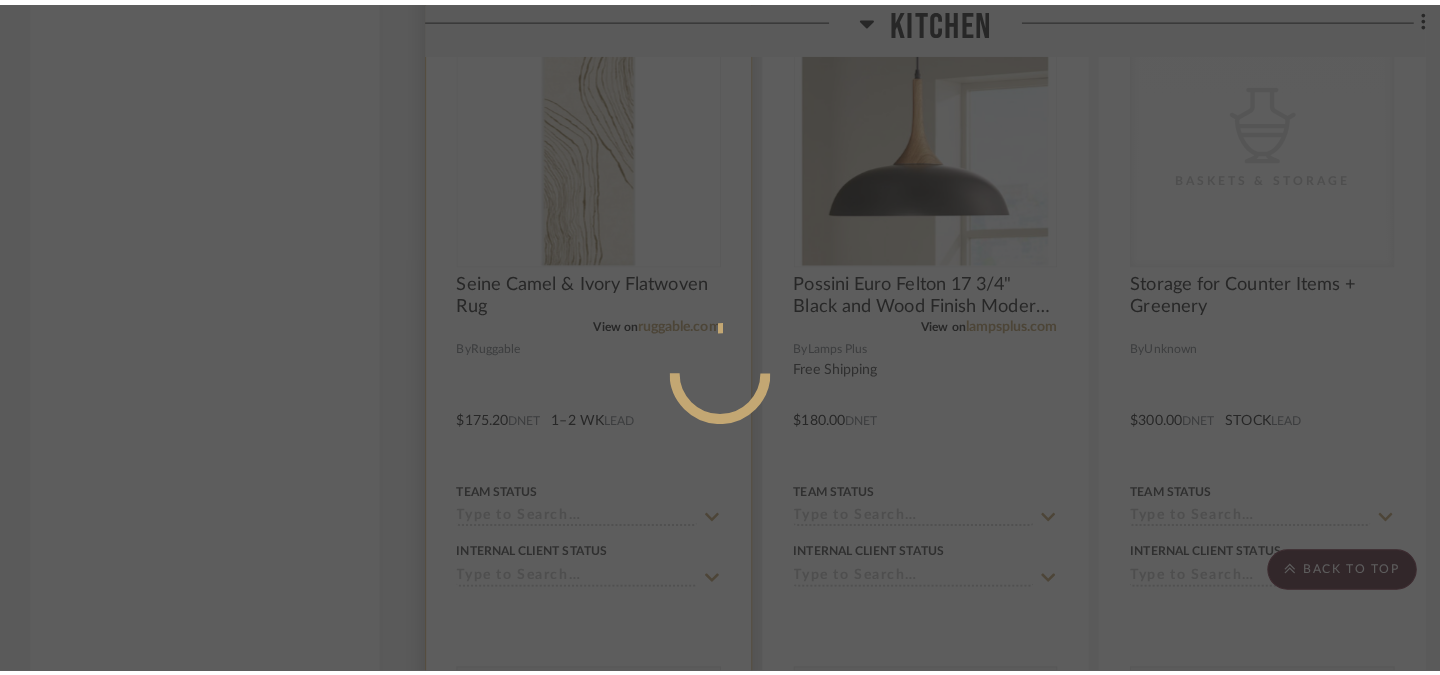 scroll, scrollTop: 0, scrollLeft: 0, axis: both 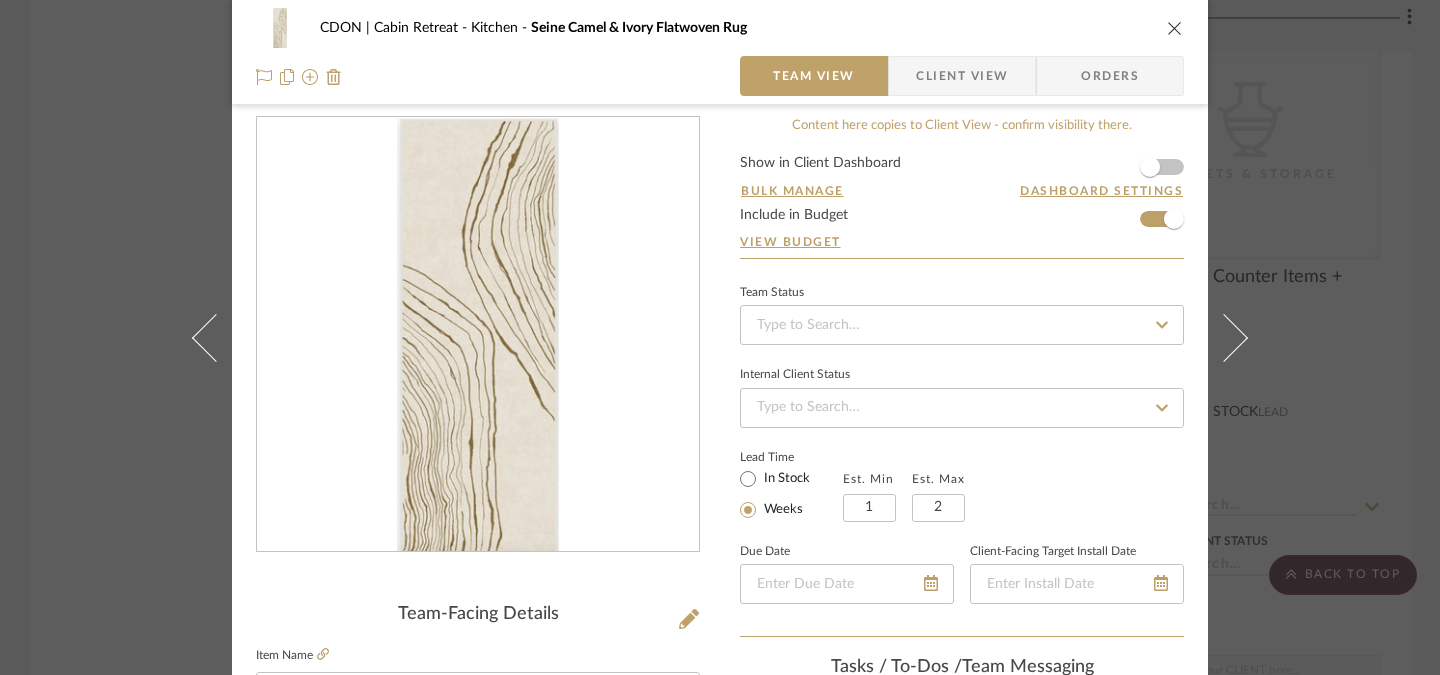 click at bounding box center (1175, 28) 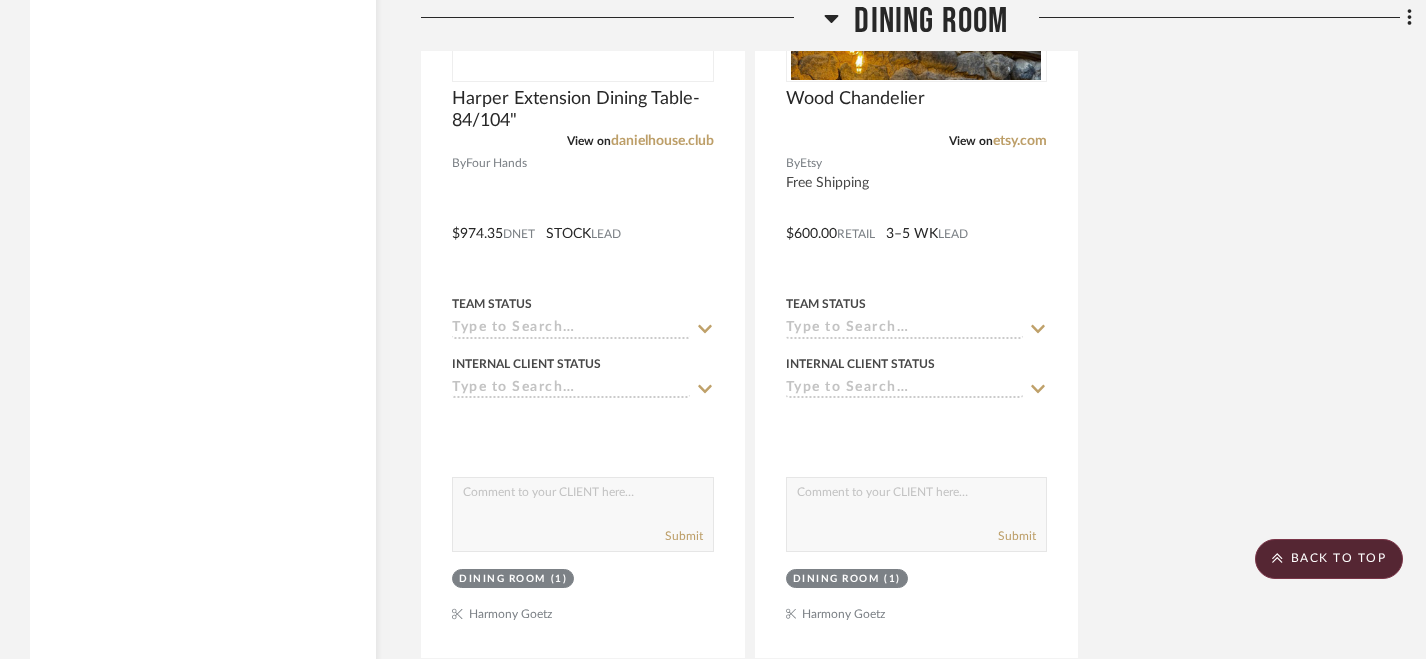 scroll, scrollTop: 7365, scrollLeft: 0, axis: vertical 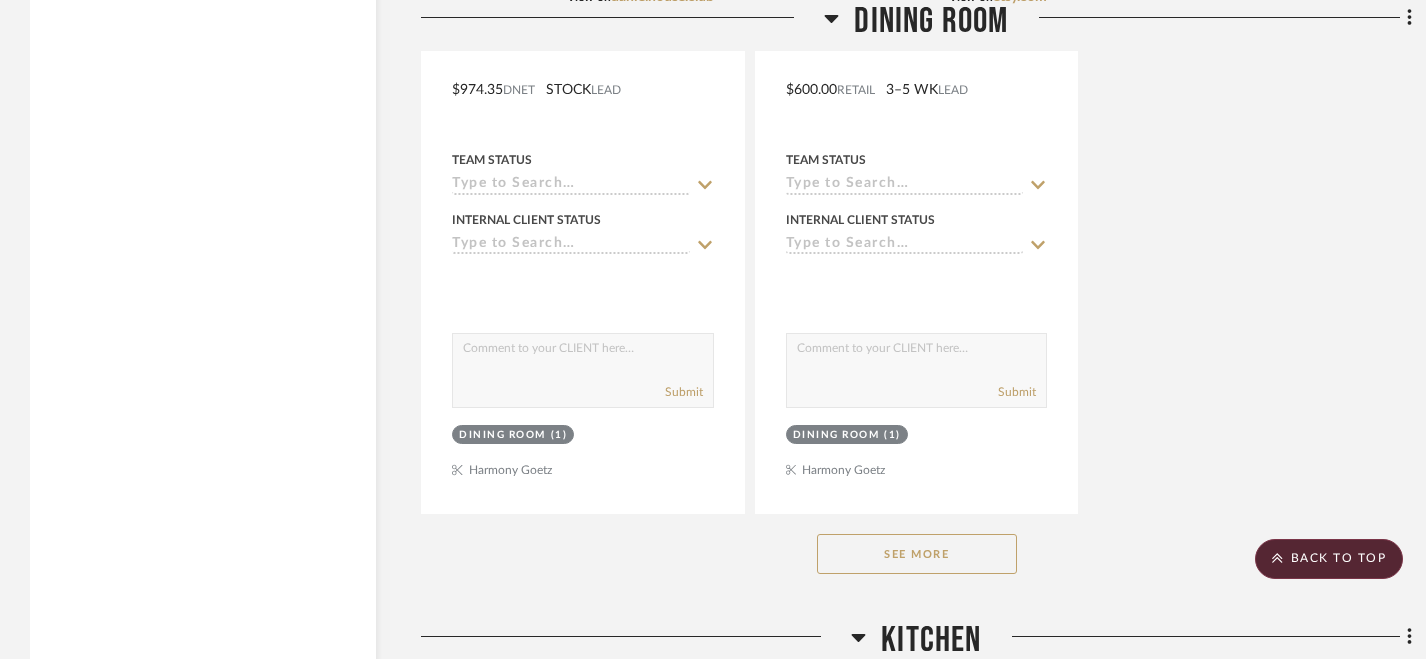 click on "See More" 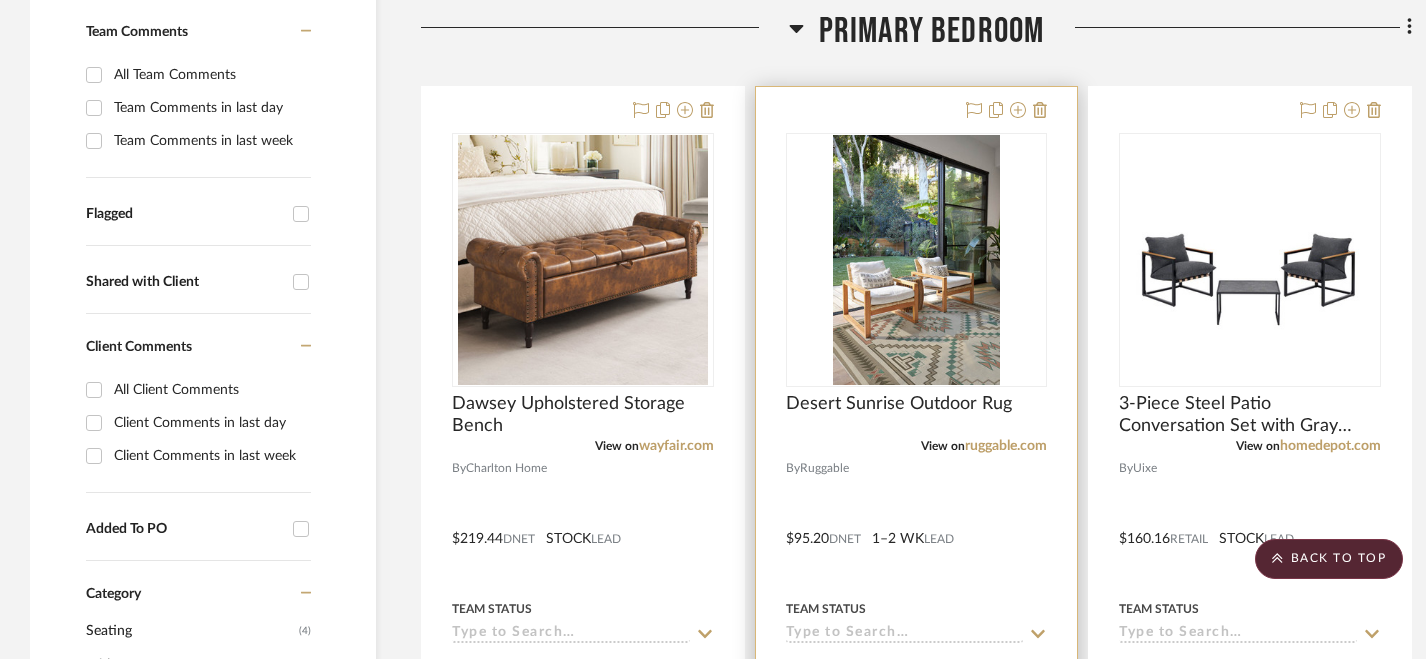 scroll, scrollTop: 528, scrollLeft: 0, axis: vertical 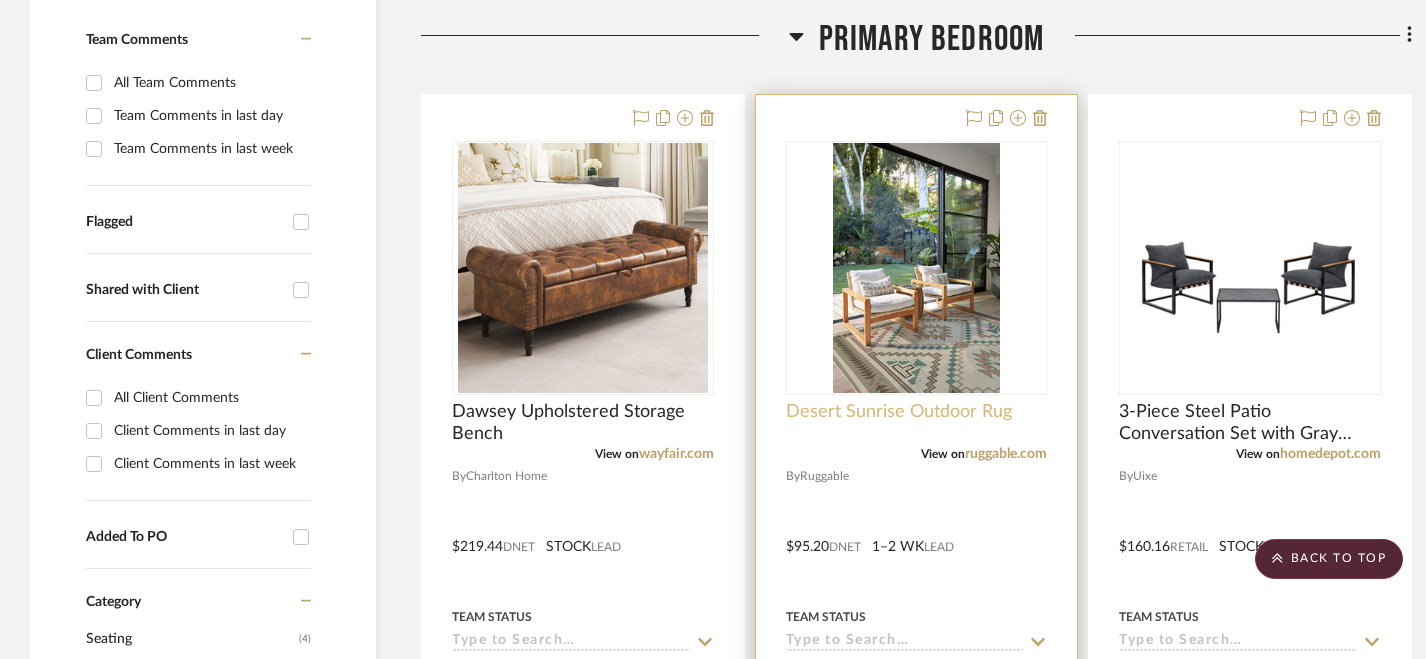 click on "Desert Sunrise Outdoor Rug" at bounding box center (899, 412) 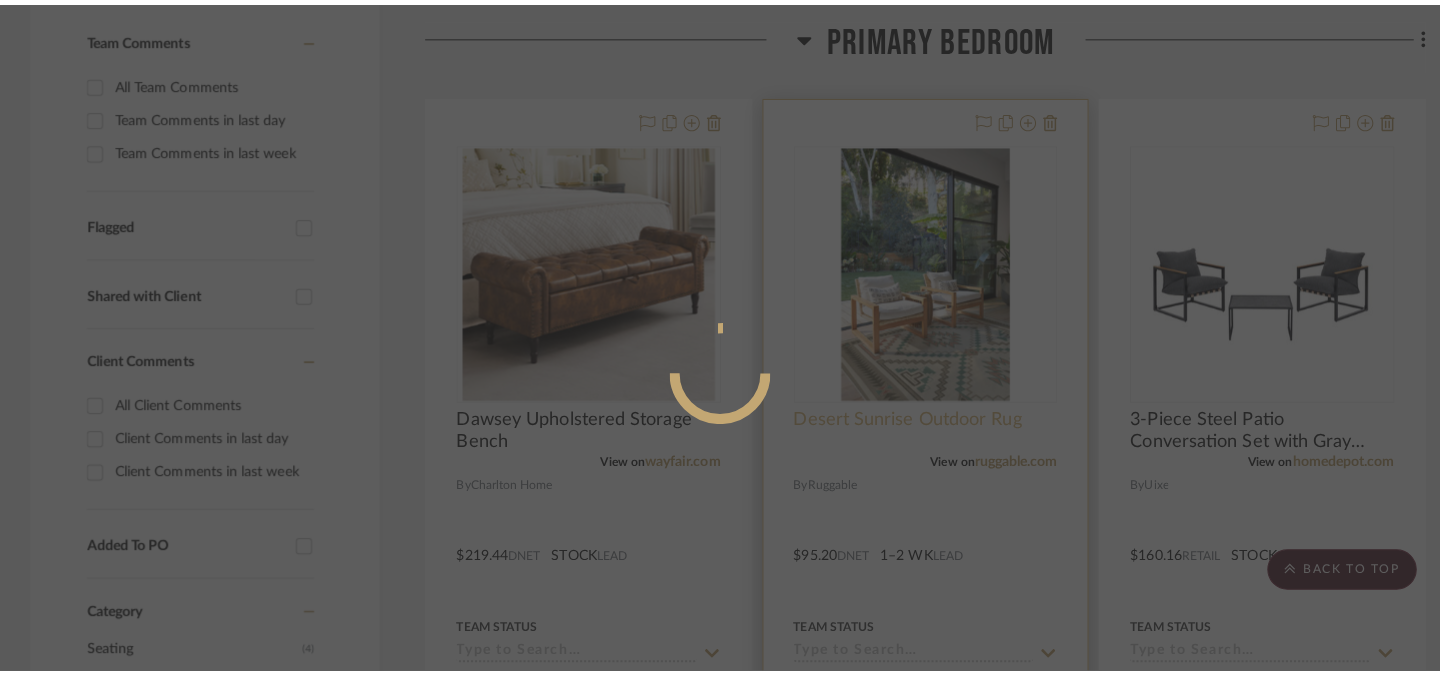 scroll, scrollTop: 0, scrollLeft: 0, axis: both 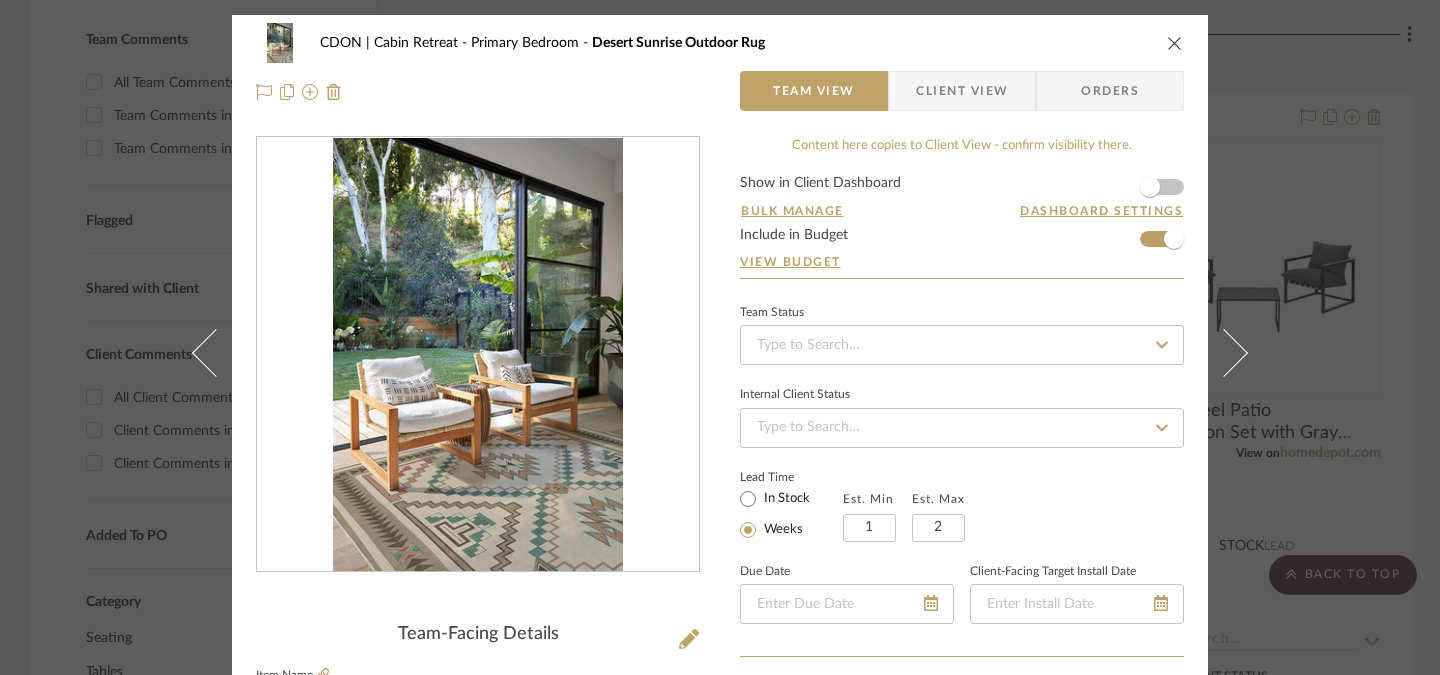 click at bounding box center (1175, 43) 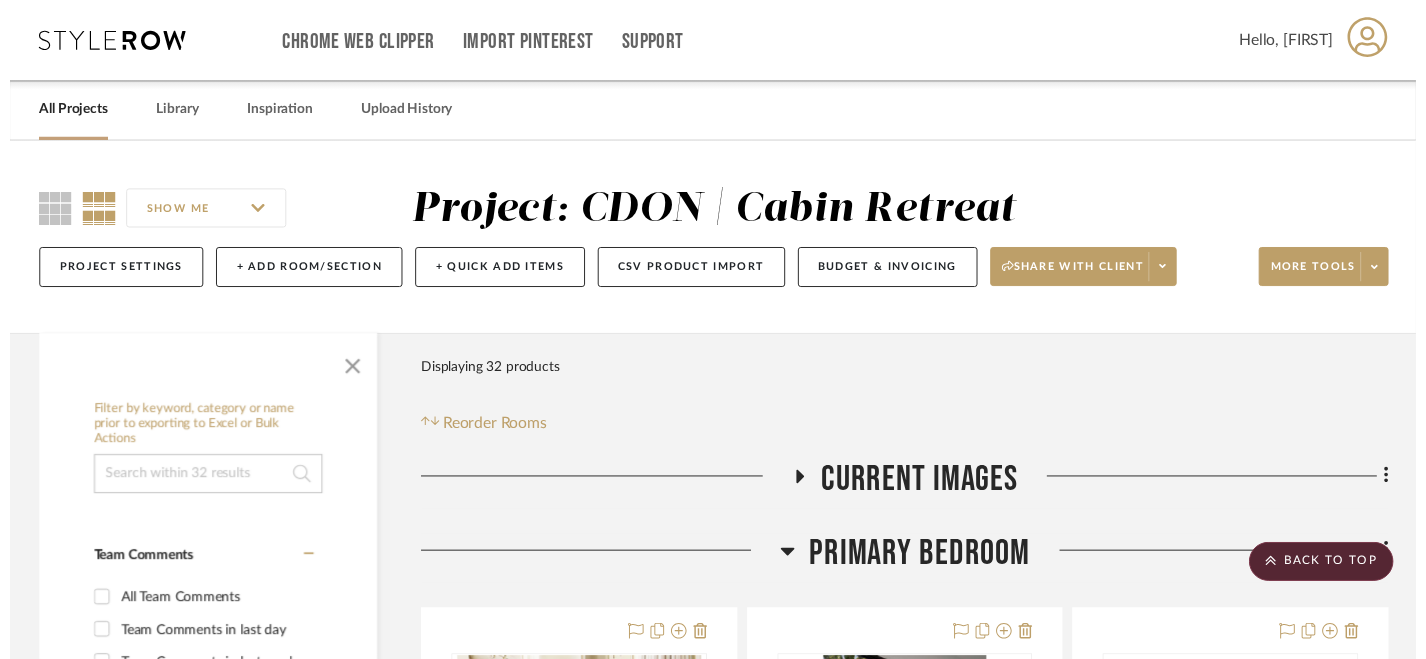 scroll, scrollTop: 528, scrollLeft: 0, axis: vertical 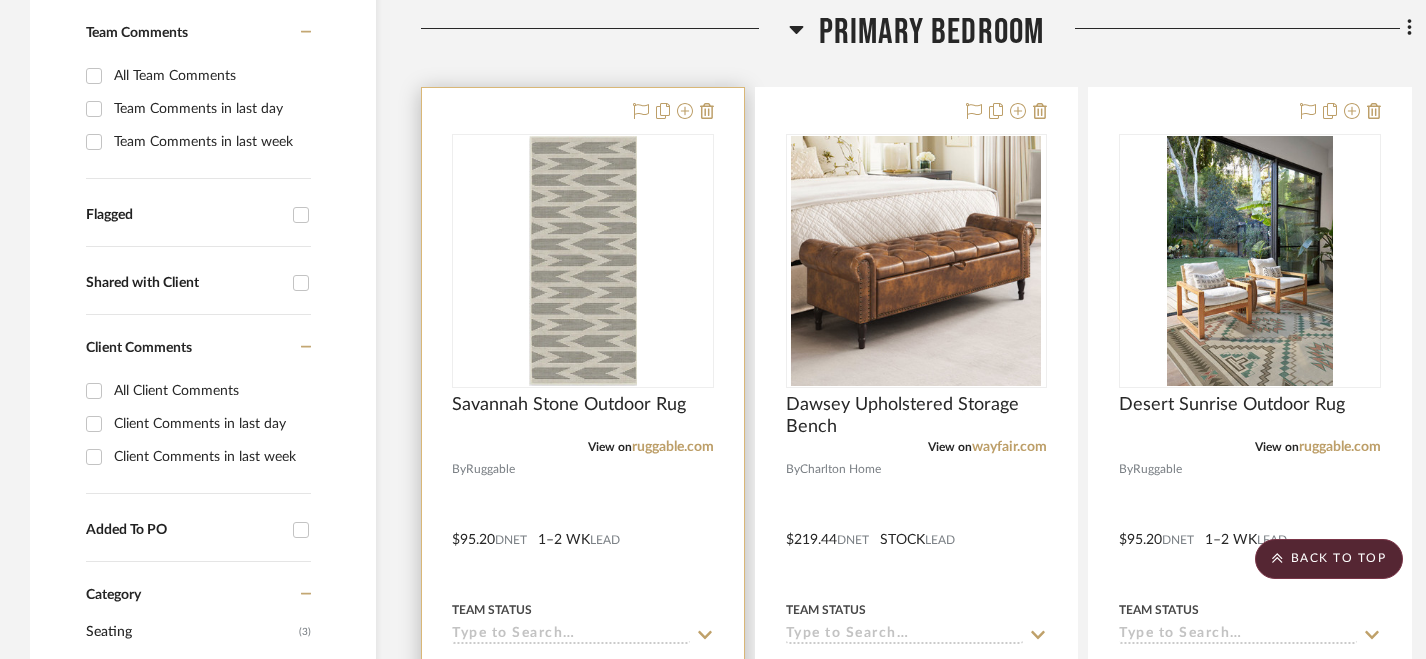 click at bounding box center [583, 525] 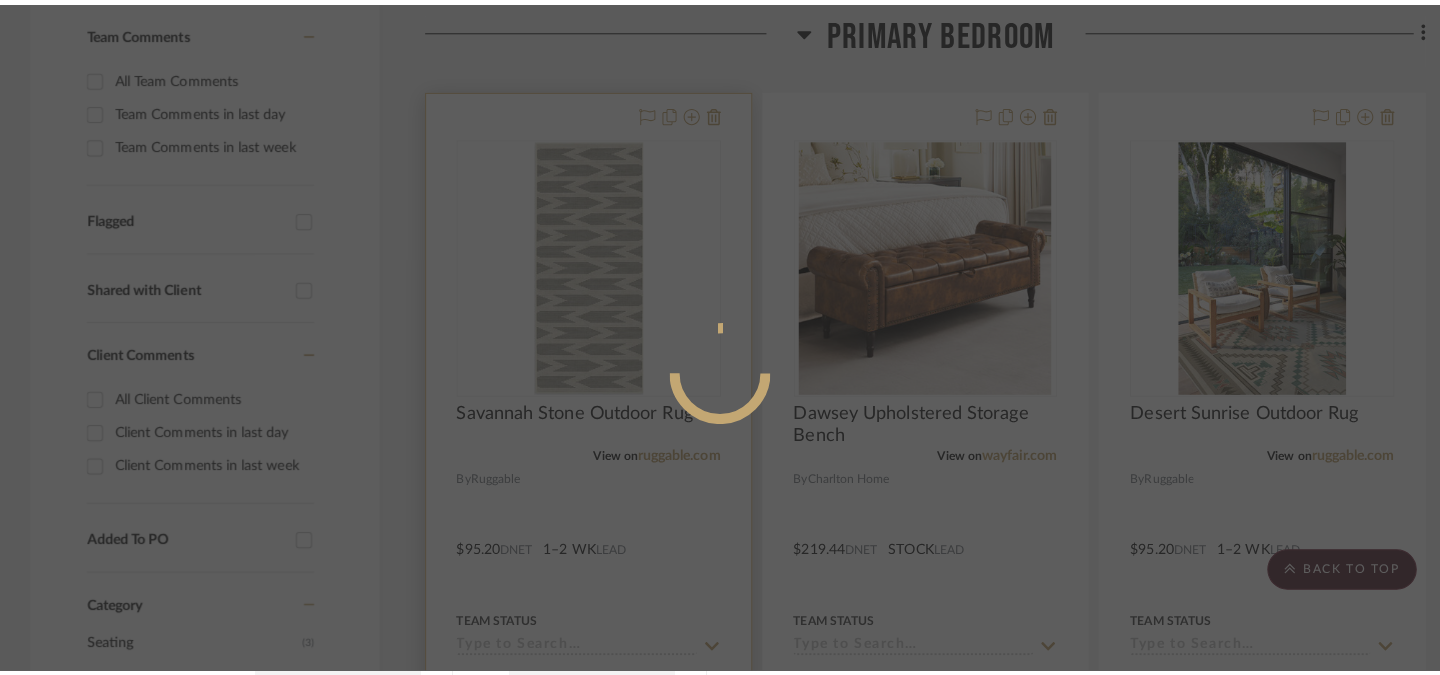 scroll, scrollTop: 0, scrollLeft: 0, axis: both 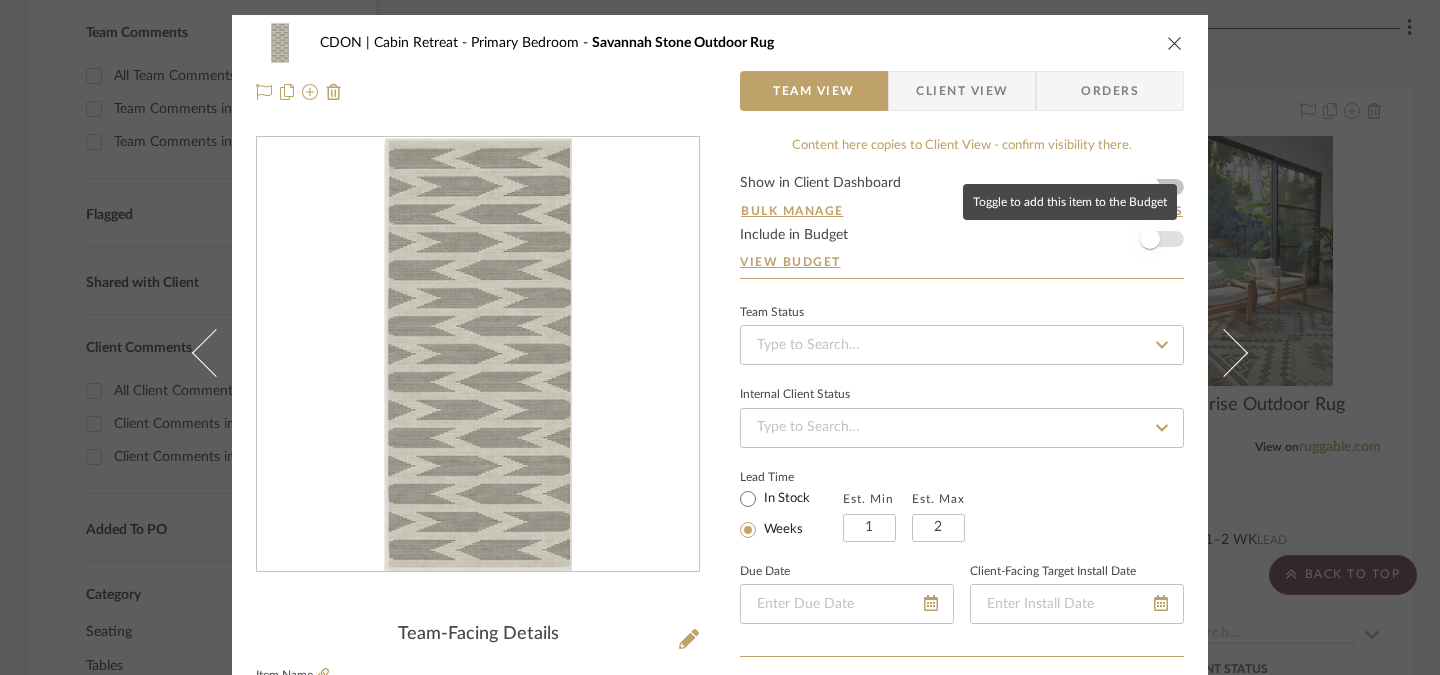 click at bounding box center (1150, 239) 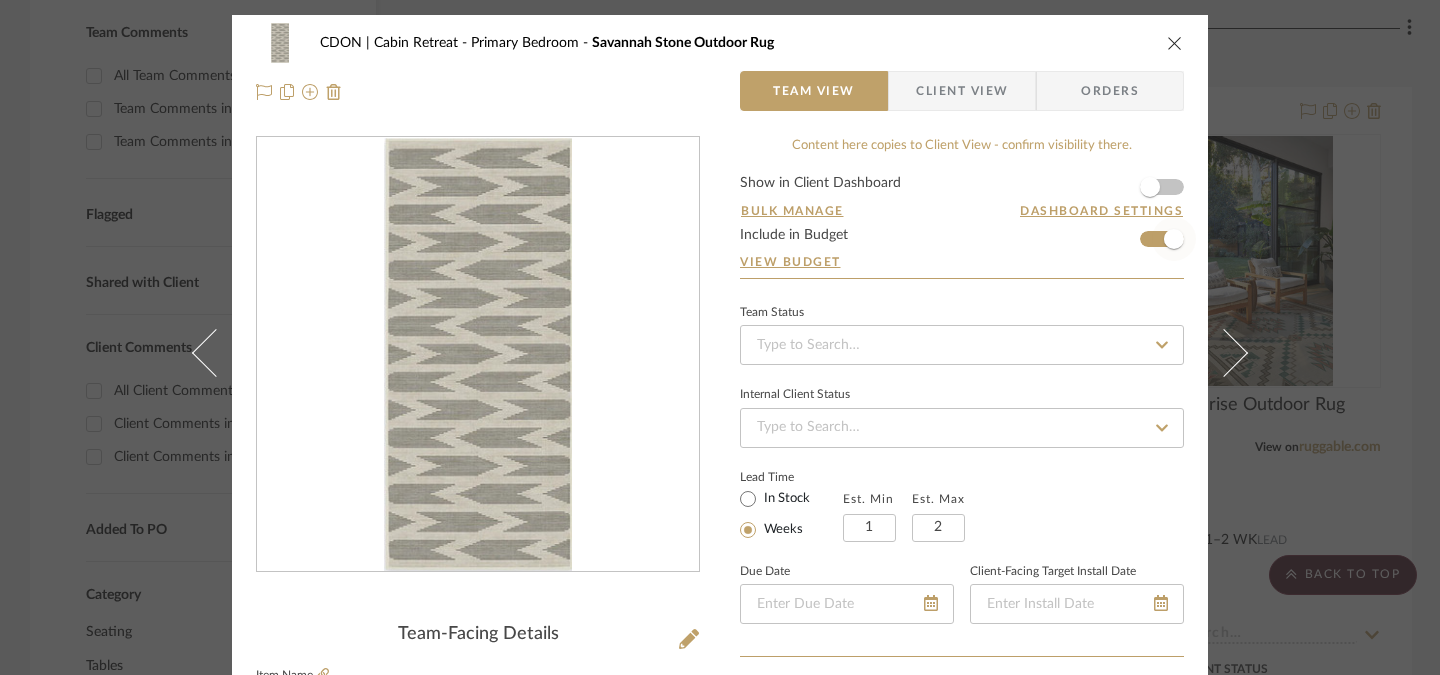 type 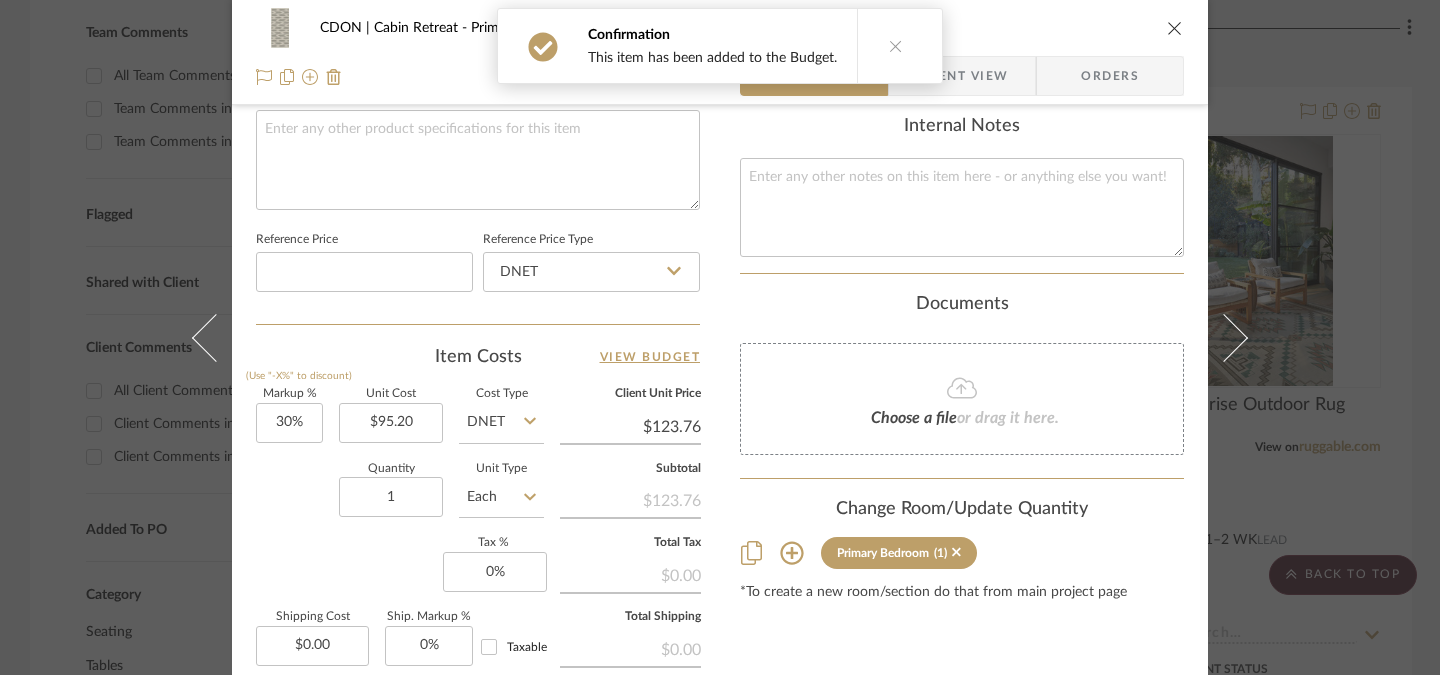 scroll, scrollTop: 982, scrollLeft: 0, axis: vertical 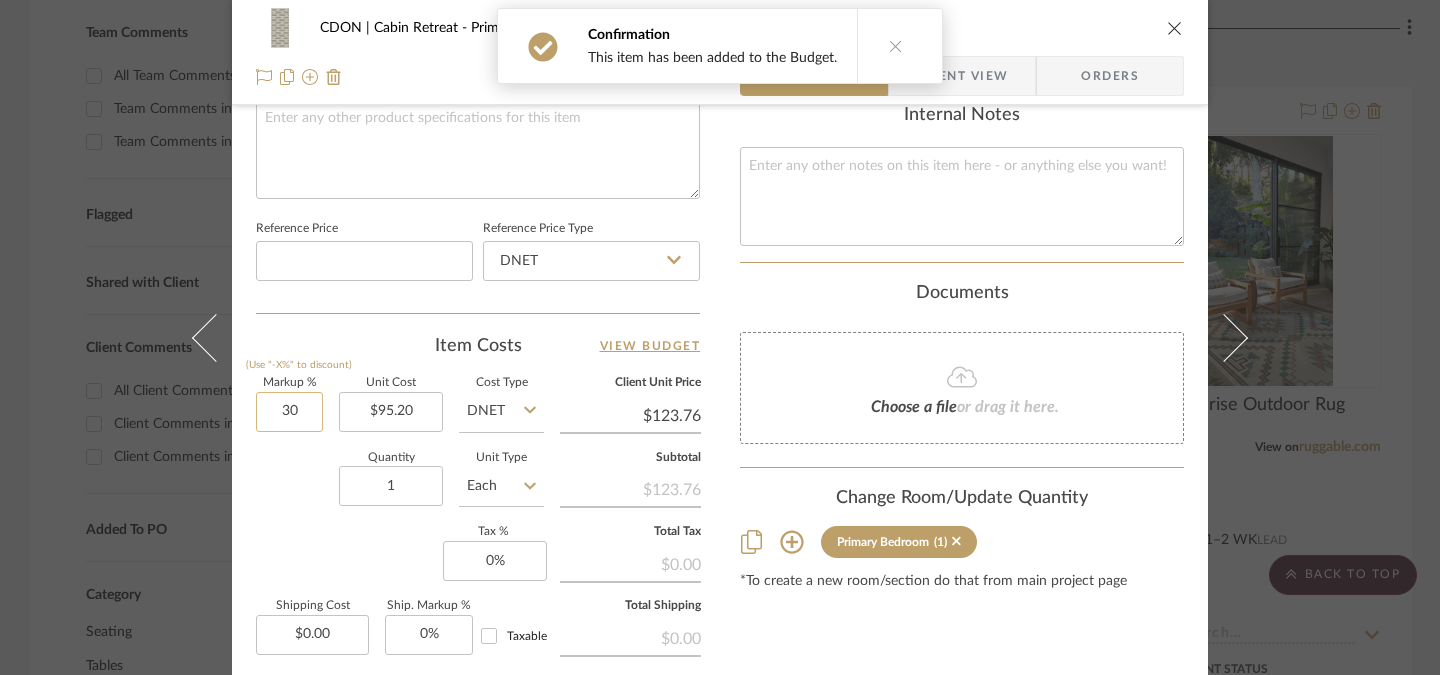 click on "30" 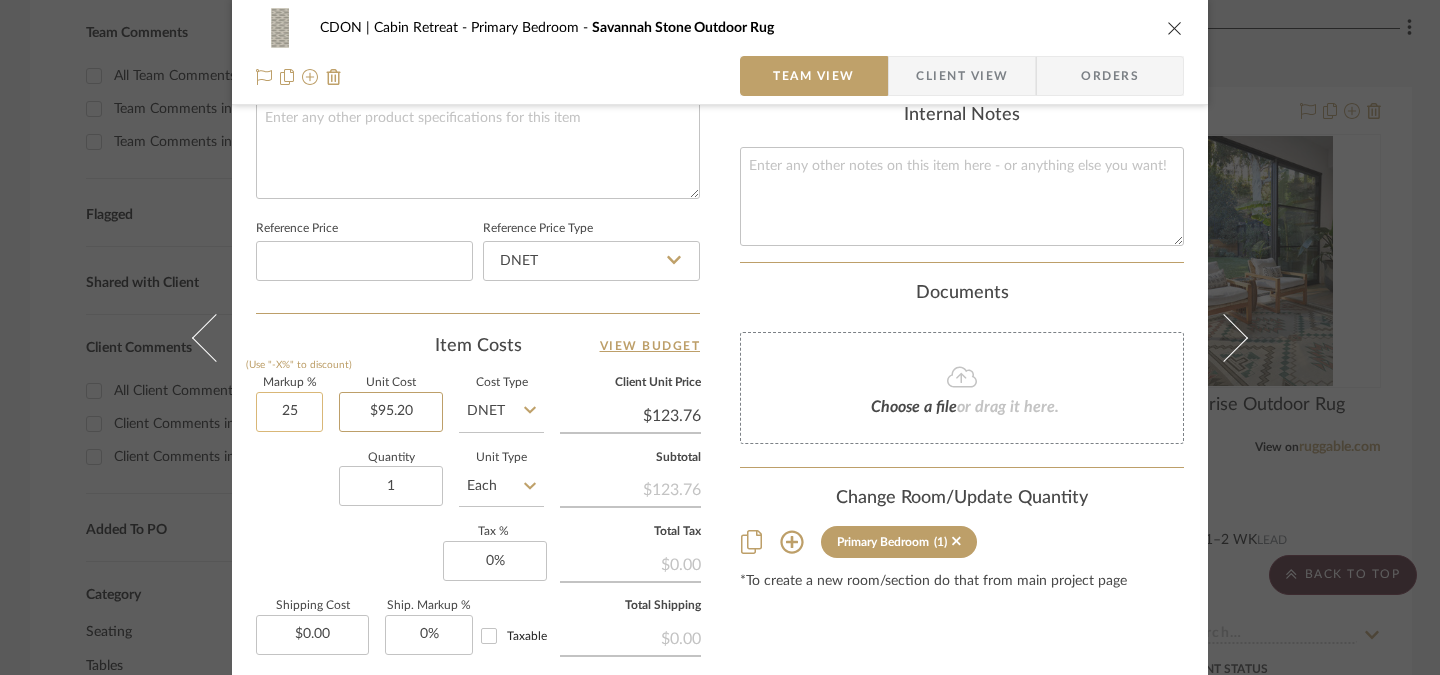 type on "25%" 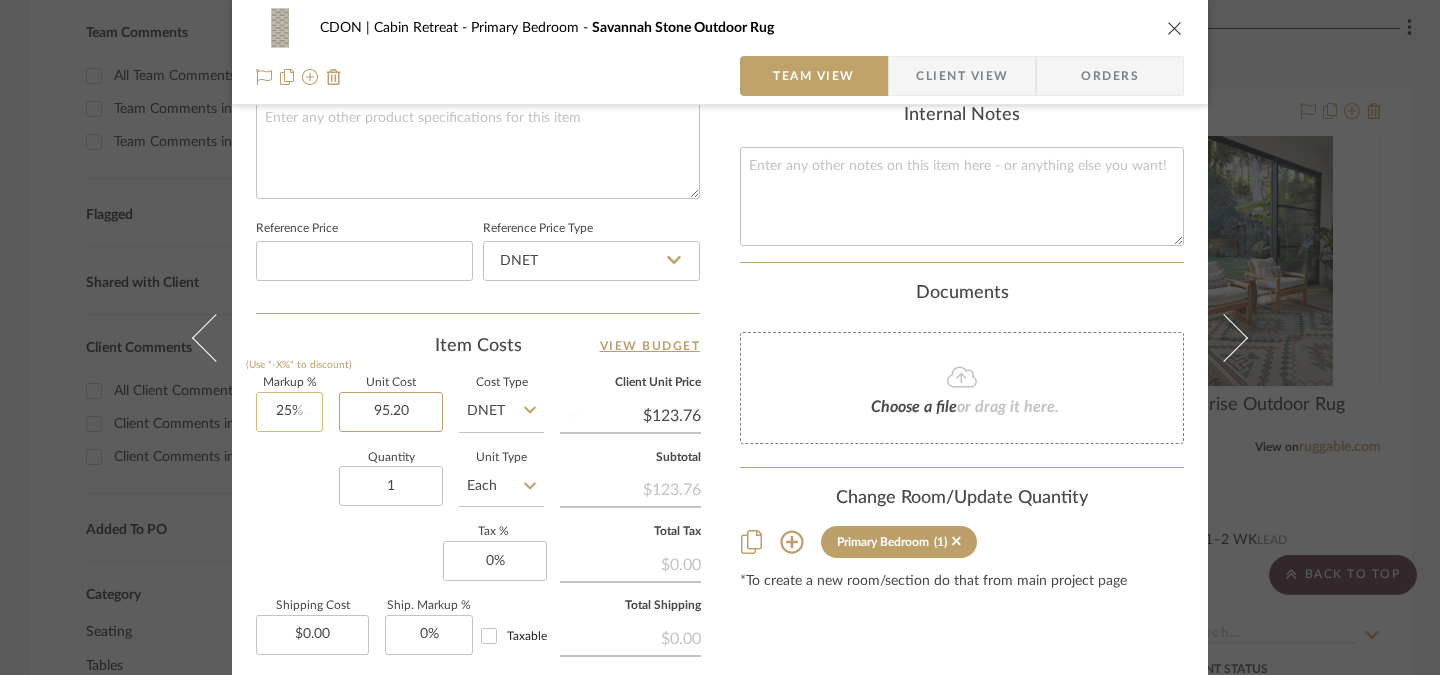 type 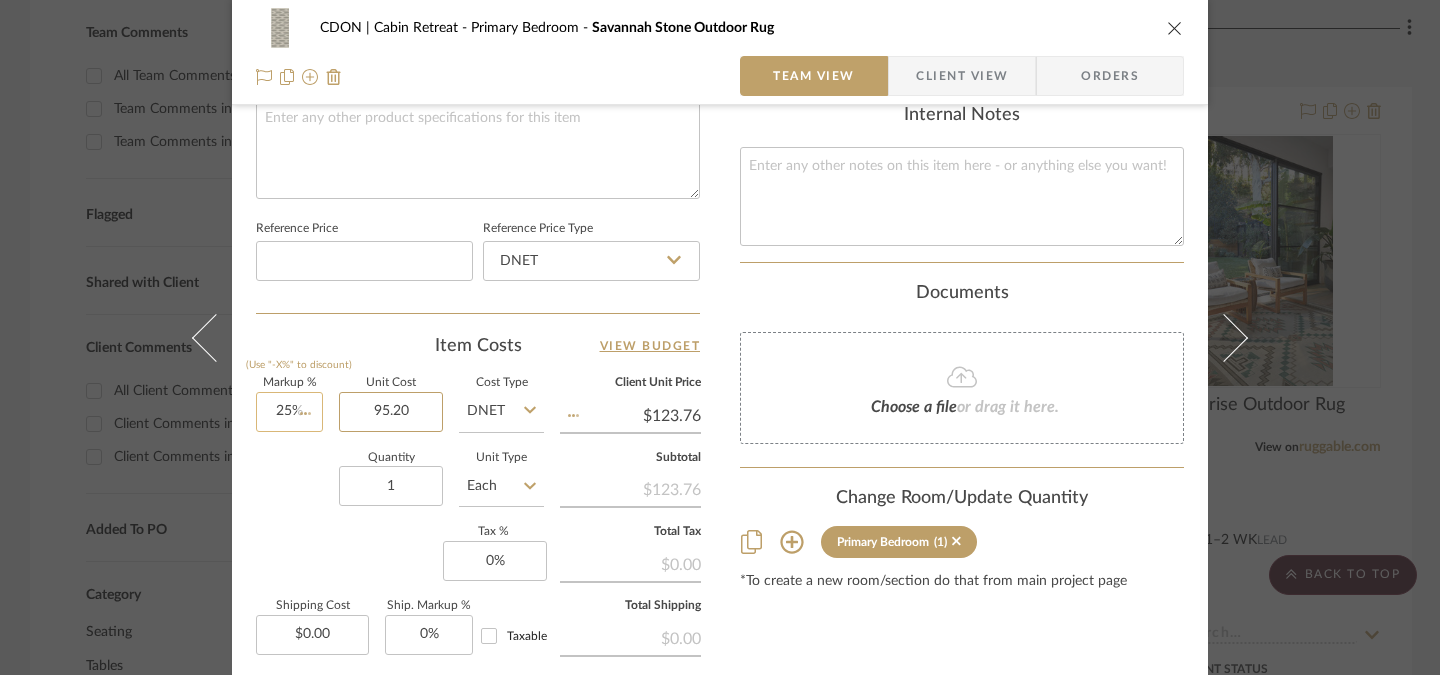 type 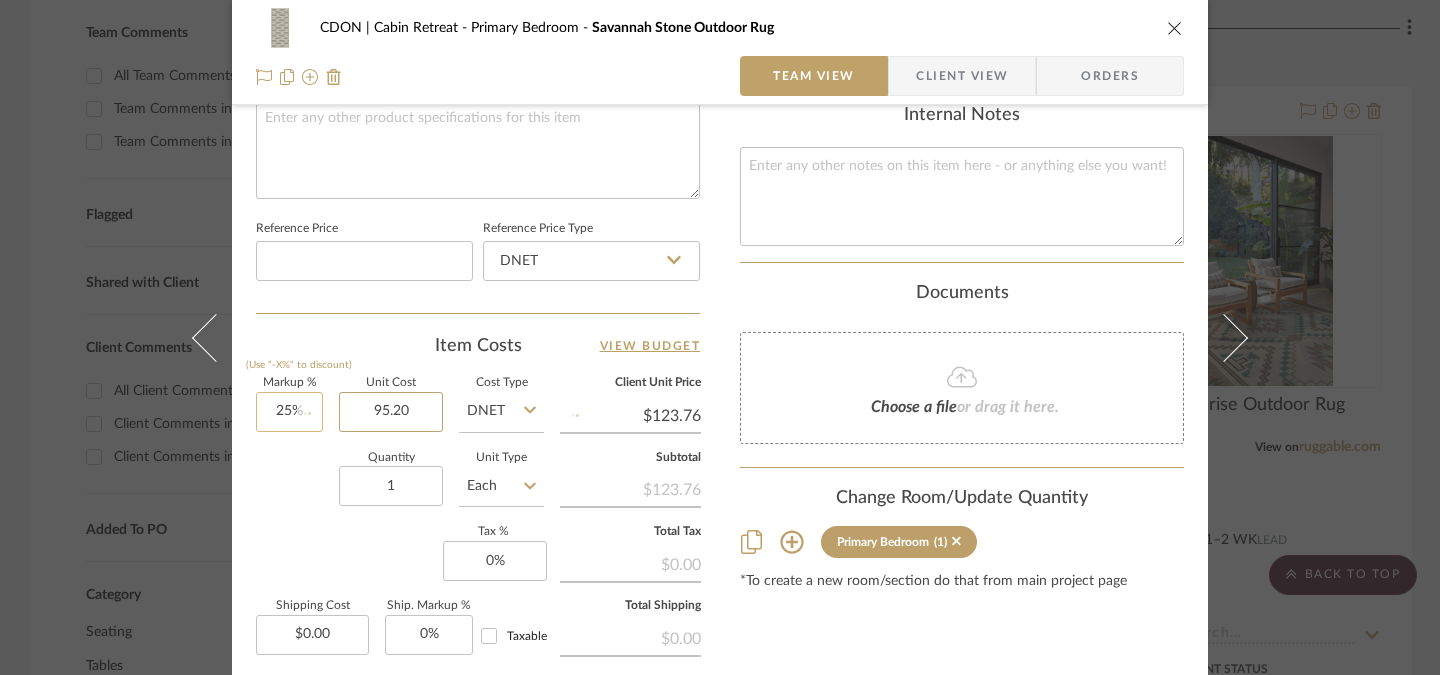 type 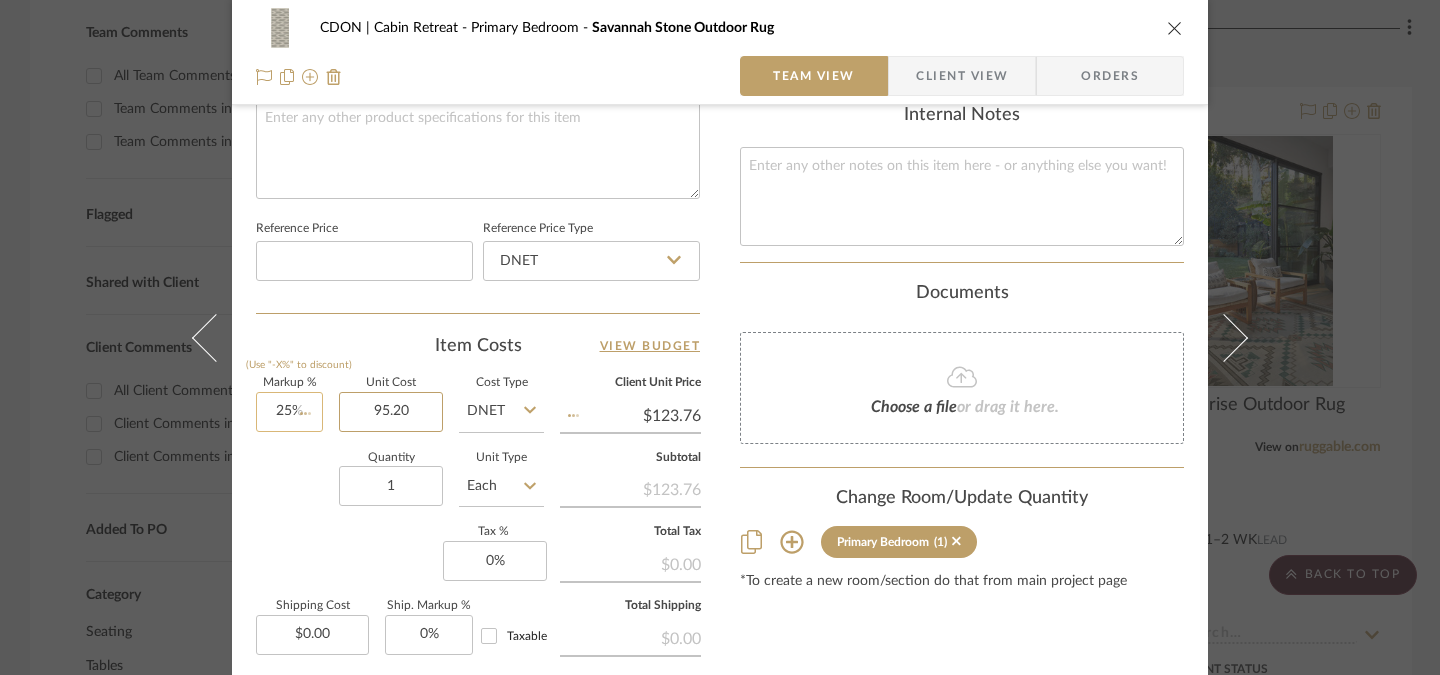 type on "$119.00" 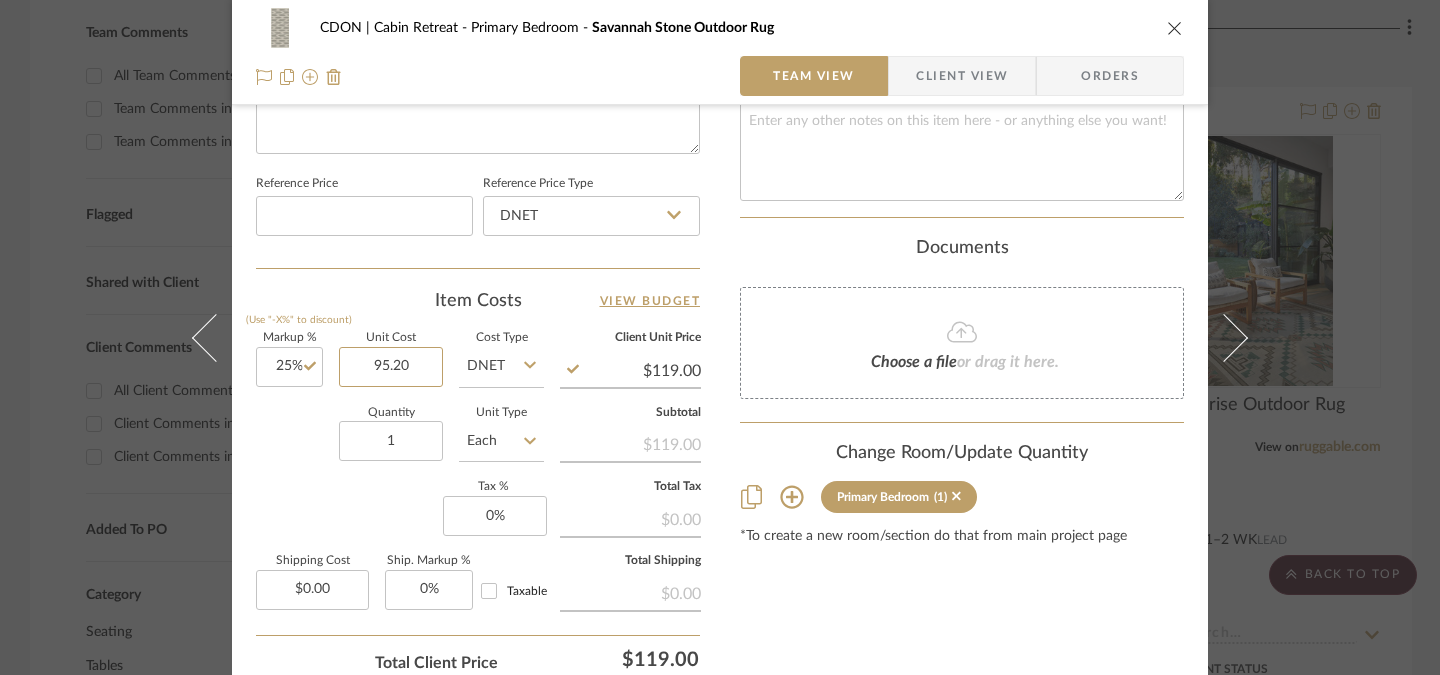 scroll, scrollTop: 1029, scrollLeft: 0, axis: vertical 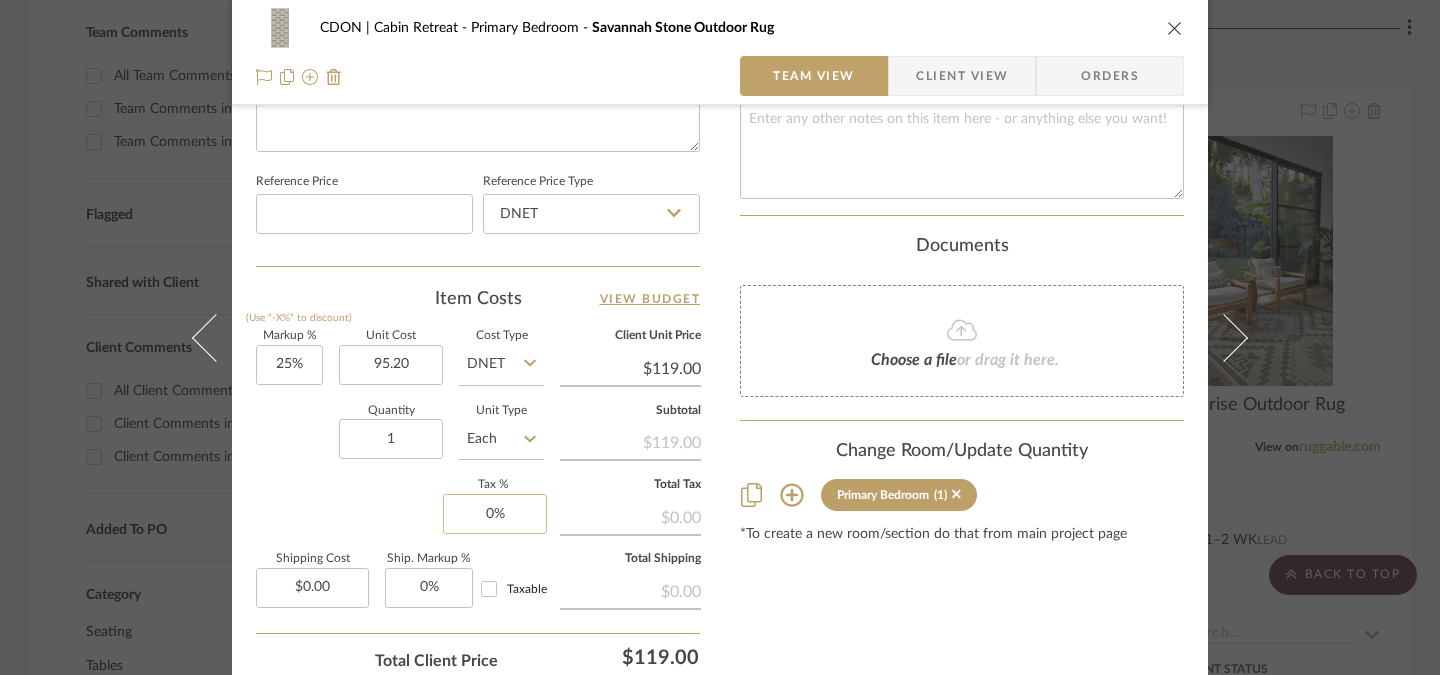type on "$95.20" 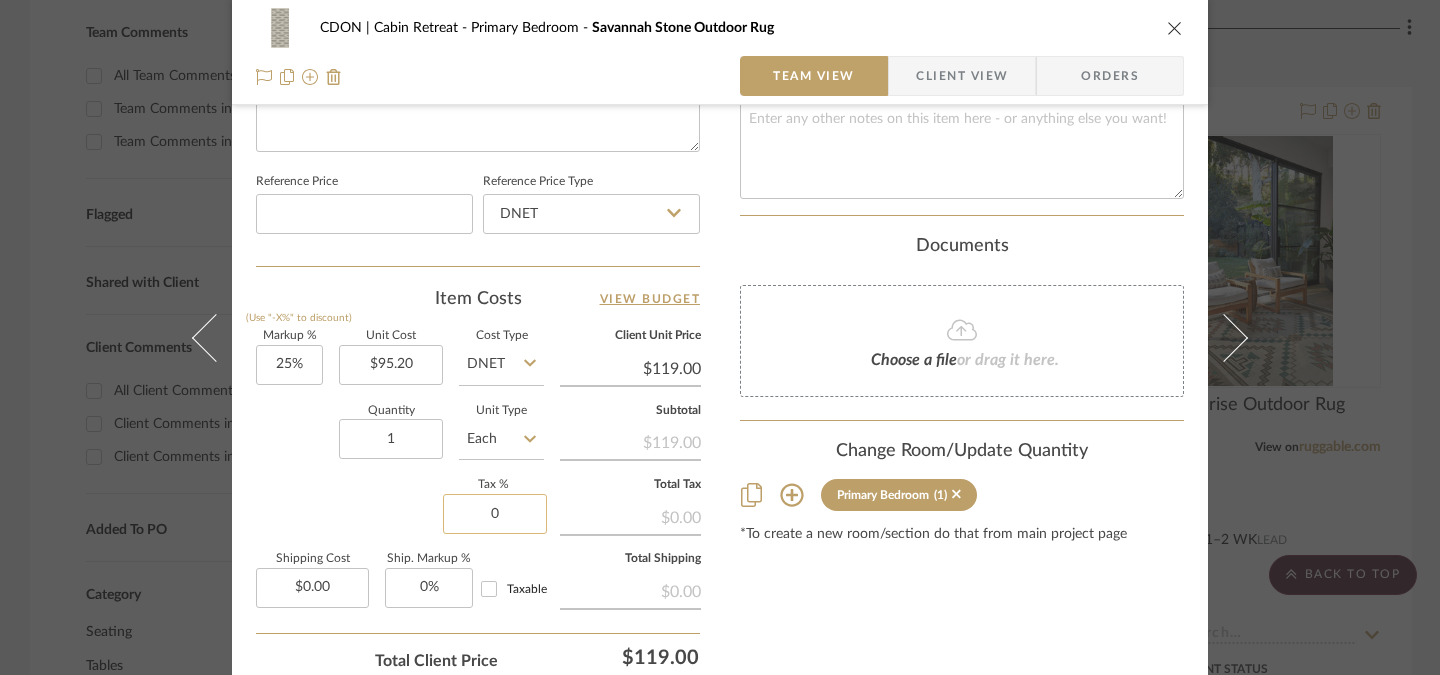 click on "0" 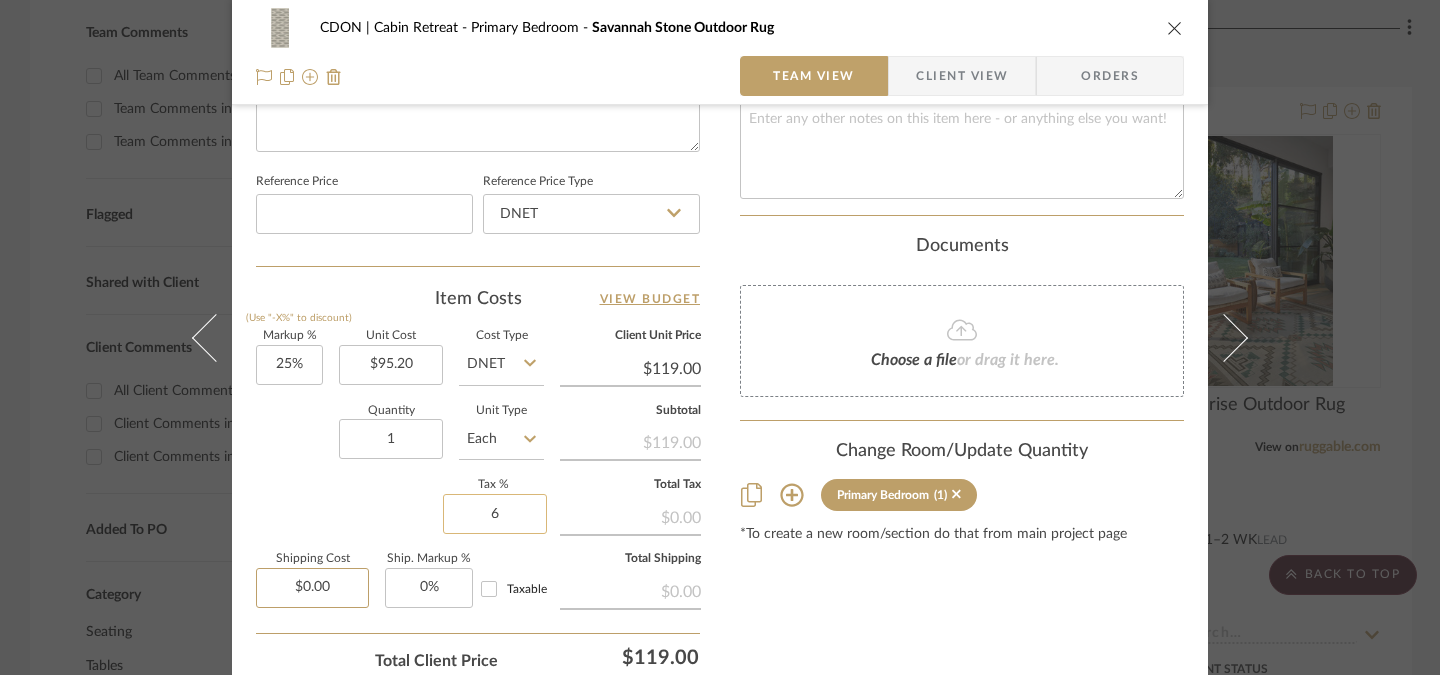 type on "6%" 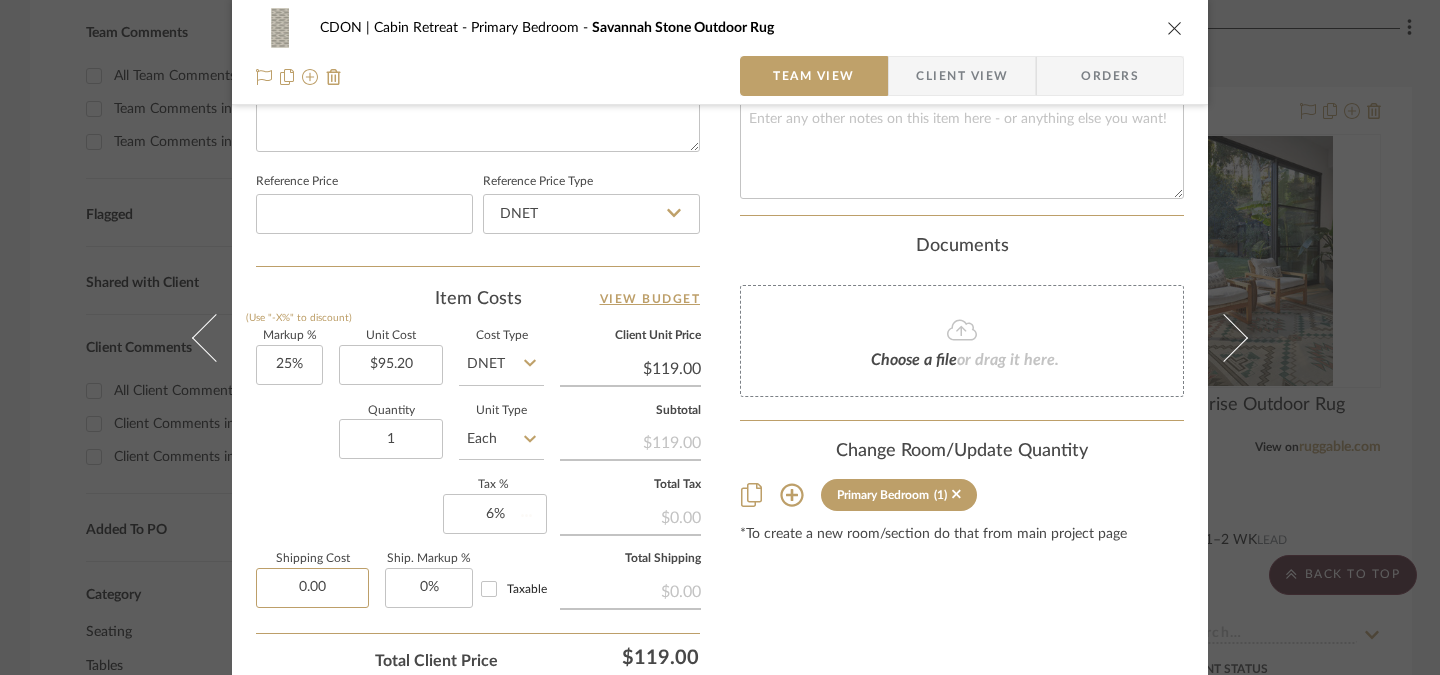 type 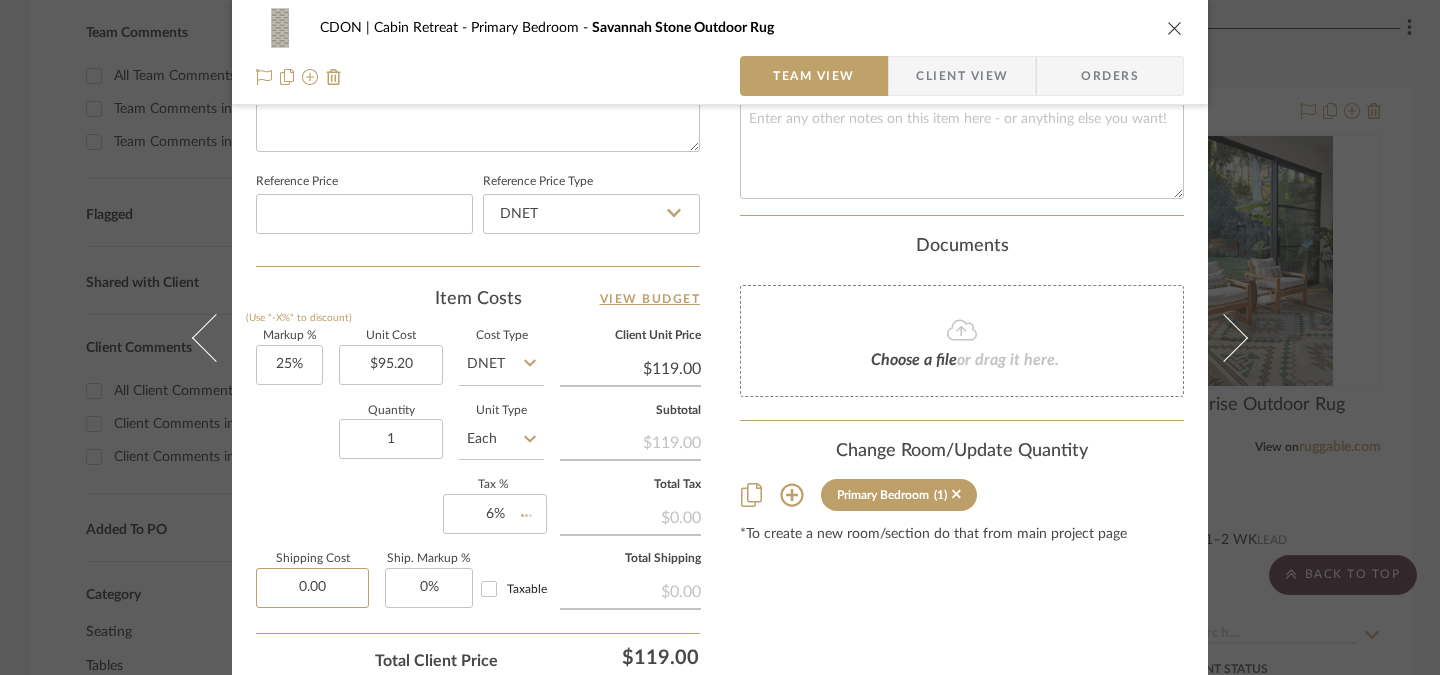 type 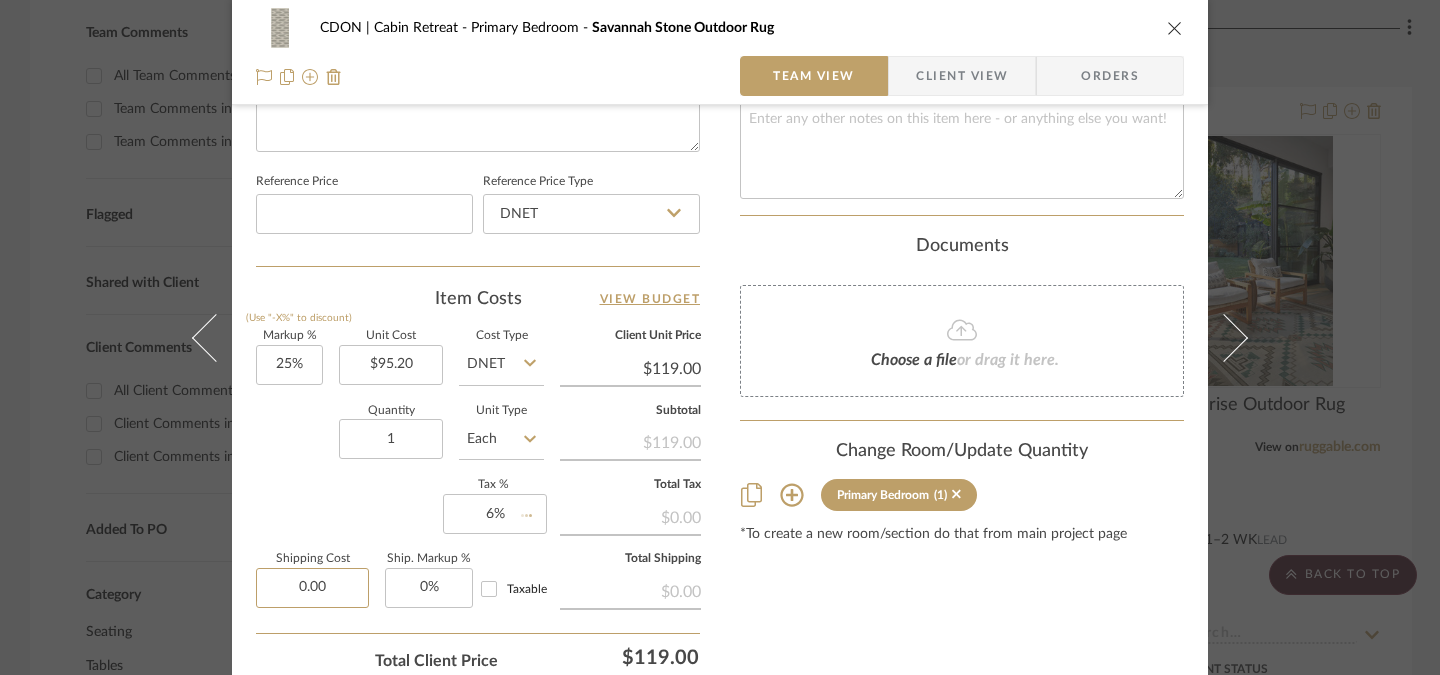 type 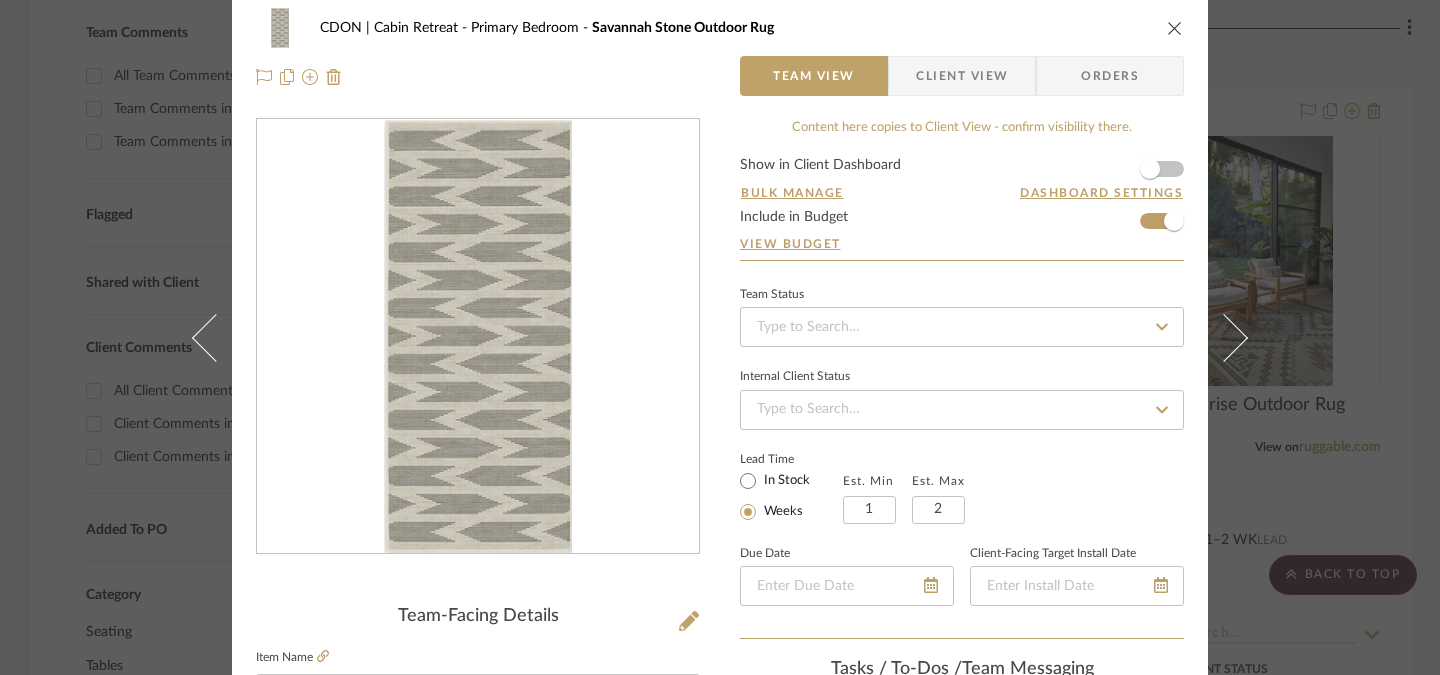 scroll, scrollTop: 0, scrollLeft: 0, axis: both 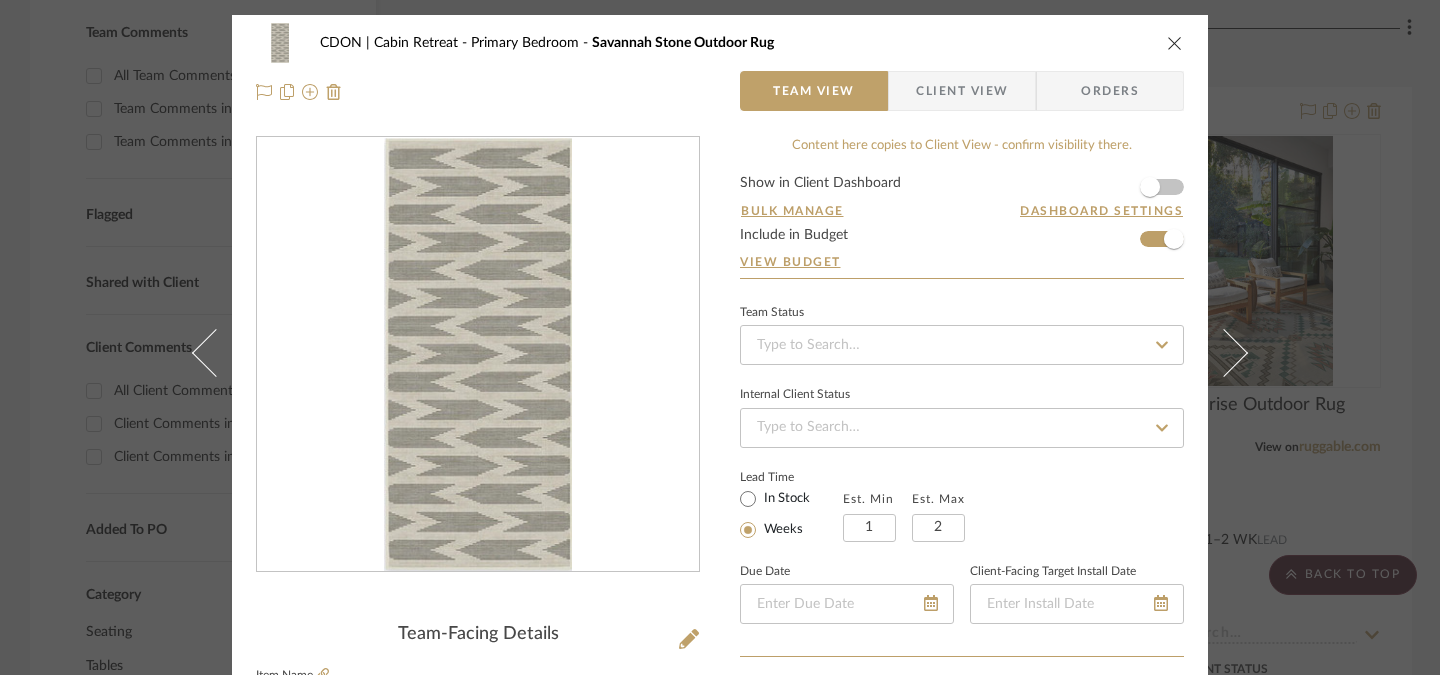 type on "$0.00" 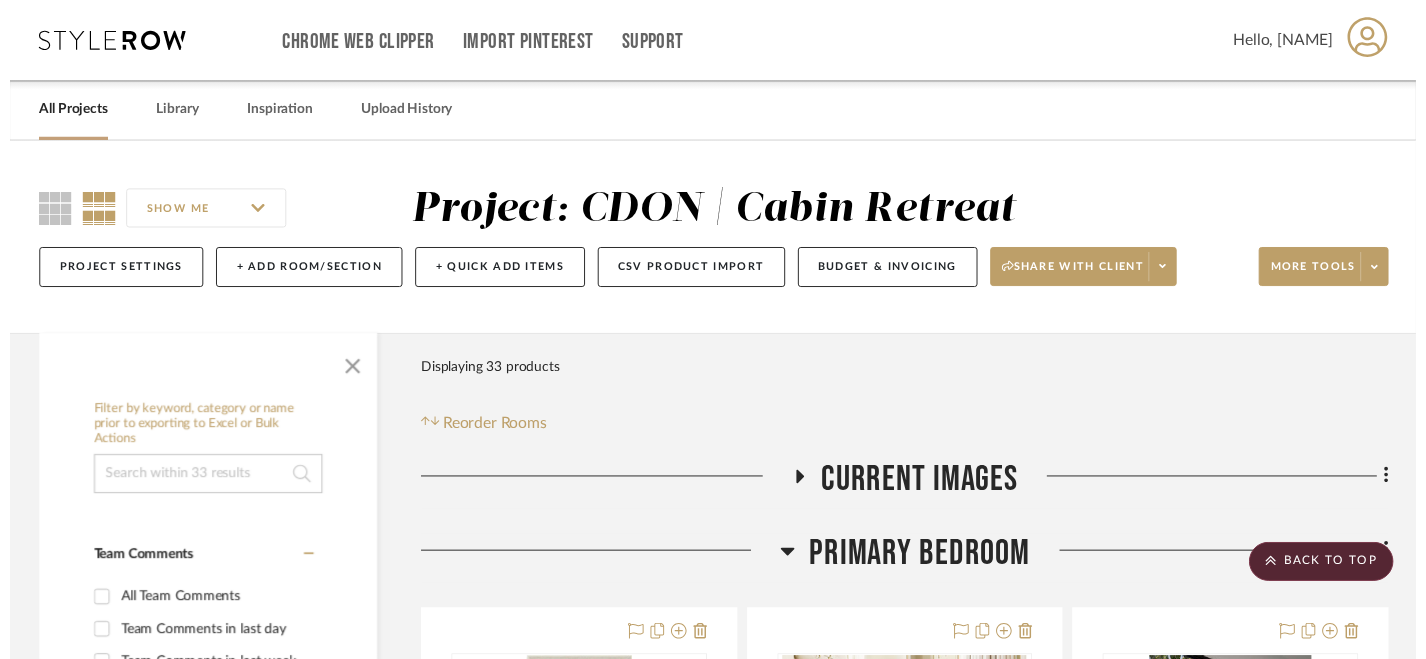scroll, scrollTop: 535, scrollLeft: 0, axis: vertical 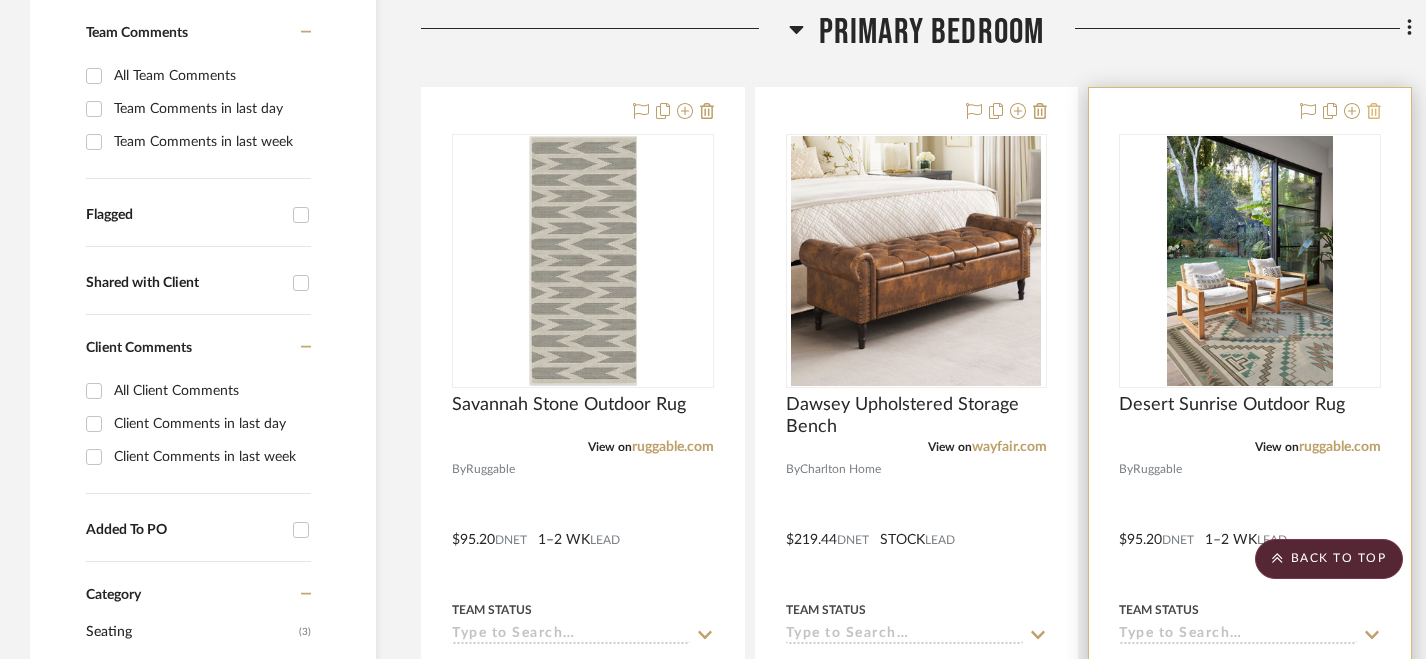click 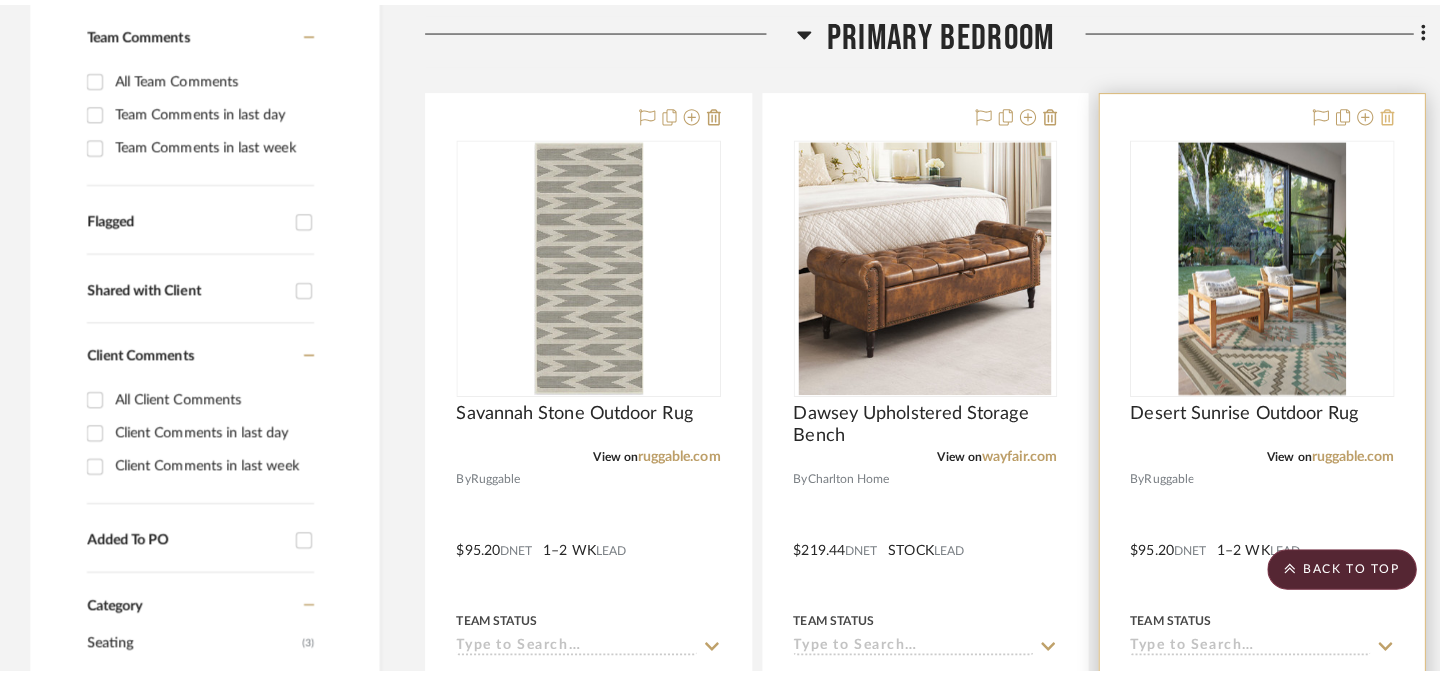 scroll, scrollTop: 0, scrollLeft: 0, axis: both 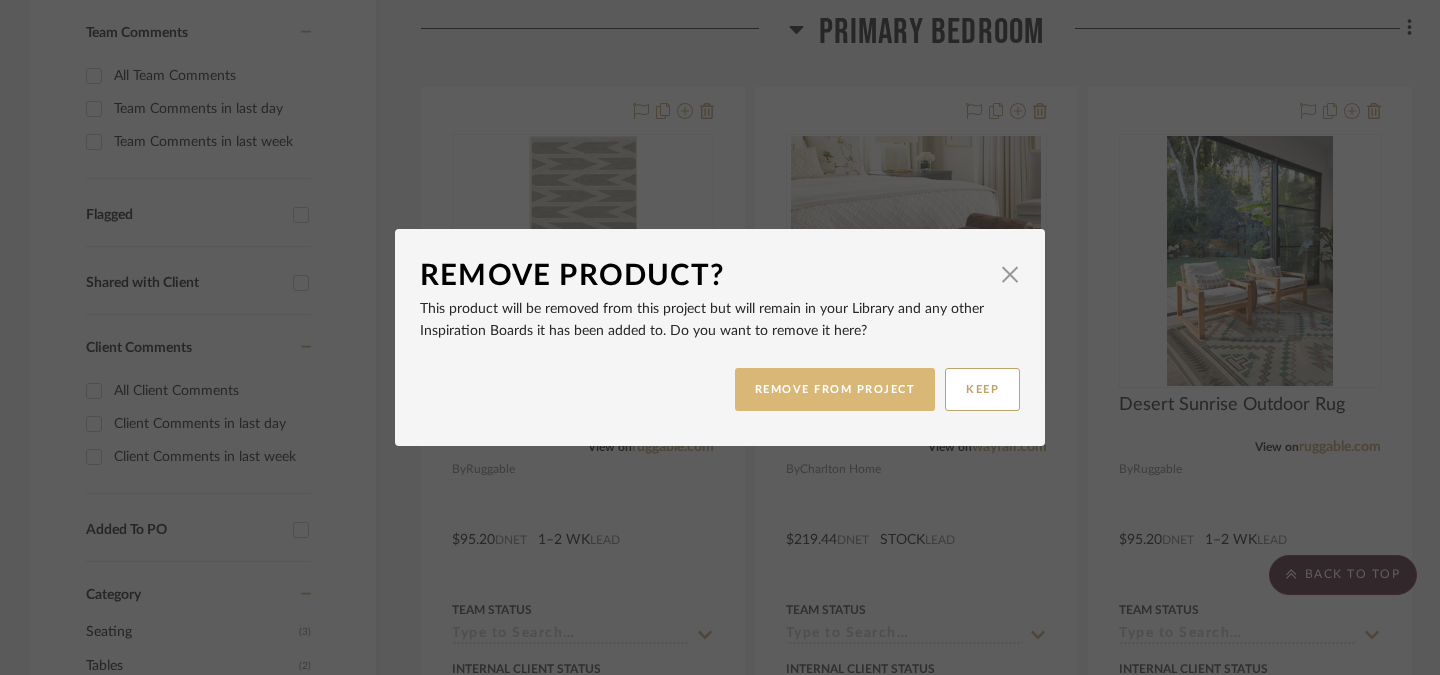 click on "REMOVE FROM PROJECT" at bounding box center (835, 389) 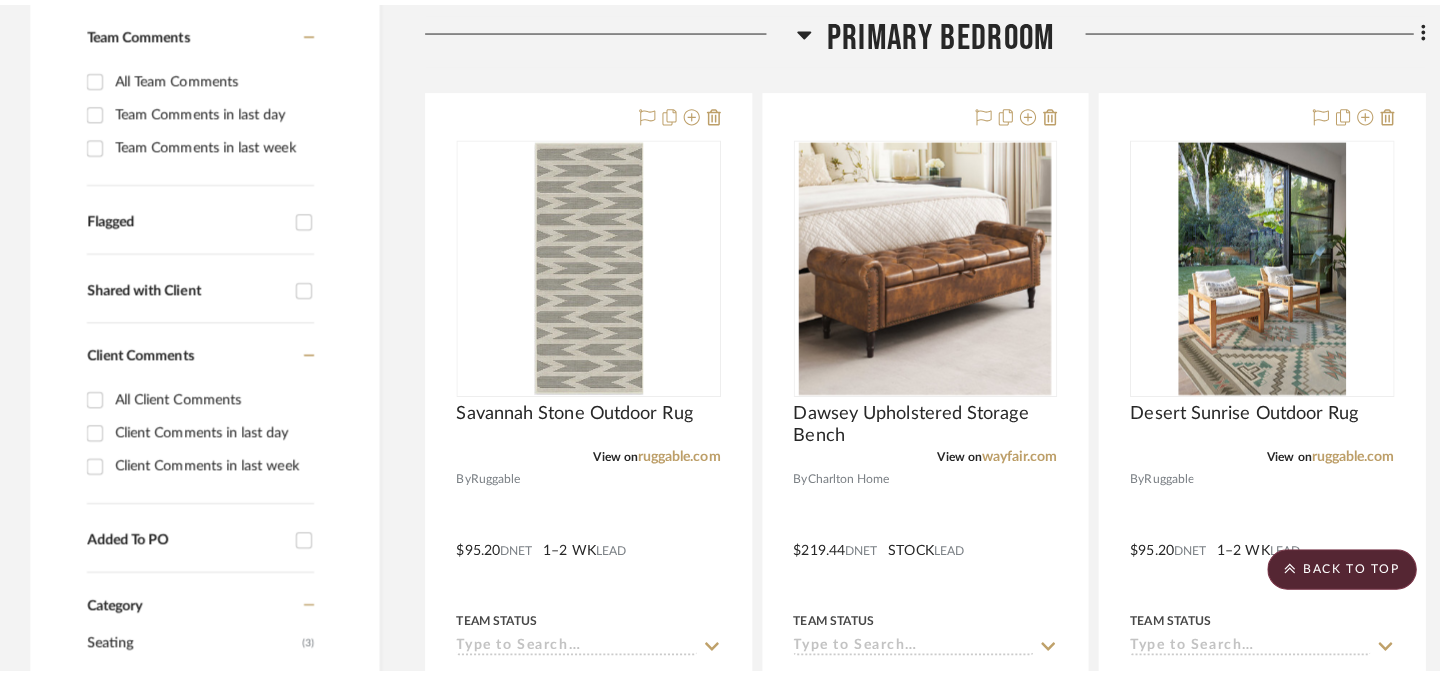 scroll, scrollTop: 0, scrollLeft: 0, axis: both 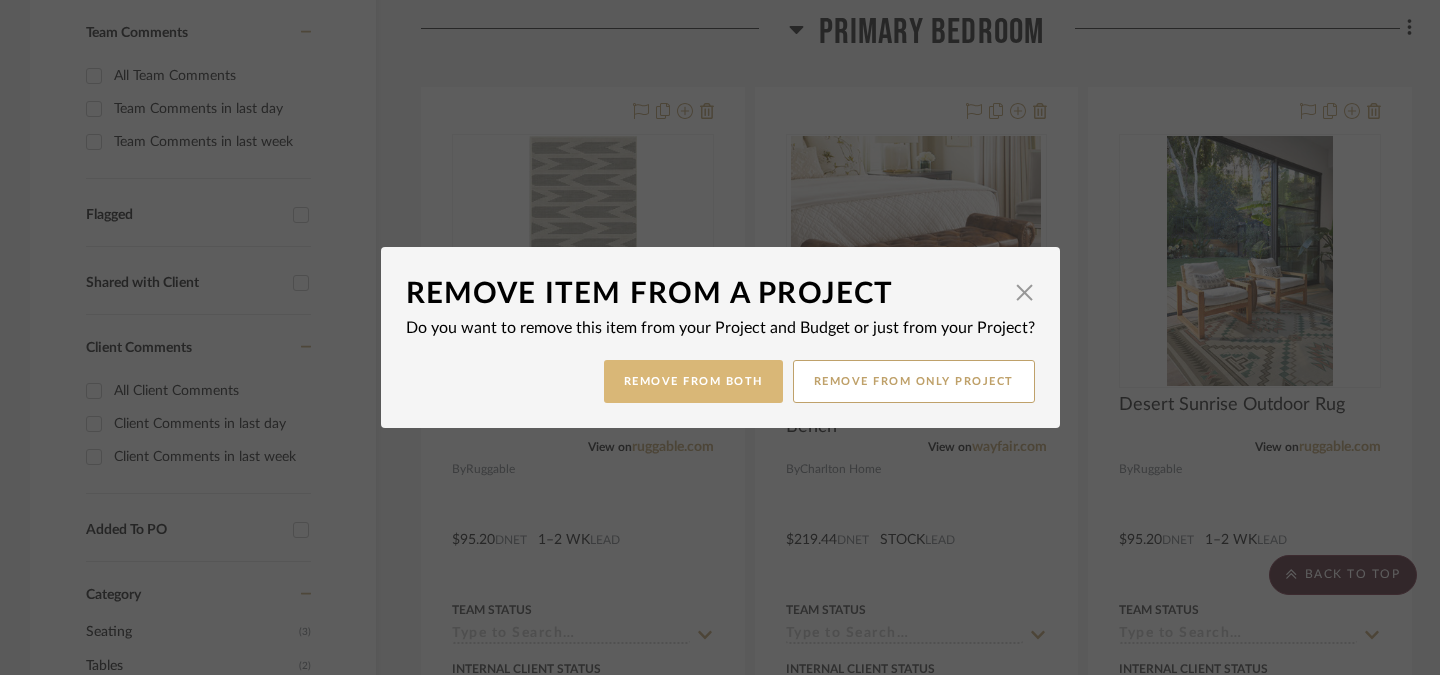 click on "Remove from Both" at bounding box center [693, 381] 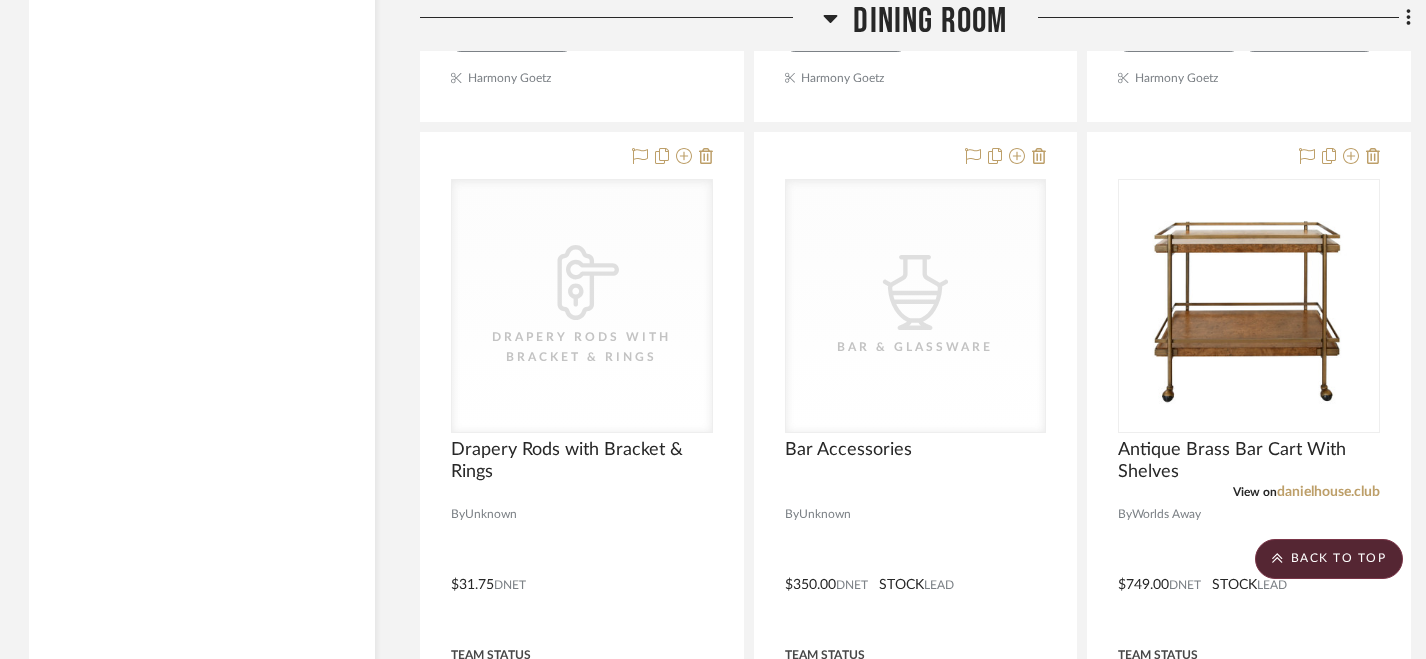 scroll, scrollTop: 4245, scrollLeft: 1, axis: both 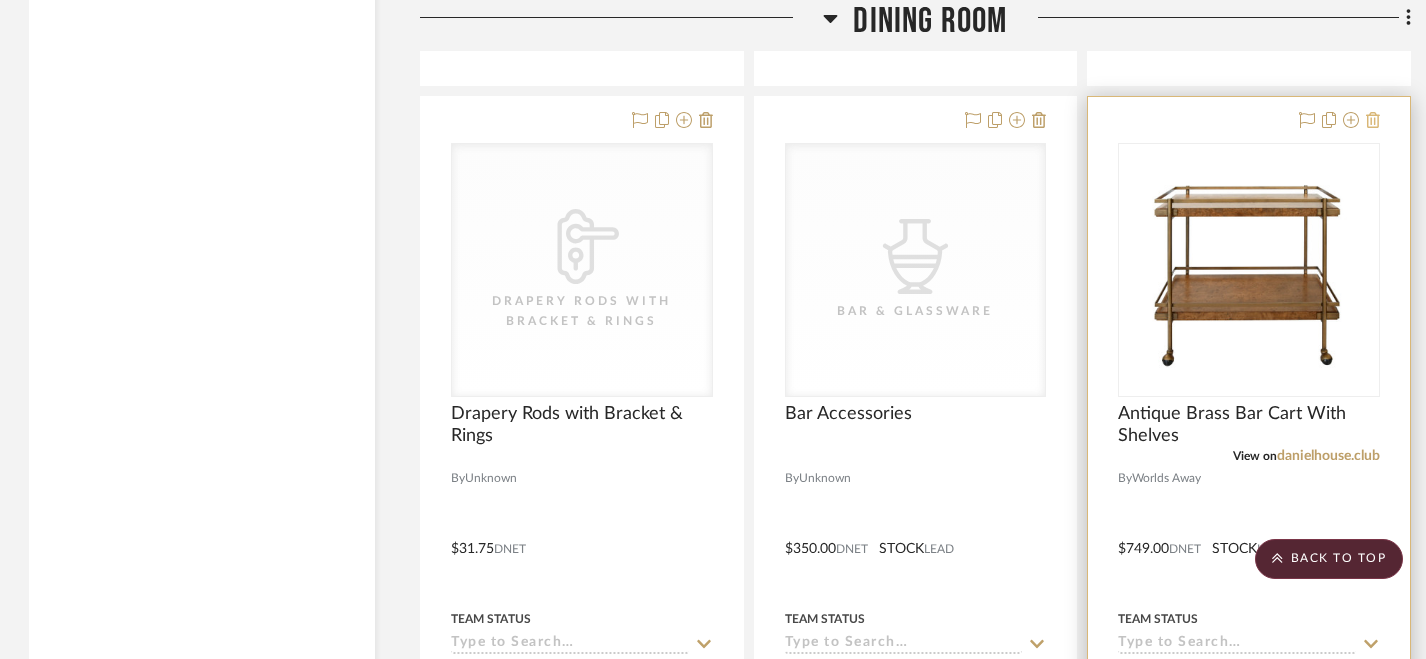 click 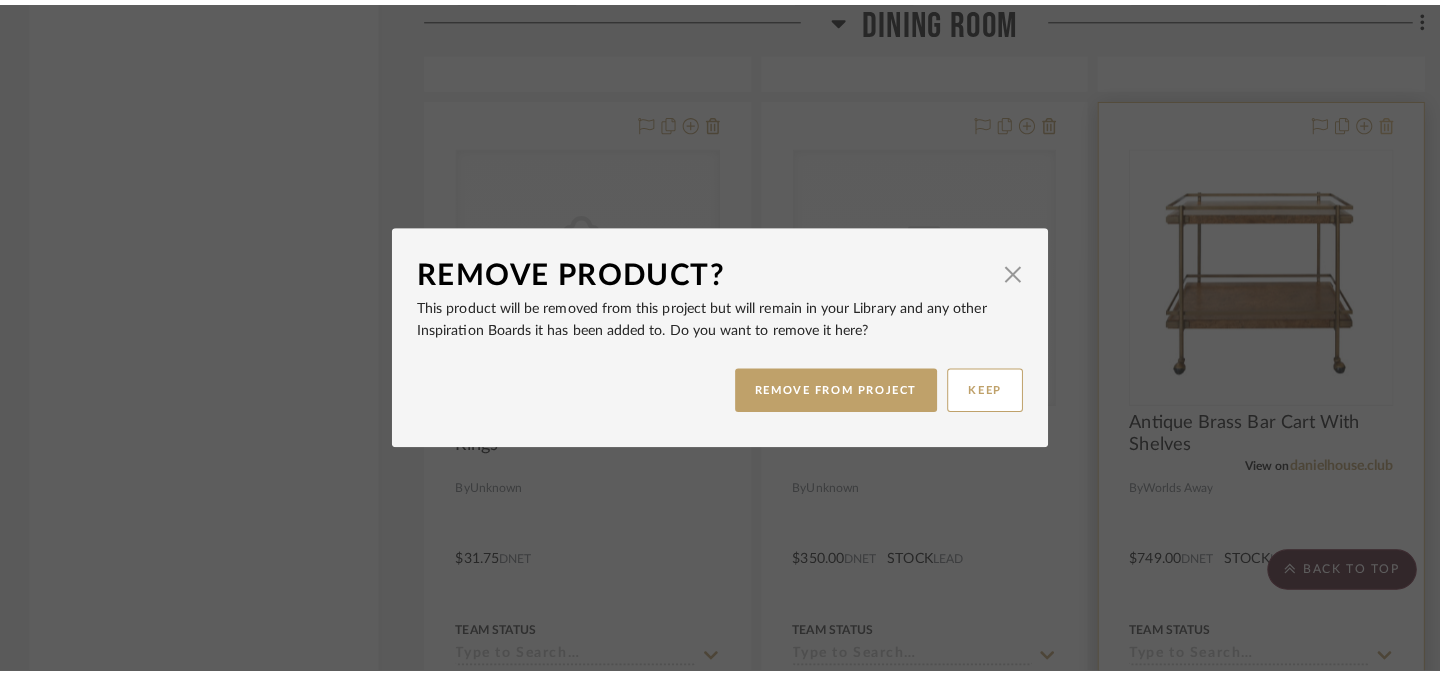 scroll, scrollTop: 0, scrollLeft: 0, axis: both 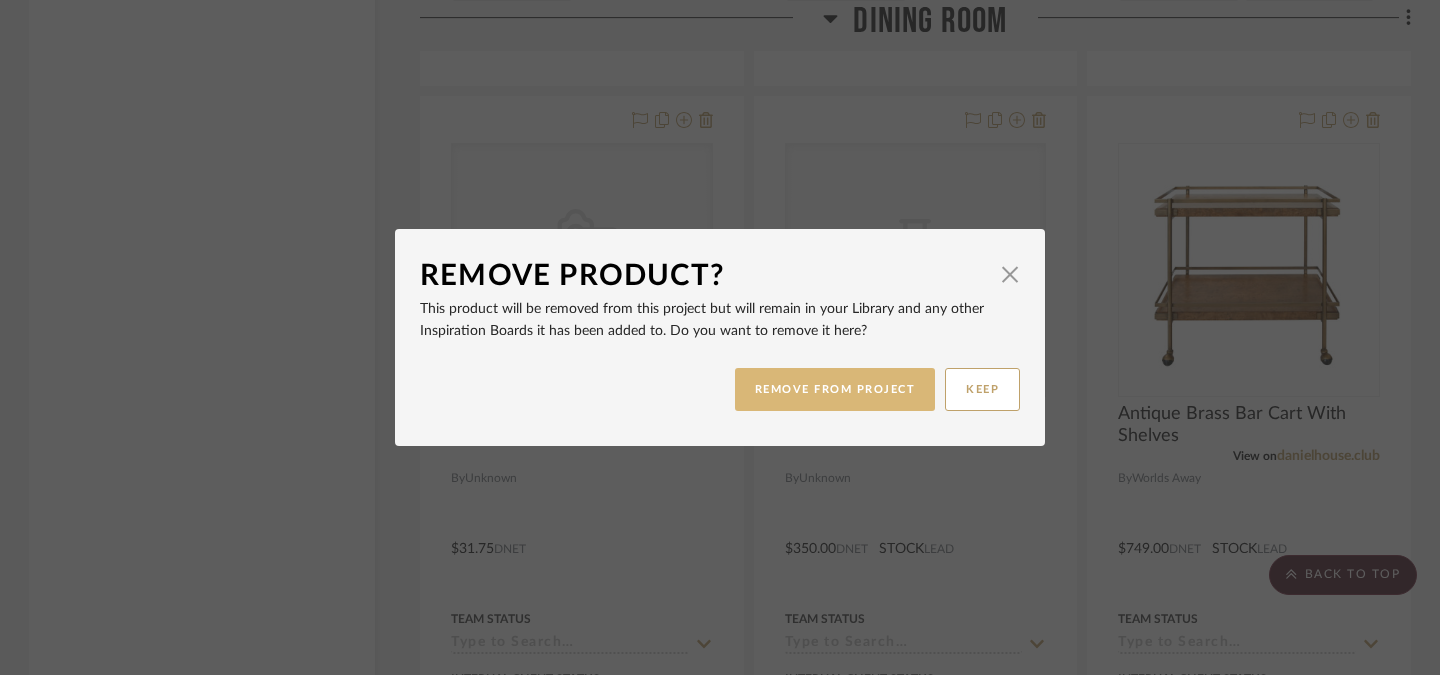 click on "REMOVE FROM PROJECT" at bounding box center [835, 389] 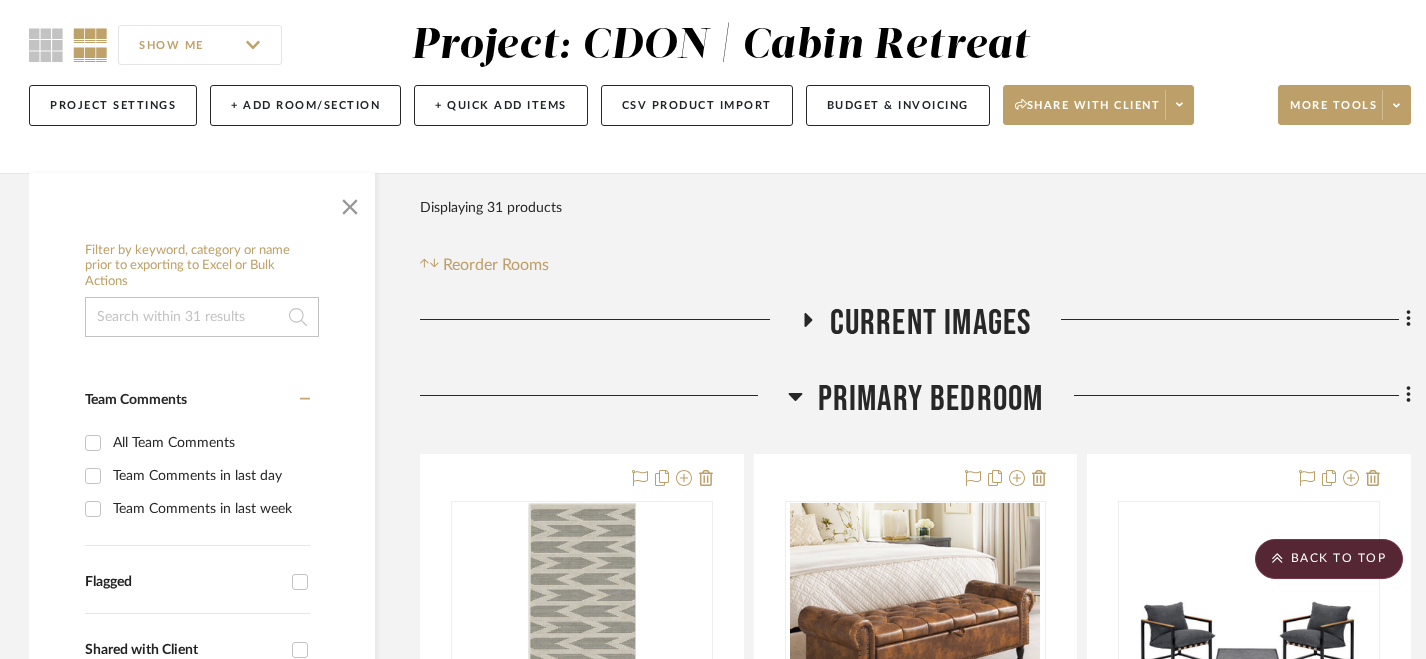 scroll, scrollTop: 0, scrollLeft: 1, axis: horizontal 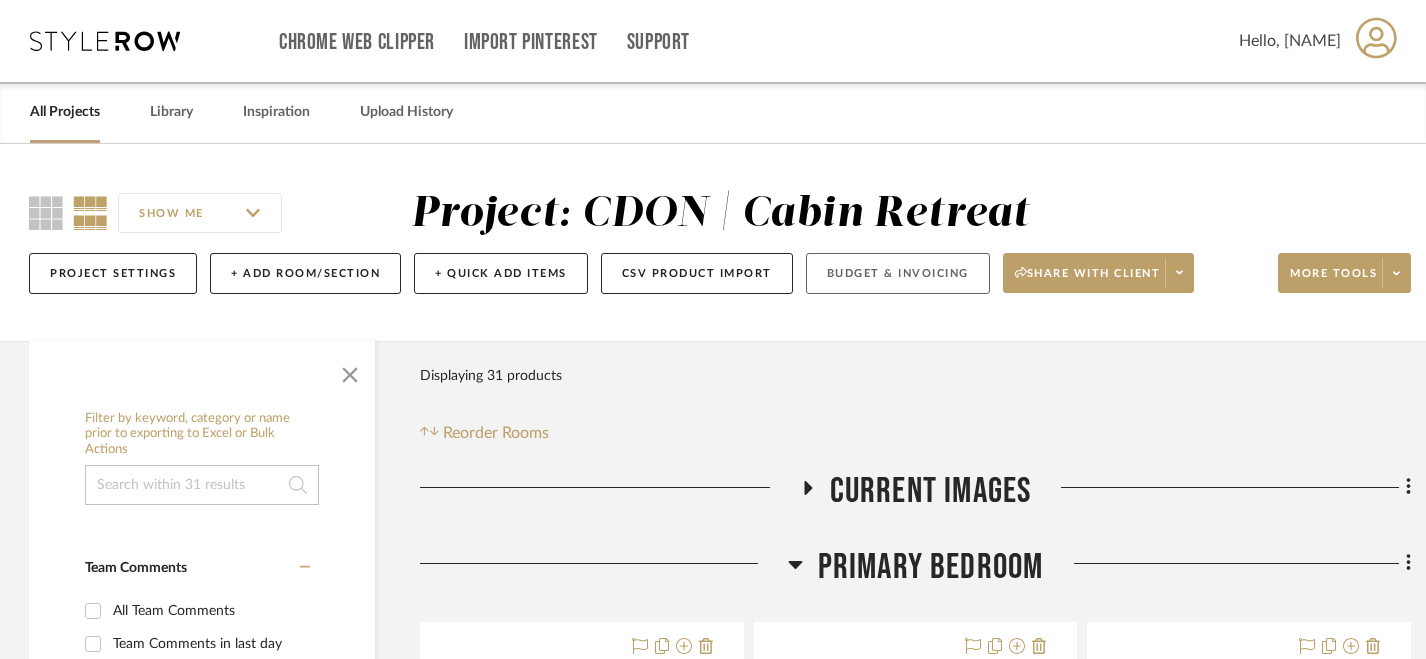 click on "Budget & Invoicing" 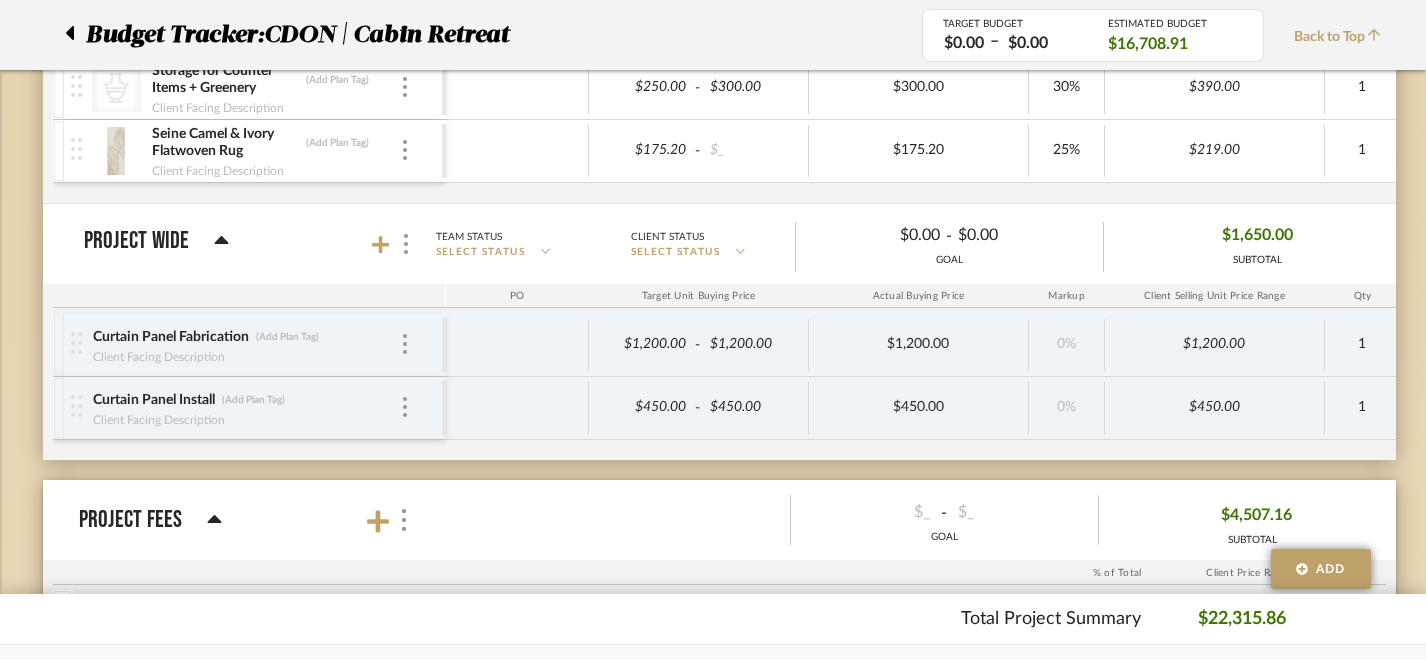 scroll, scrollTop: 2181, scrollLeft: 1, axis: both 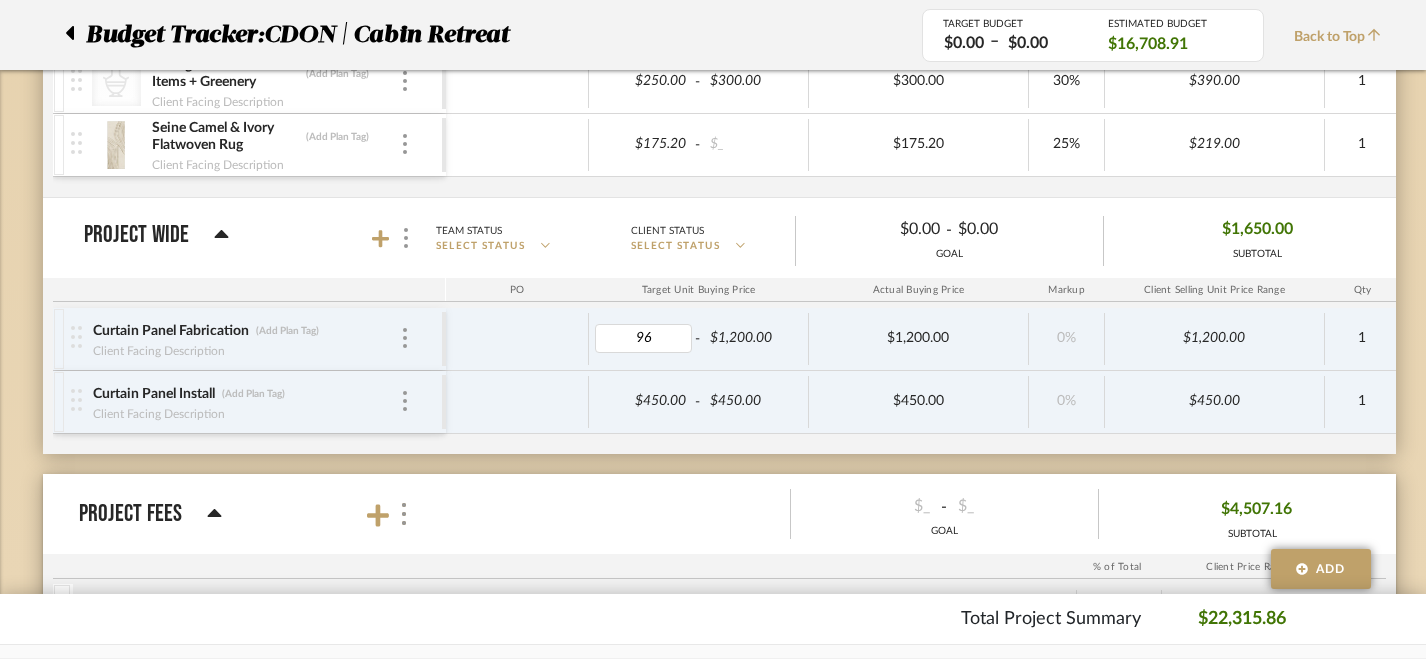 type on "960" 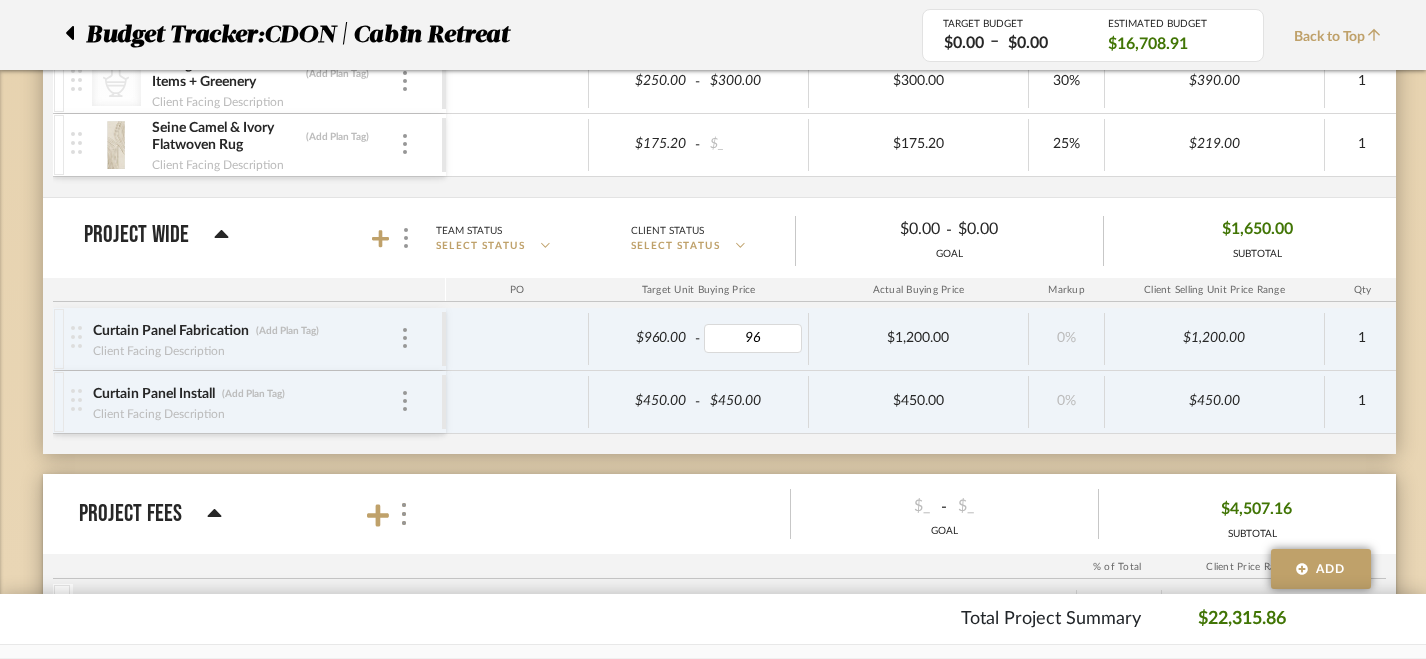 type on "960" 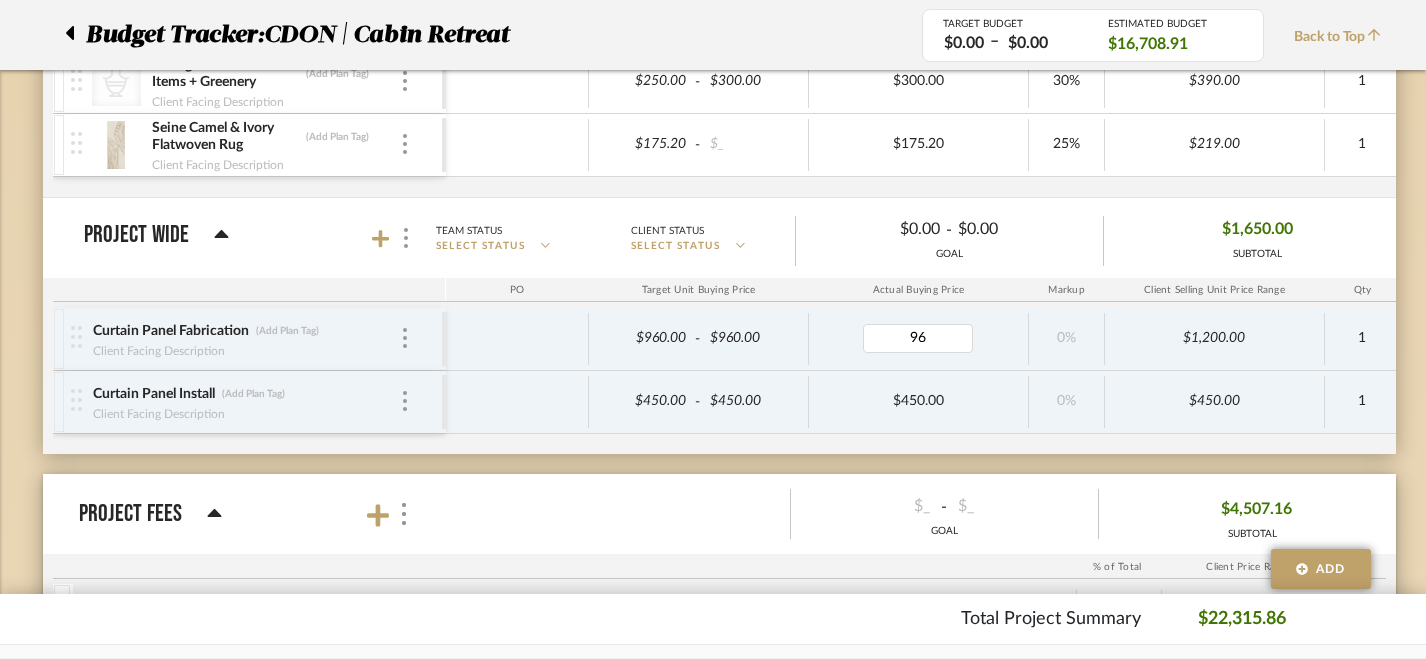 type on "960" 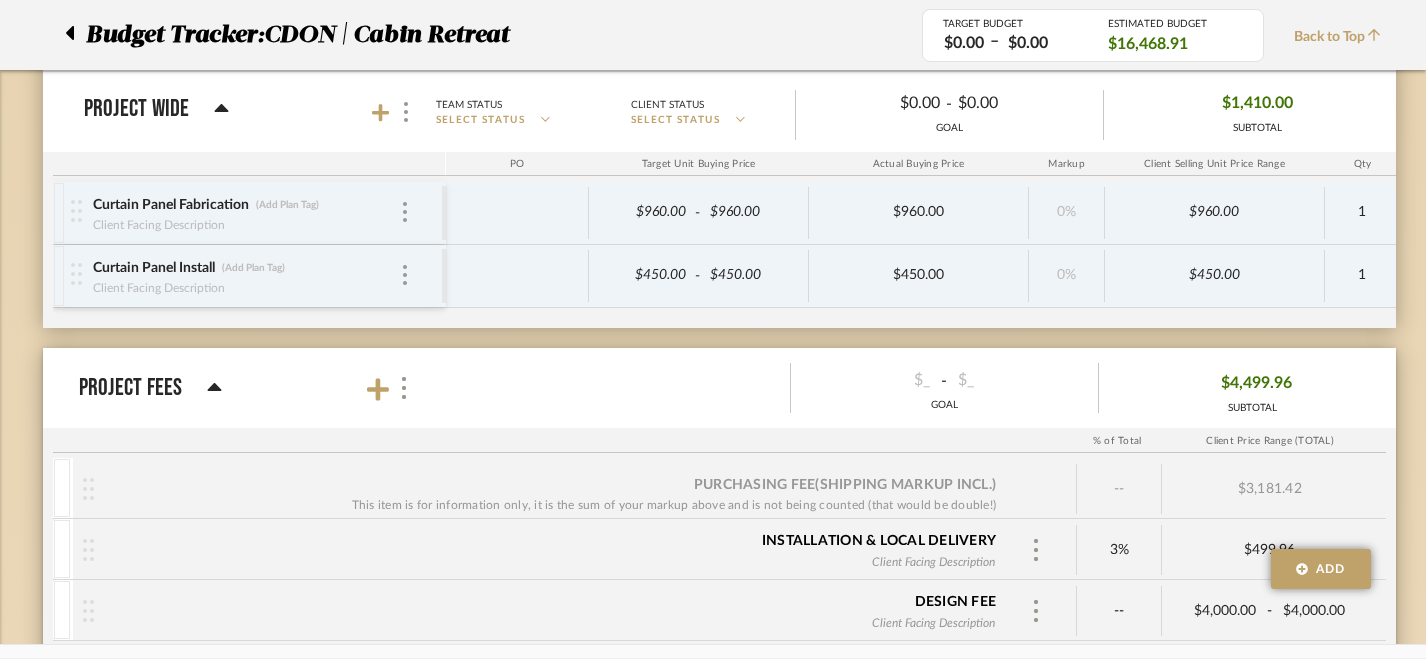 scroll, scrollTop: 2044, scrollLeft: 1, axis: both 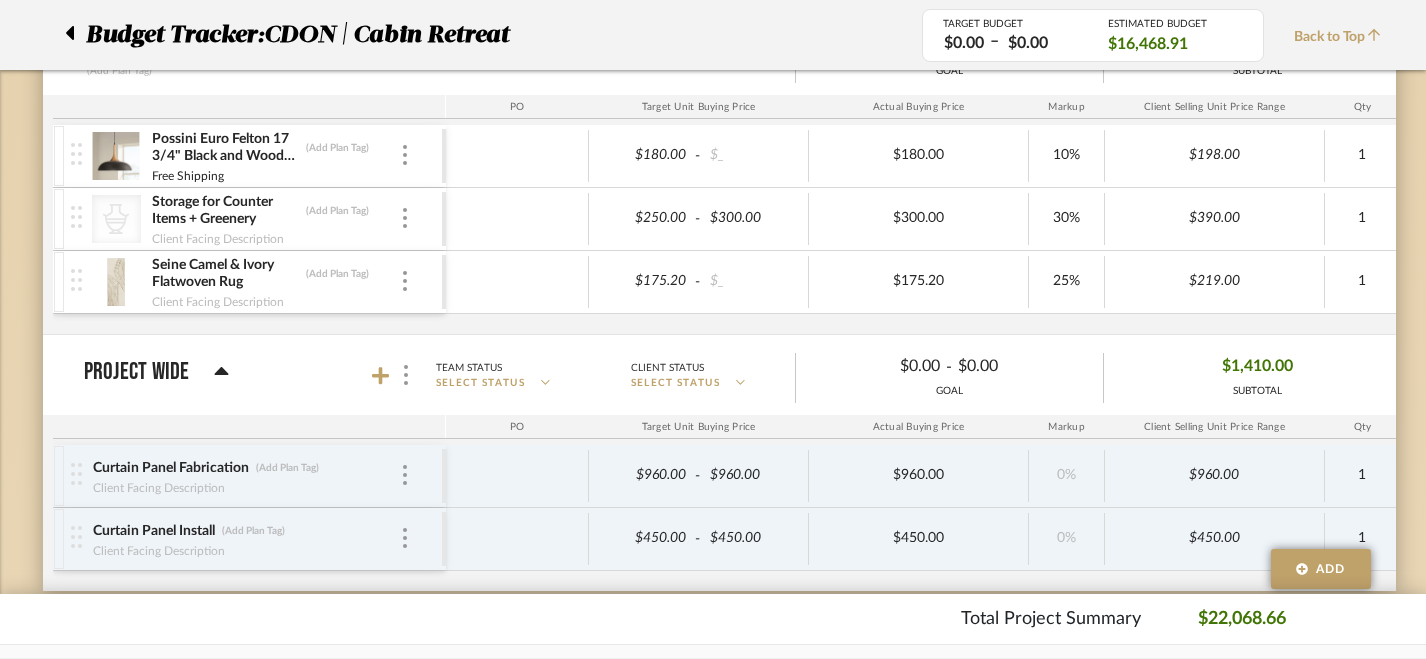 click 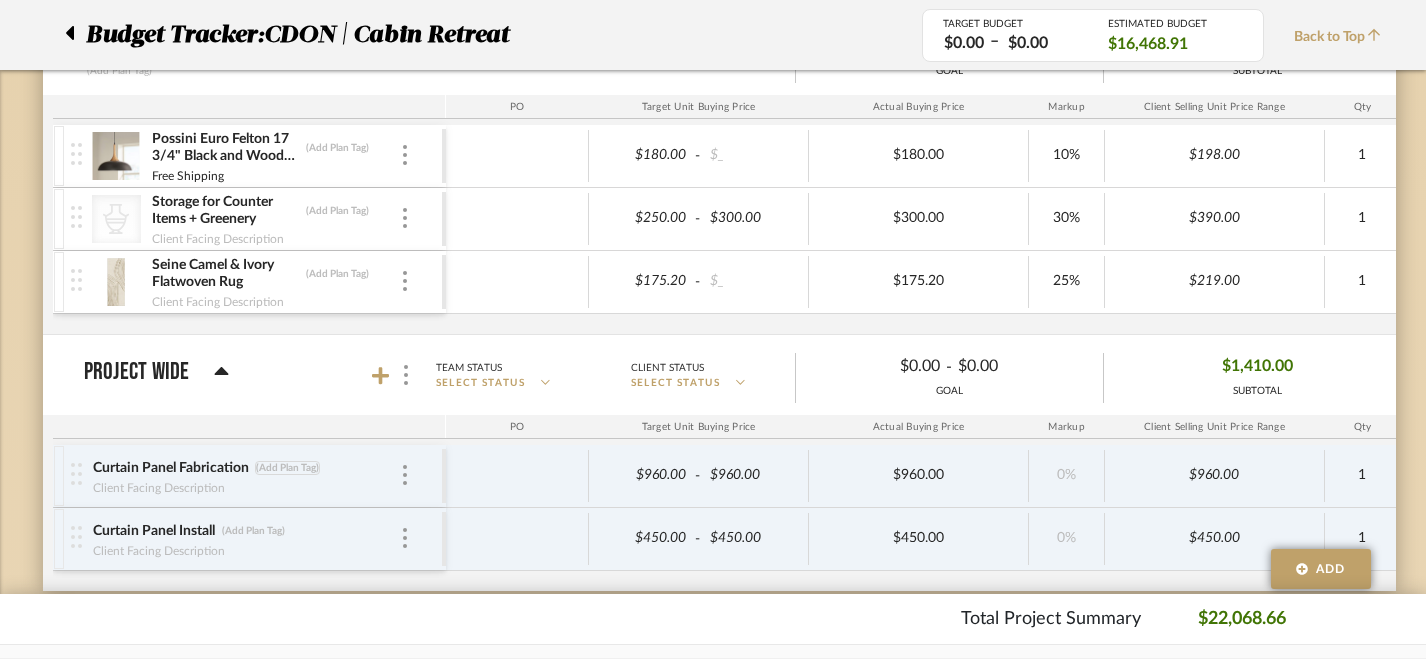 scroll, scrollTop: 0, scrollLeft: 1, axis: horizontal 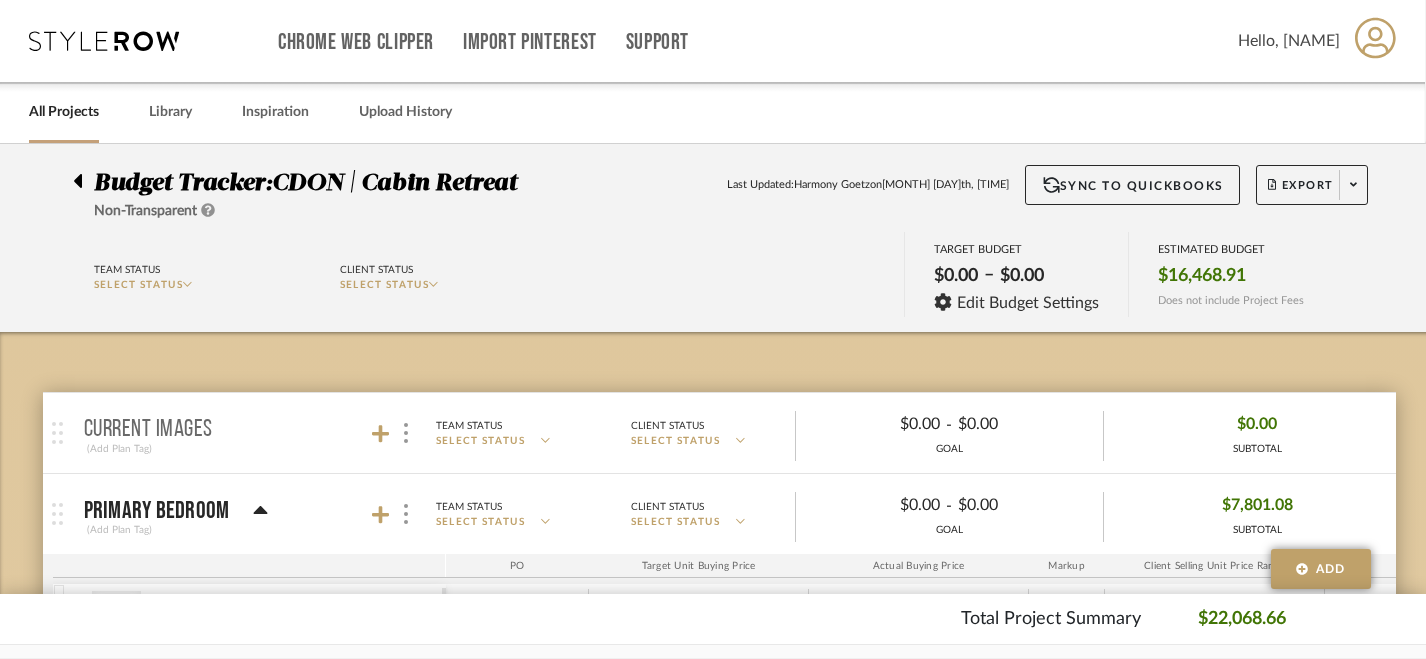 click on "All Projects" at bounding box center [64, 112] 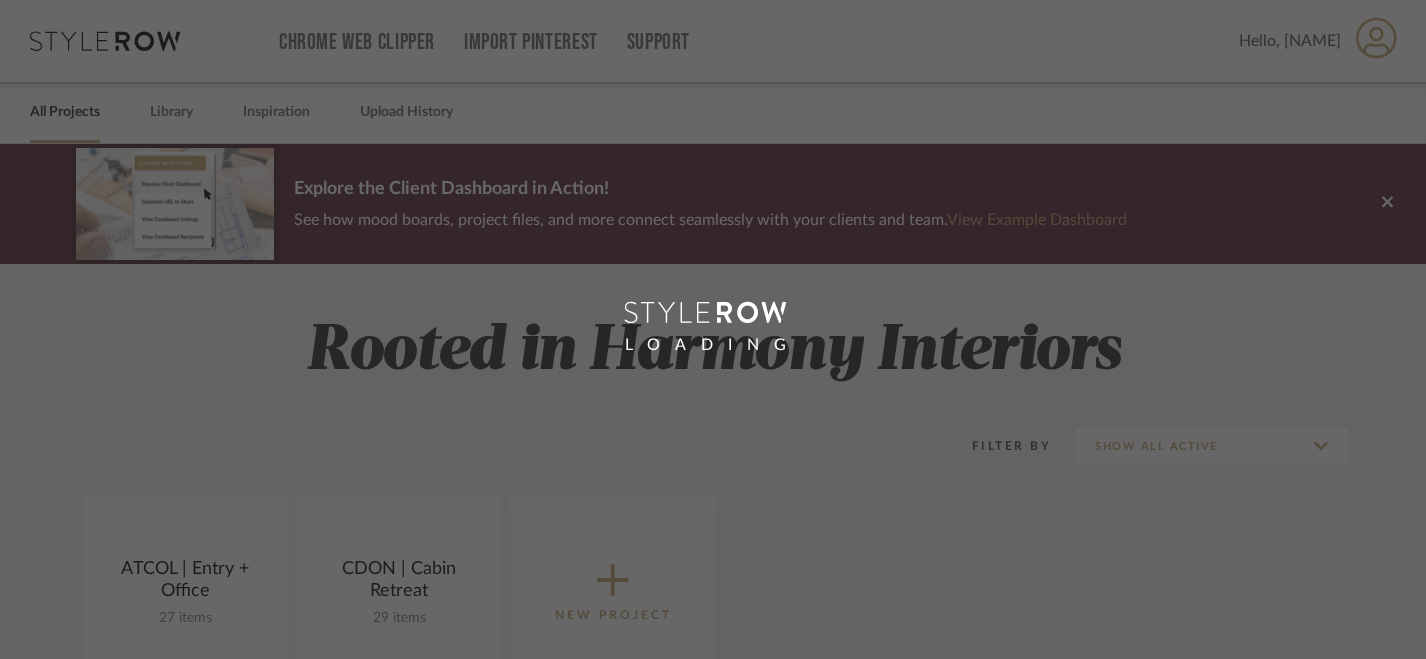 scroll, scrollTop: 0, scrollLeft: 0, axis: both 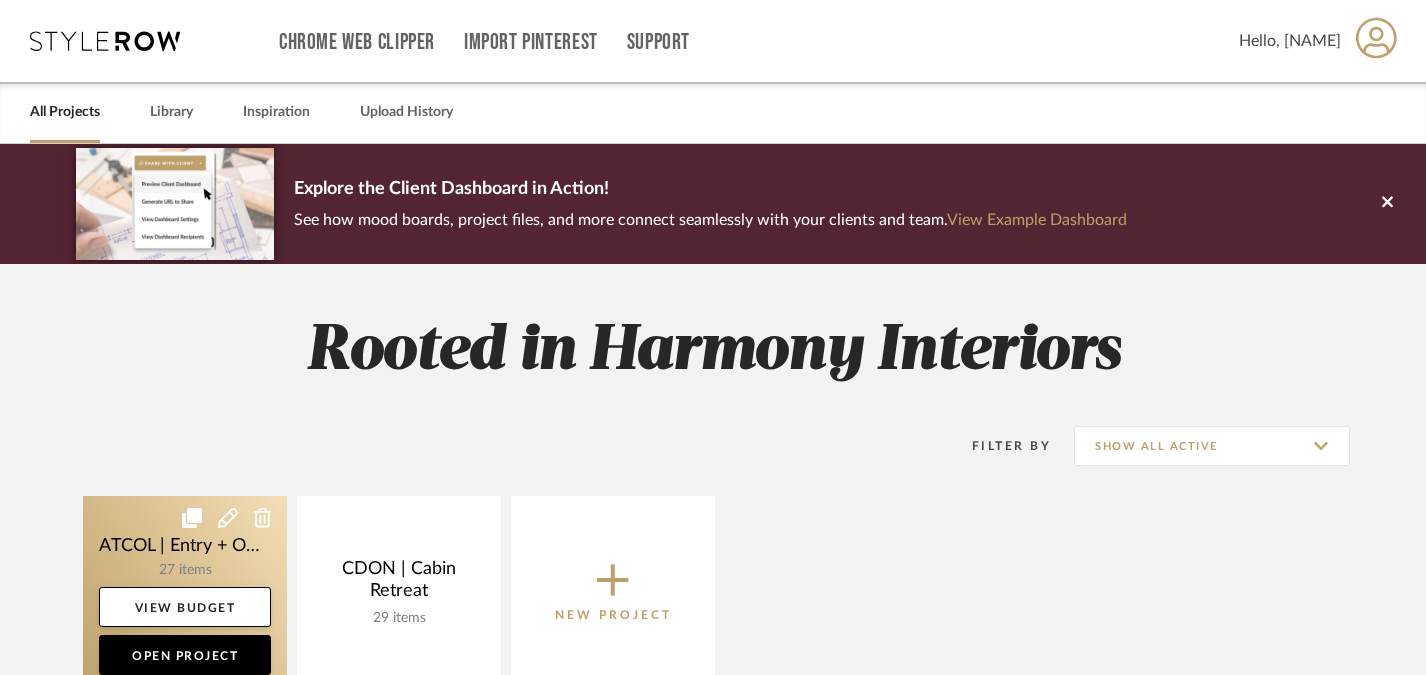 click 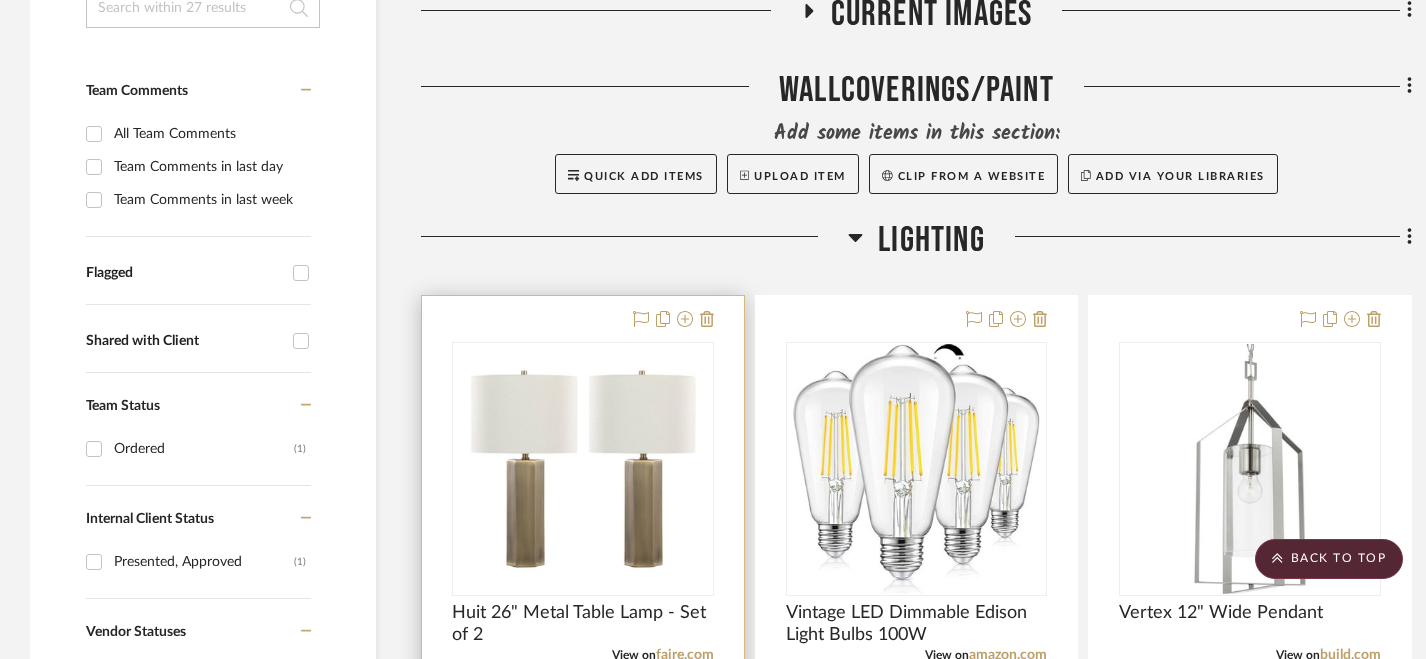 scroll, scrollTop: 442, scrollLeft: 0, axis: vertical 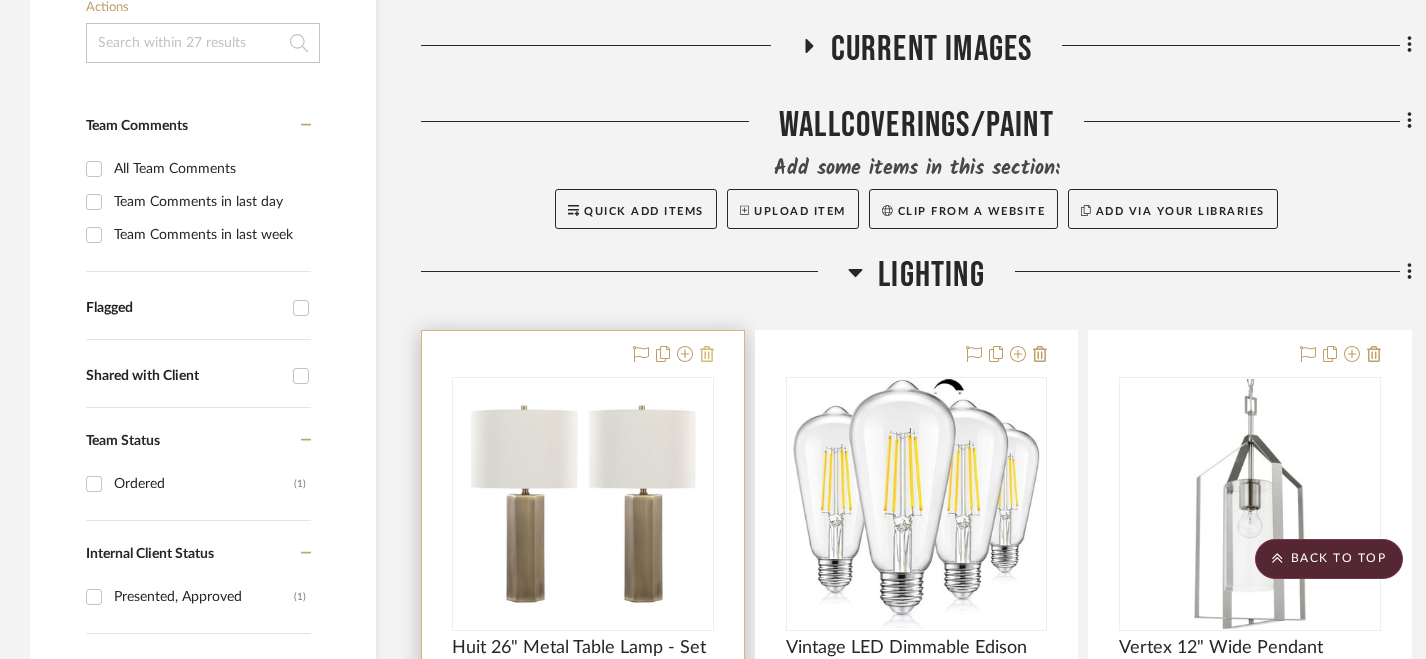 click 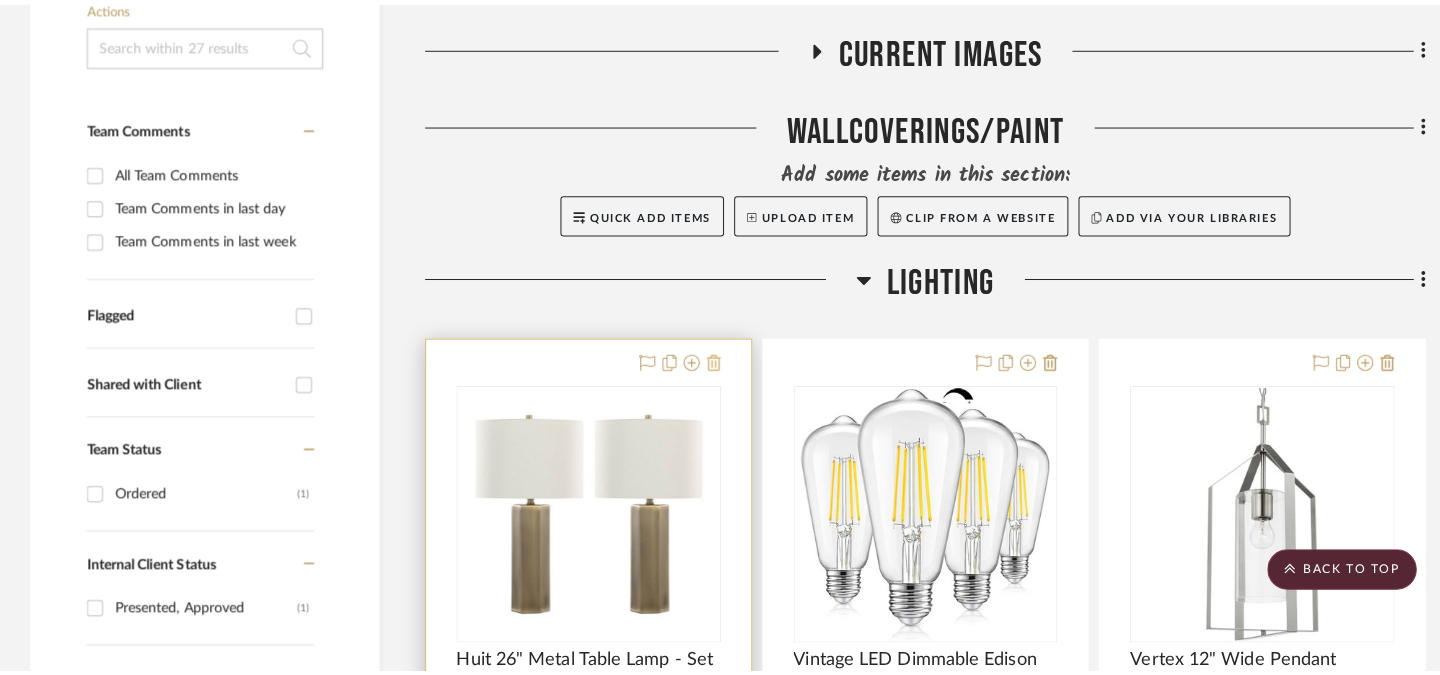 scroll, scrollTop: 0, scrollLeft: 0, axis: both 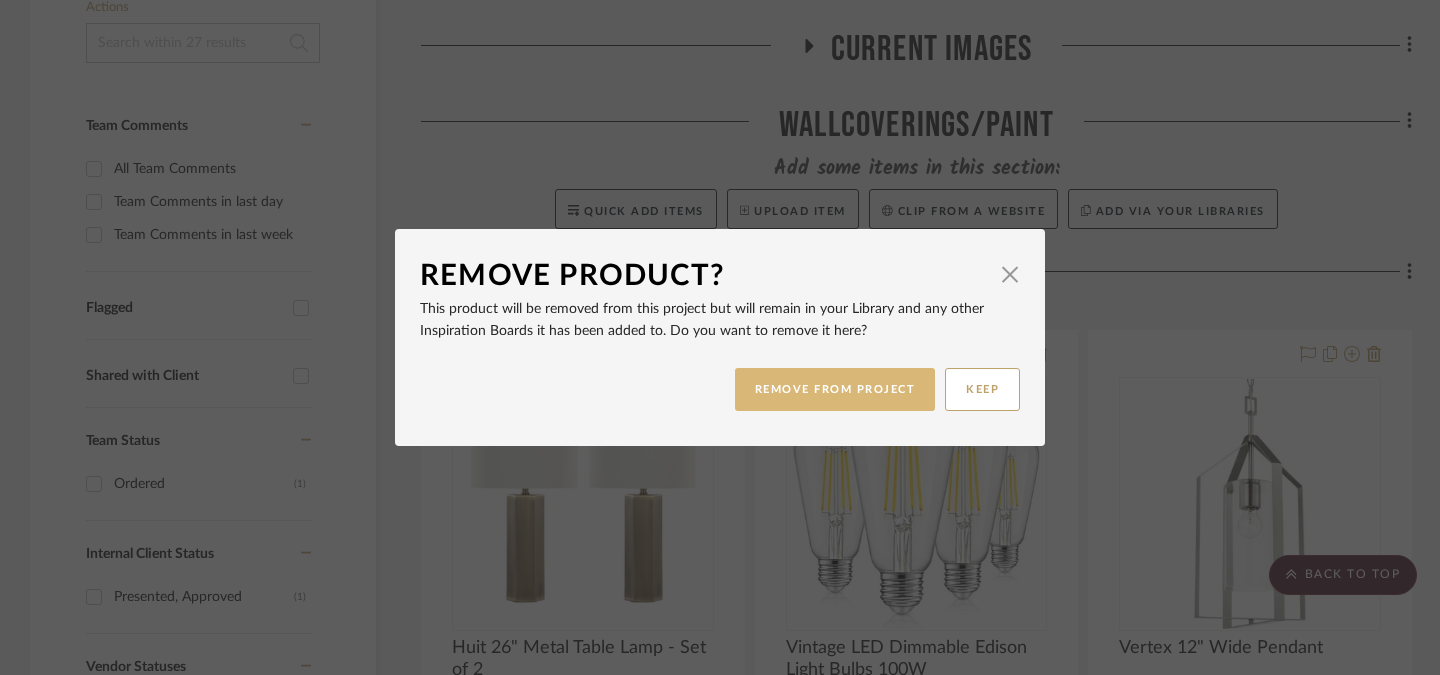 click on "REMOVE FROM PROJECT" at bounding box center [835, 389] 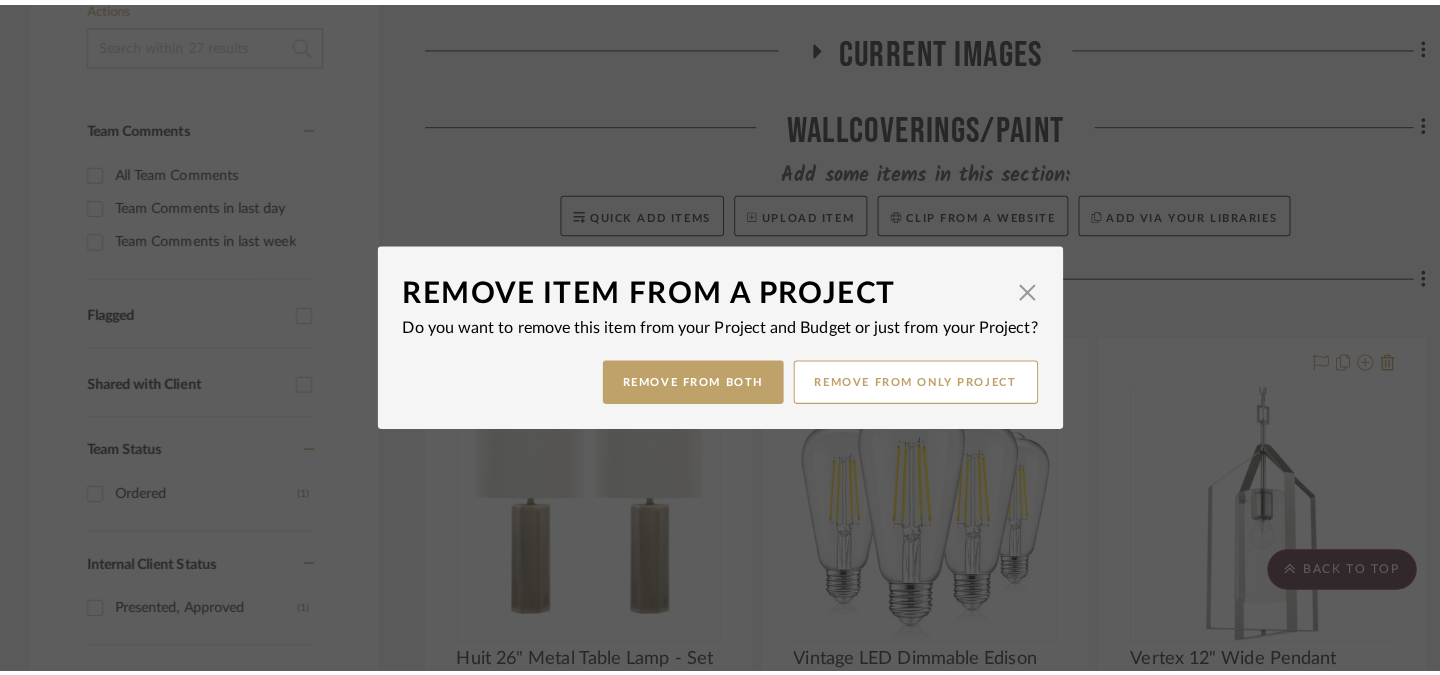 scroll, scrollTop: 0, scrollLeft: 0, axis: both 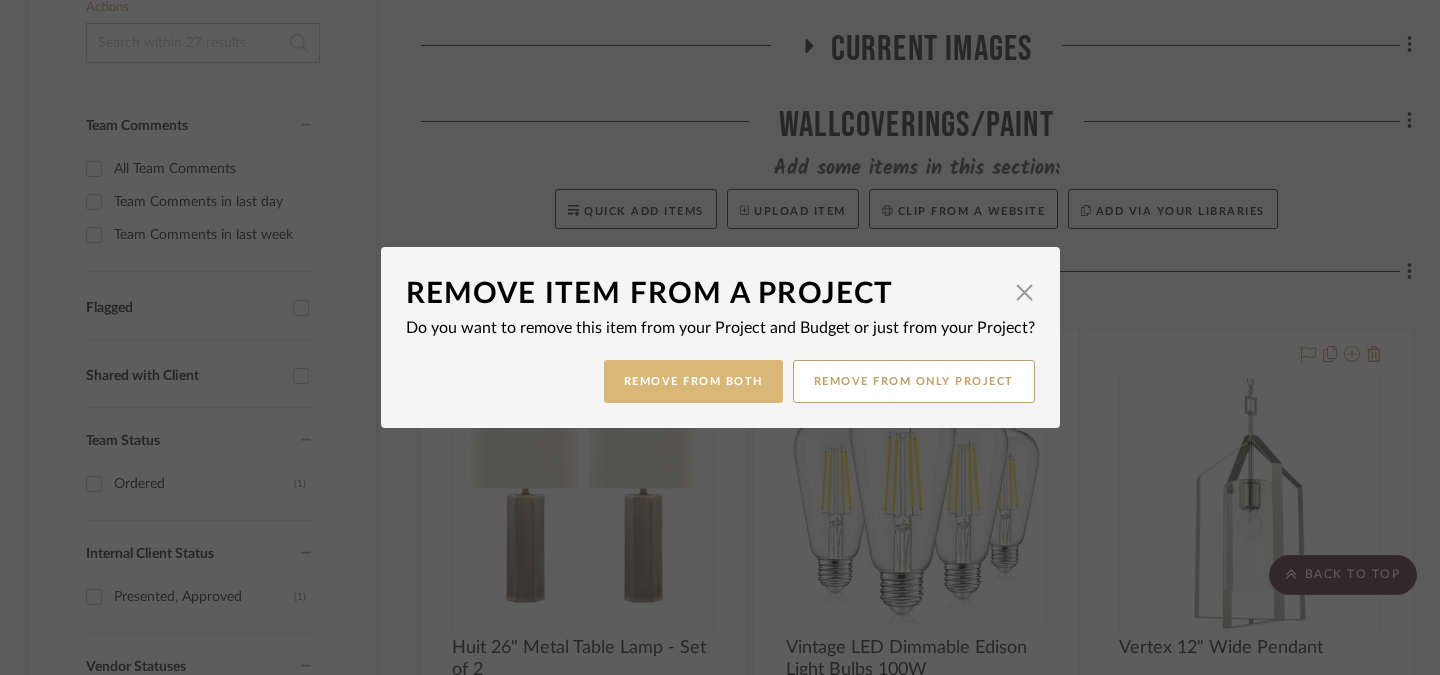 click on "Remove from Both" at bounding box center [693, 381] 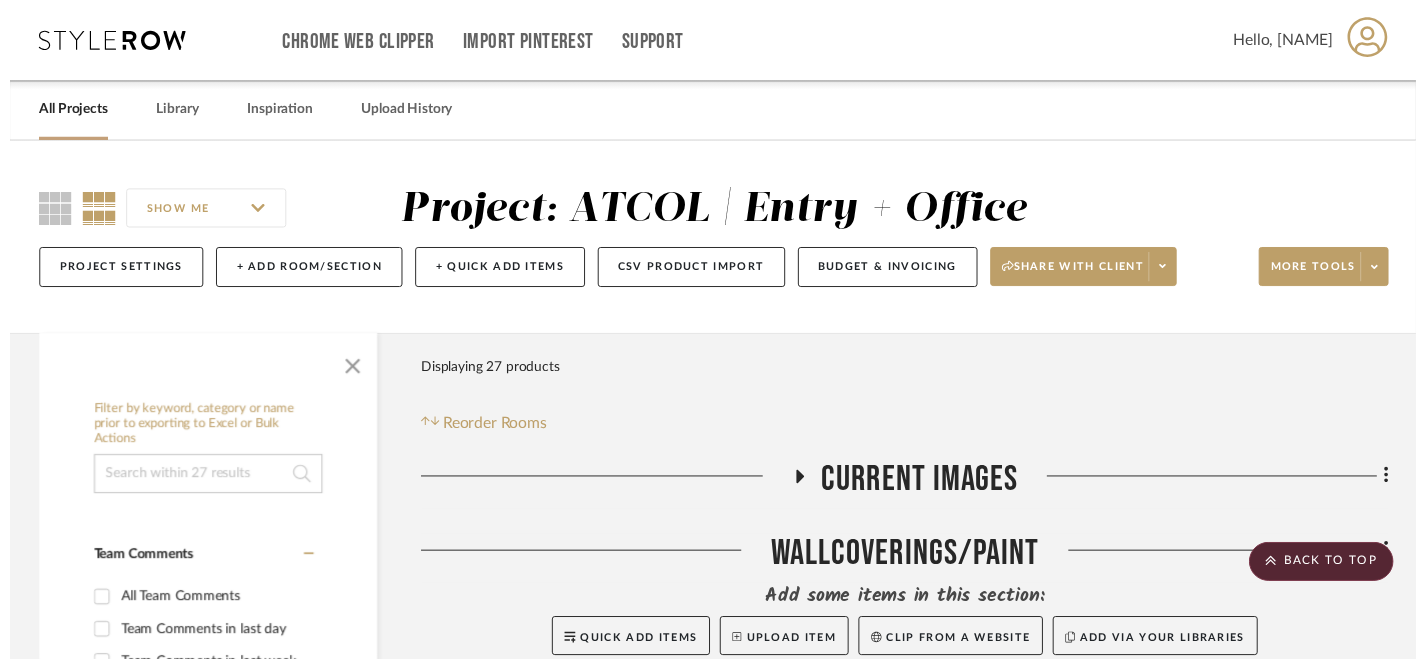 scroll, scrollTop: 442, scrollLeft: 0, axis: vertical 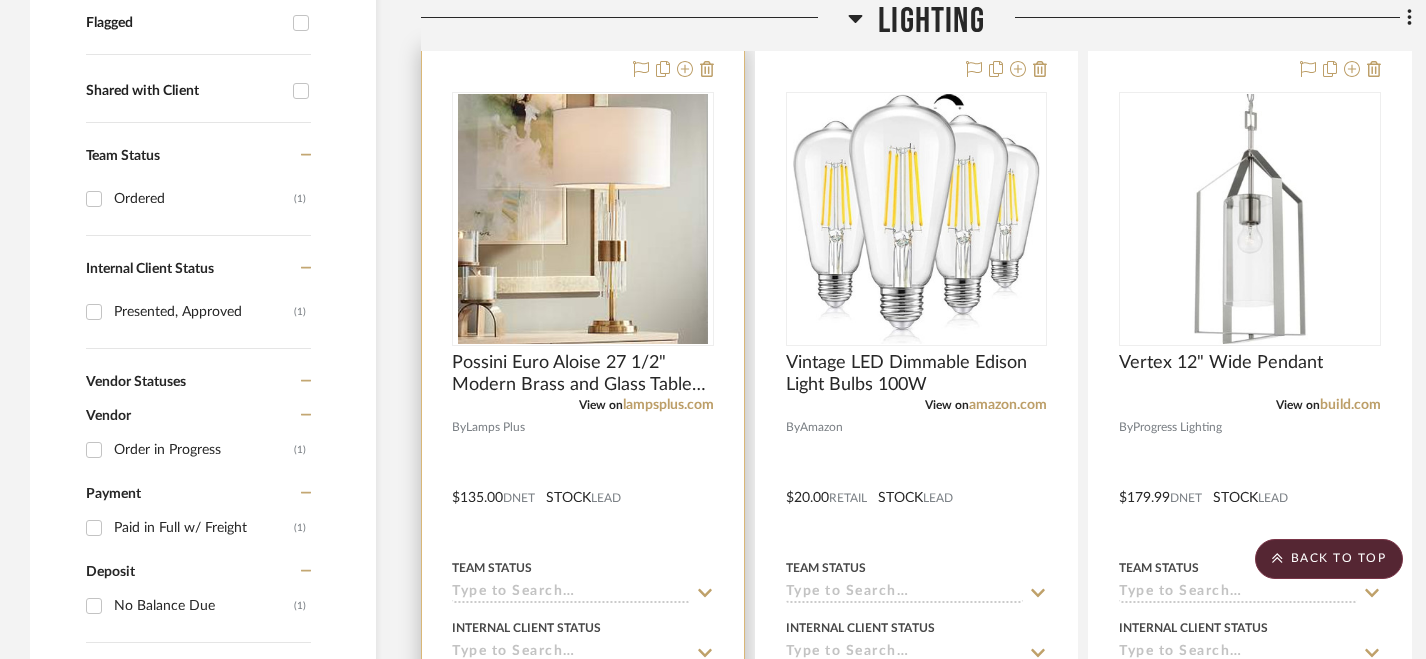 click at bounding box center [583, 483] 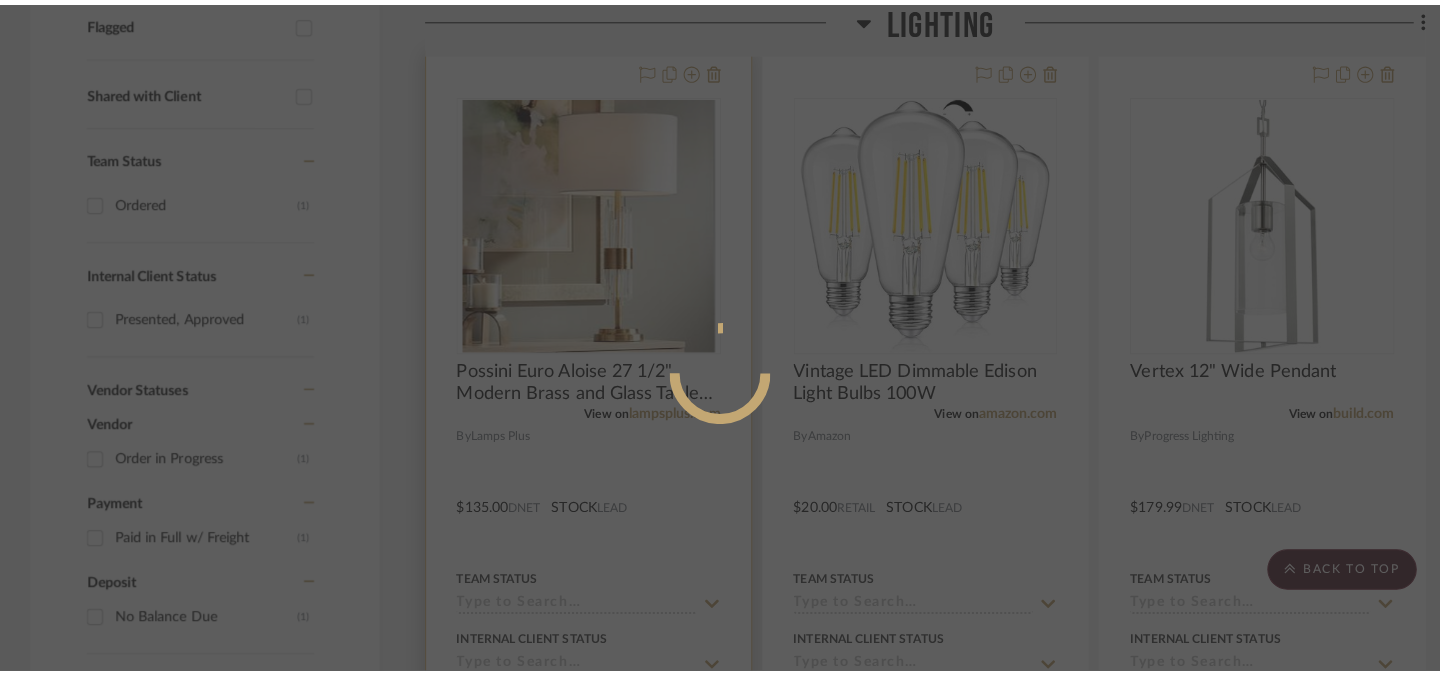 scroll, scrollTop: 0, scrollLeft: 0, axis: both 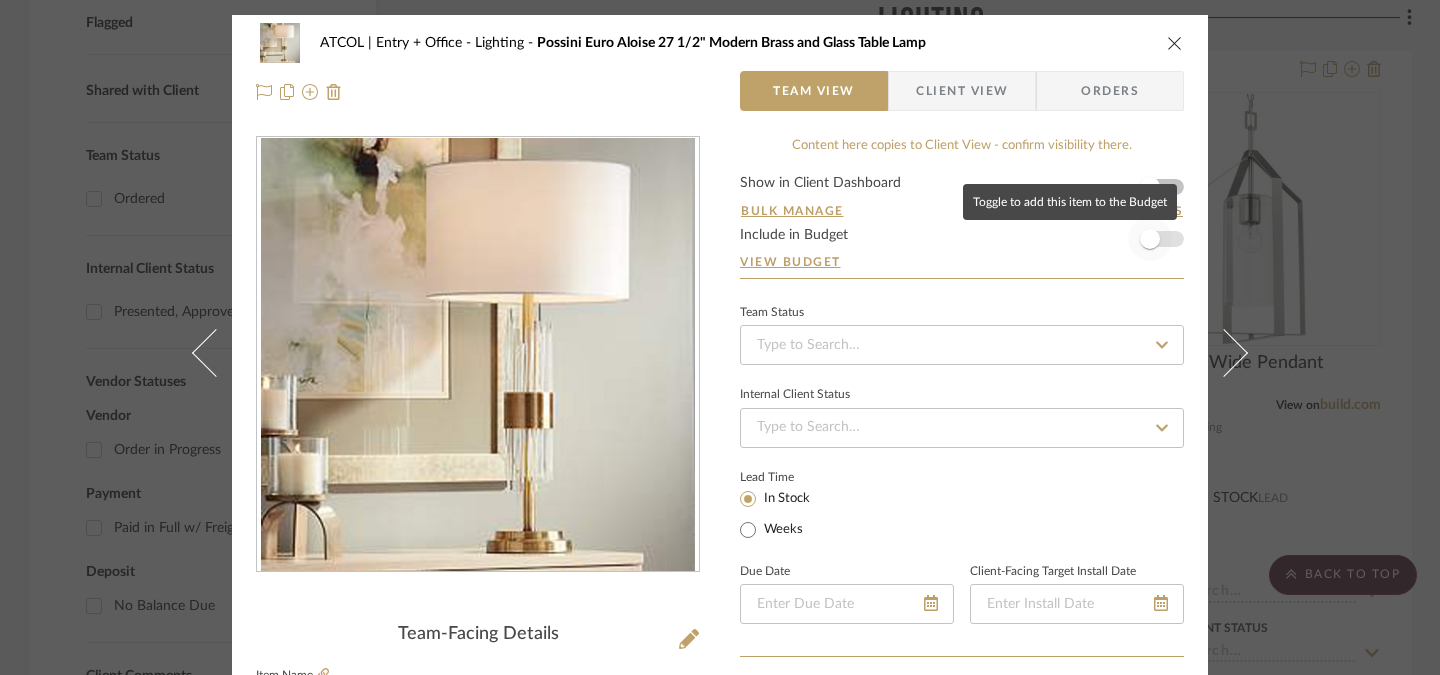 click at bounding box center [1150, 239] 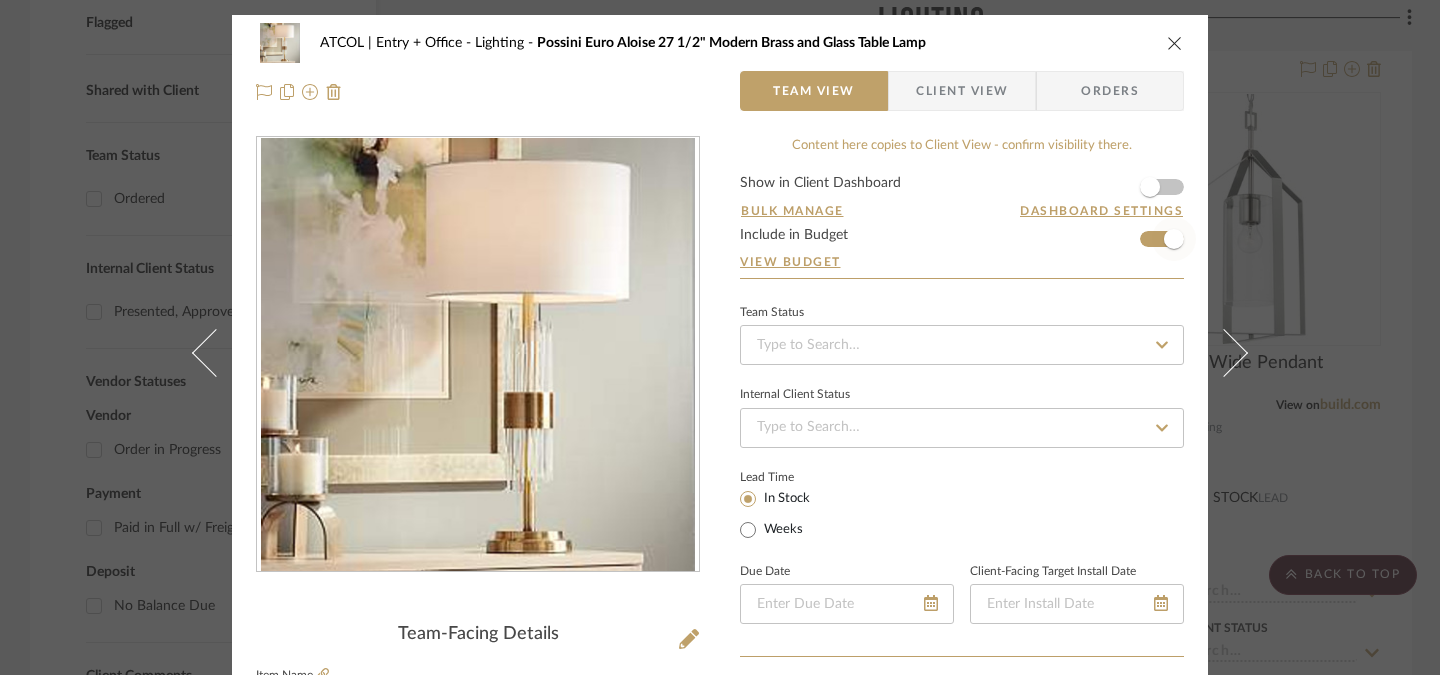 type 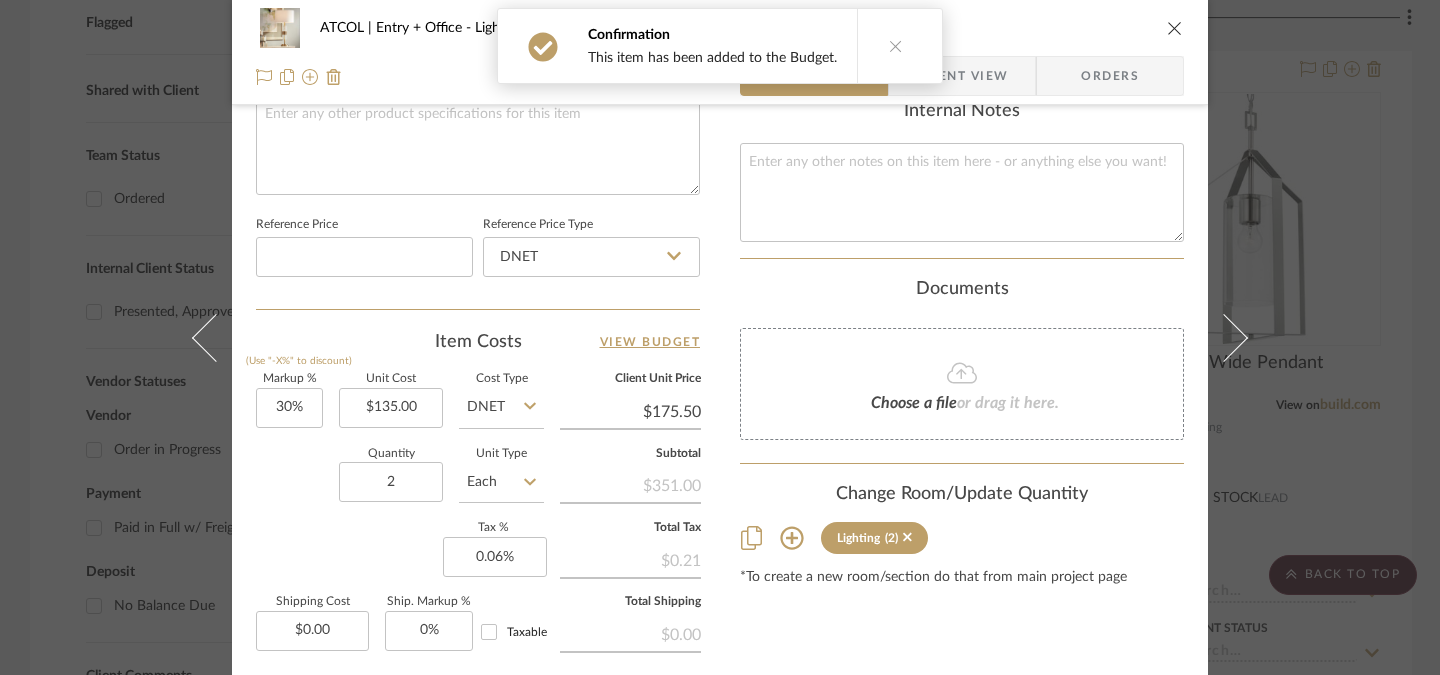 scroll, scrollTop: 1037, scrollLeft: 0, axis: vertical 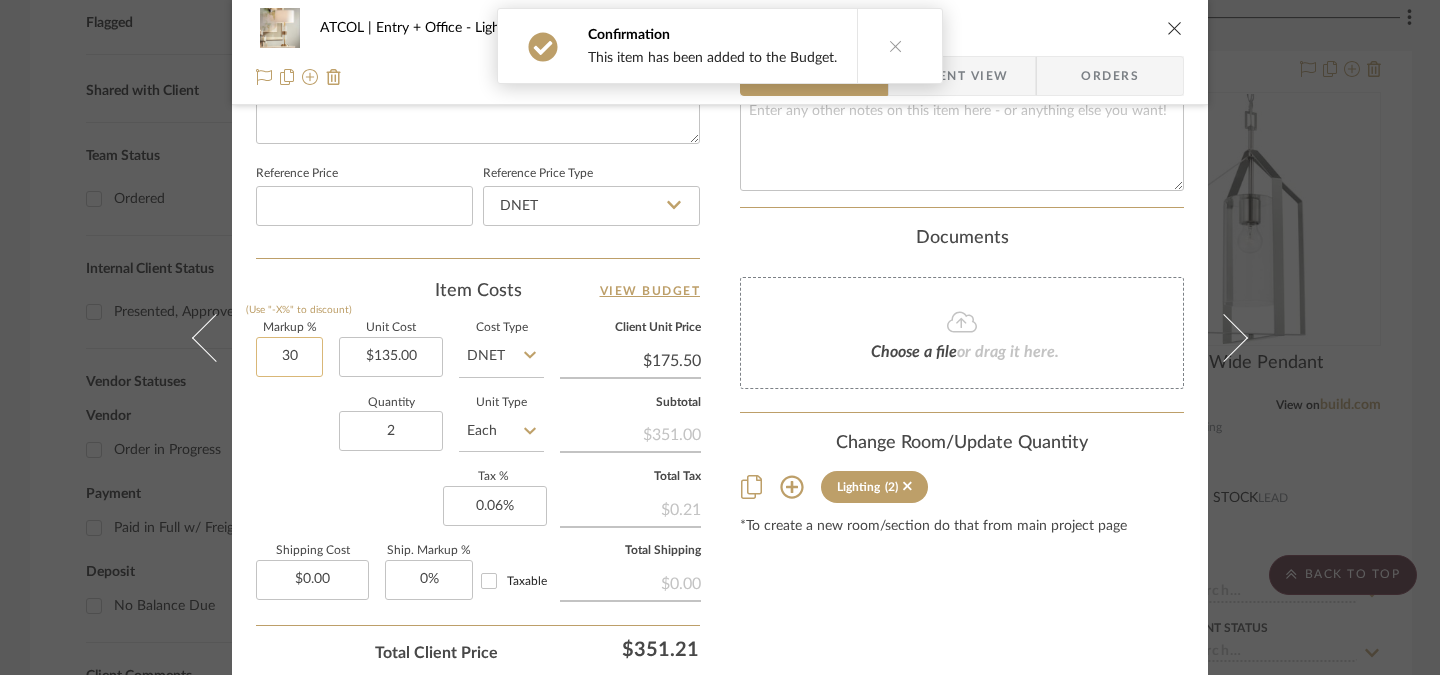 click on "30" 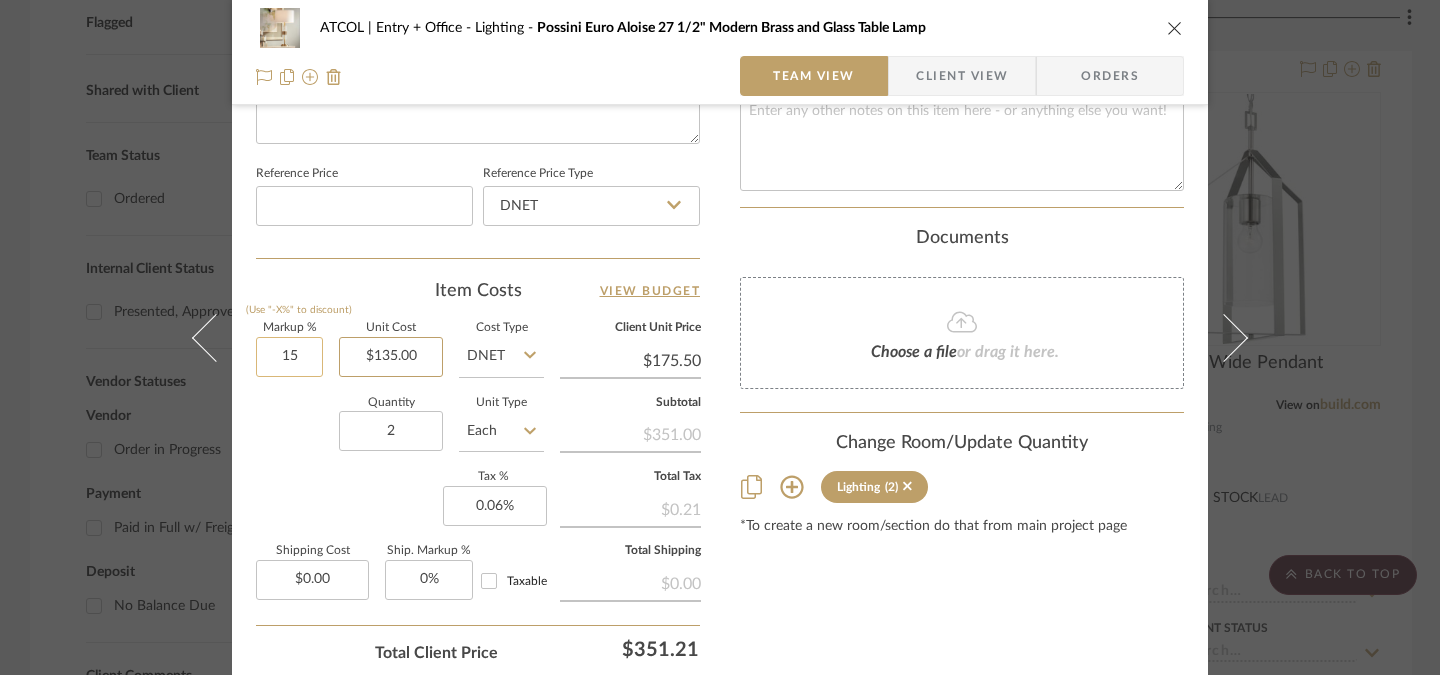 type on "15%" 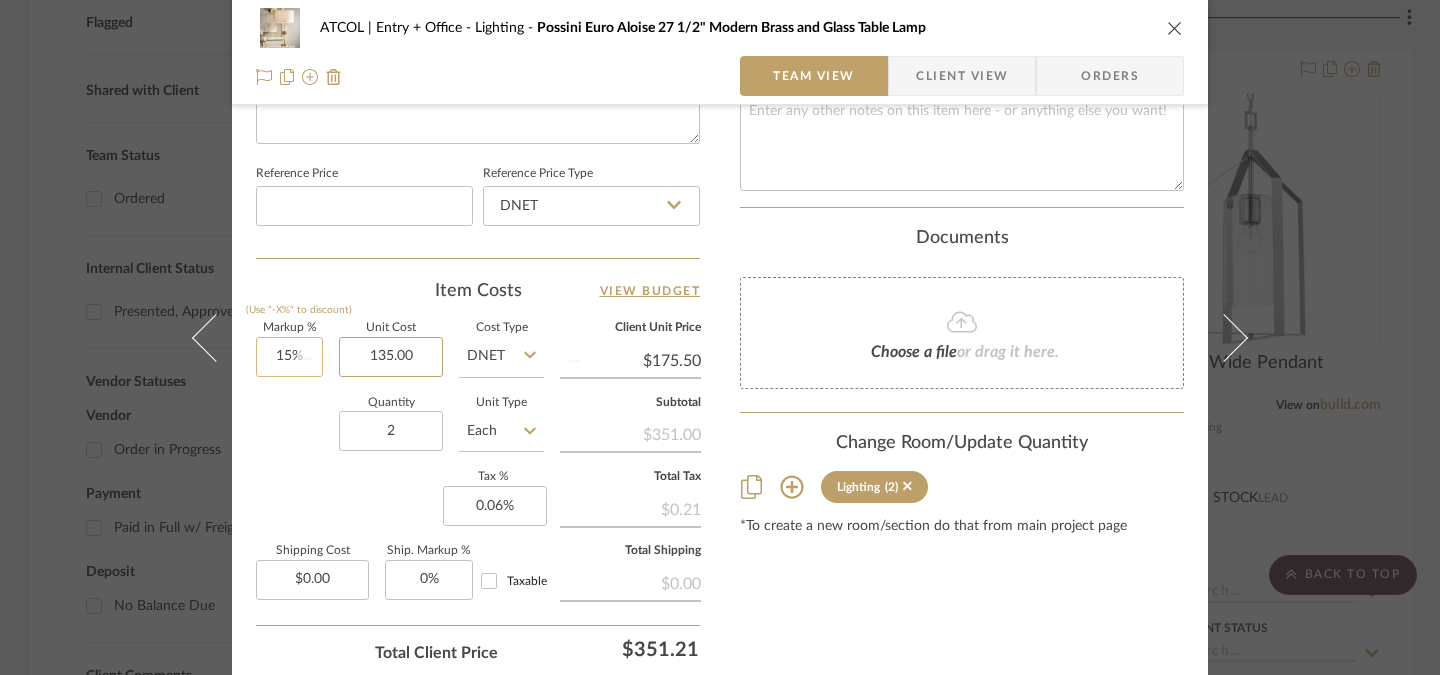 type 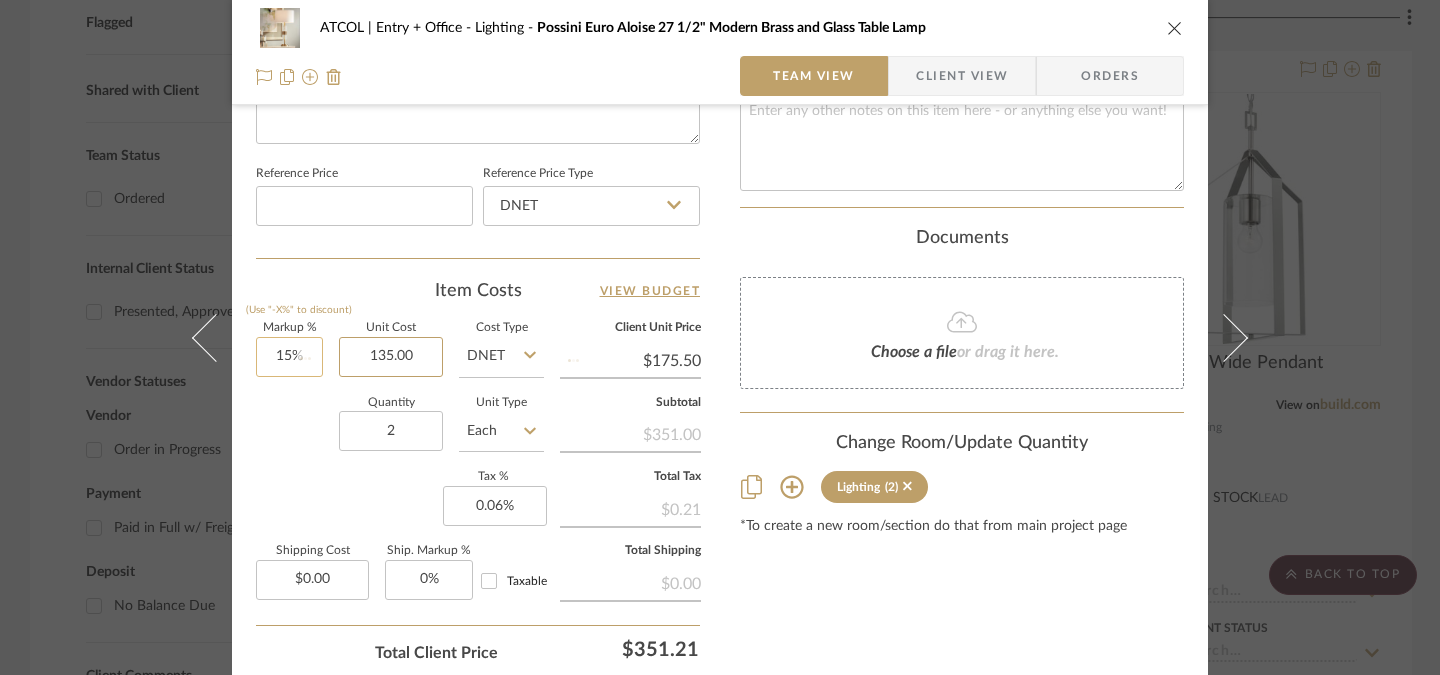 type 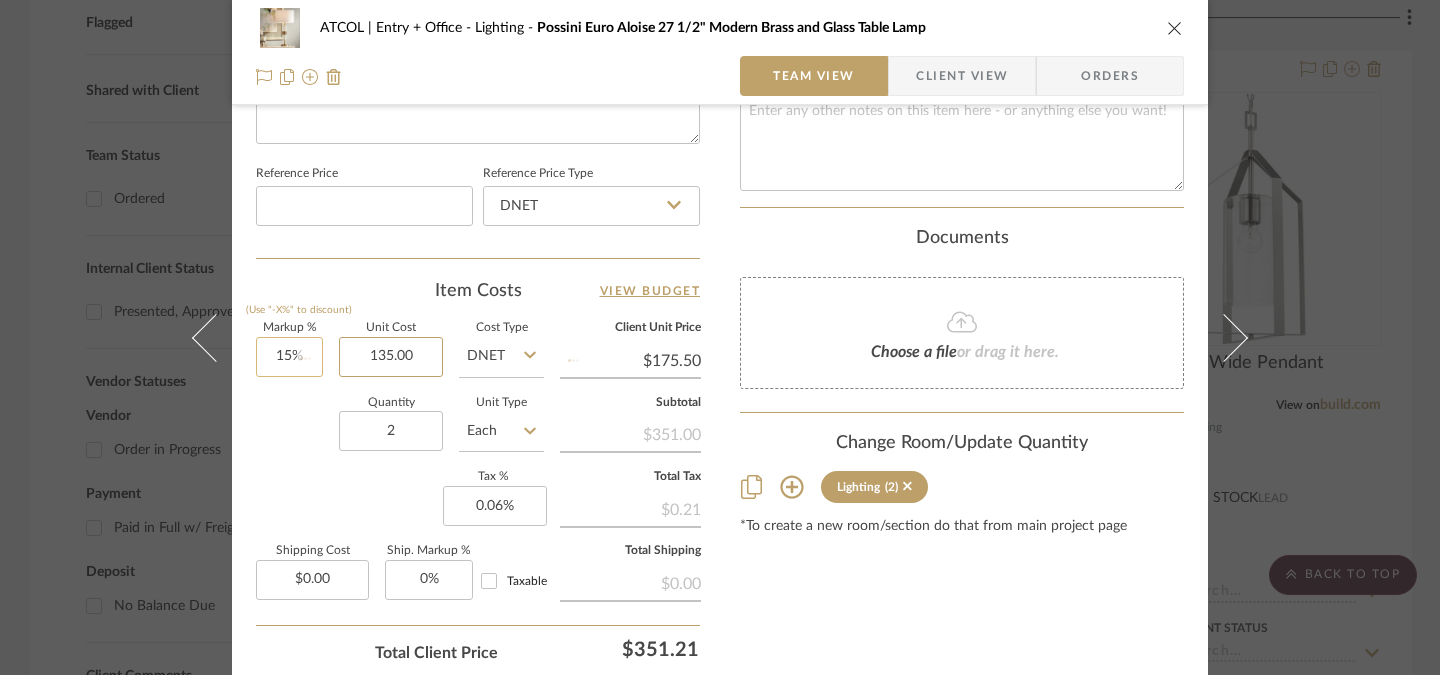 type 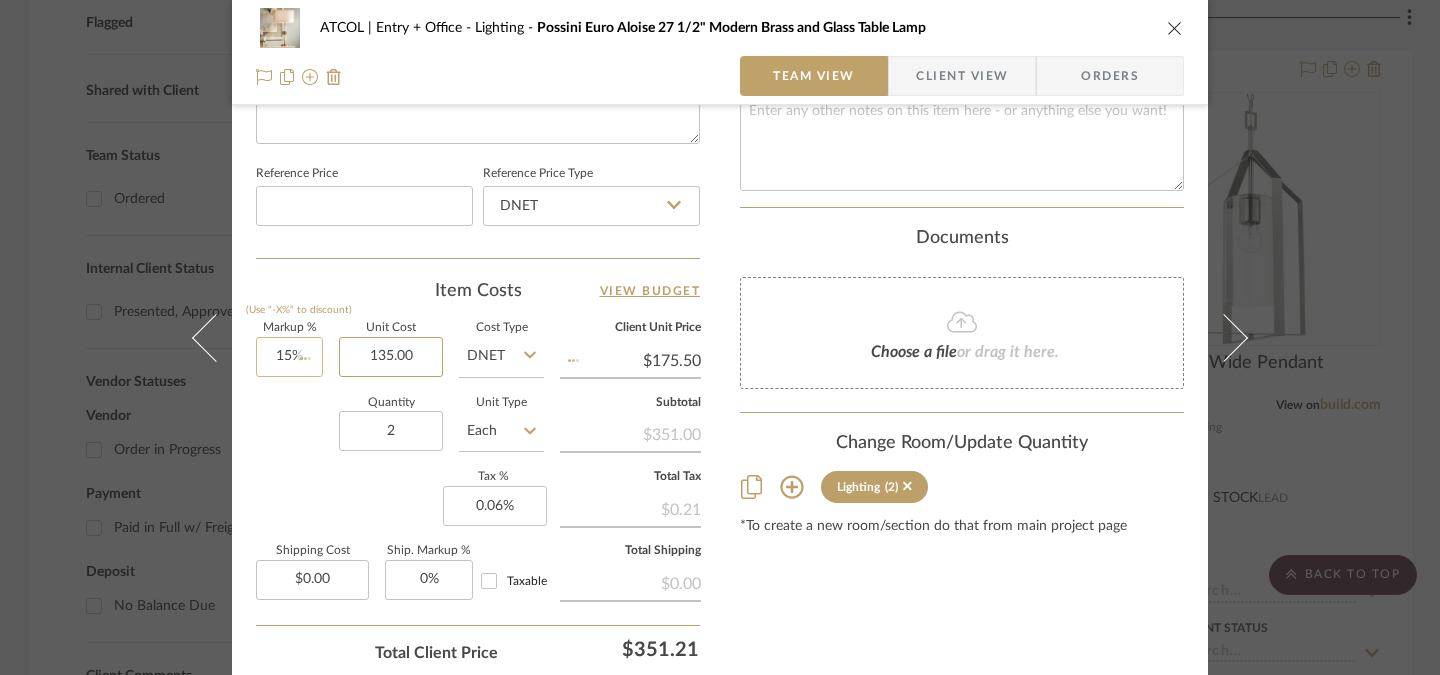 type on "$155.25" 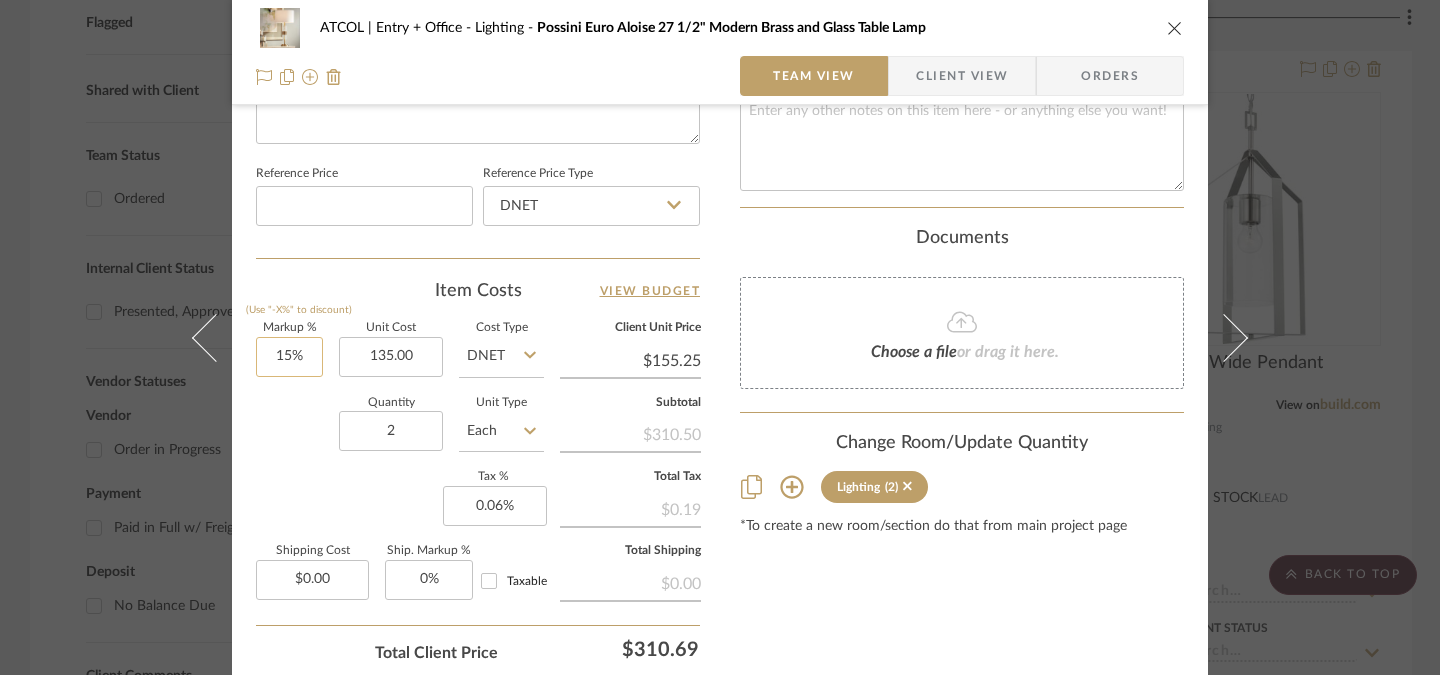 type on "15" 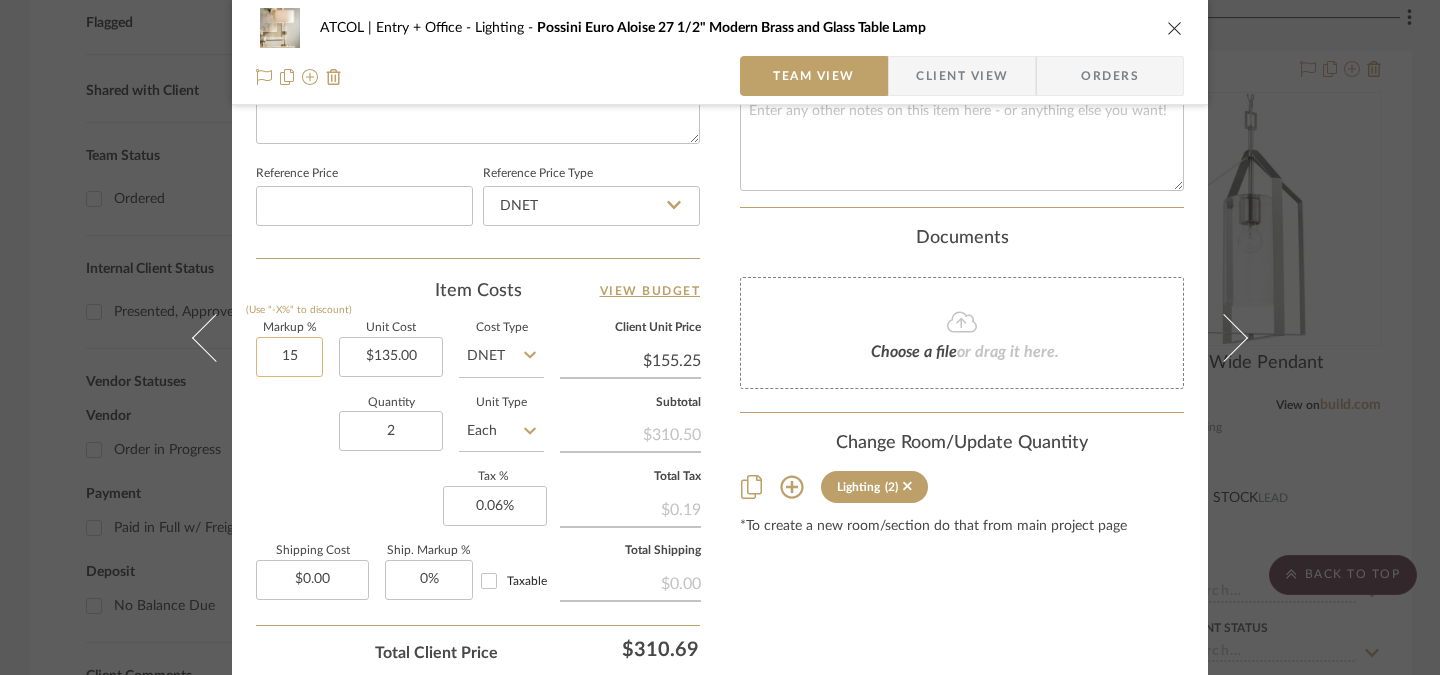 click on "15" 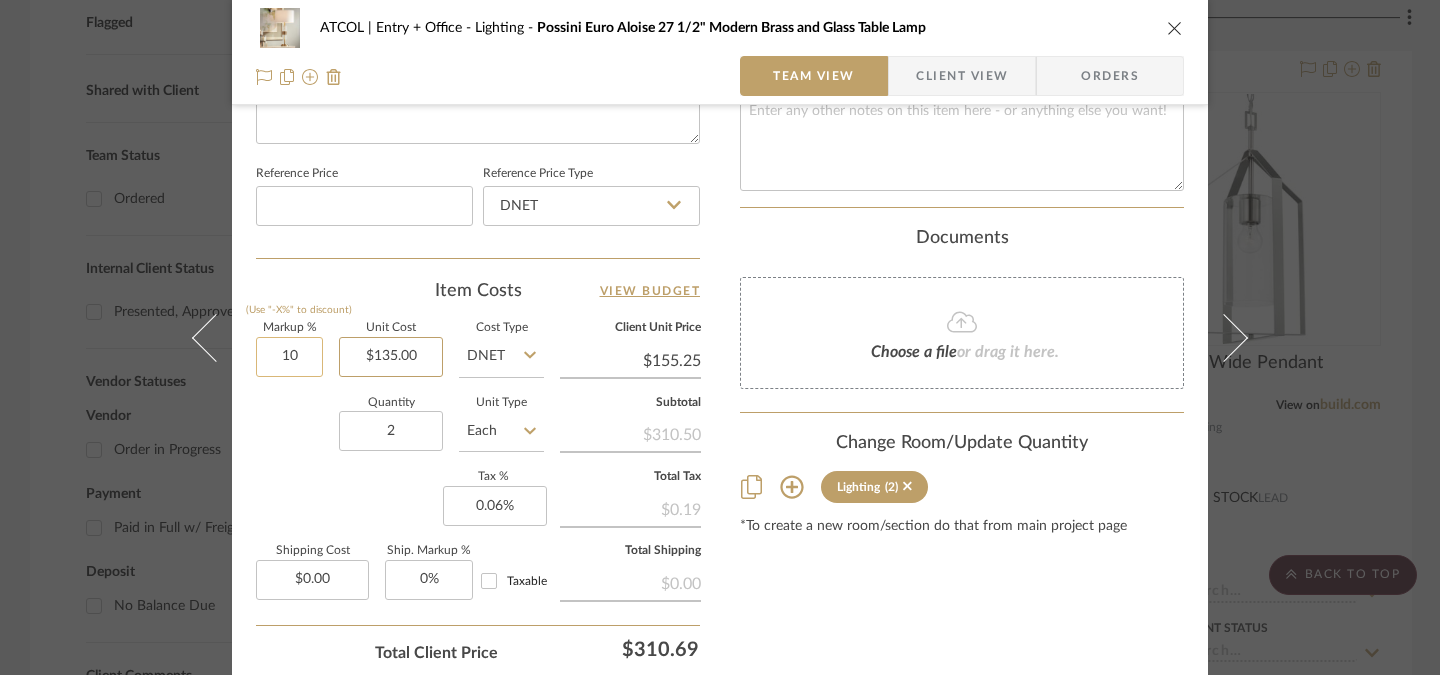 type on "10%" 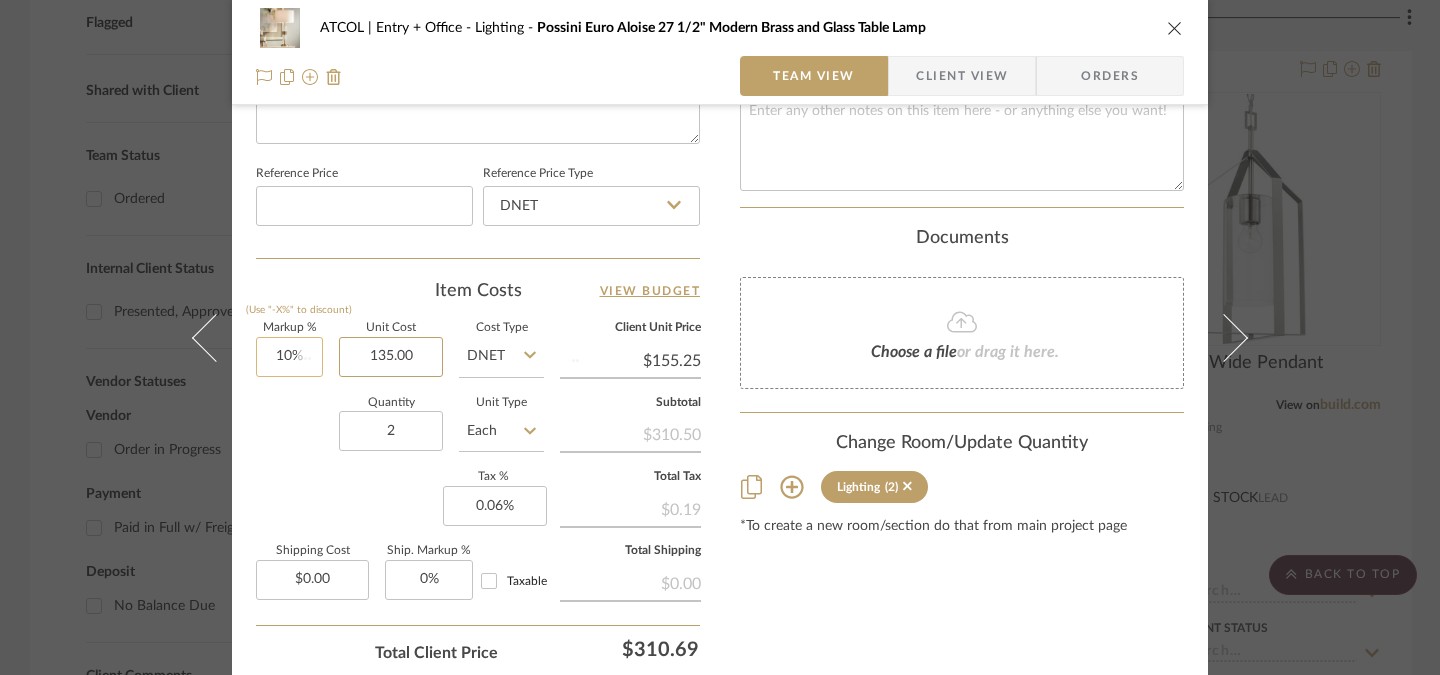 type 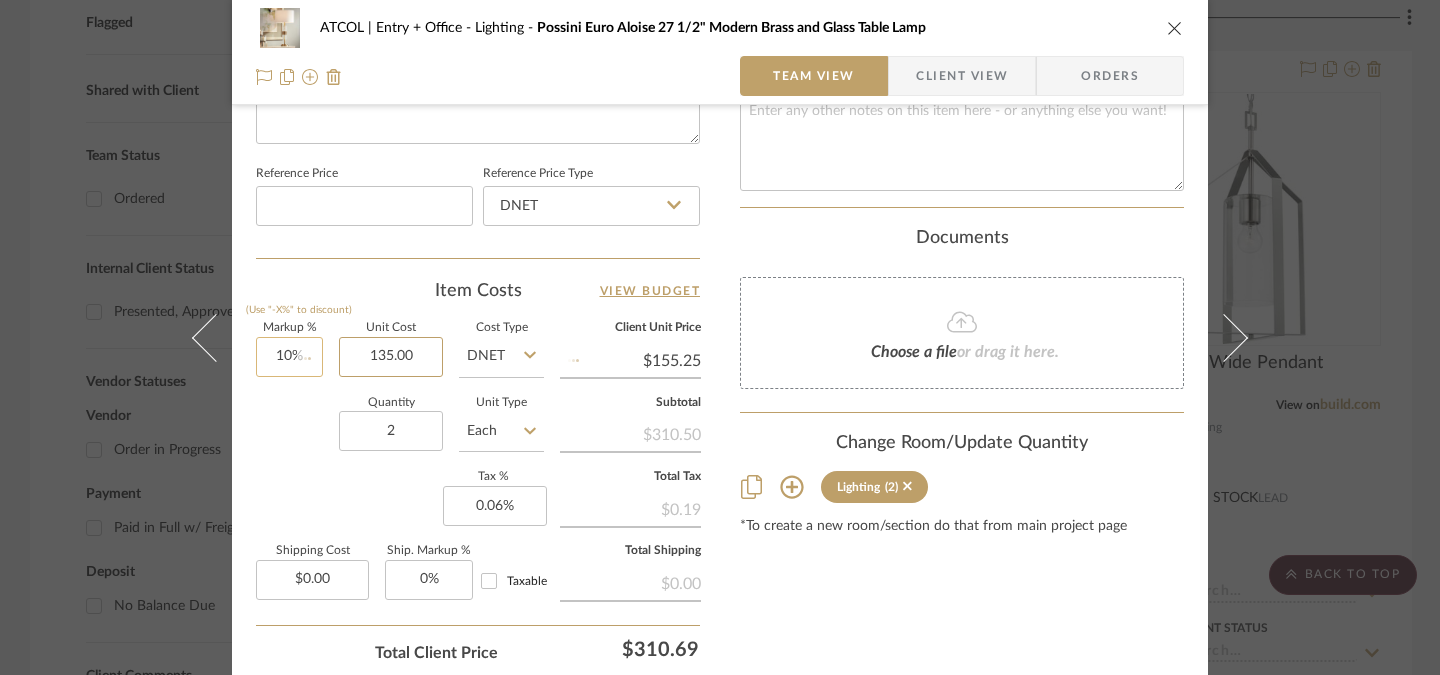 type 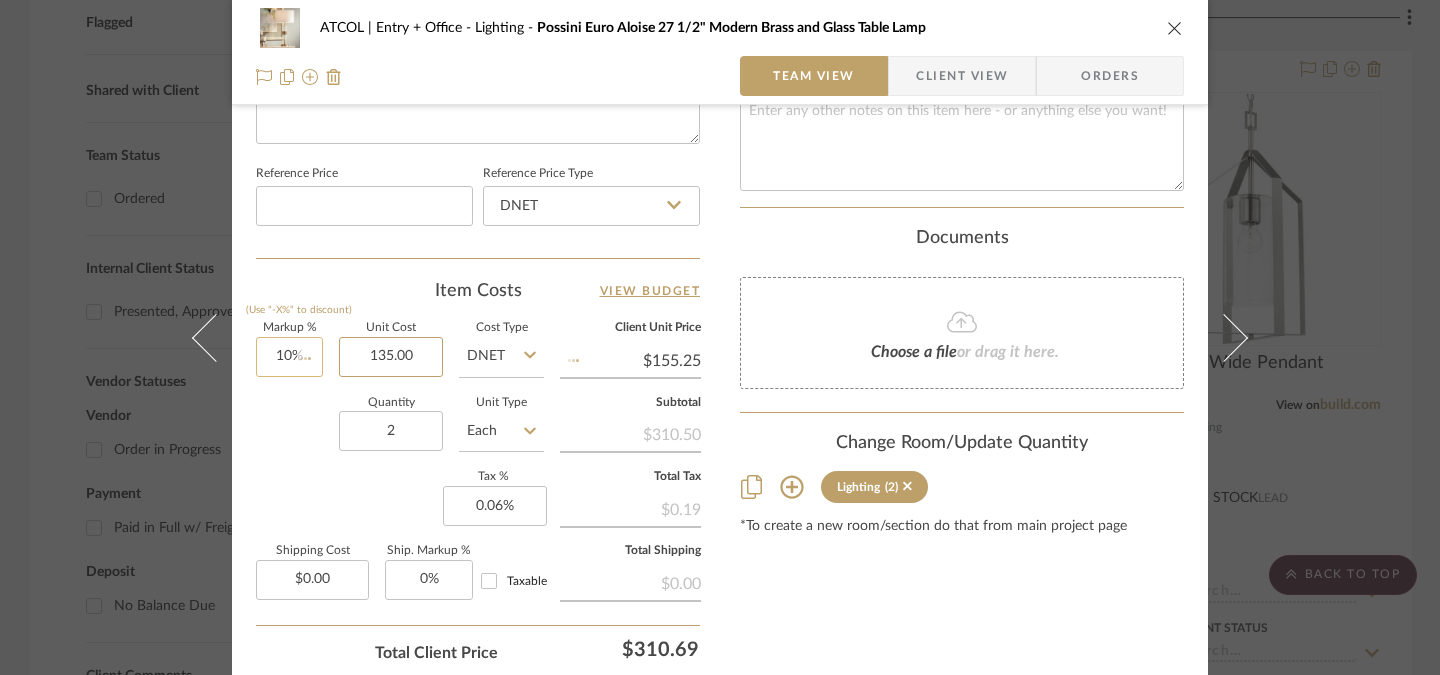 type 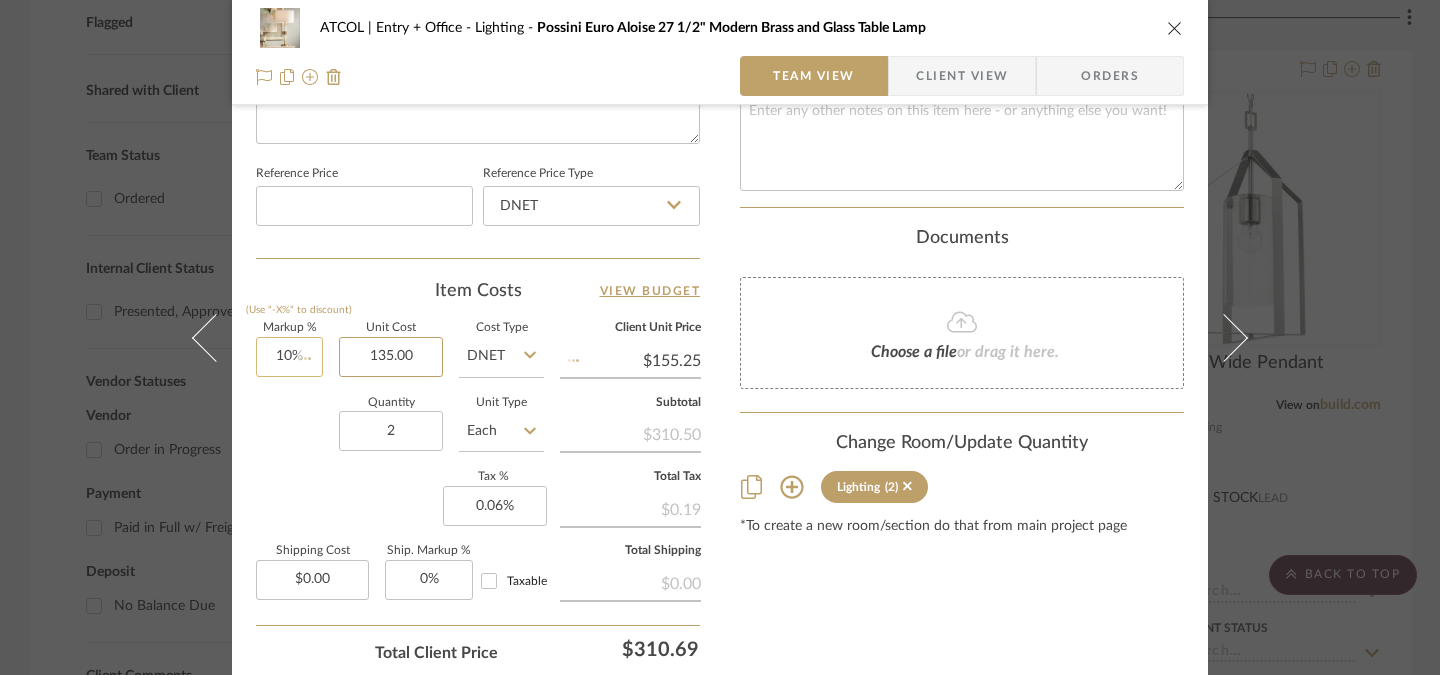 type on "$148.50" 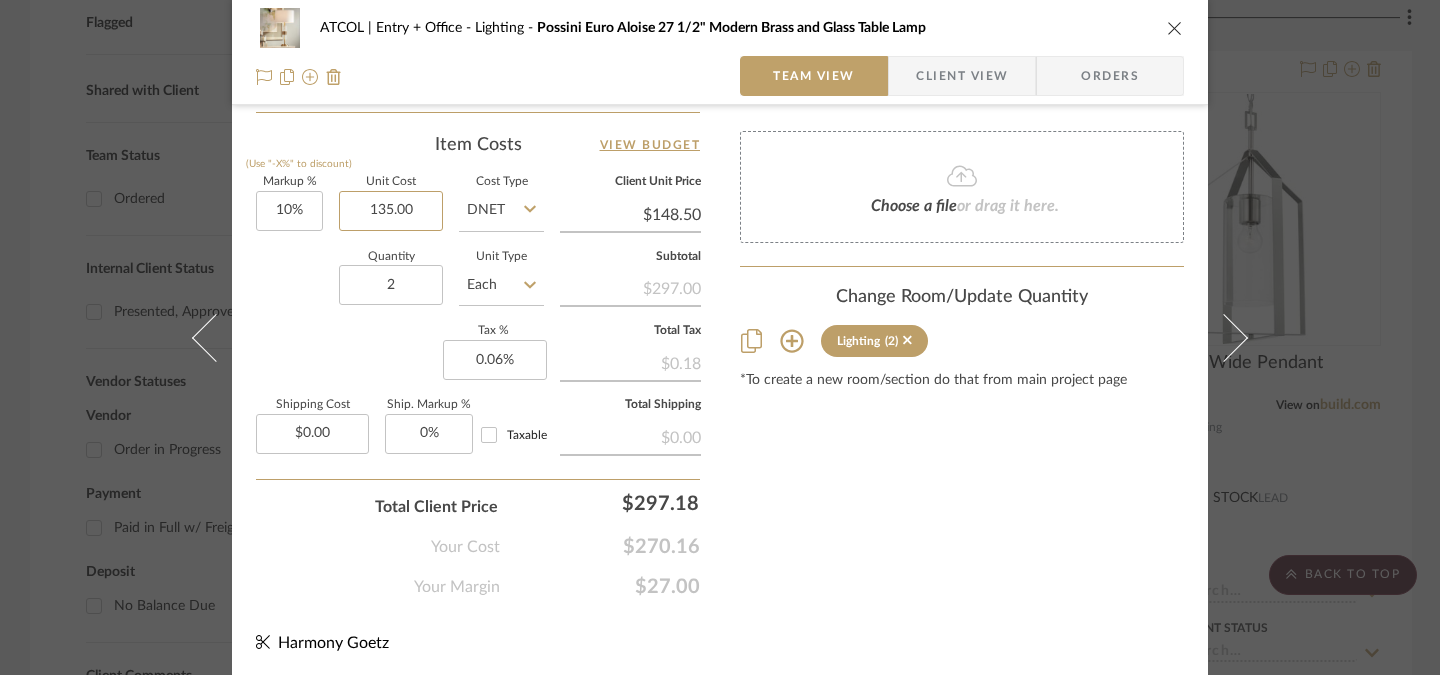 scroll, scrollTop: 0, scrollLeft: 0, axis: both 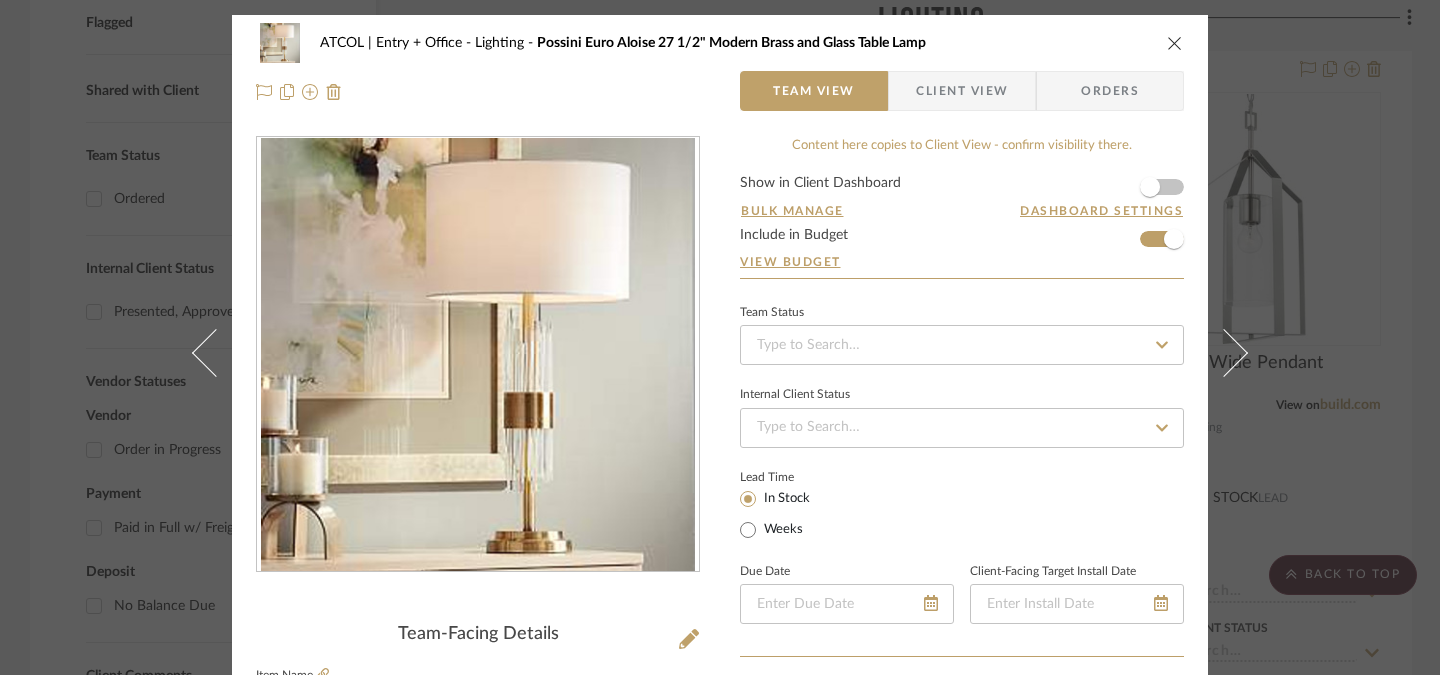 type on "$135.00" 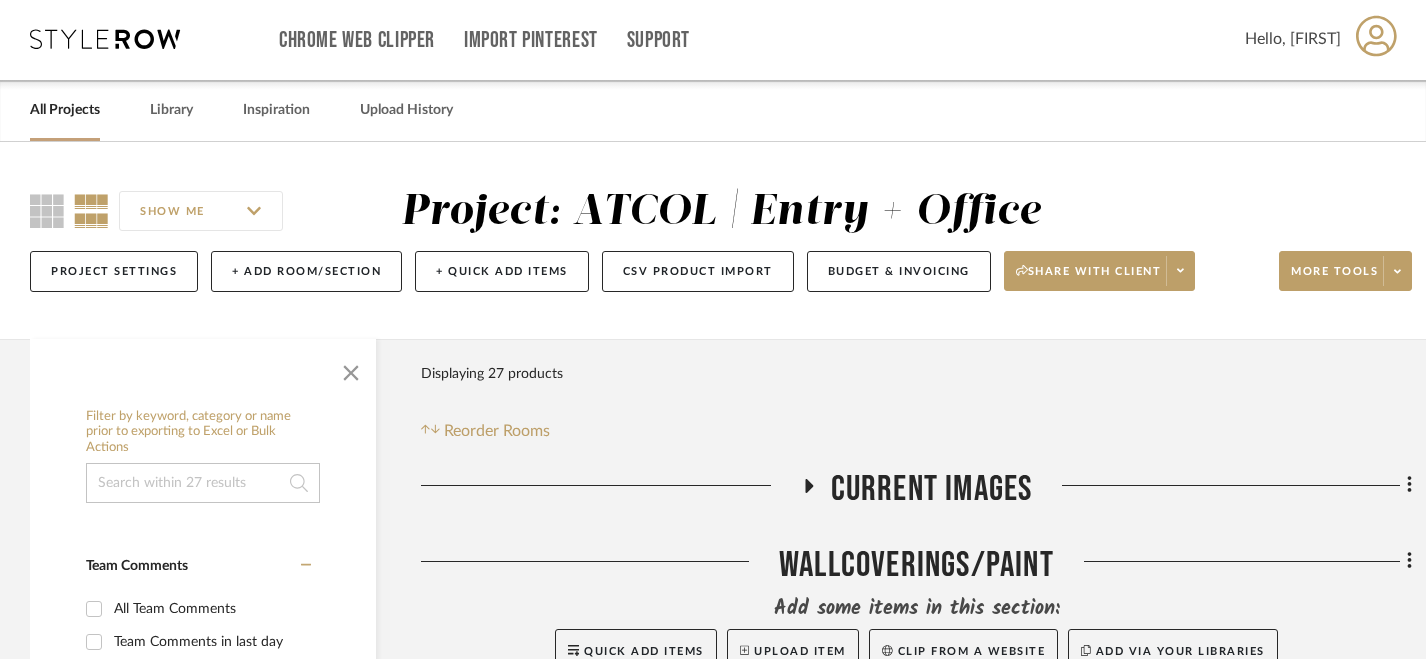 scroll, scrollTop: 0, scrollLeft: 0, axis: both 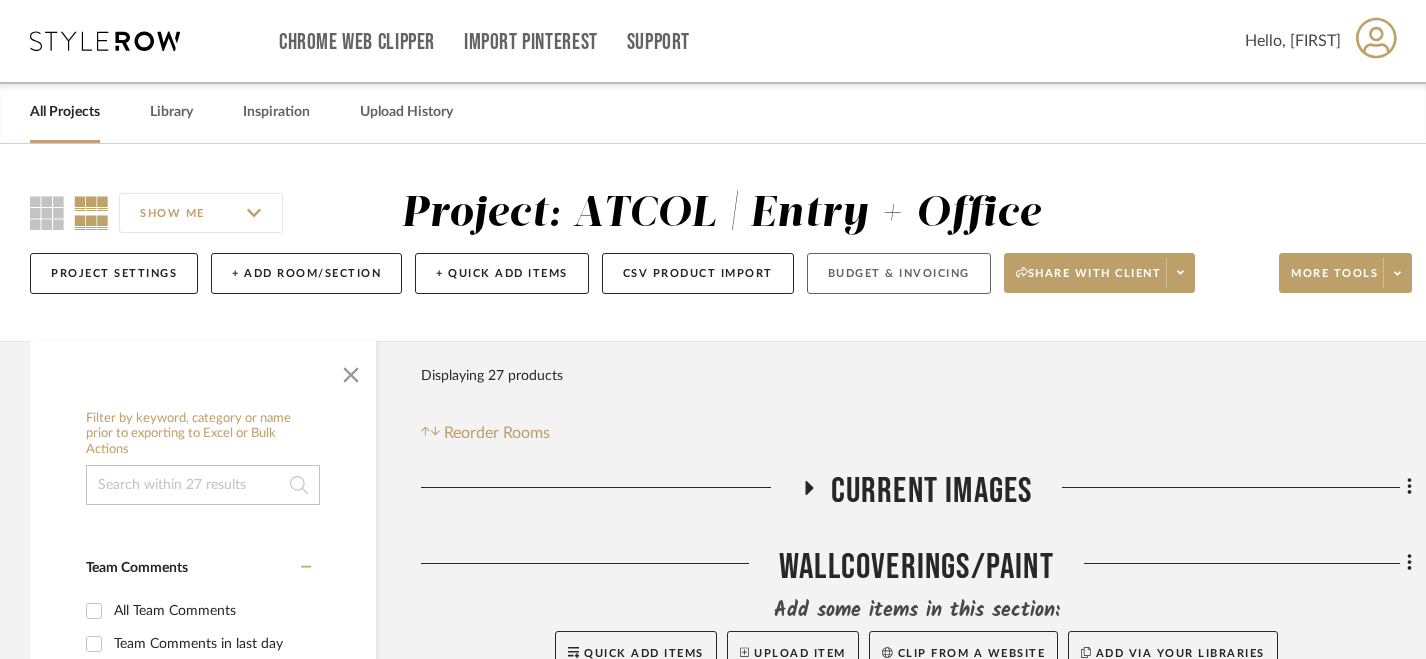 click on "Budget & Invoicing" 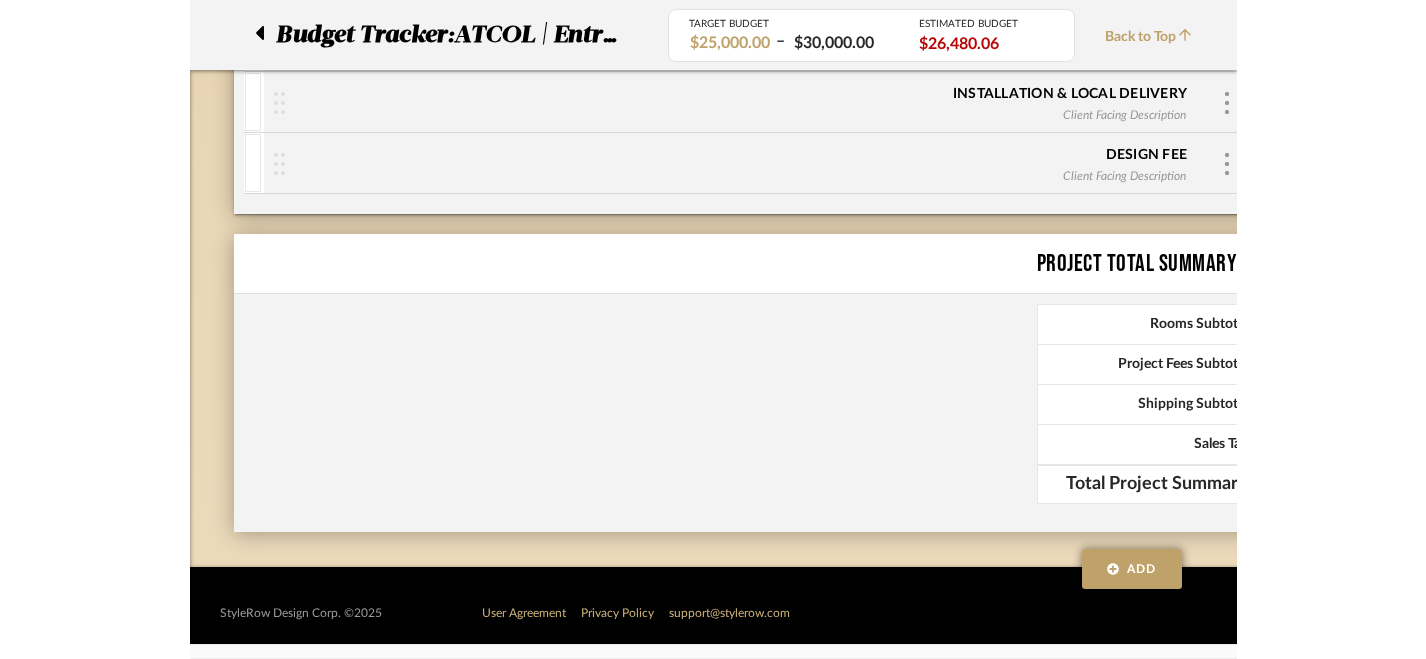 scroll, scrollTop: 1677, scrollLeft: 0, axis: vertical 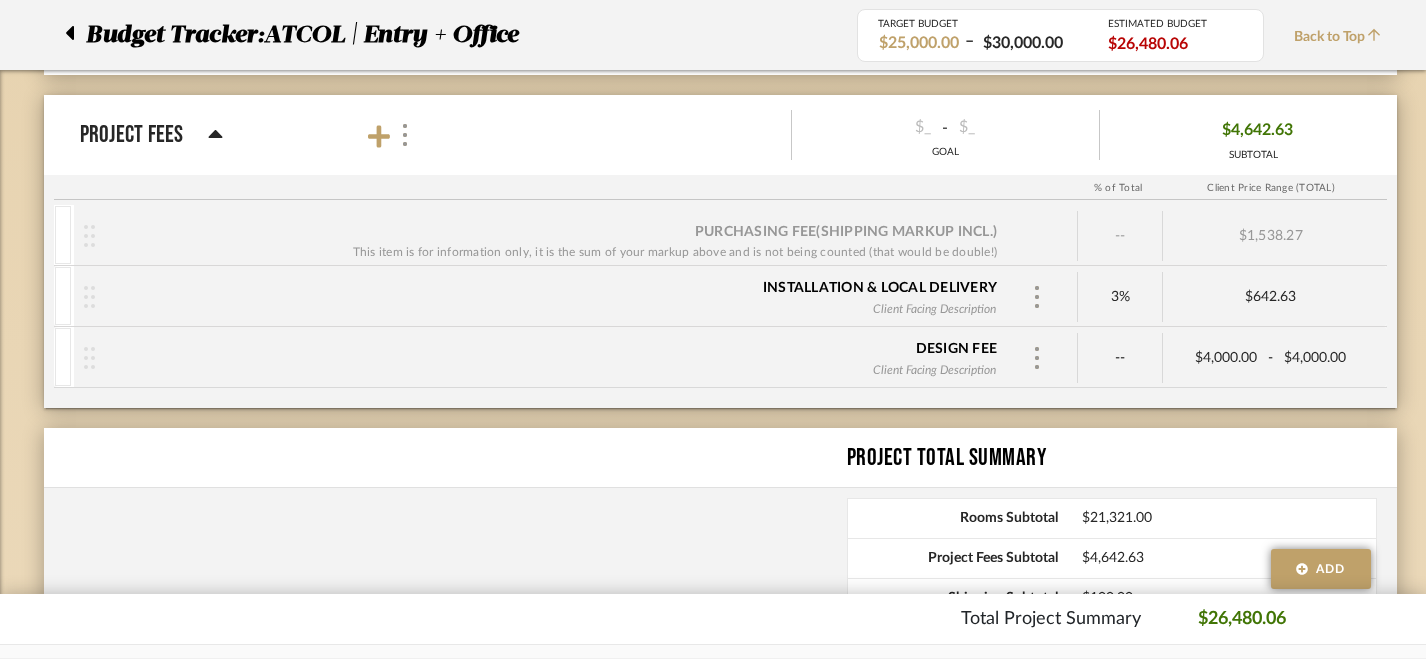 click 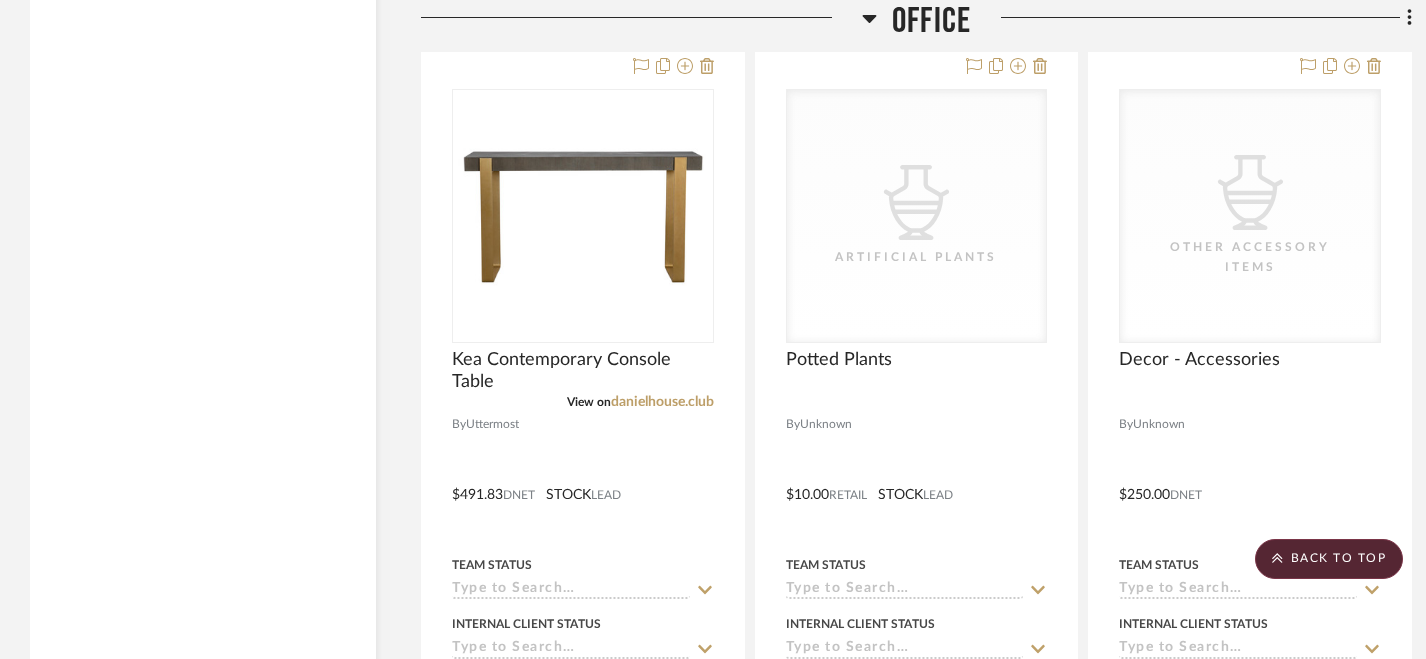 scroll, scrollTop: 4545, scrollLeft: 0, axis: vertical 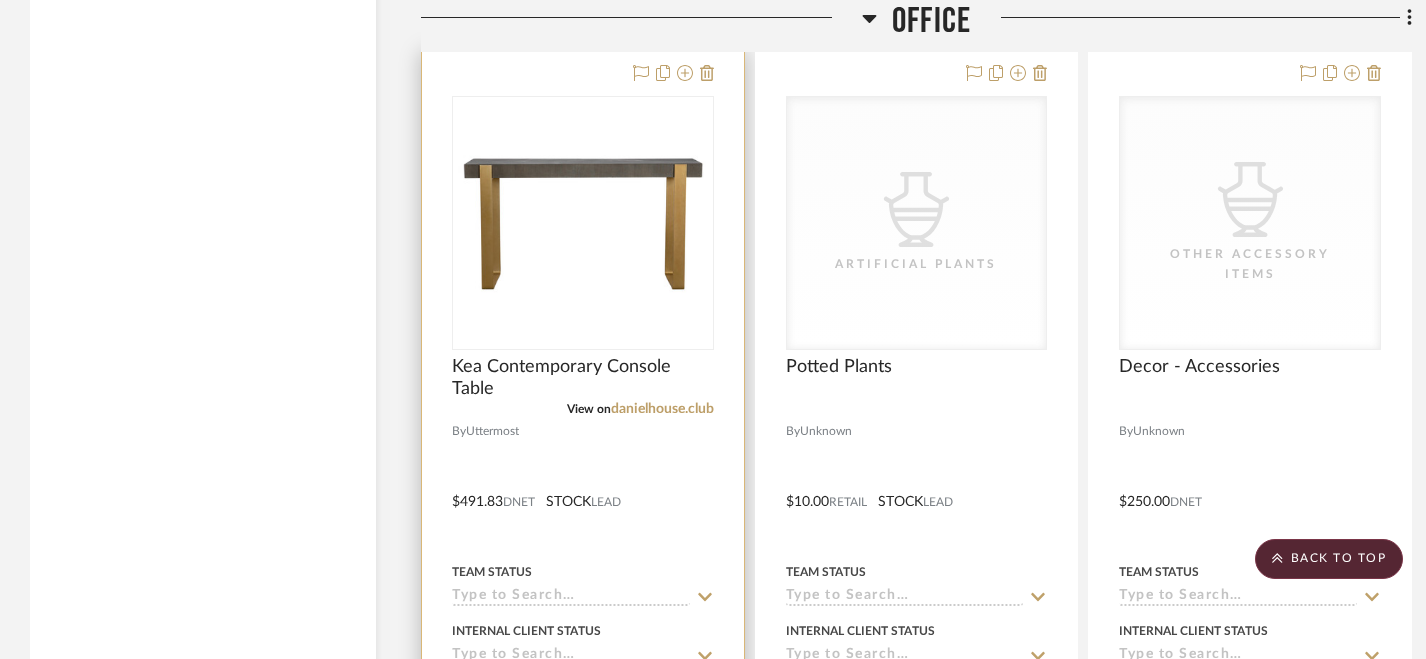 click at bounding box center [583, 487] 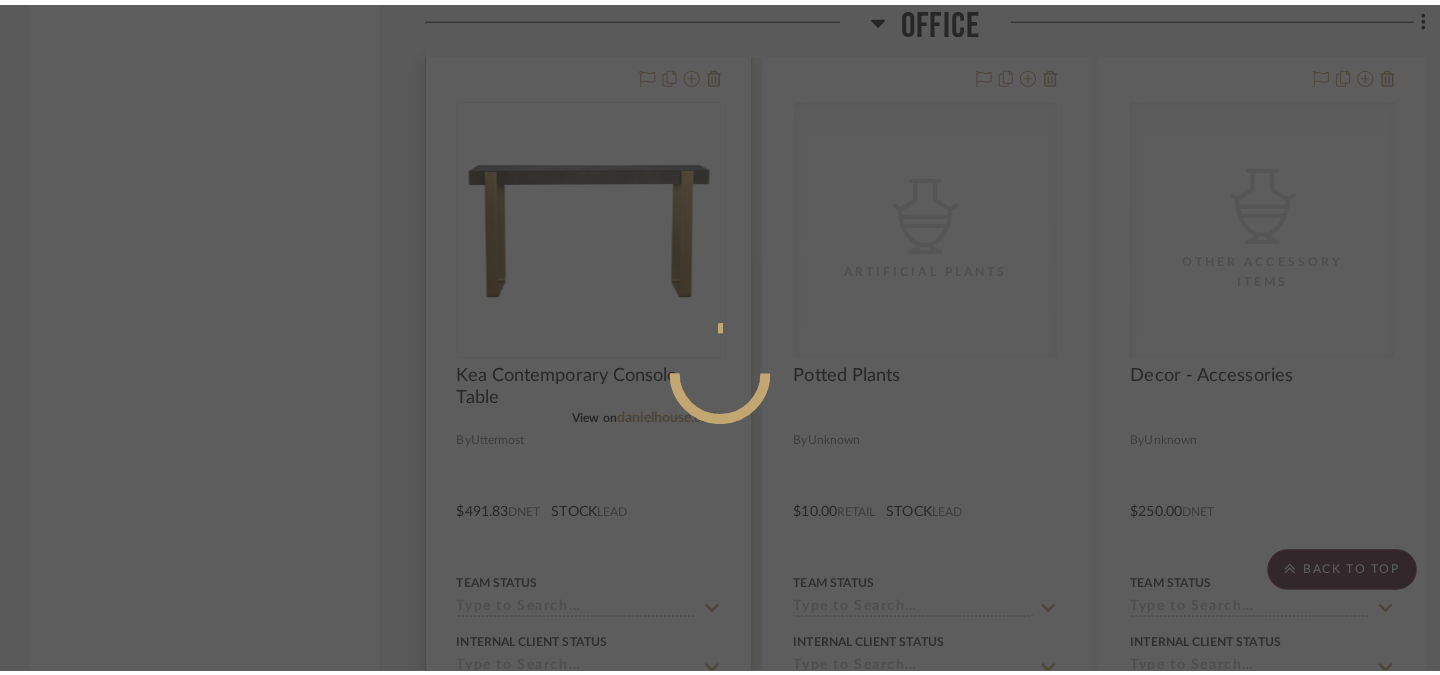 scroll, scrollTop: 0, scrollLeft: 0, axis: both 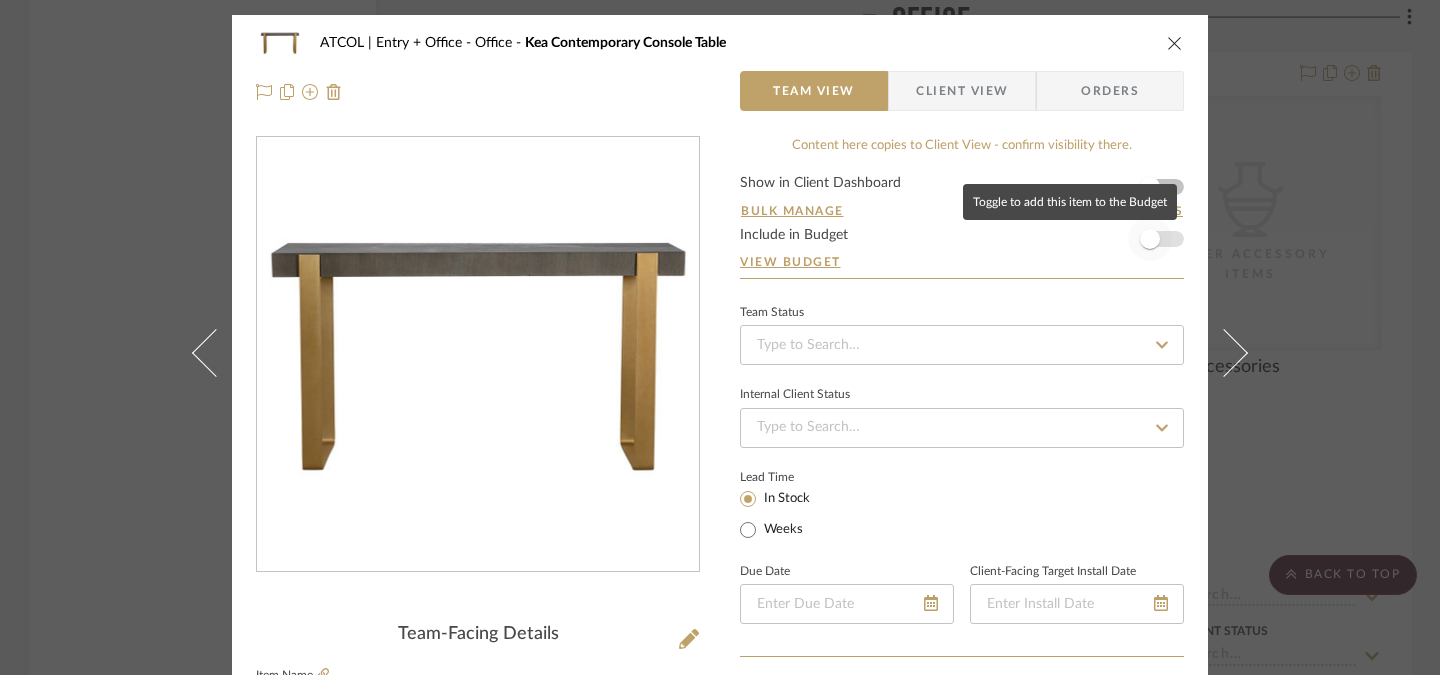 click at bounding box center [1150, 239] 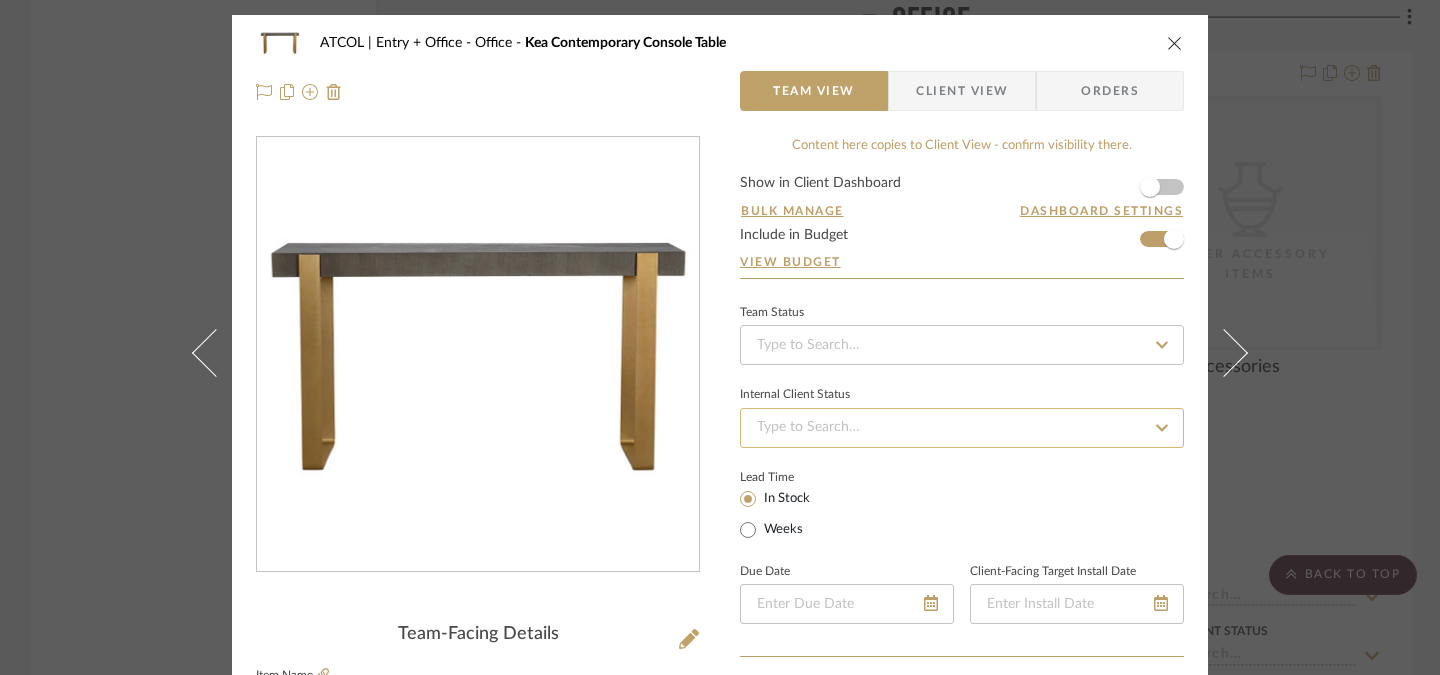 type 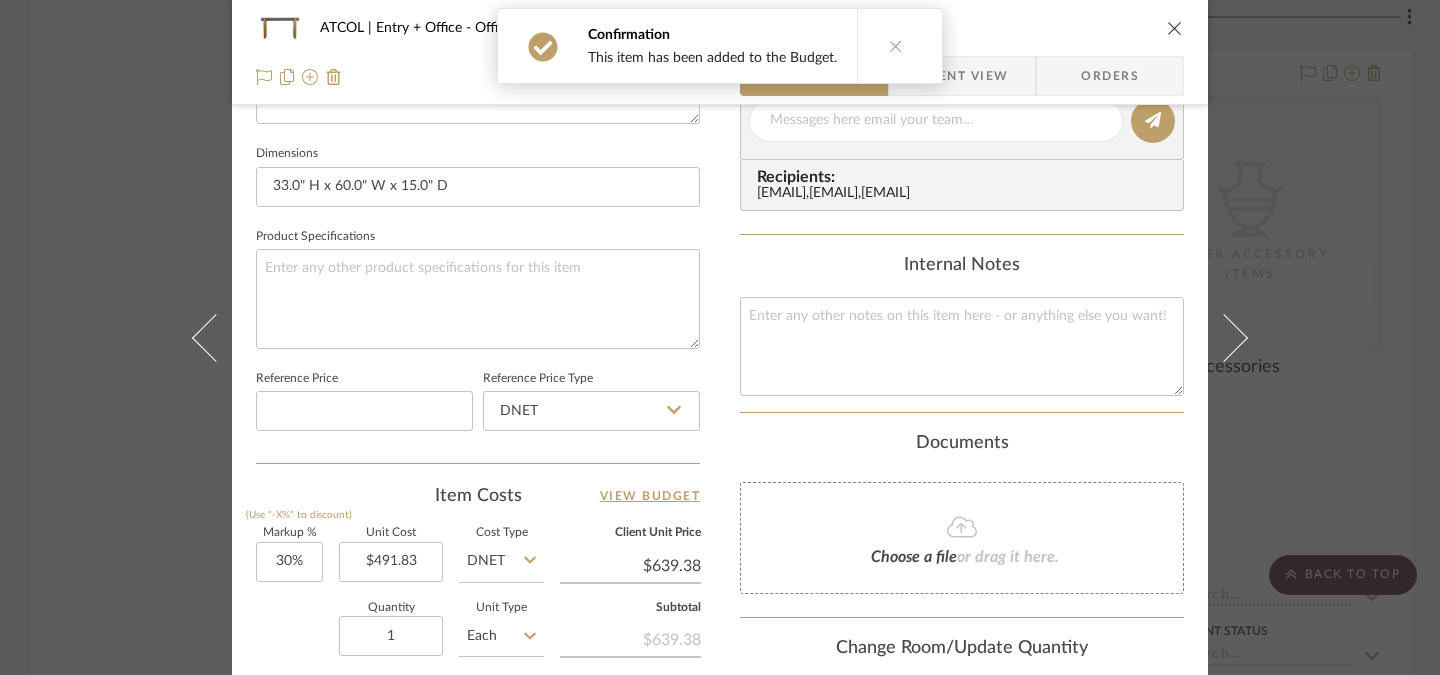 scroll, scrollTop: 861, scrollLeft: 0, axis: vertical 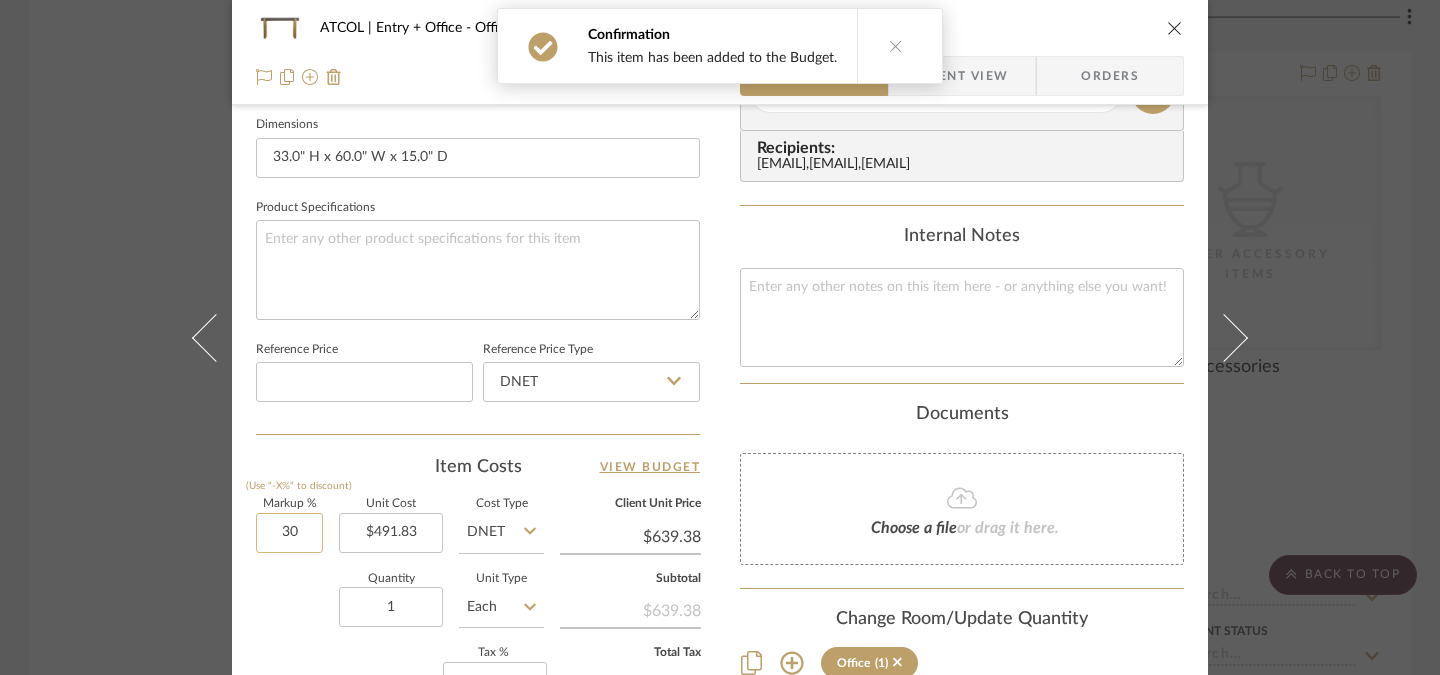 click on "30" 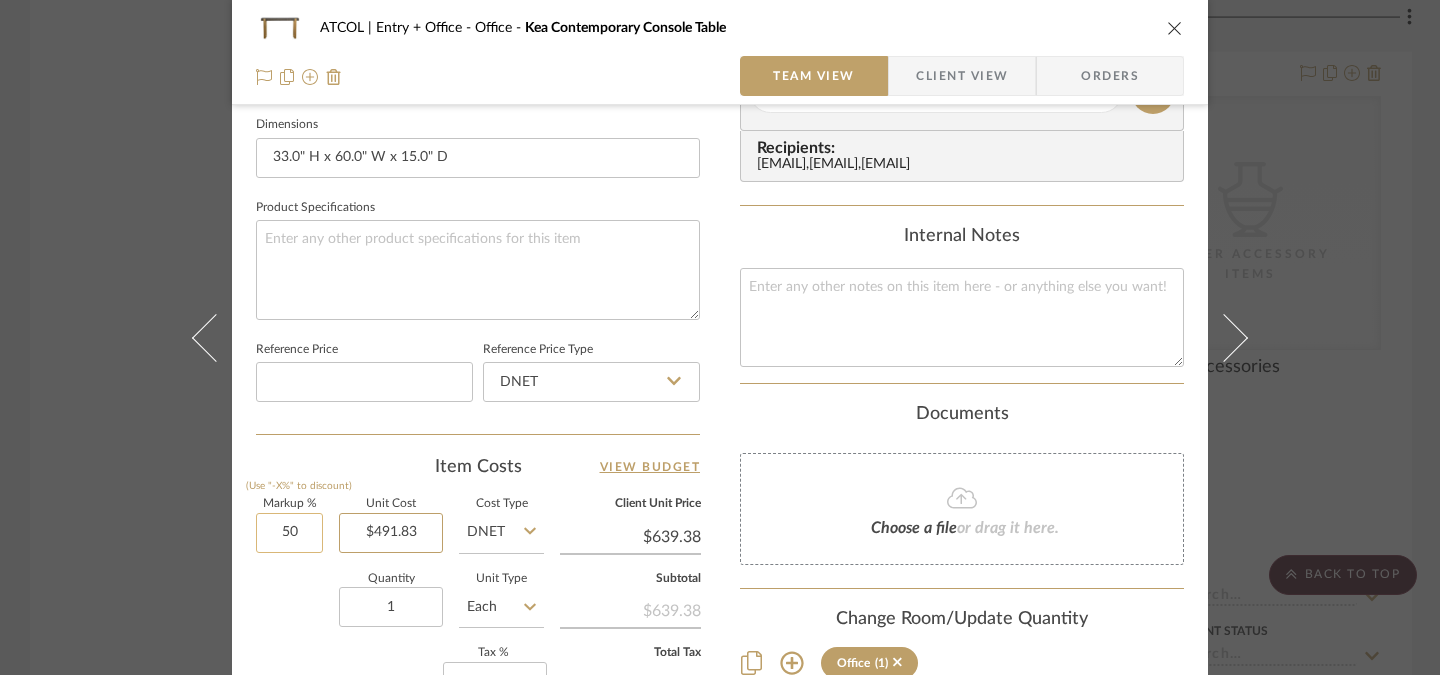 type on "50%" 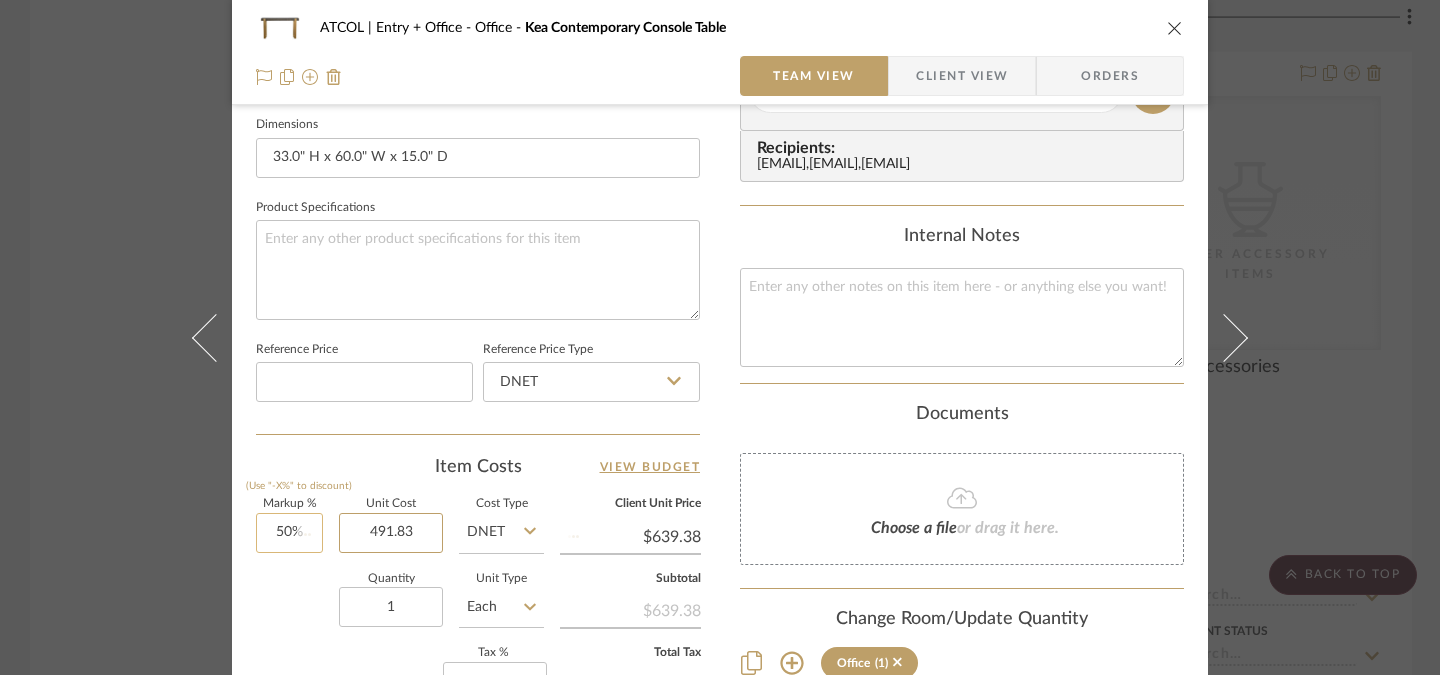 type 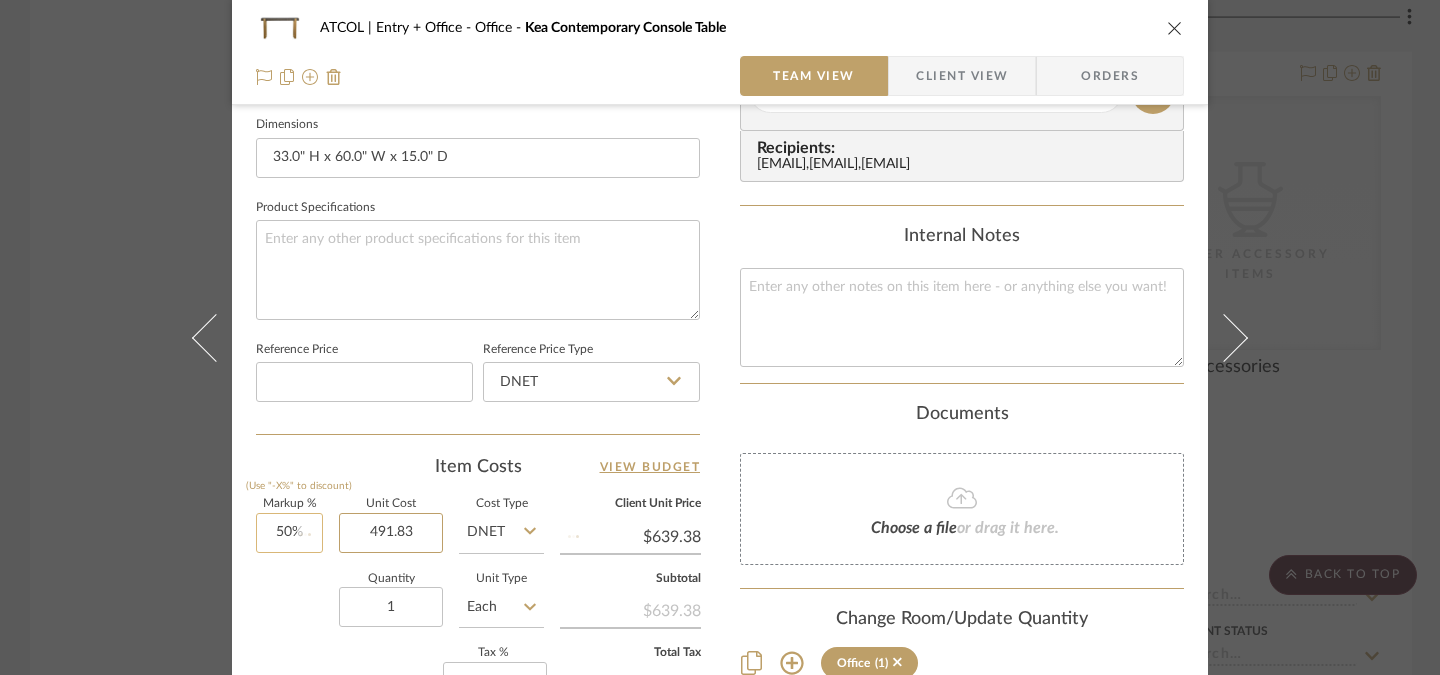 type 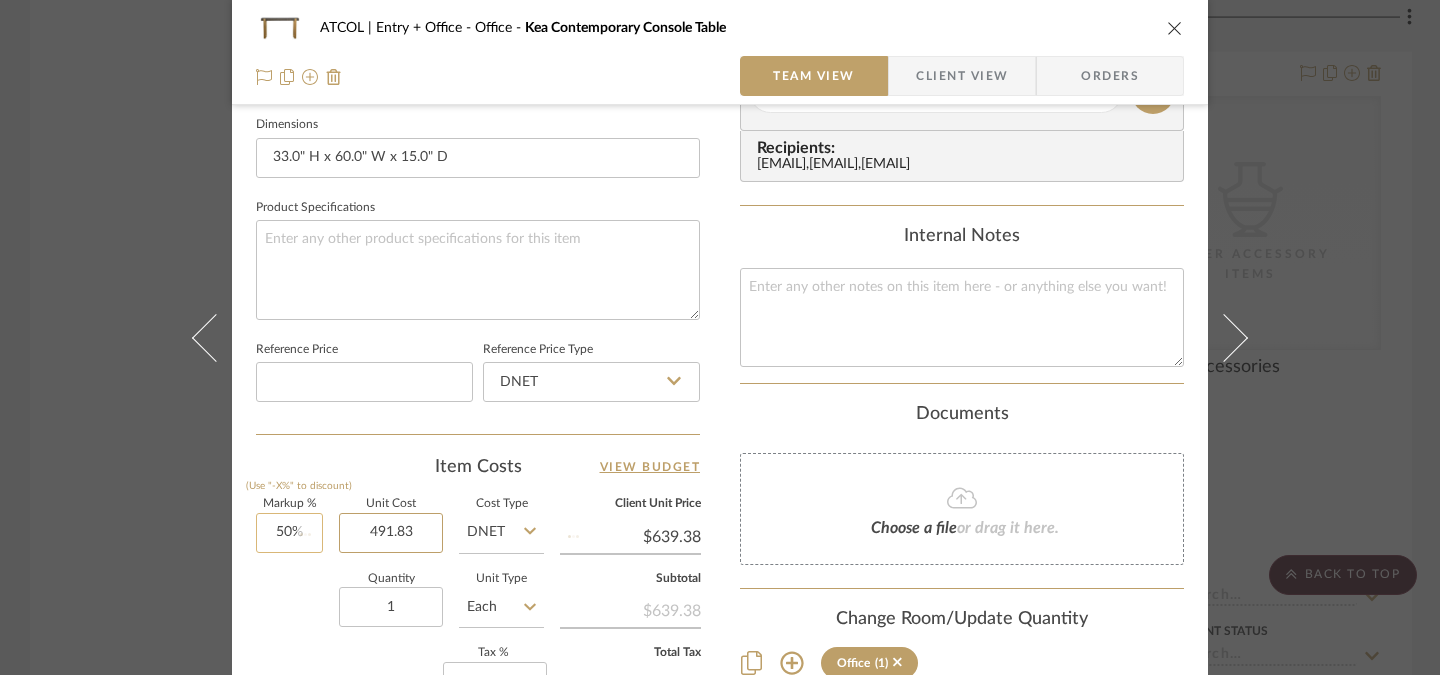 type 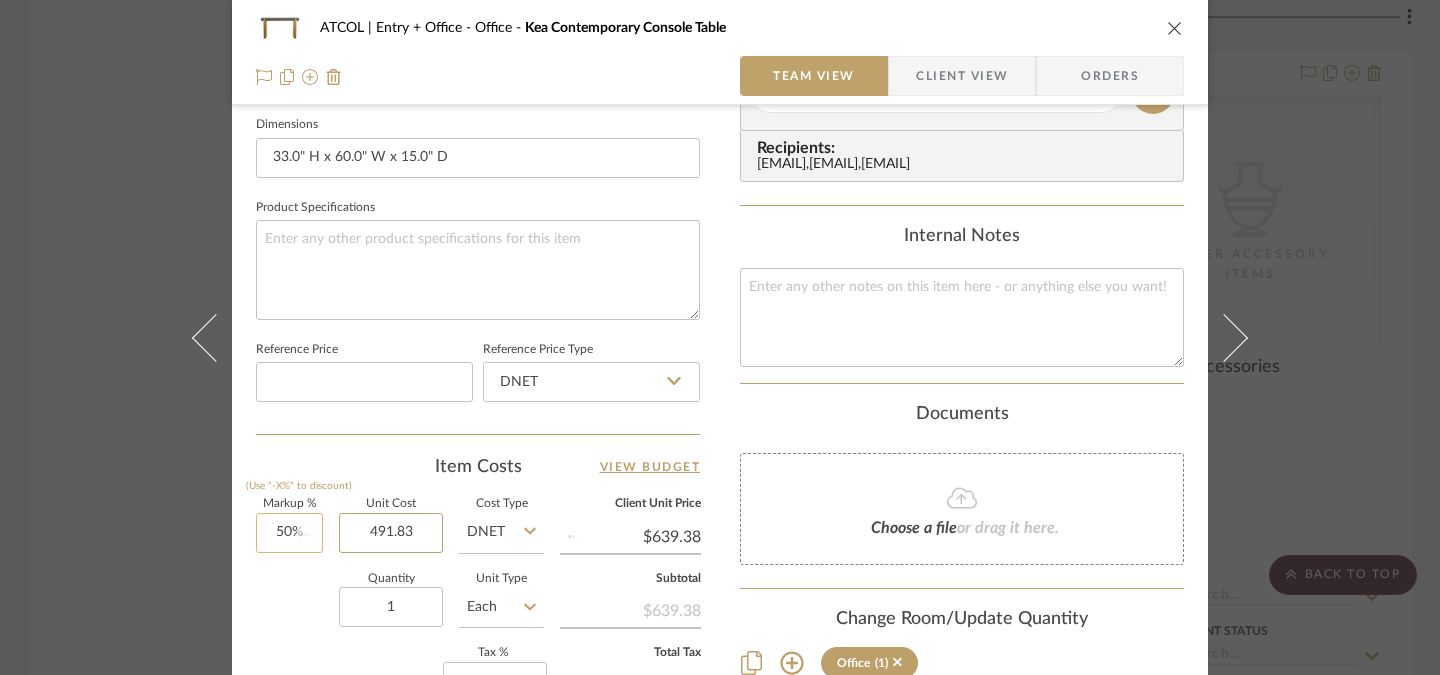 type on "$737.75" 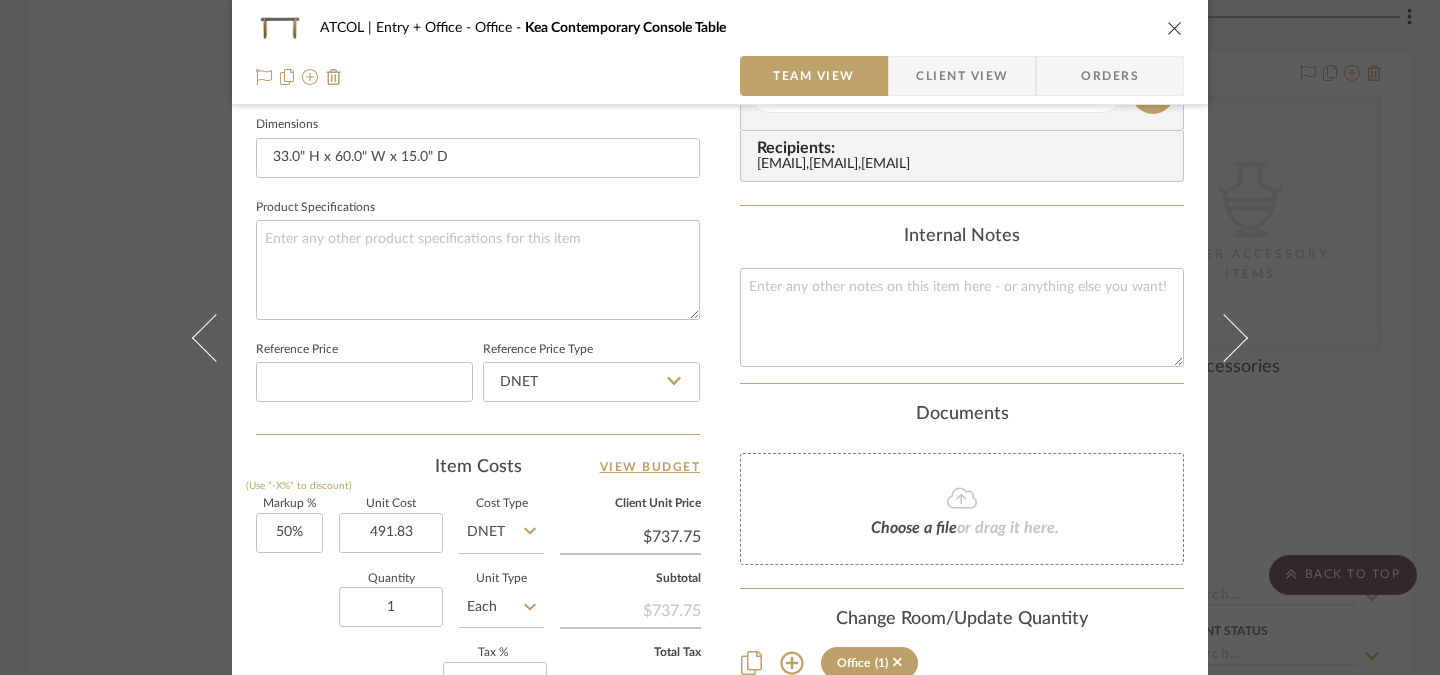 type on "$491.83" 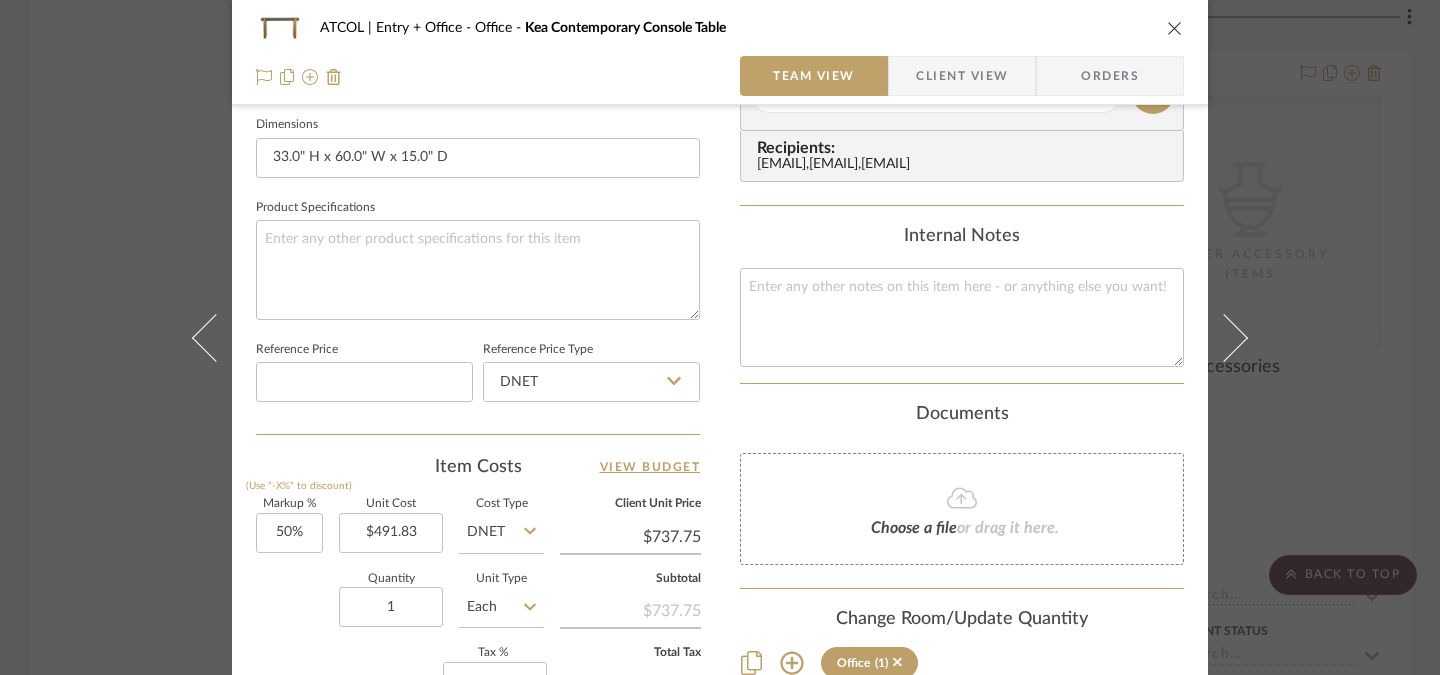 click on "ATCOL | Entry + Office Office Kea Contemporary Console Table Team View Client View Orders  Team-Facing Details   Item Name  Kea Contemporary Console Table  Brand  Uttermost  Internal Description   Dimensions  33.0" H x 60.0" W x 15.0" D  Product Specifications   Reference Price   Reference Price Type  DNET  Item Costs   View Budget   Markup %  (Use "-X%" to discount) 50%  Unit Cost  $491.83  Cost Type  DNET  Client Unit Price  $737.75  Quantity  1  Unit Type  Each  Subtotal   $737.75   Tax %  0.06%  Total Tax   $0.44   Shipping Cost  $0.00  Ship. Markup %  0% Taxable  Total Shipping   $0.00  Total Client Price  $738.19  Your Cost  $492.13  Your Margin  $245.92  Content here copies to Client View - confirm visibility there.  Show in Client Dashboard  Bulk Manage Dashboard Settings  Include in Budget   View Budget  Team Status Internal Client Status  Lead Time  In Stock Weeks  Due Date   Client-Facing Target Install Date  Tasks / To-Dos /  team Messaging Invite Collaborator Recipients: ,   harmonylg@gmail.com" at bounding box center (720, 337) 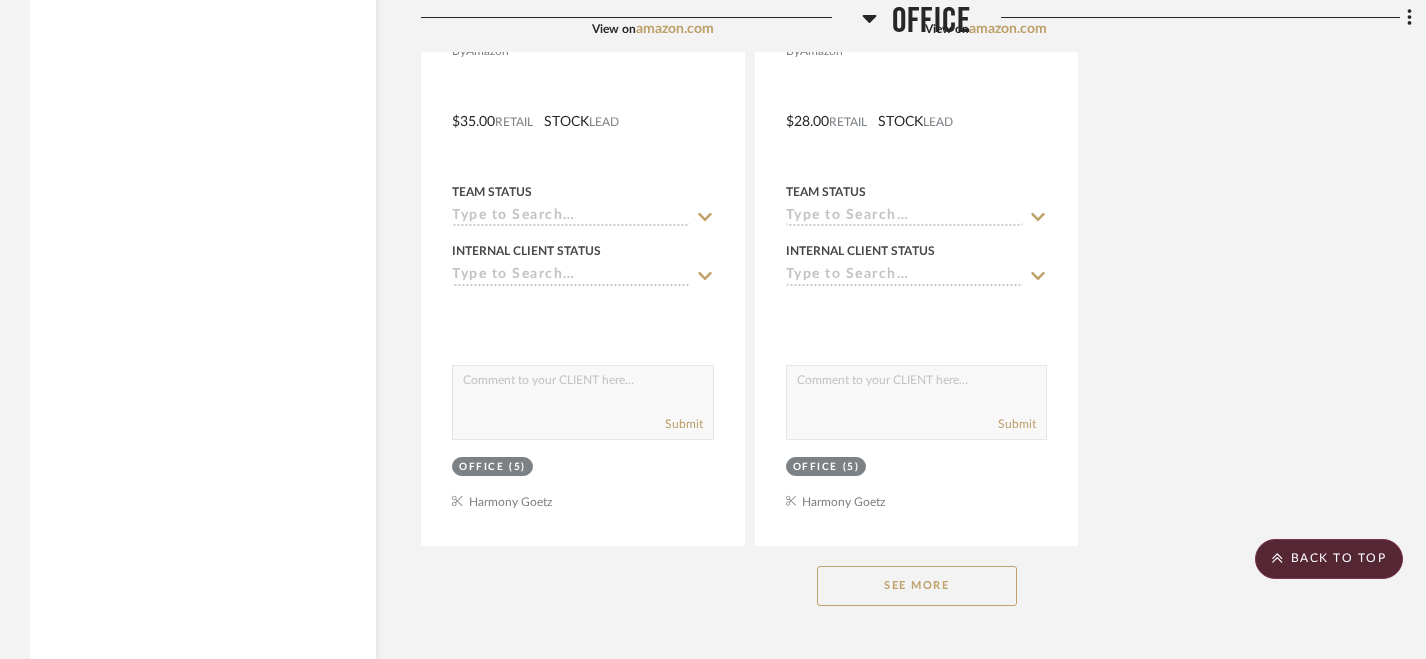 scroll, scrollTop: 6790, scrollLeft: 0, axis: vertical 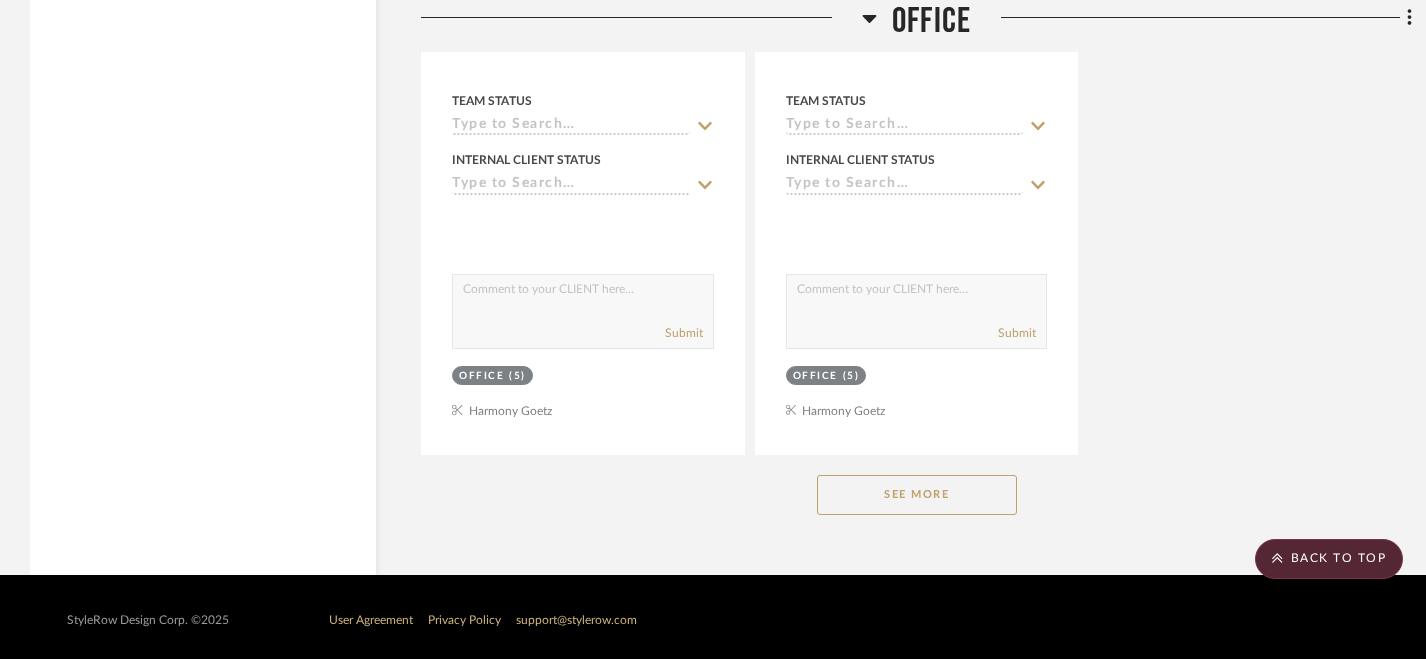 click on "See More" 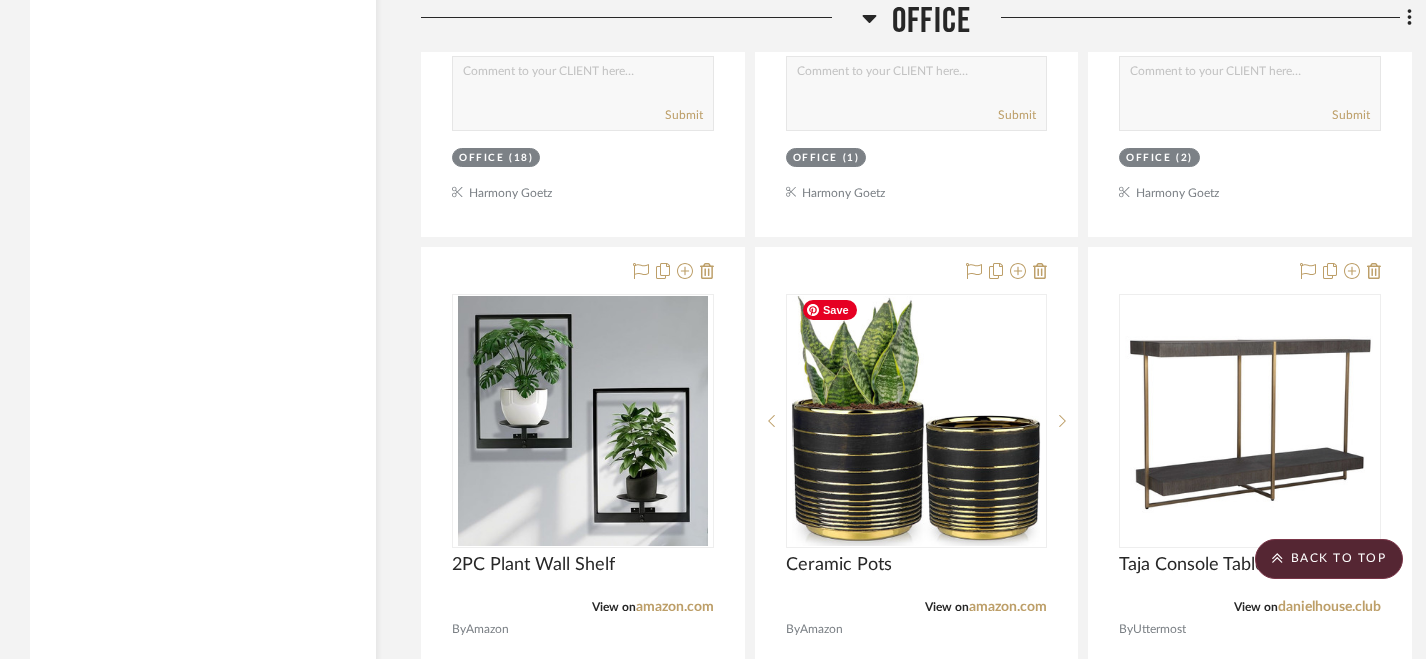 scroll, scrollTop: 6137, scrollLeft: 0, axis: vertical 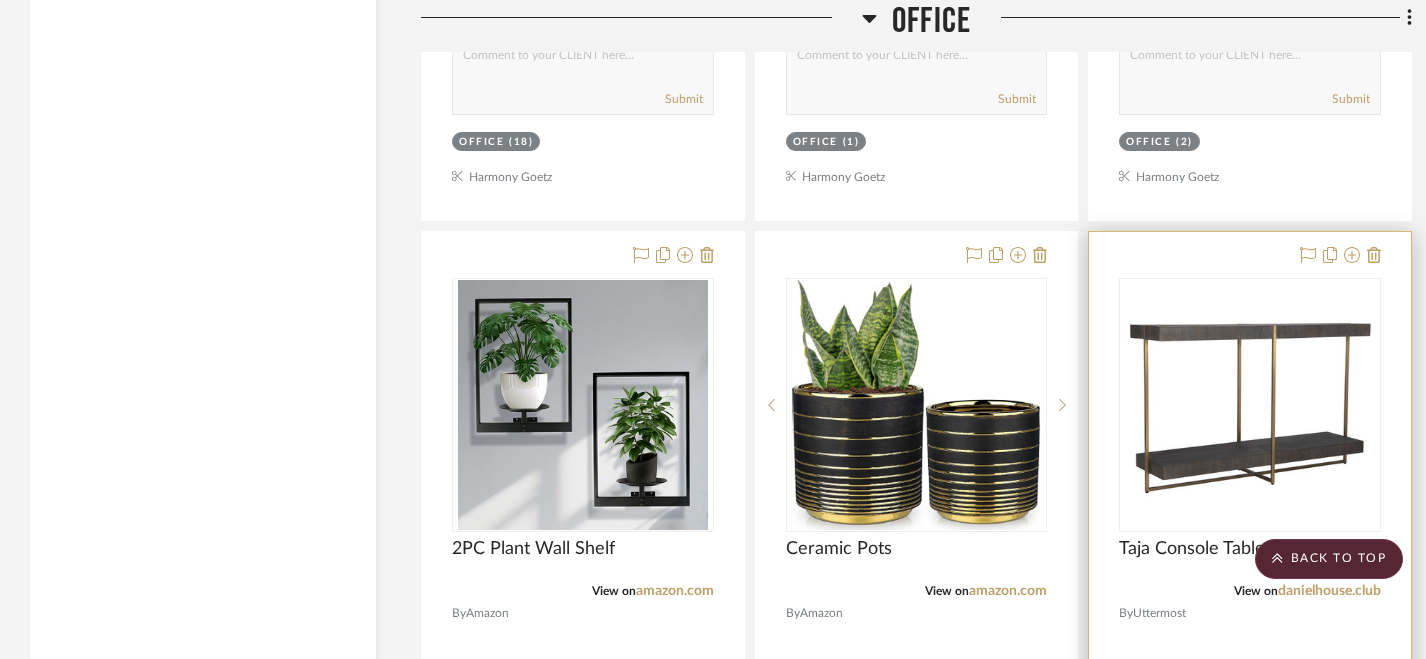 click at bounding box center [1250, 669] 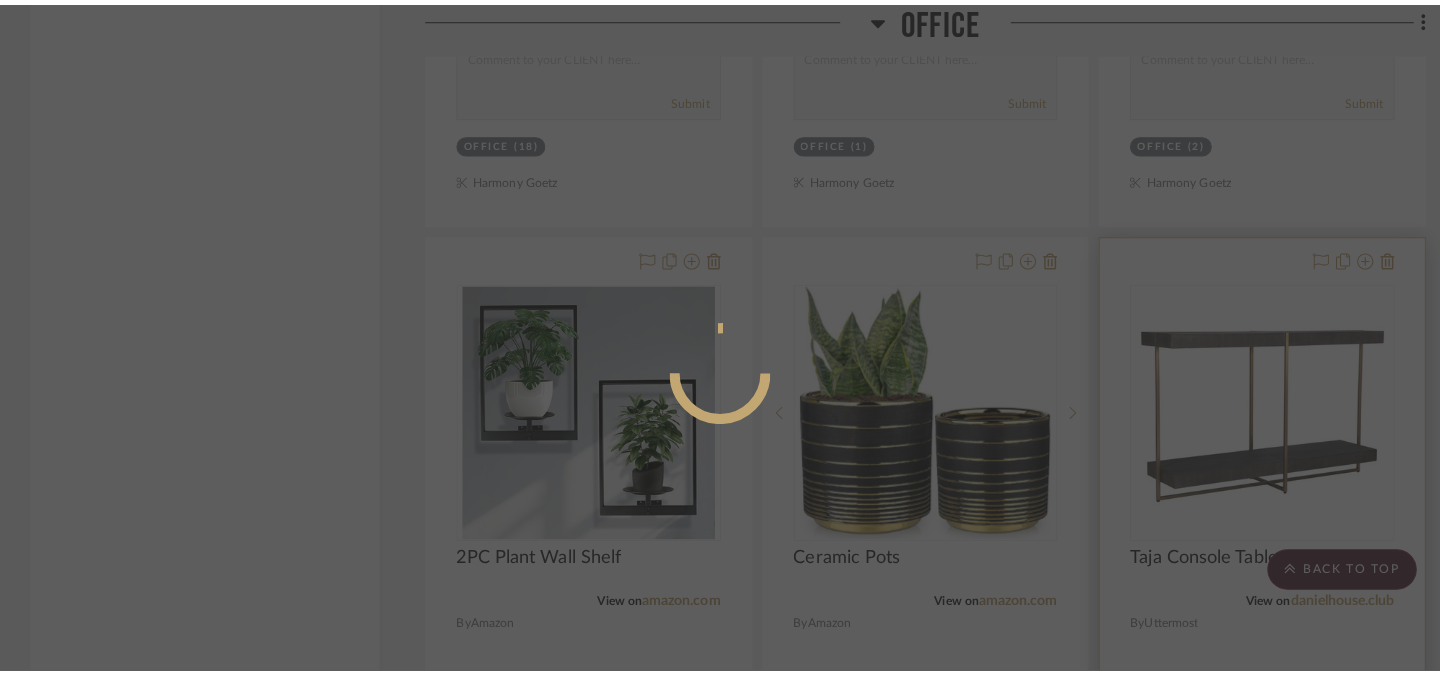 scroll, scrollTop: 0, scrollLeft: 0, axis: both 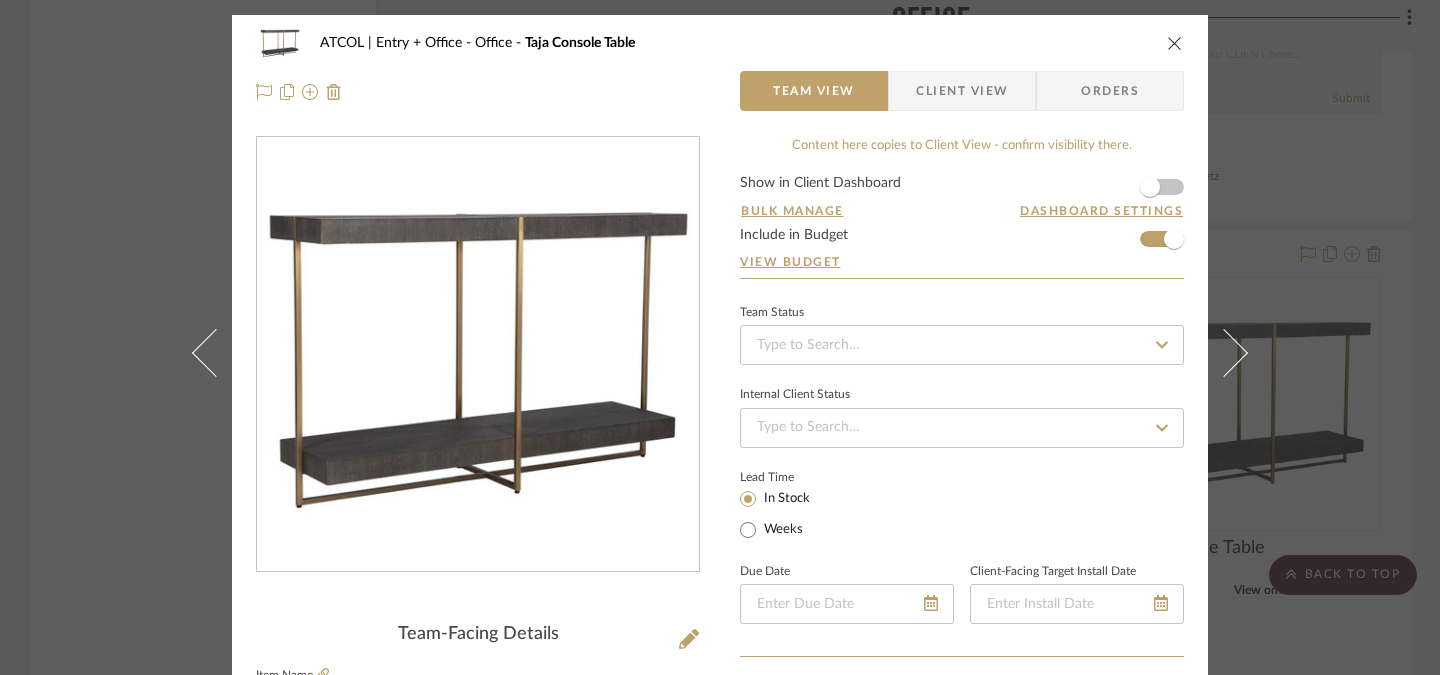 click at bounding box center (1175, 43) 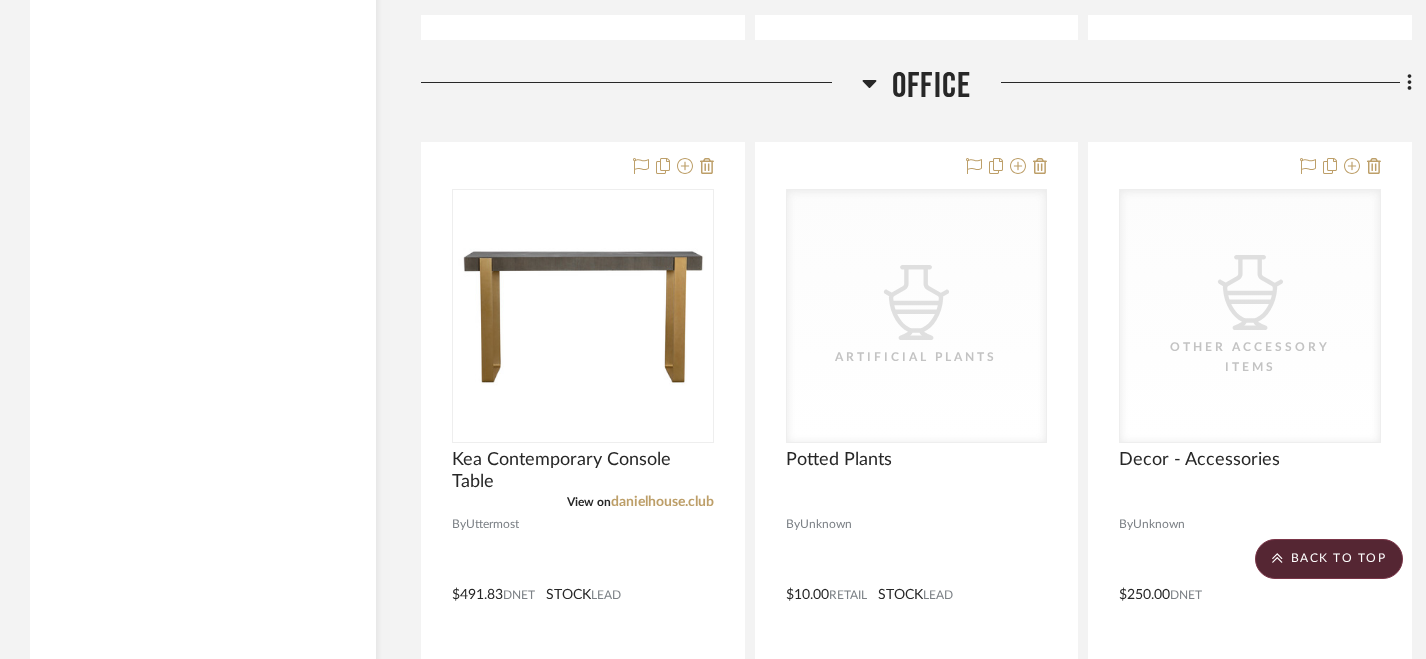 scroll, scrollTop: 4473, scrollLeft: 0, axis: vertical 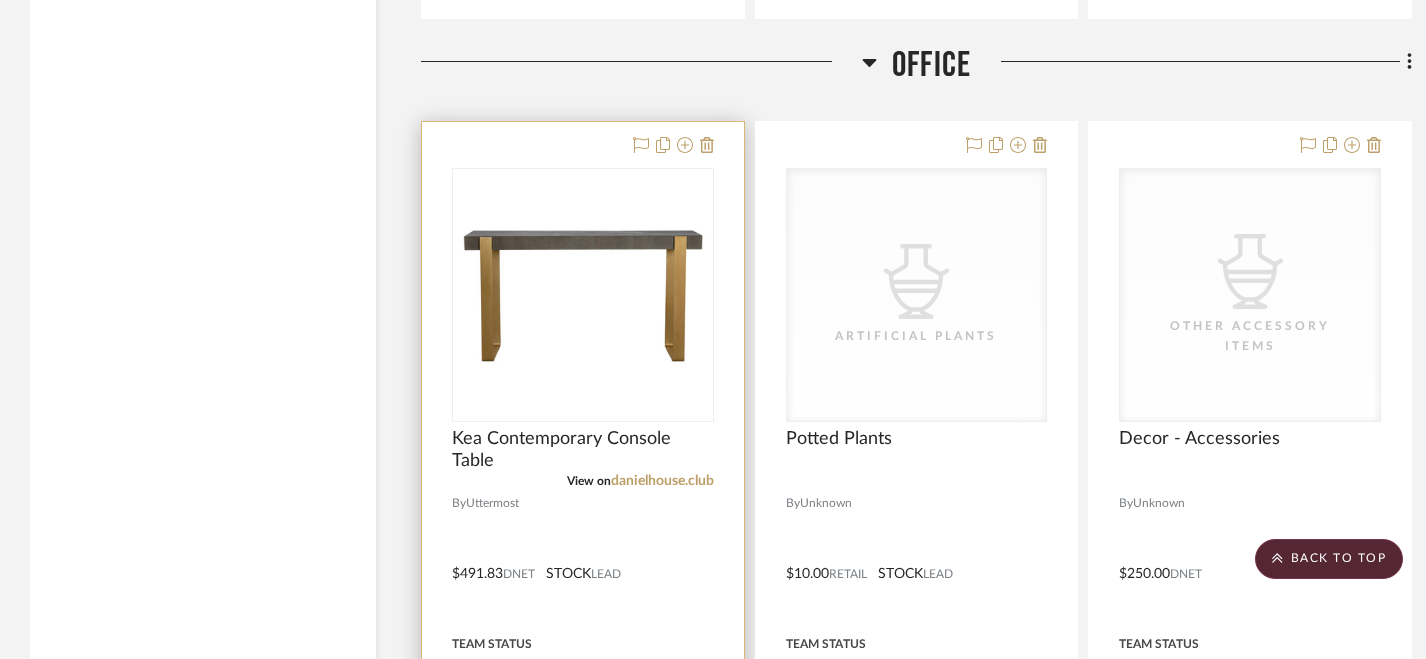 click at bounding box center [583, 559] 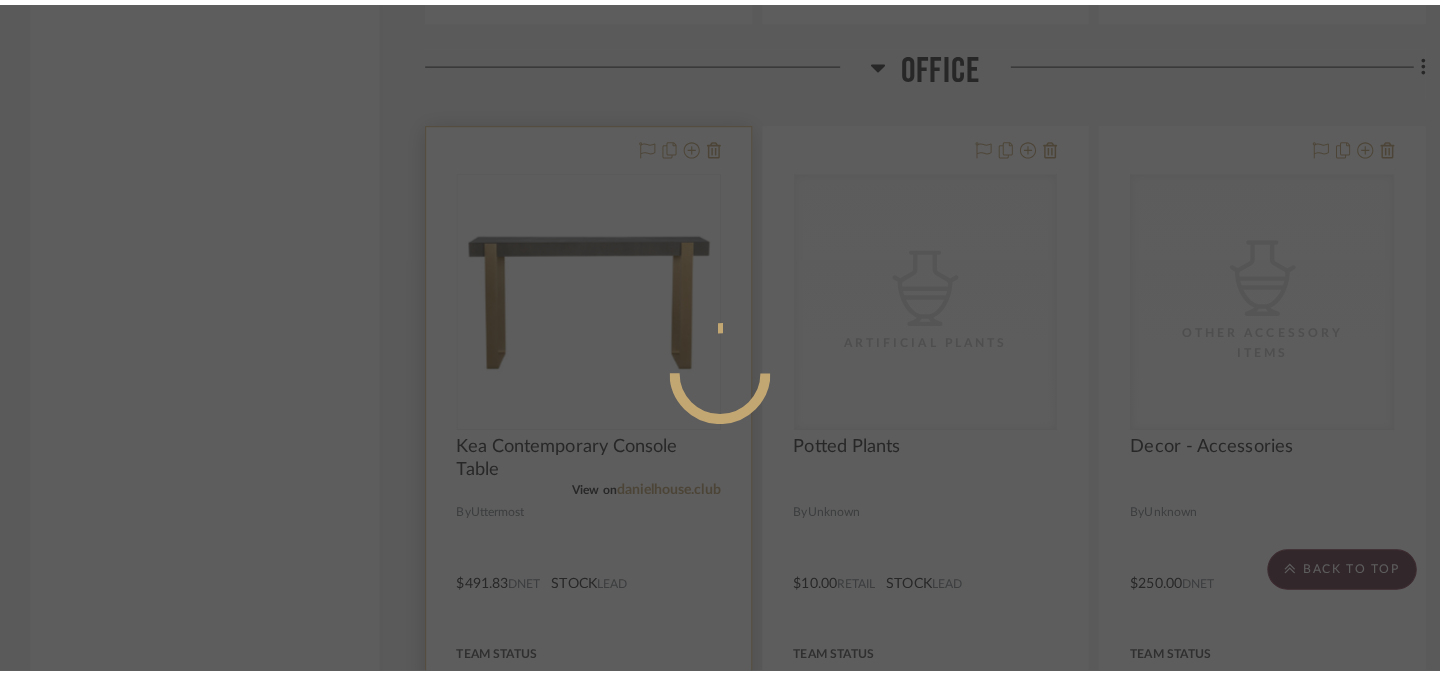 scroll, scrollTop: 0, scrollLeft: 0, axis: both 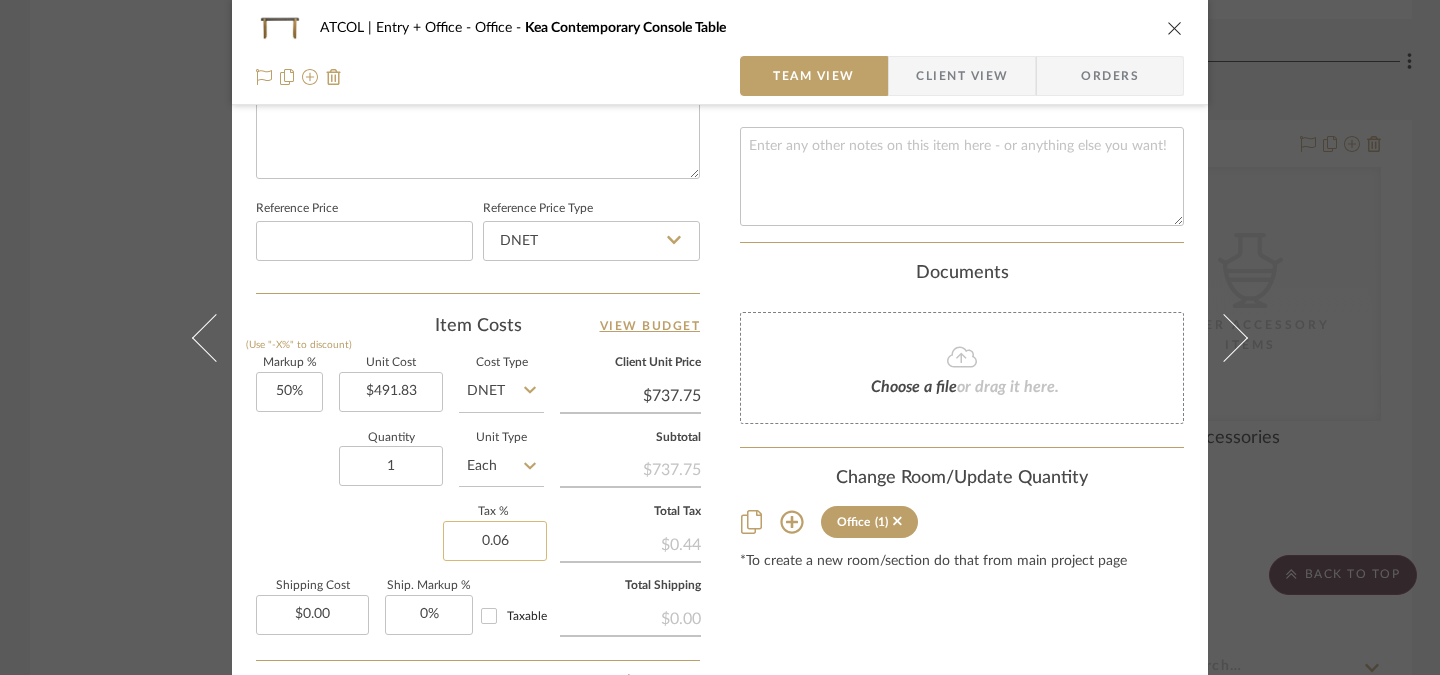 click on "0.06" 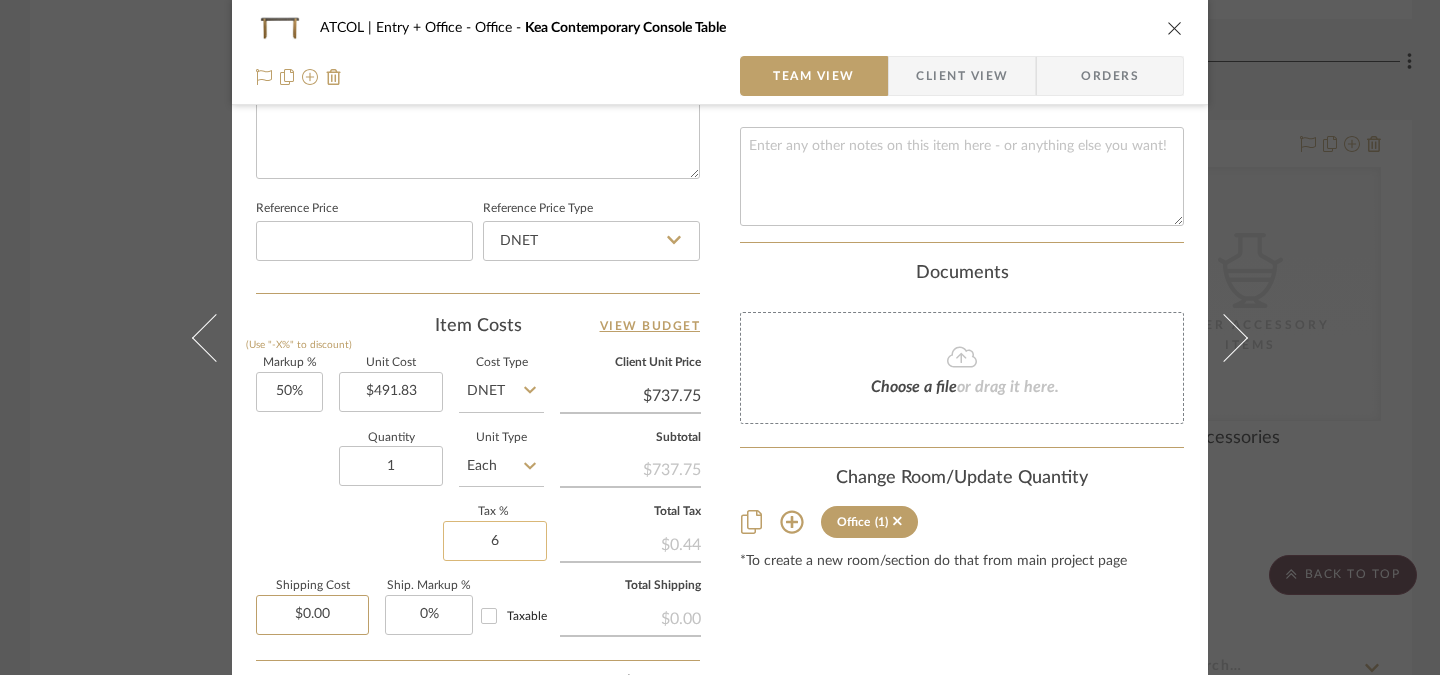 type on "6%" 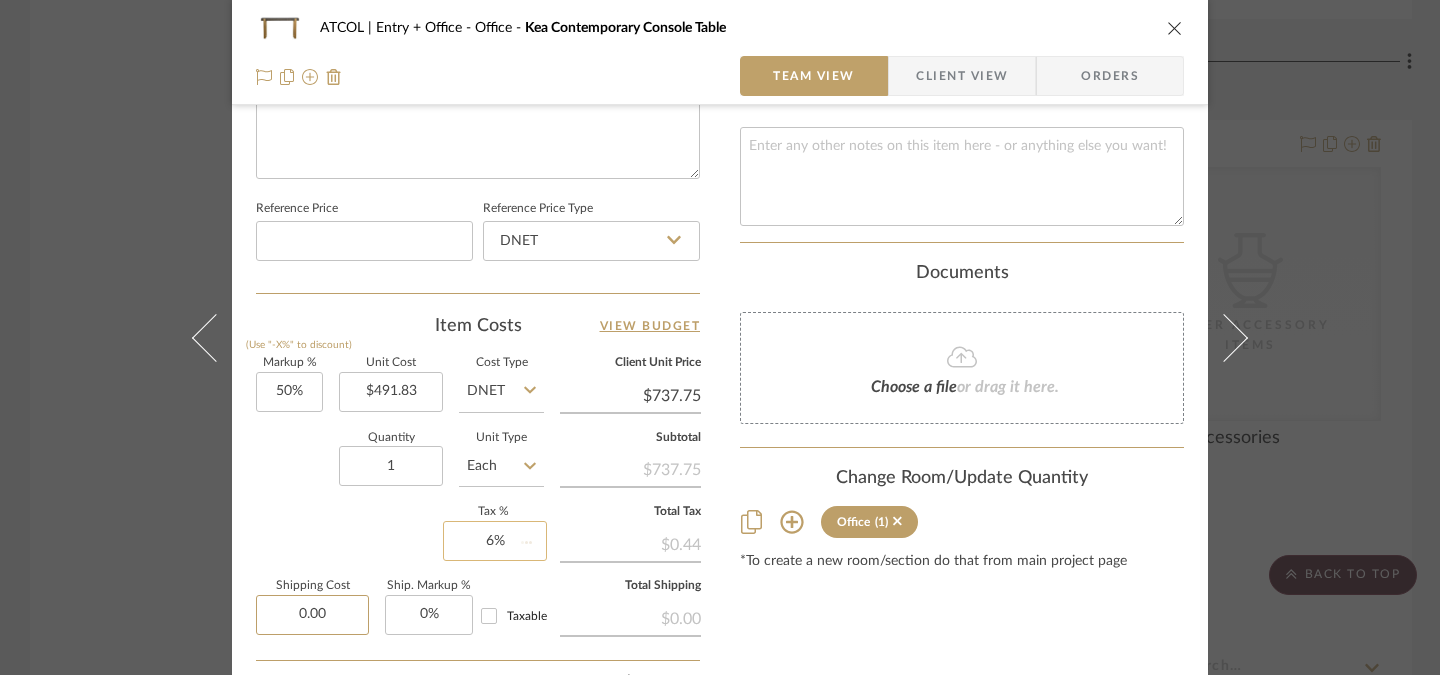 type 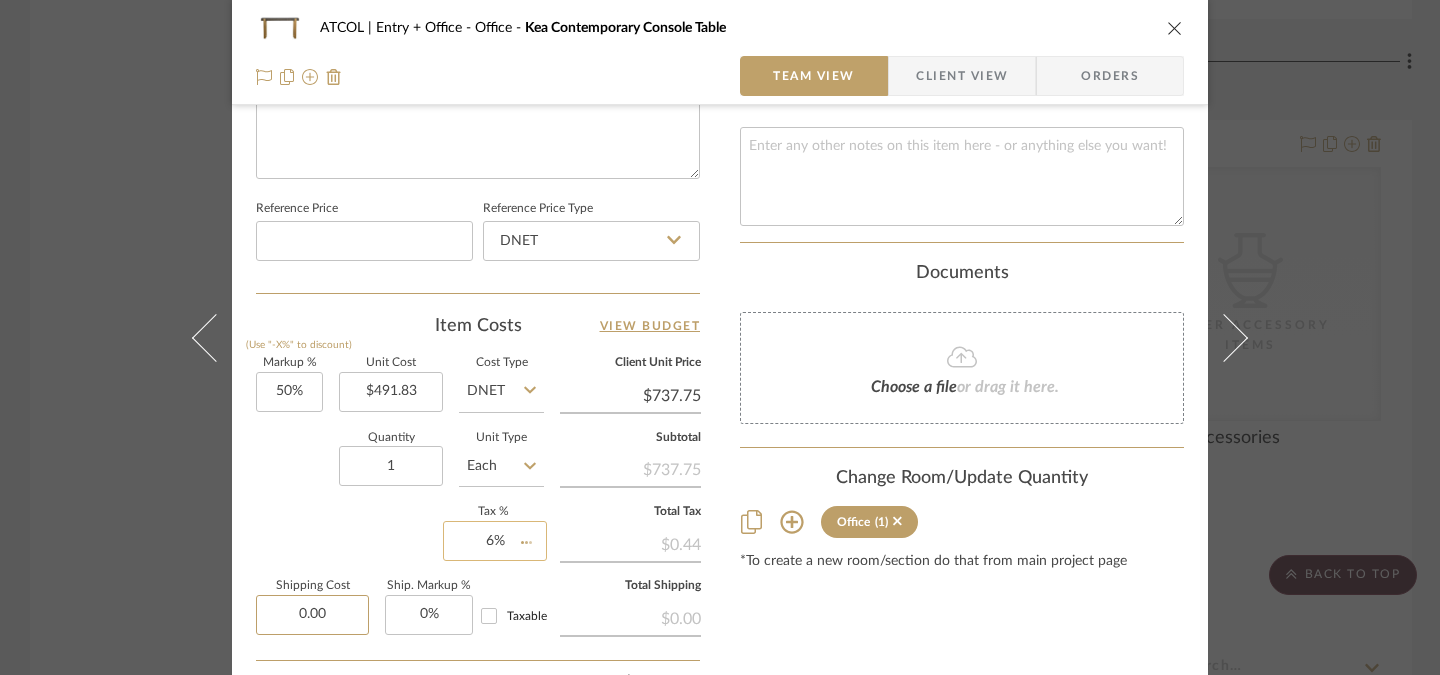 type 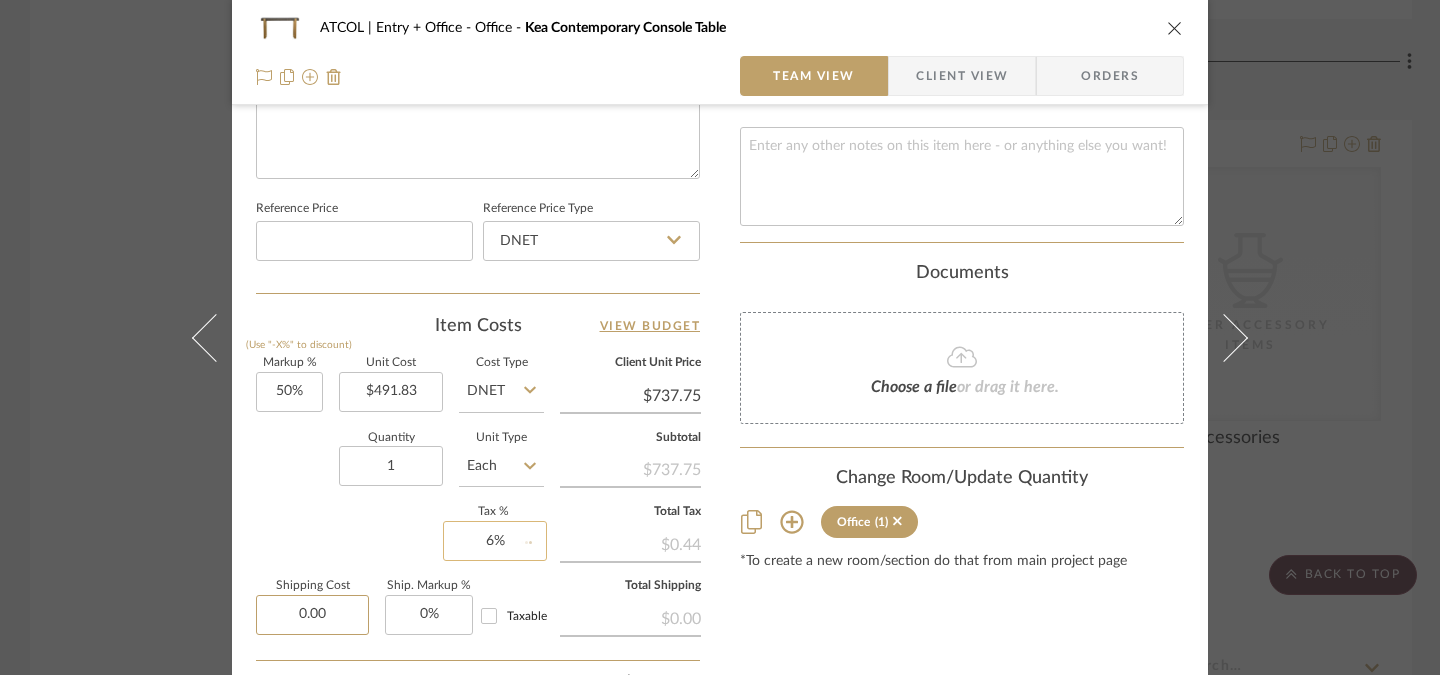 type 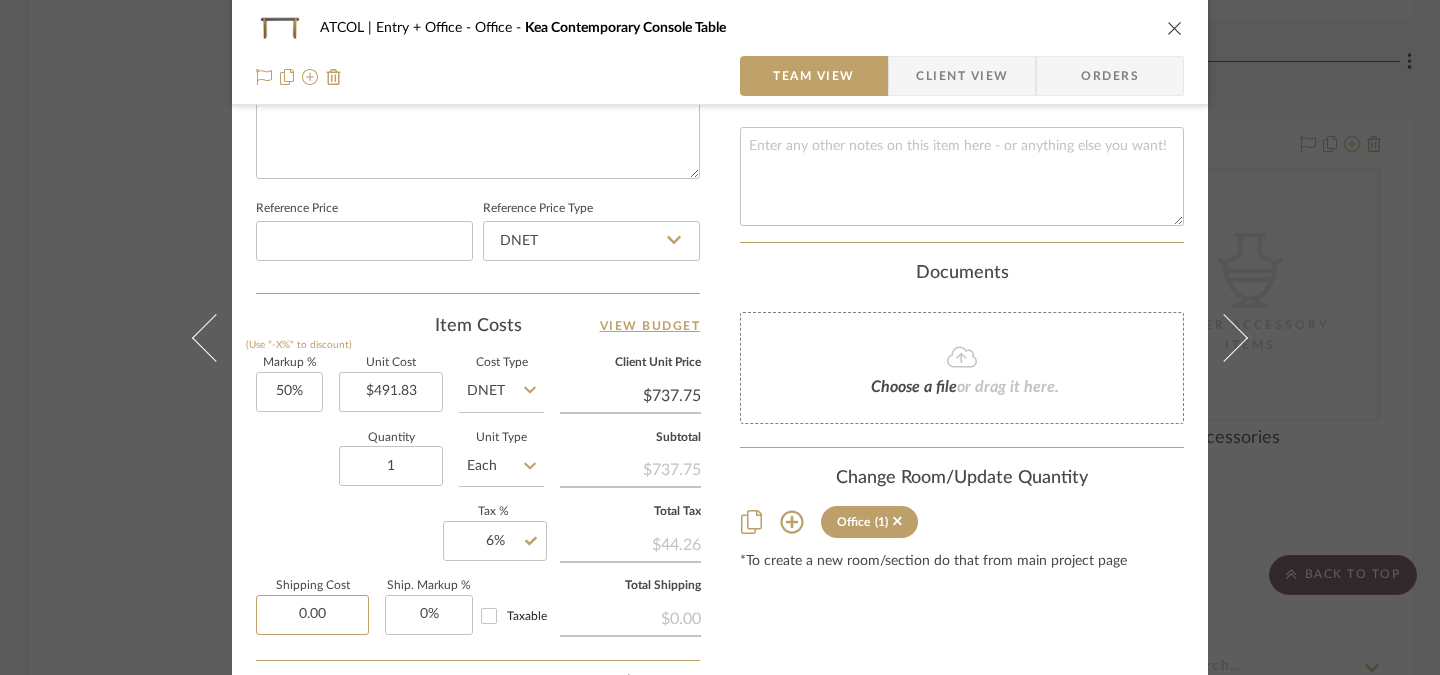 scroll, scrollTop: 0, scrollLeft: 0, axis: both 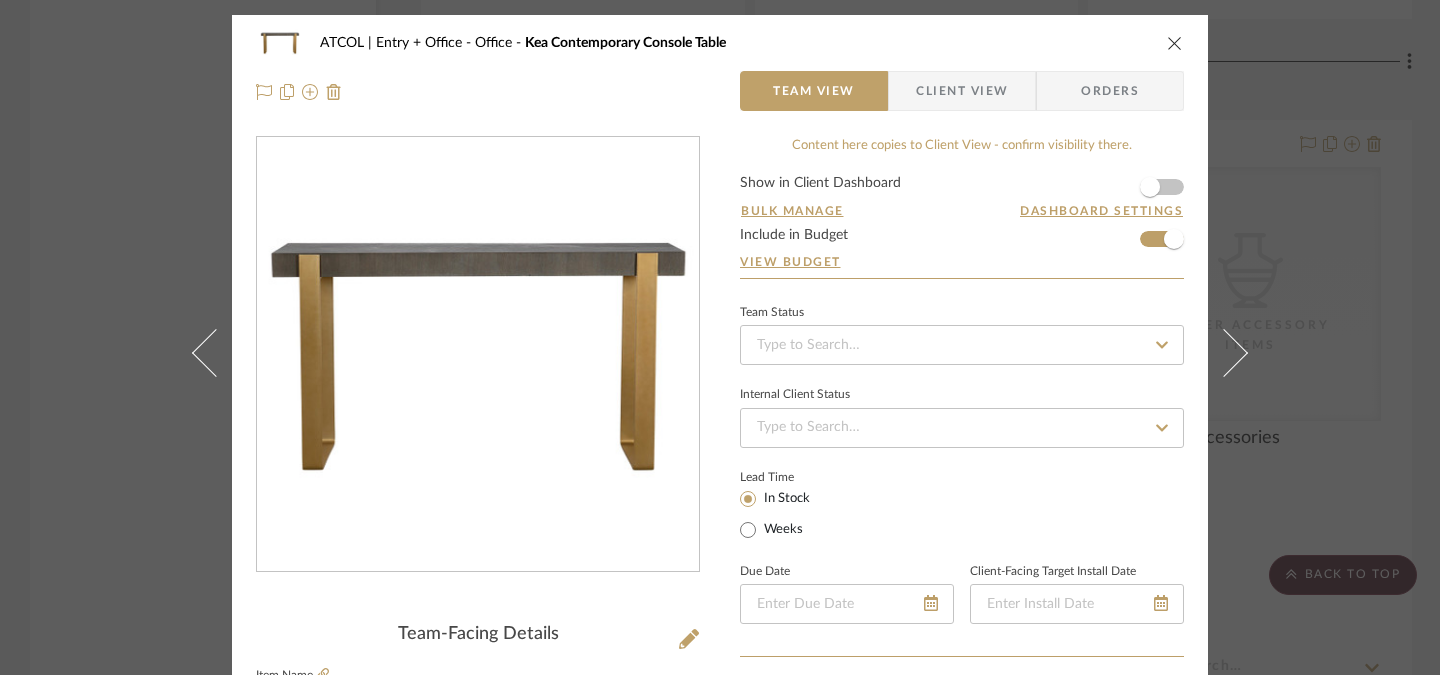 type on "$0.00" 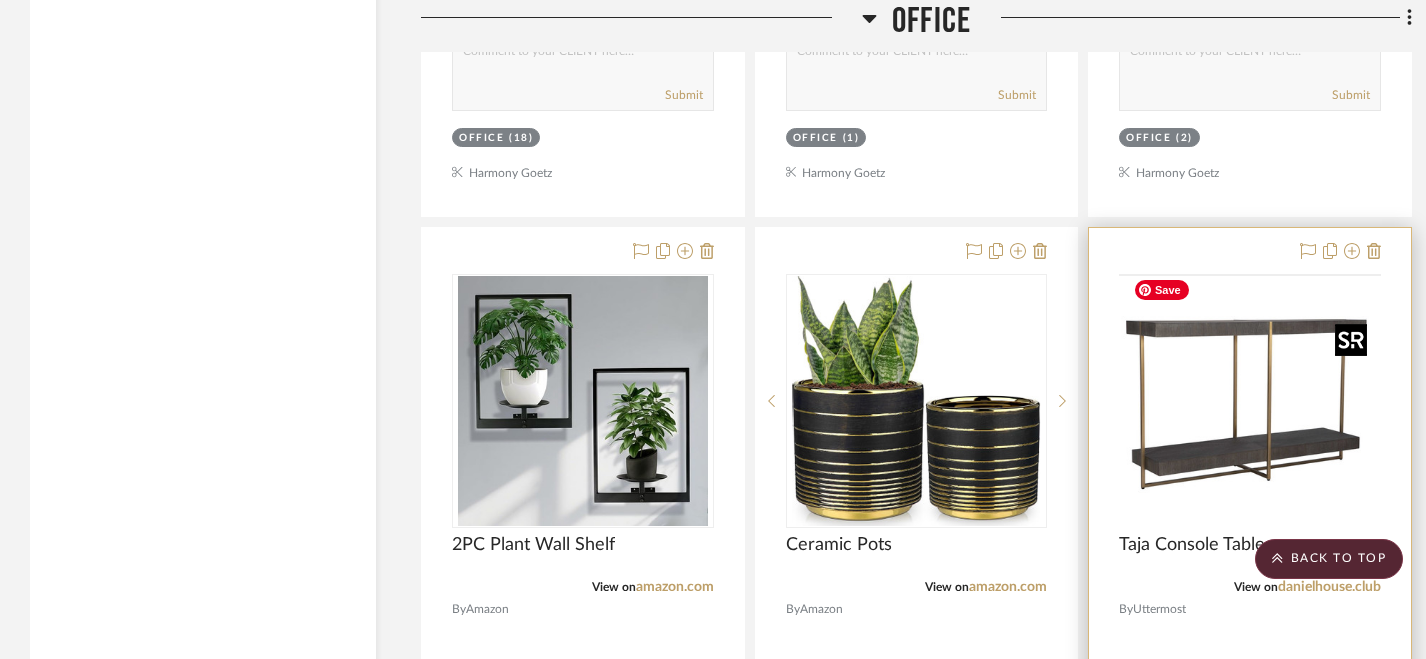 scroll, scrollTop: 6154, scrollLeft: 0, axis: vertical 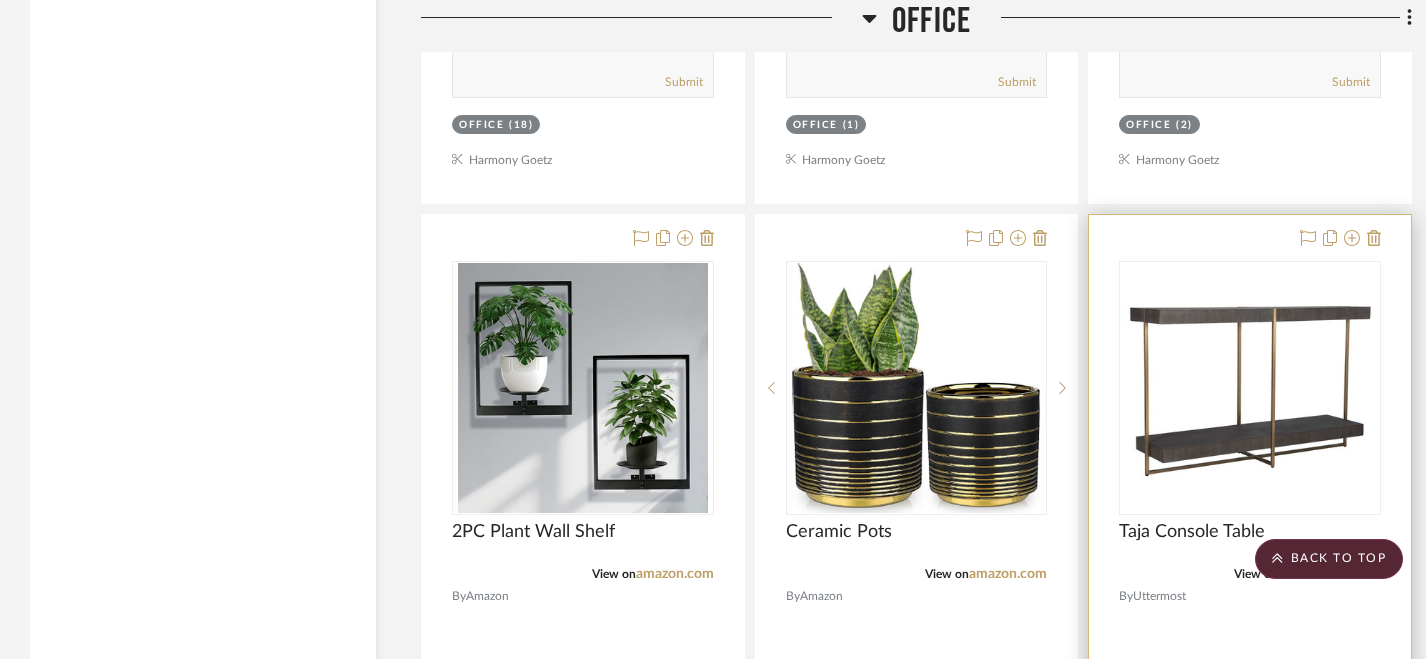 click at bounding box center [1250, 652] 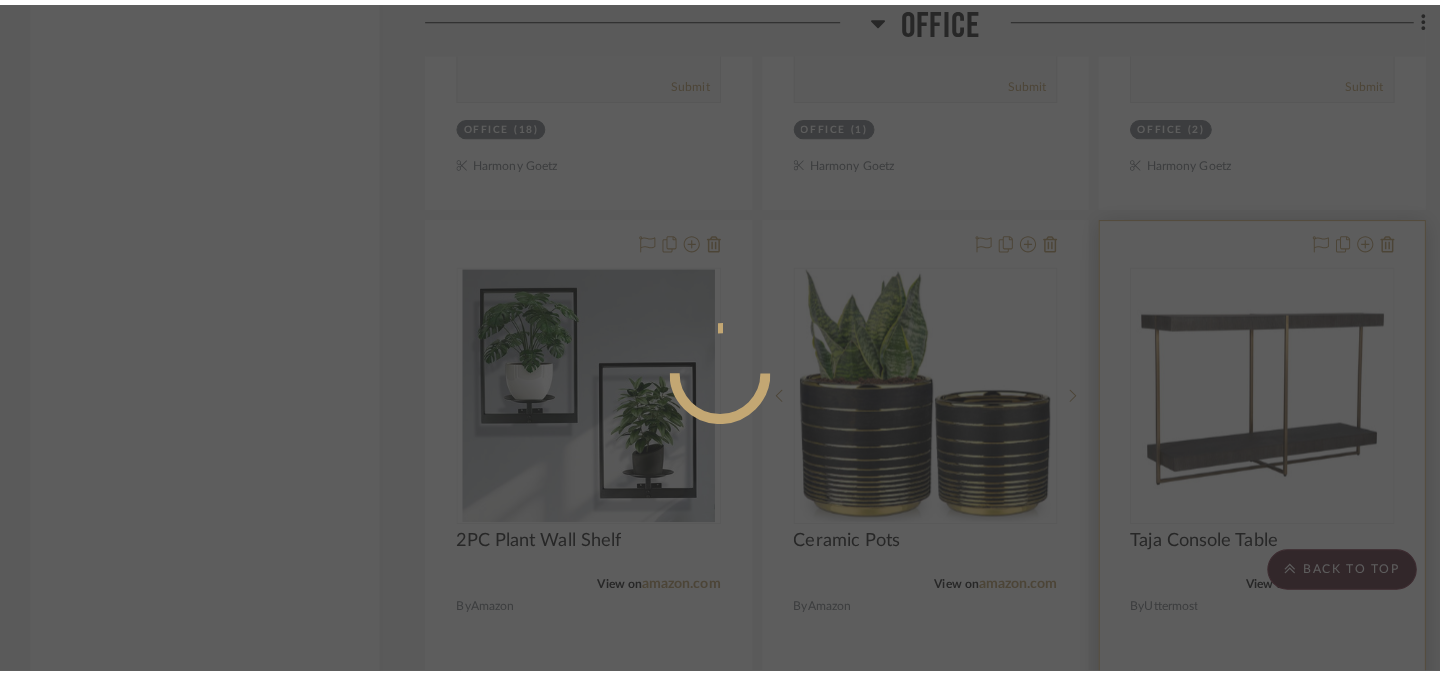 scroll, scrollTop: 0, scrollLeft: 0, axis: both 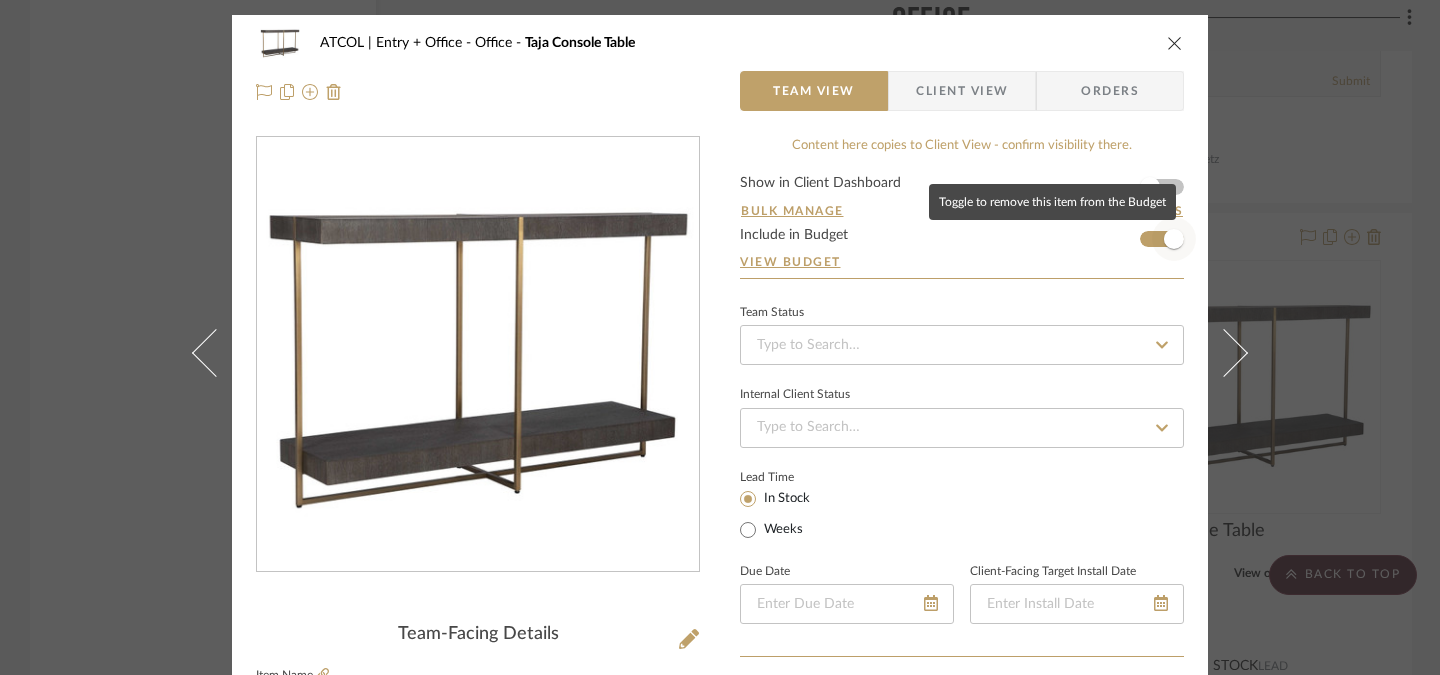 click at bounding box center (1174, 239) 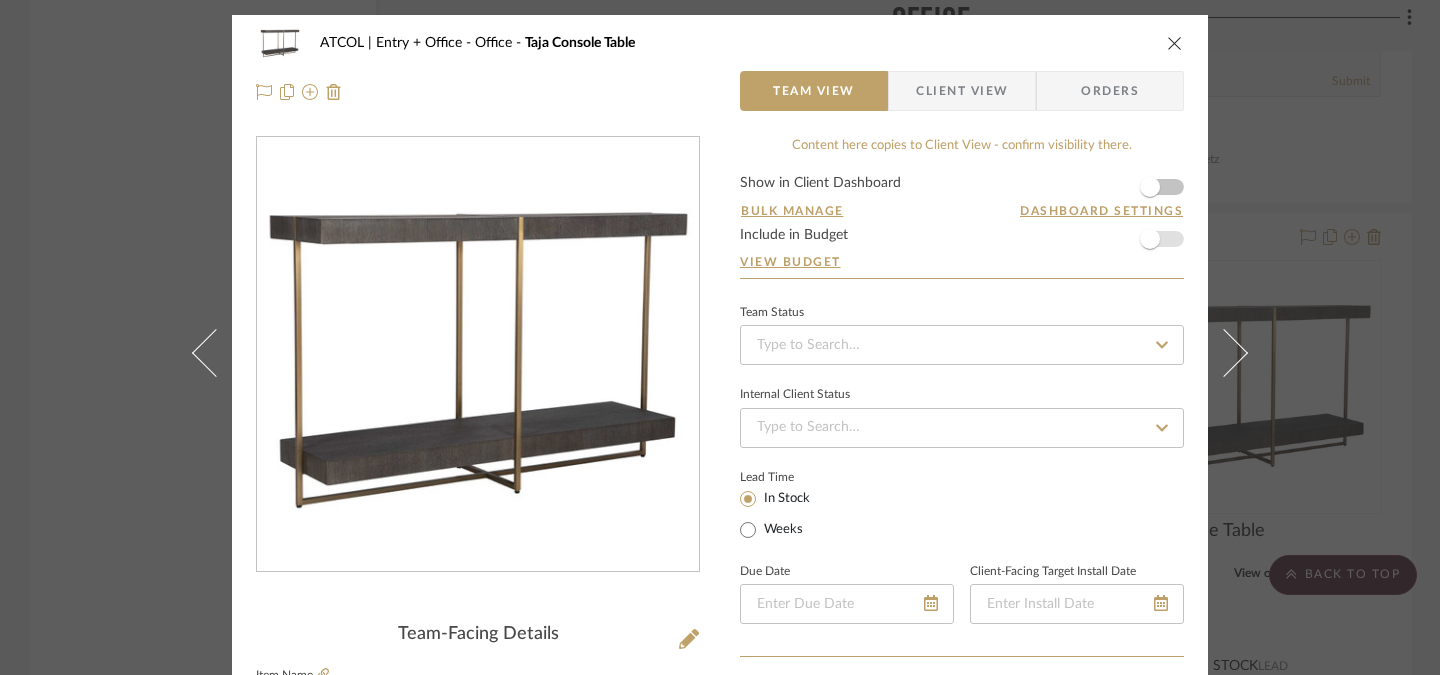type 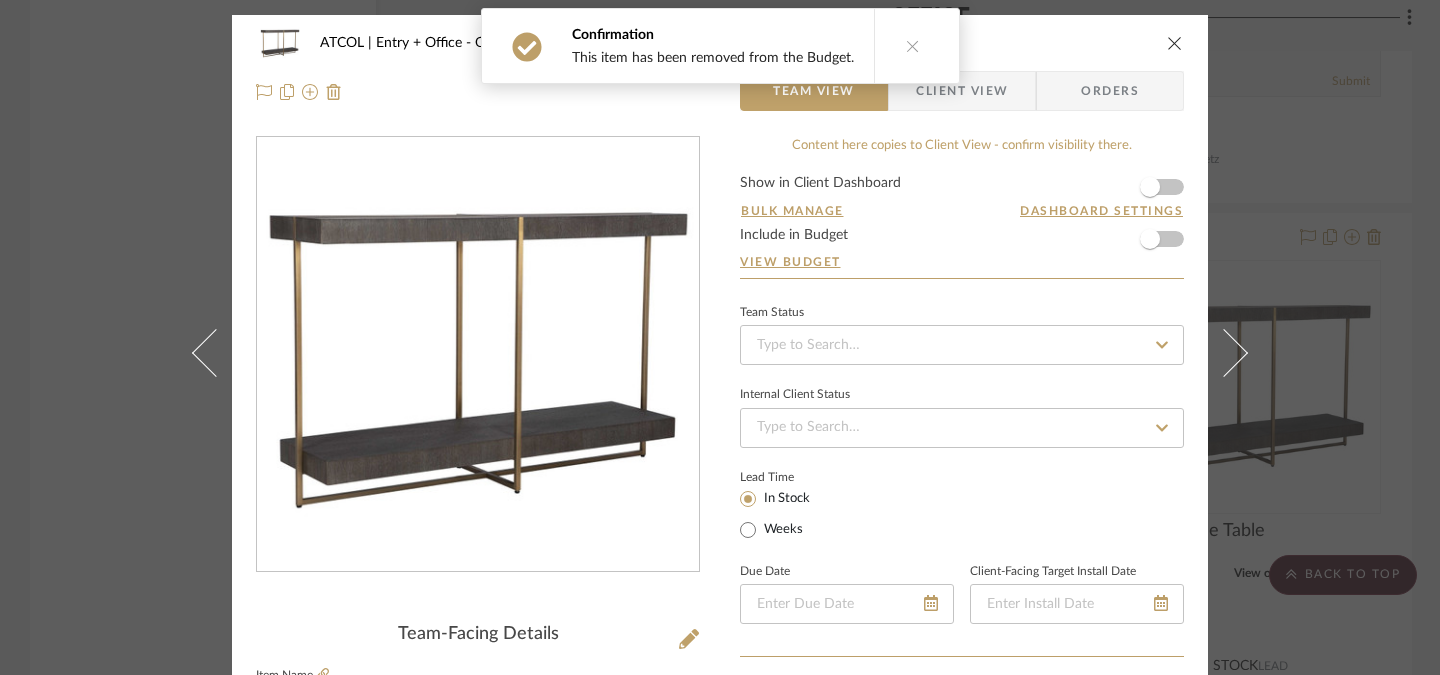 click at bounding box center (1175, 43) 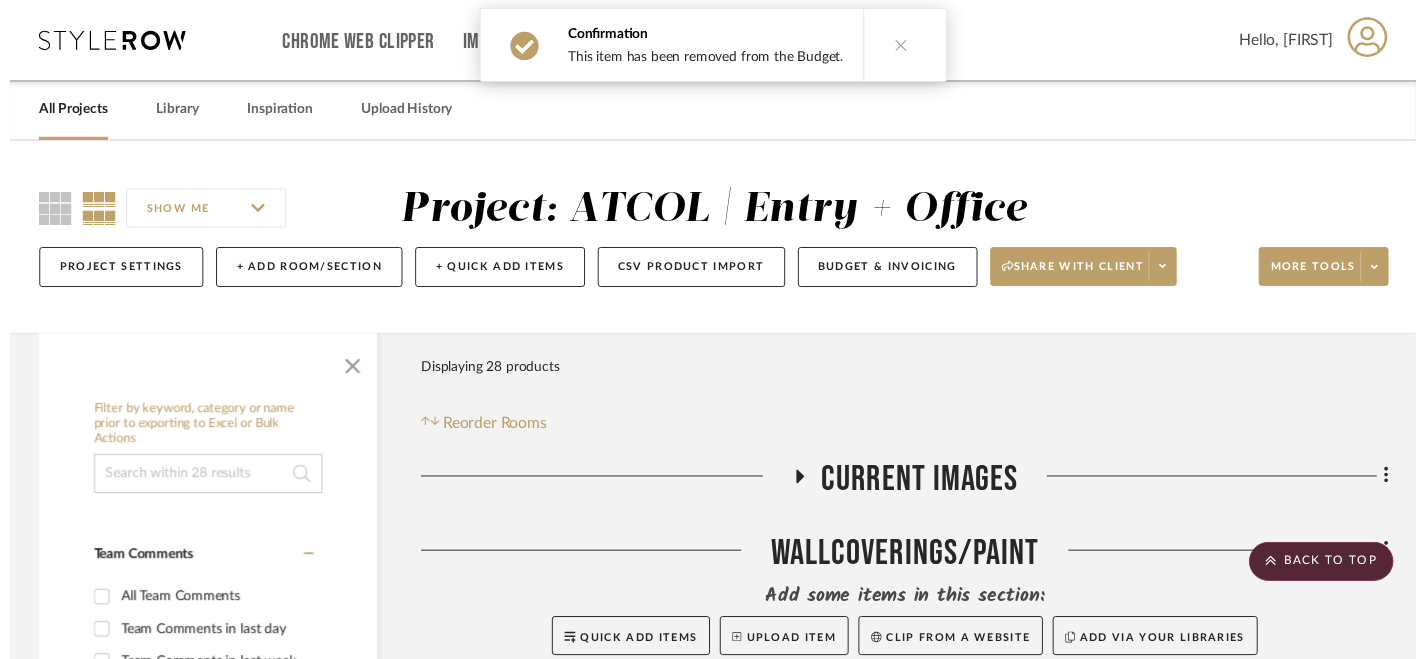 scroll, scrollTop: 6154, scrollLeft: 0, axis: vertical 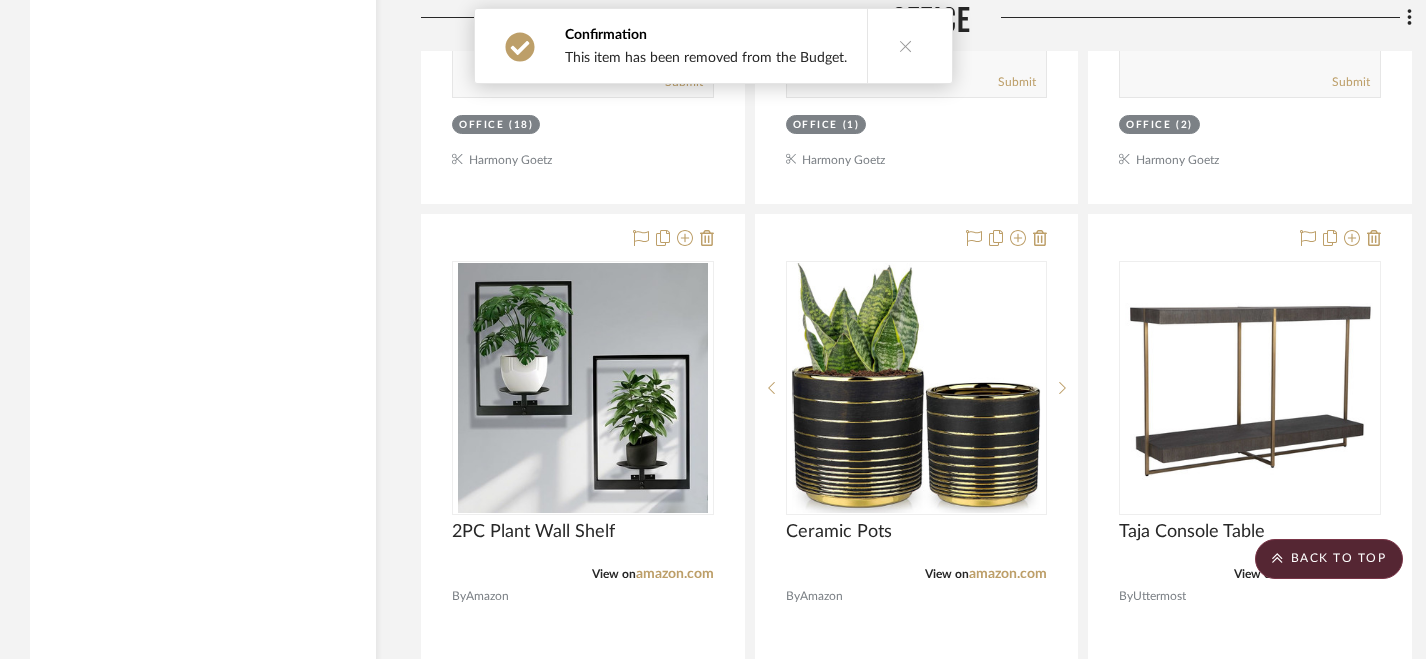 click at bounding box center (905, 46) 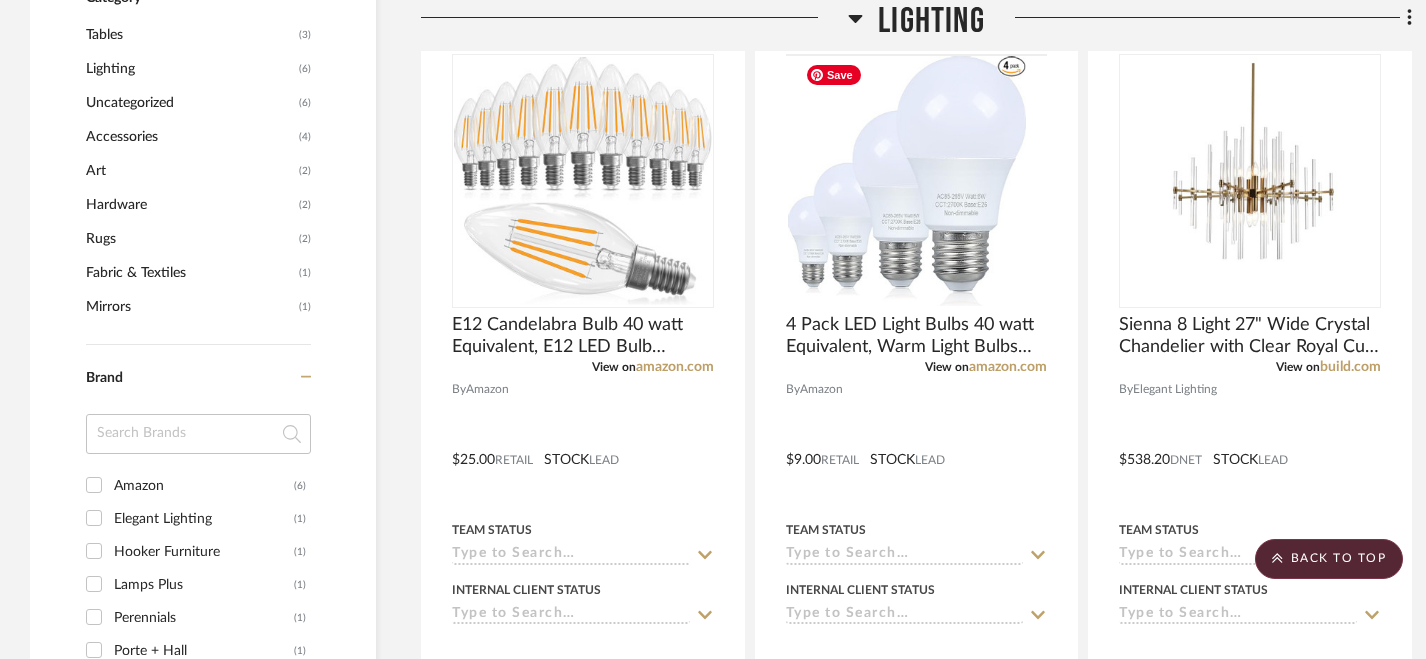 scroll, scrollTop: 0, scrollLeft: 0, axis: both 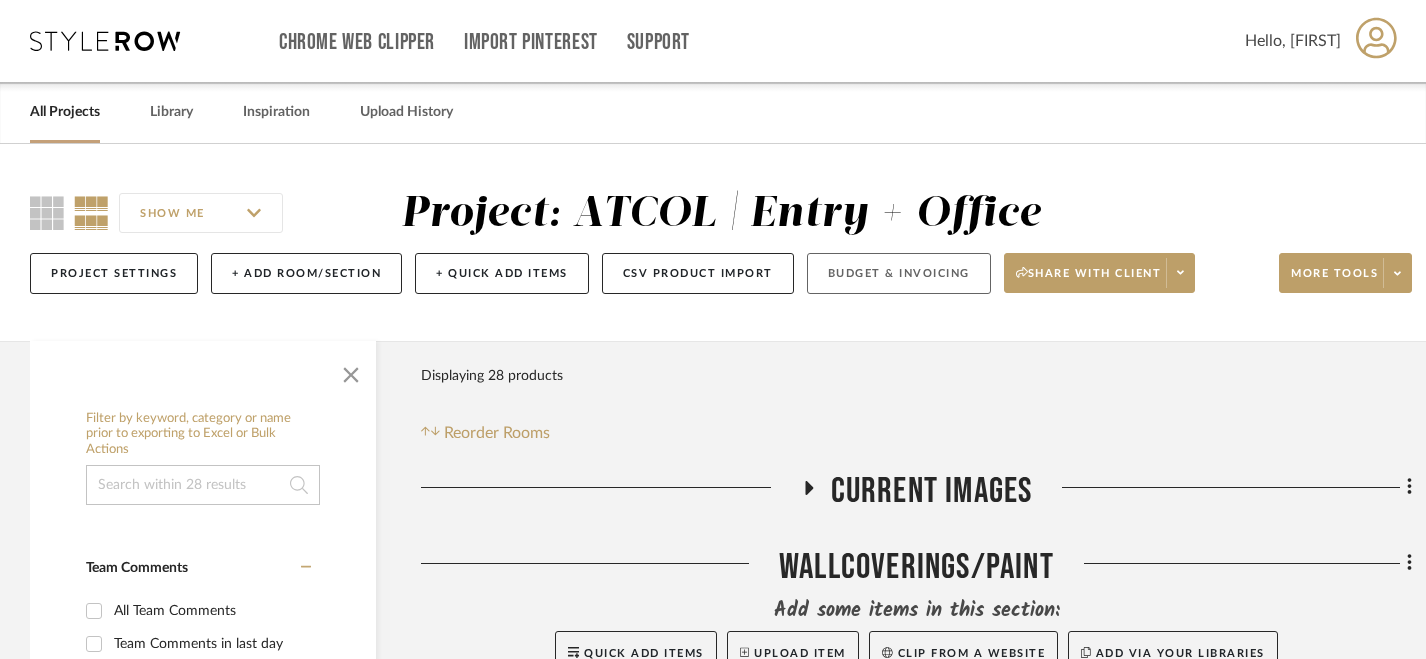 click on "Budget & Invoicing" 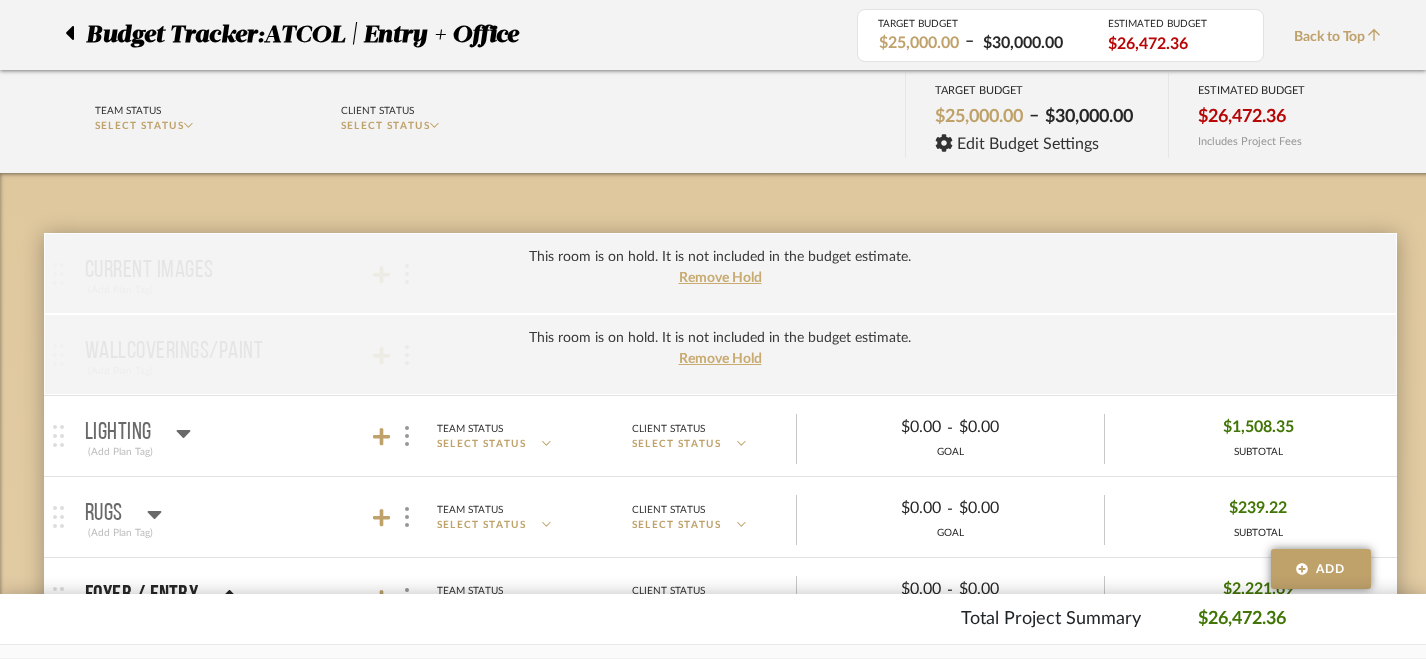 scroll, scrollTop: 155, scrollLeft: 0, axis: vertical 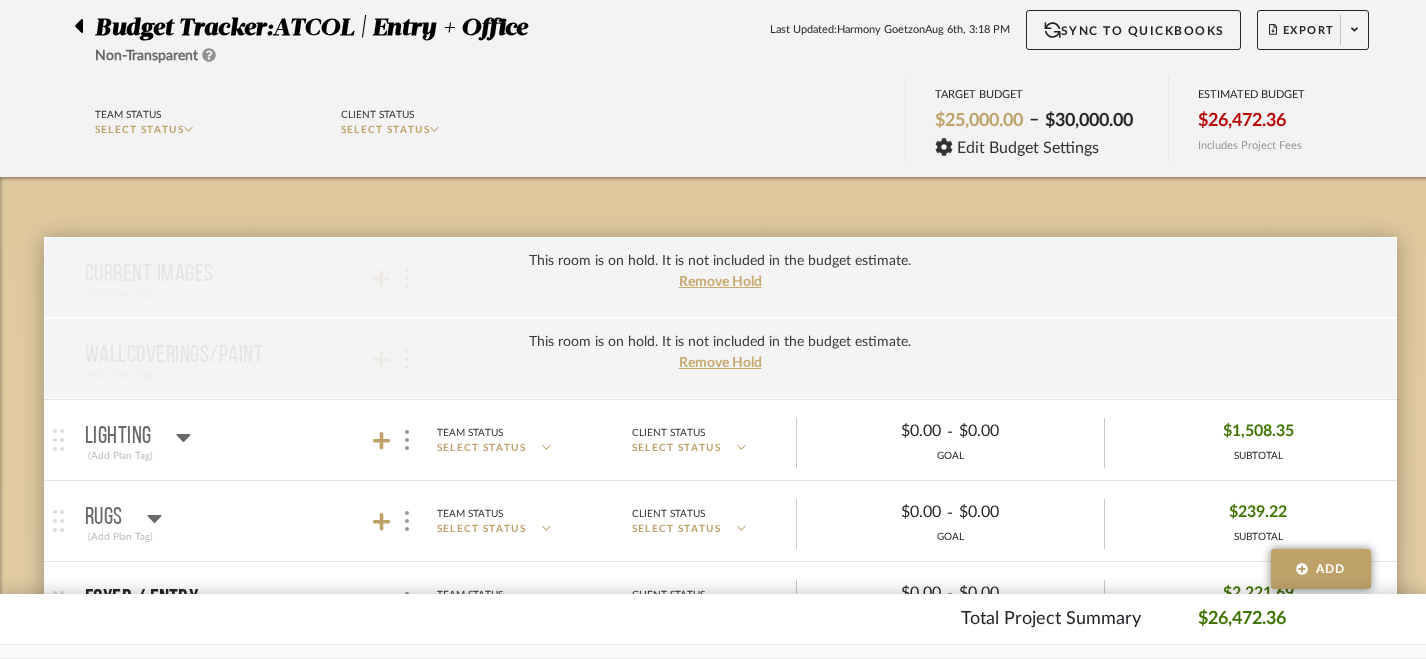 click 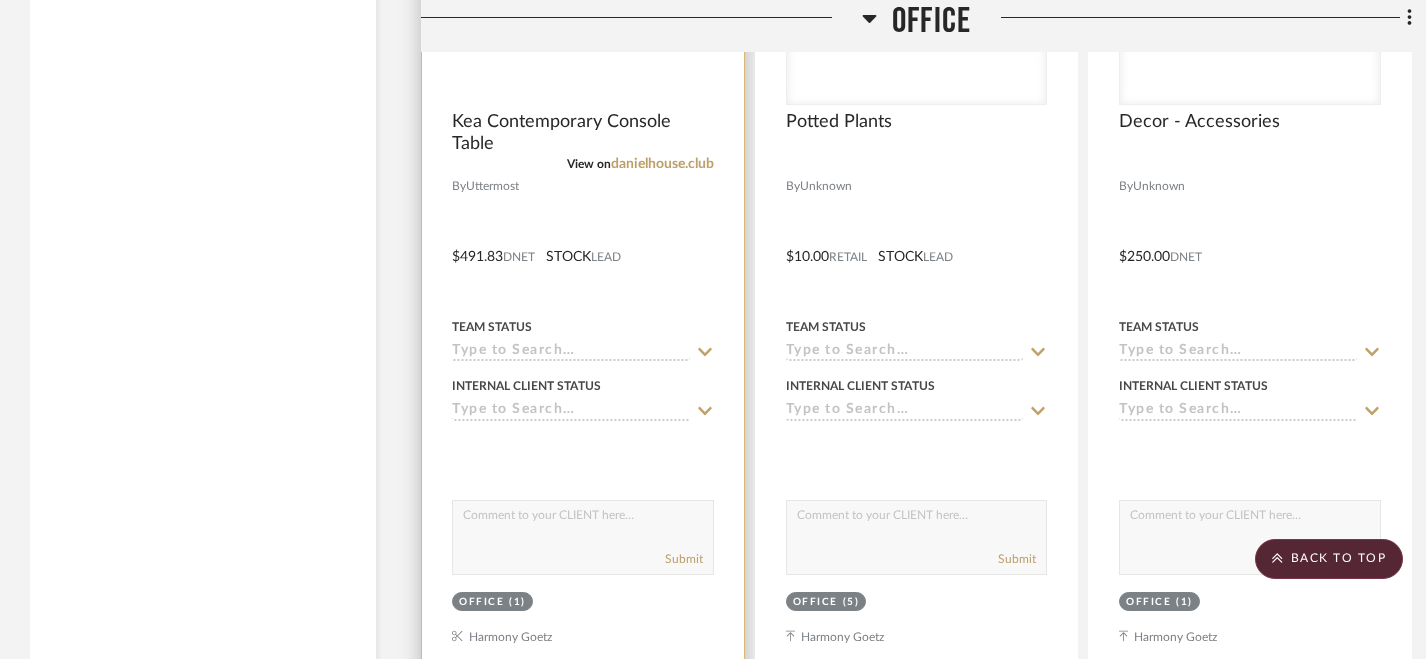 scroll, scrollTop: 4223, scrollLeft: 0, axis: vertical 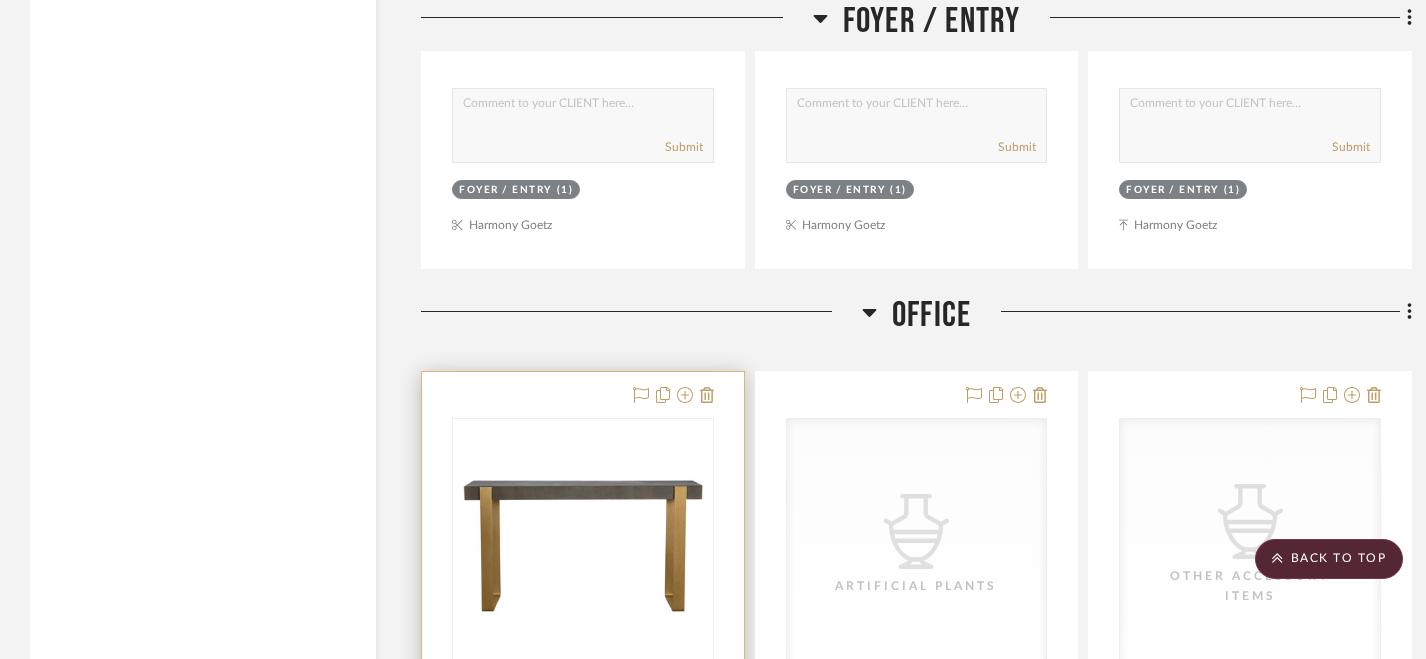 click at bounding box center [583, 809] 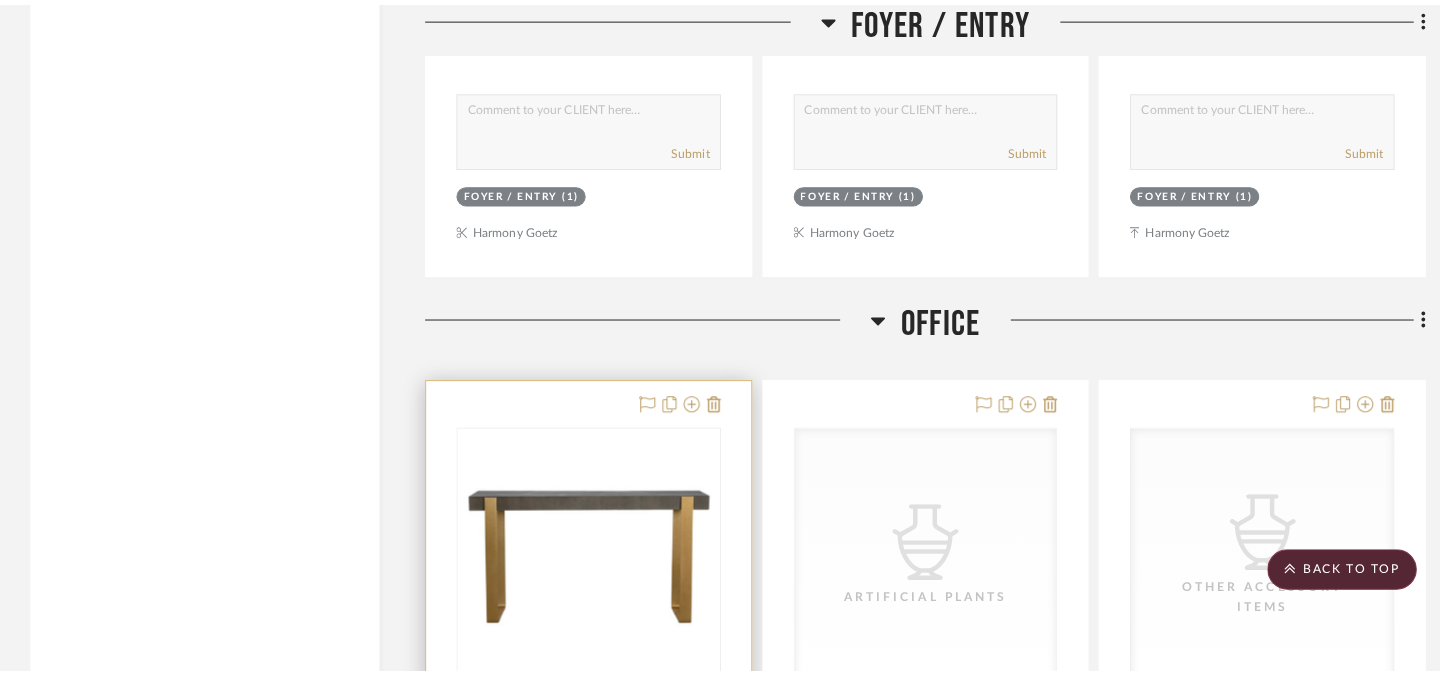 scroll, scrollTop: 0, scrollLeft: 0, axis: both 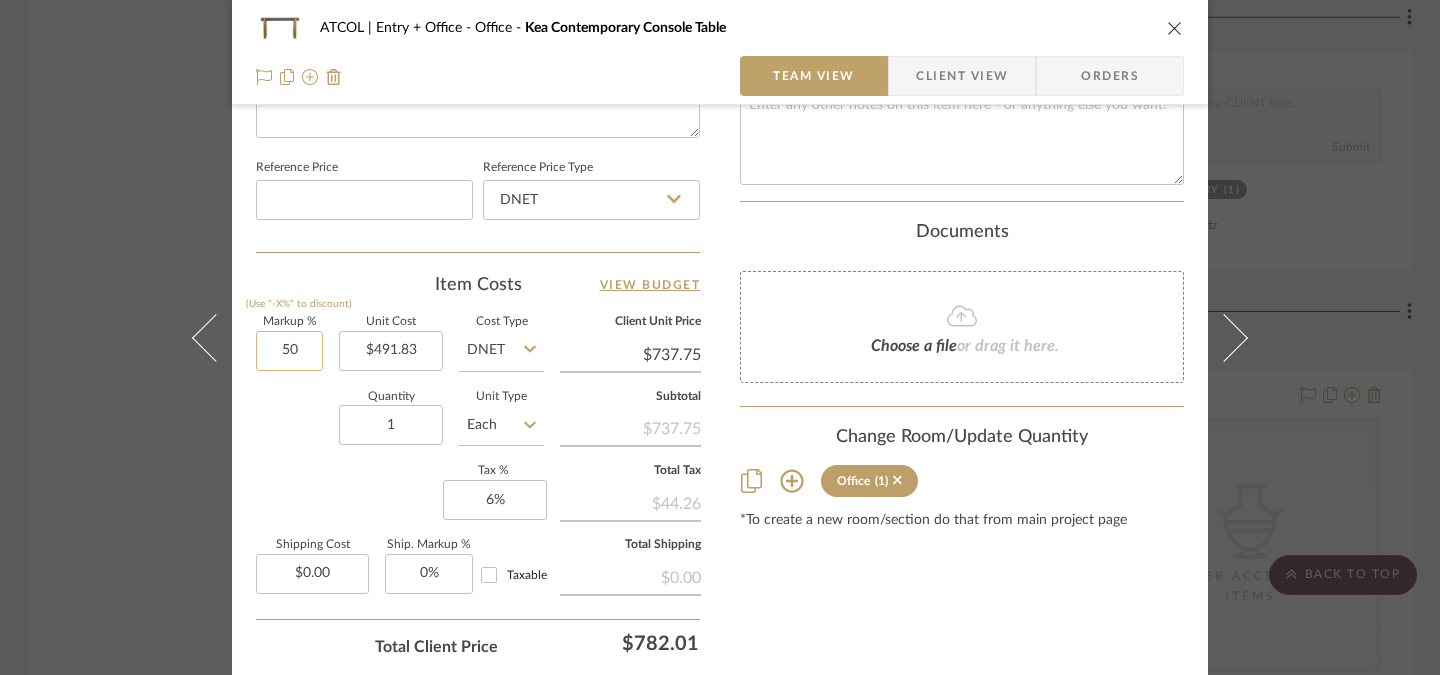 click on "50" 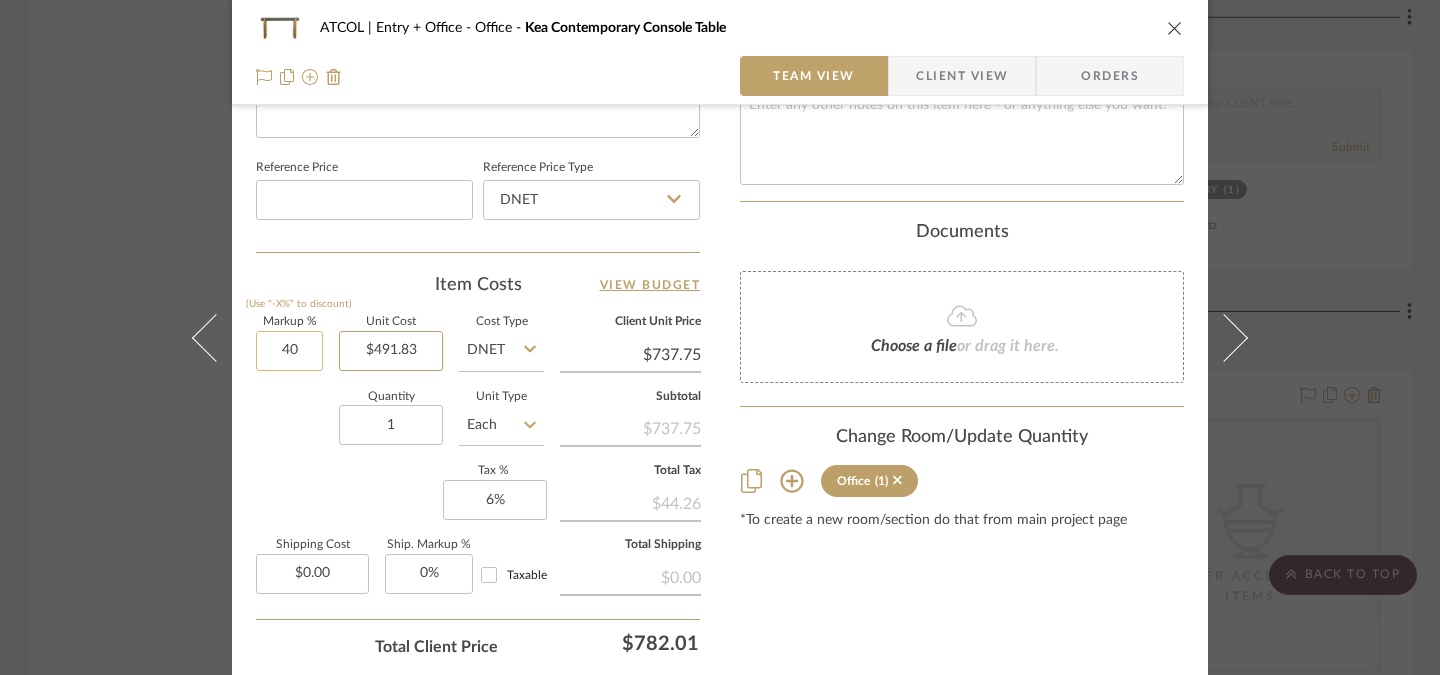 type on "40%" 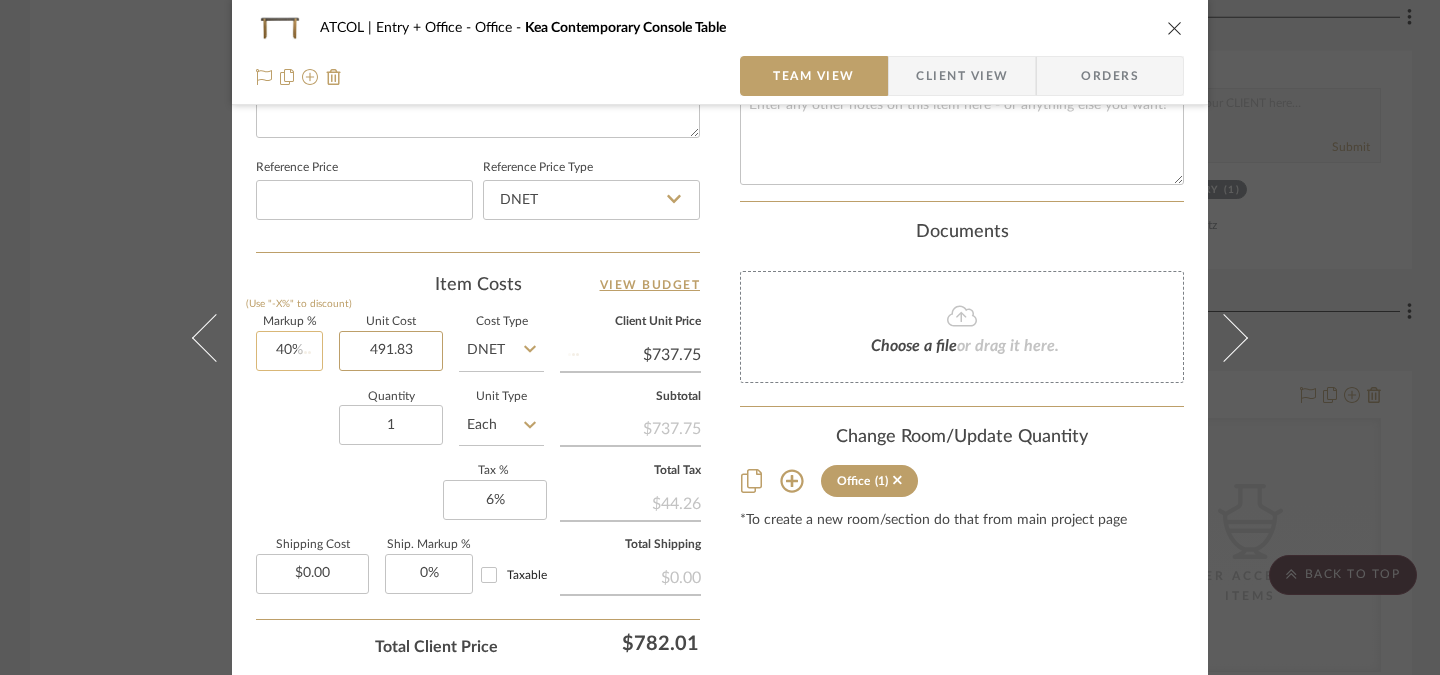 type 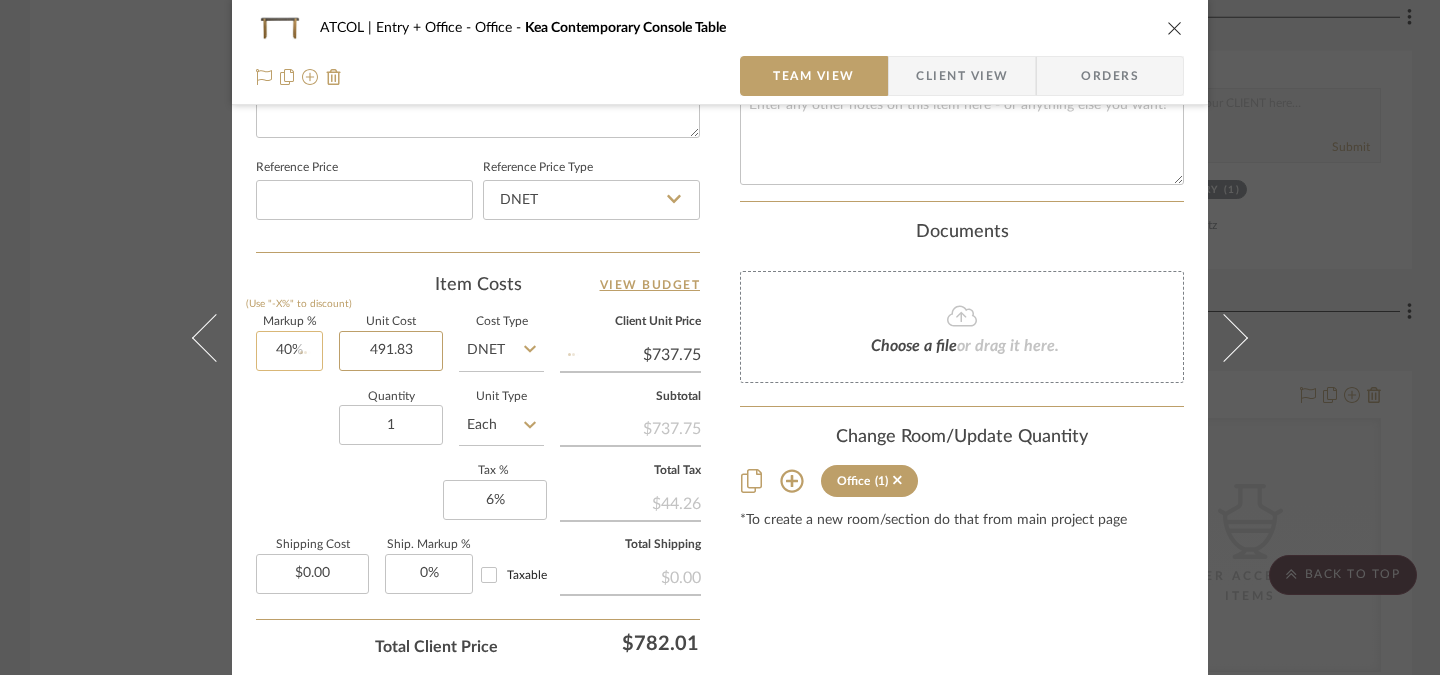 type 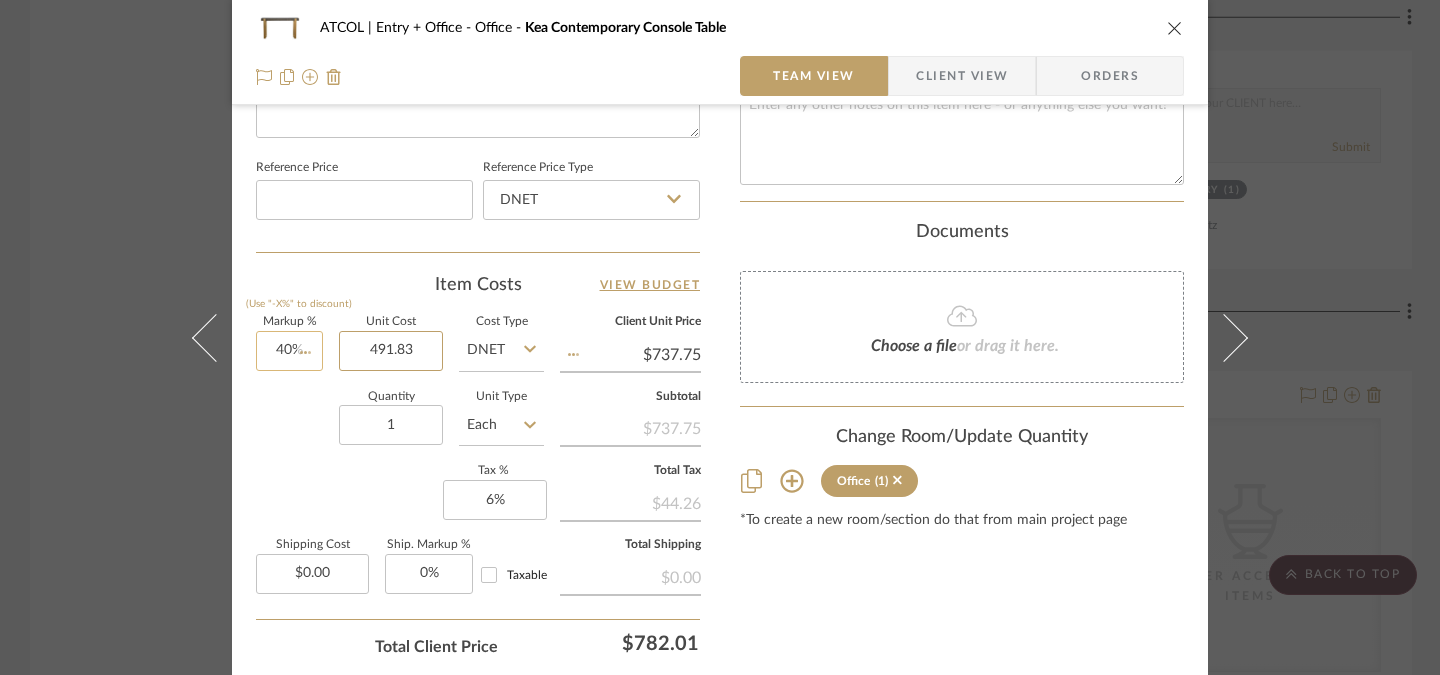 type 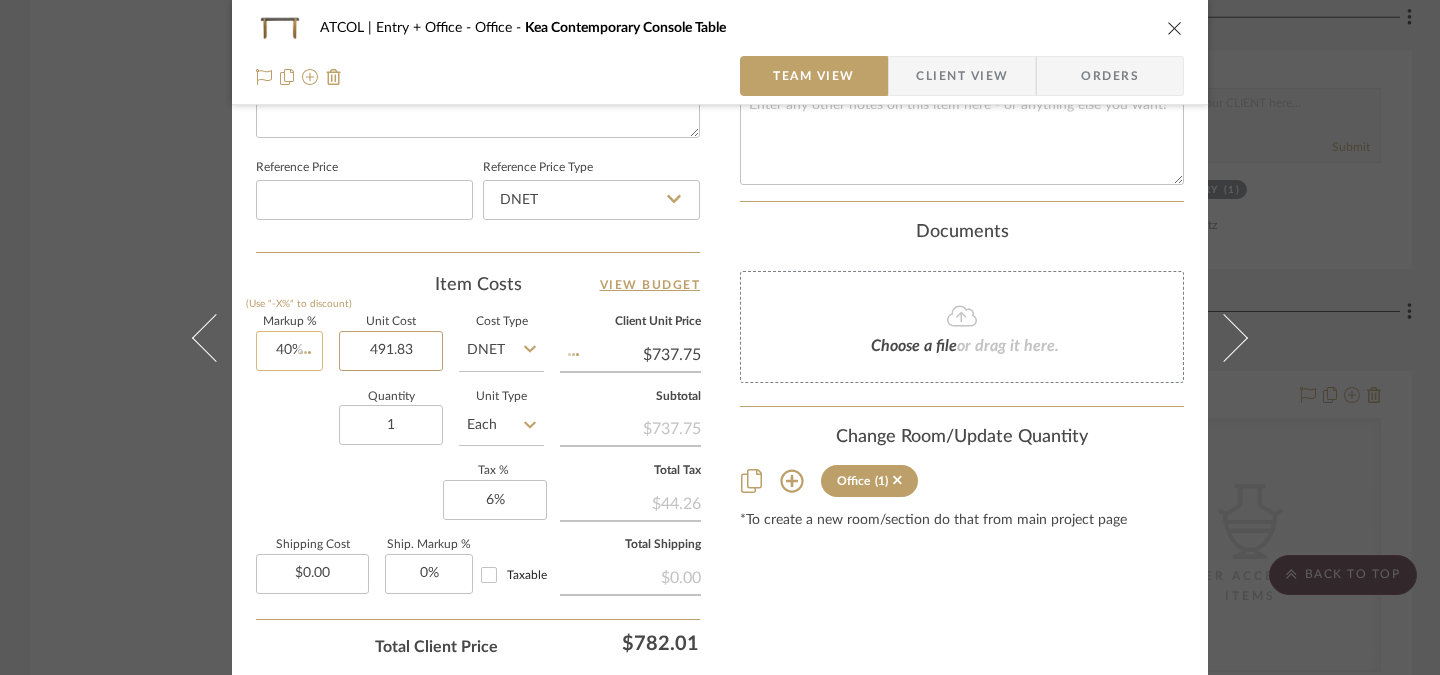 type on "$688.56" 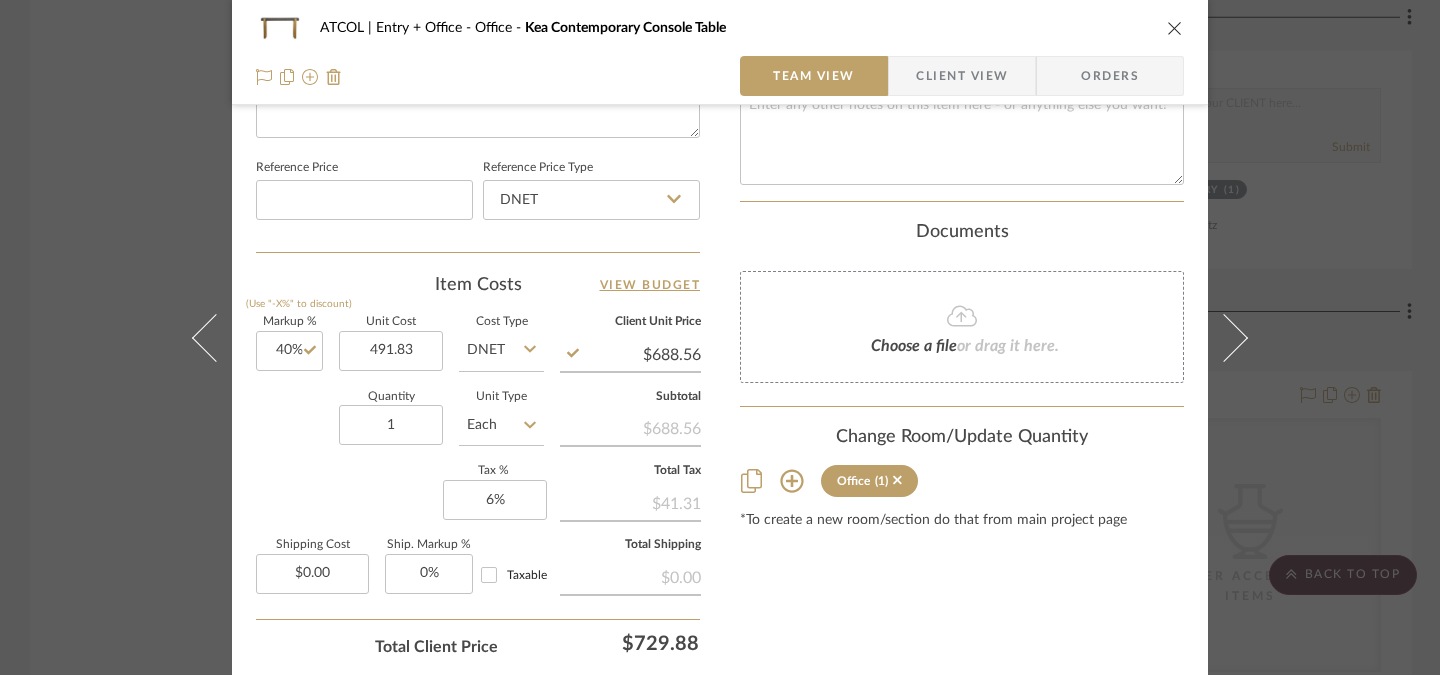 type on "$491.83" 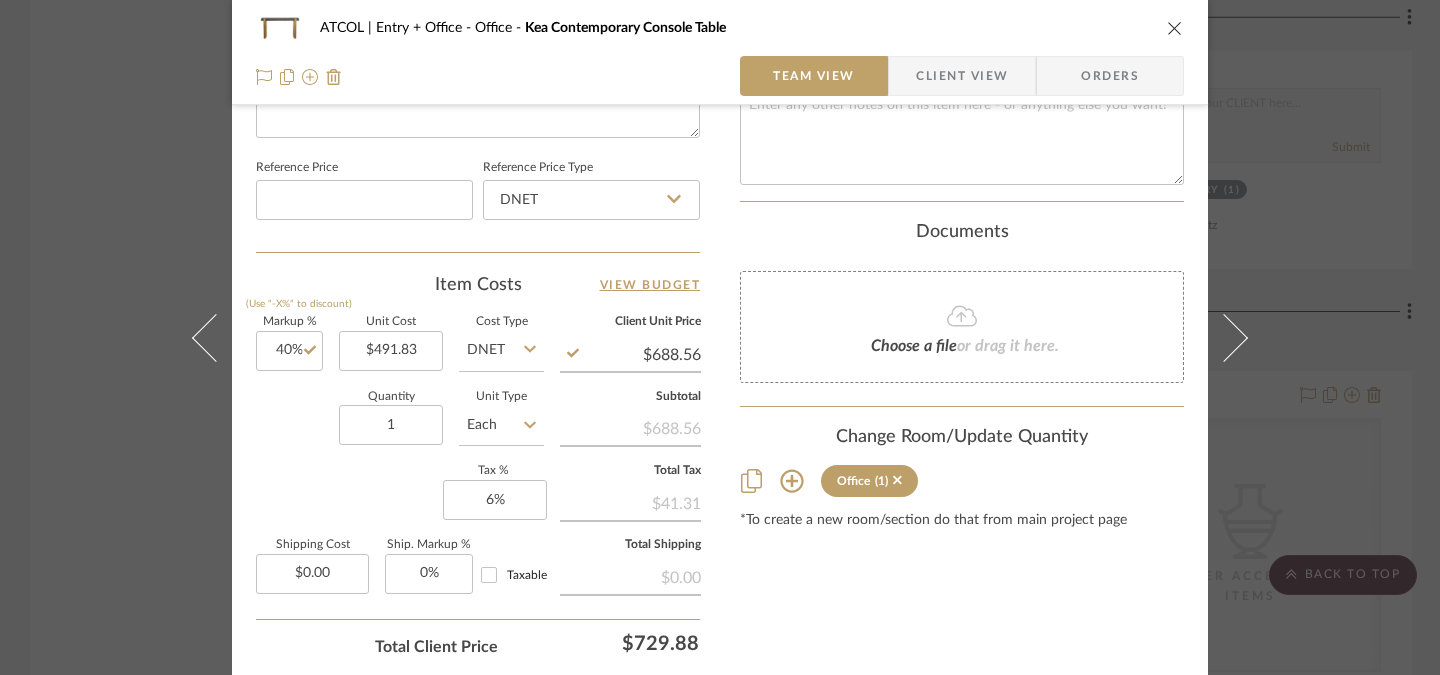 click on "ATCOL | Entry + Office Office Kea Contemporary Console Table Team View Client View Orders  Team-Facing Details   Item Name  Kea Contemporary Console Table  Brand  Uttermost  Internal Description   Dimensions  33.0" H x 60.0" W x 15.0" D  Product Specifications   Reference Price   Reference Price Type  DNET  Item Costs   View Budget   Markup %  (Use "-X%" to discount) 40%  Unit Cost  $491.83  Cost Type  DNET  Client Unit Price  $688.56  Quantity  1  Unit Type  Each  Subtotal   $688.56   Tax %  6%  Total Tax   $41.31   Shipping Cost  $0.00  Ship. Markup %  0% Taxable  Total Shipping   $0.00  Total Client Price  $729.88  Your Cost  $521.34  Your Margin  $196.73  Content here copies to Client View - confirm visibility there.  Show in Client Dashboard  Bulk Manage Dashboard Settings  Include in Budget   View Budget  Team Status Internal Client Status  Lead Time  In Stock Weeks  Due Date   Client-Facing Target Install Date  Tasks / To-Dos /  team Messaging Invite Collaborator Recipients: ,   harmonylg@gmail.com ," at bounding box center [720, 337] 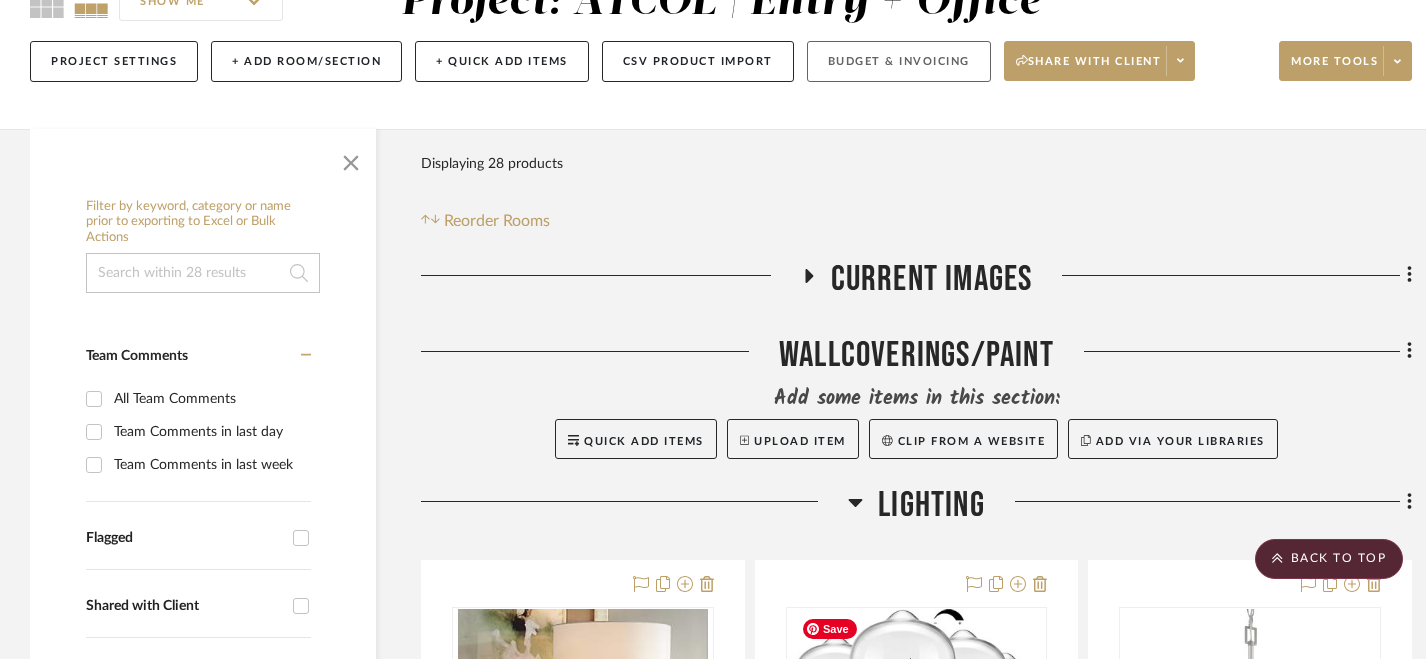 scroll, scrollTop: 68, scrollLeft: 0, axis: vertical 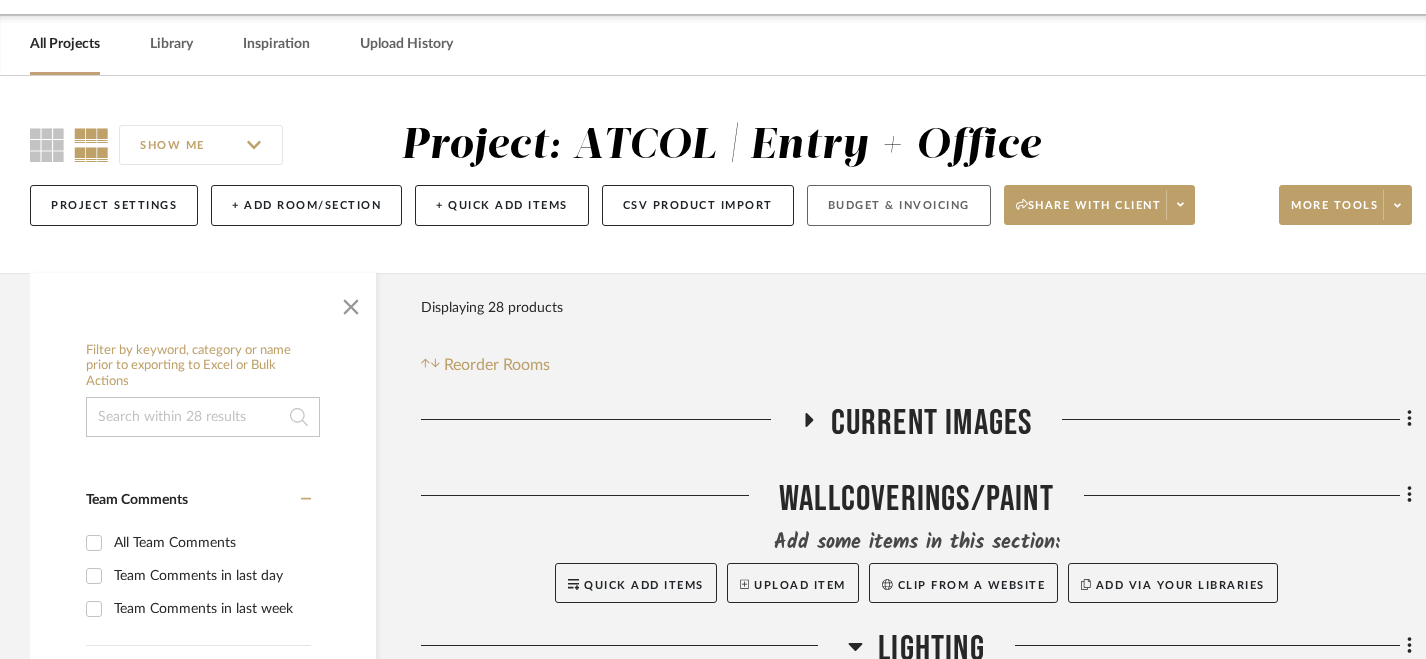 click on "Budget & Invoicing" 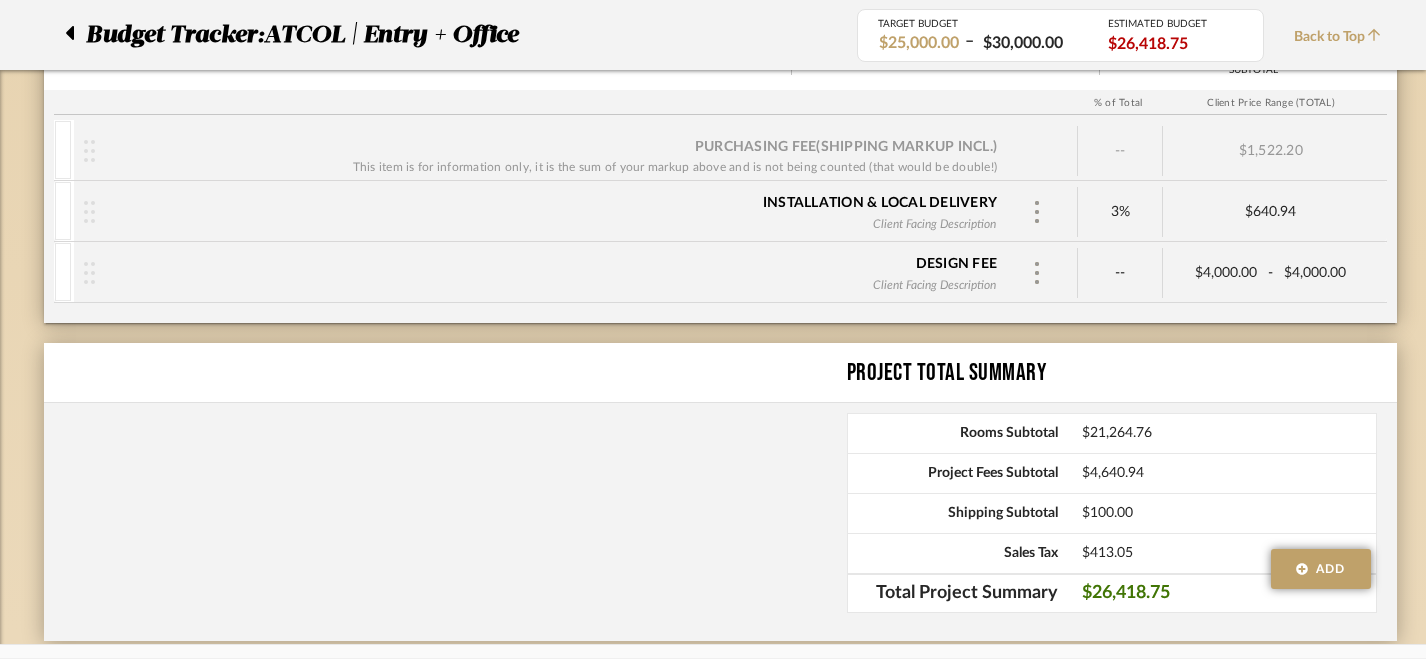 scroll, scrollTop: 1869, scrollLeft: 0, axis: vertical 